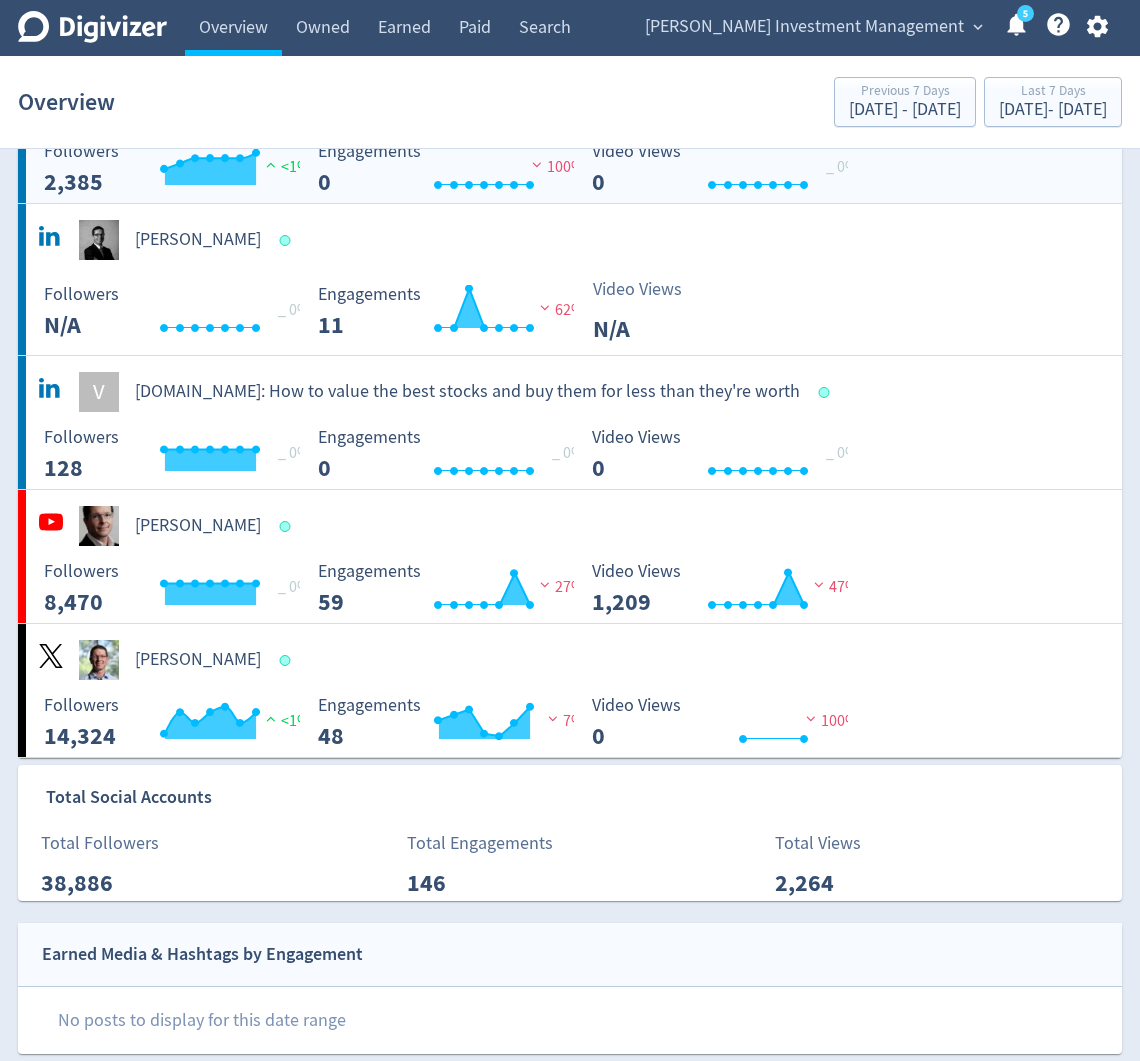 scroll, scrollTop: 22, scrollLeft: 0, axis: vertical 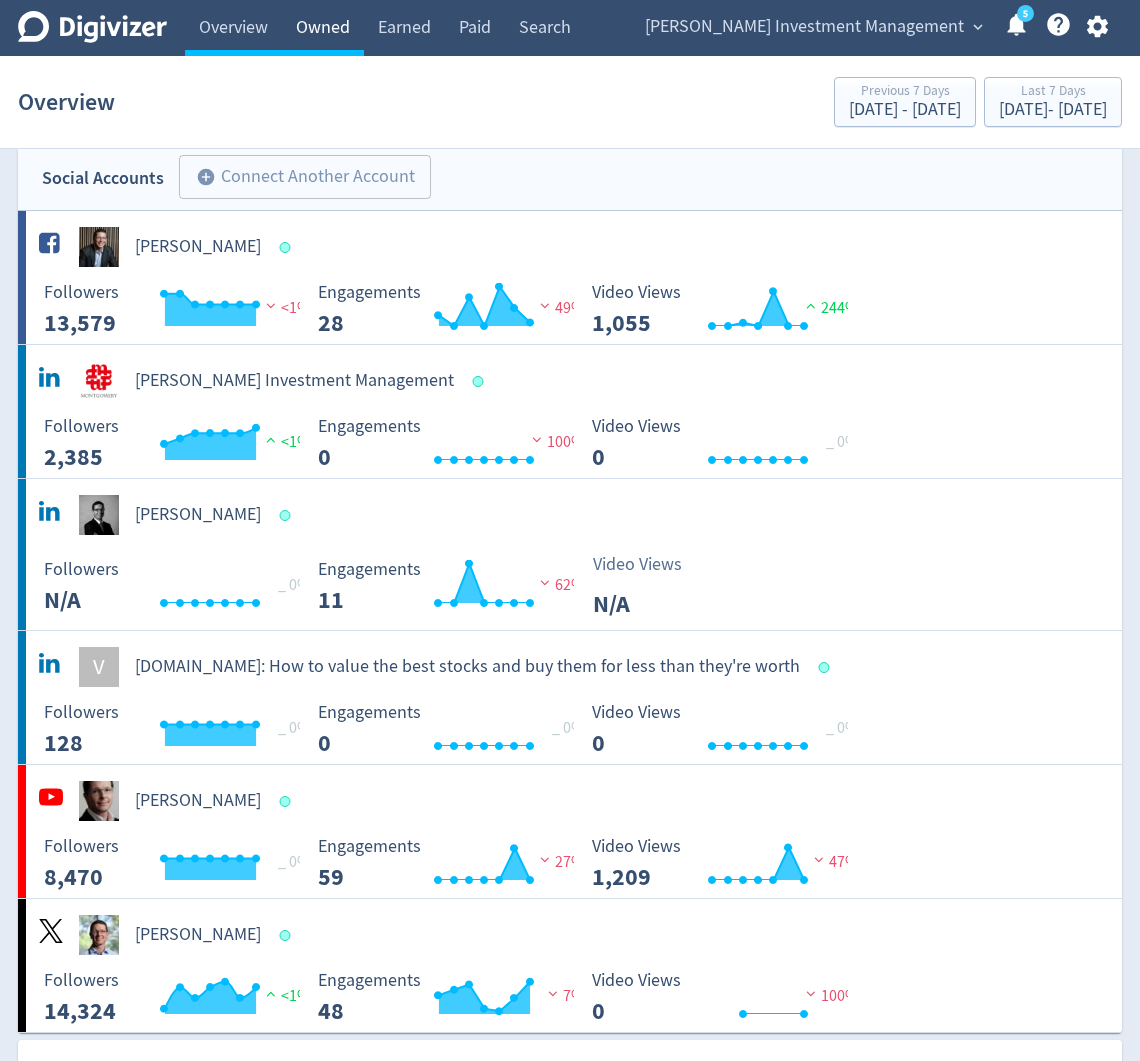 click on "Owned" at bounding box center (323, 28) 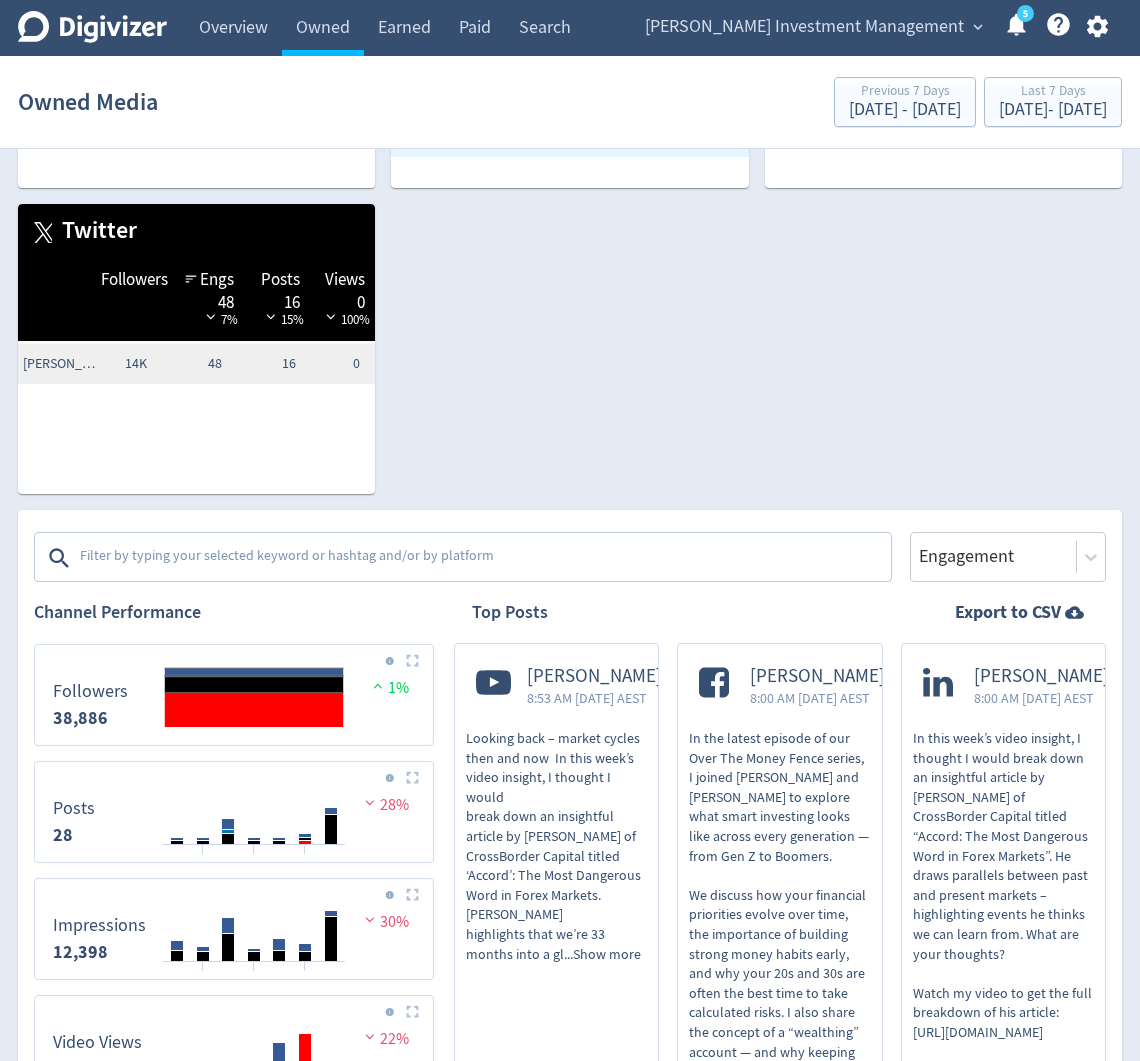scroll, scrollTop: 370, scrollLeft: 0, axis: vertical 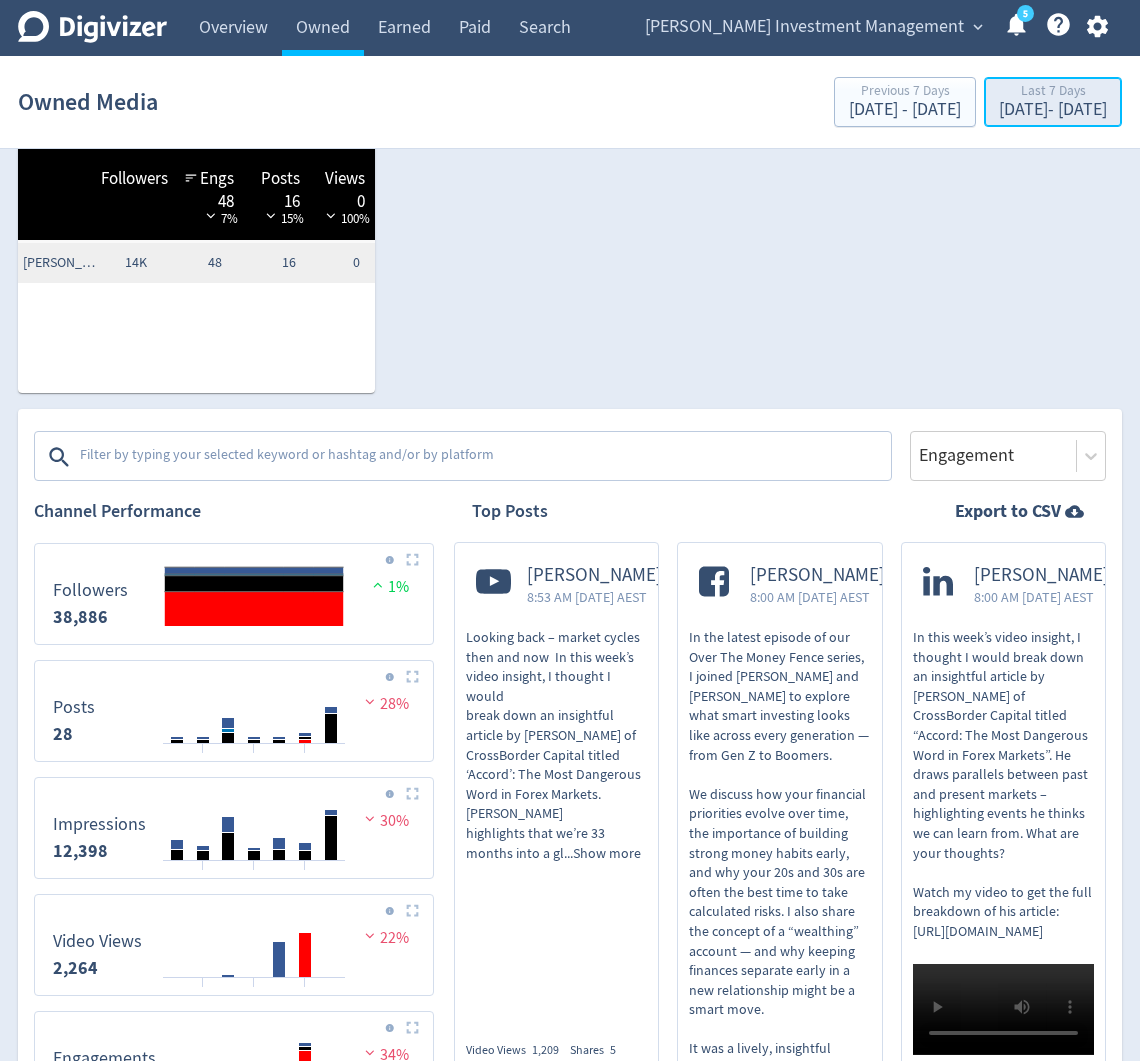click on "[DATE]  -   [DATE]" at bounding box center [1053, 110] 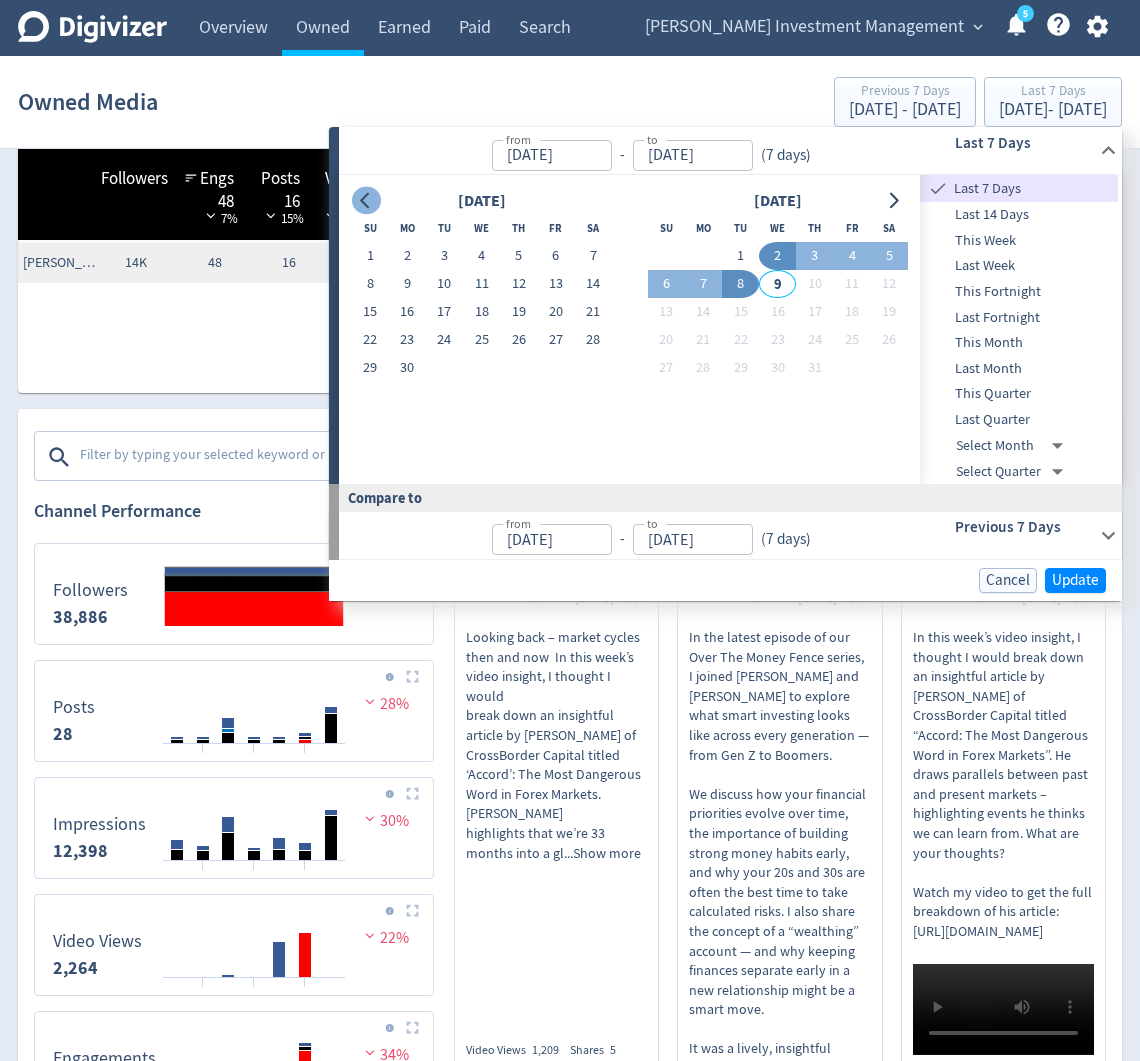 click on "[DATE] Su Mo Tu We Th Fr Sa 1 2 3 4 5 6 7 8 9 10 11 12 13 14 15 16 17 18 19 20 21 22 23 24 25 26 27 28 29 [DATE] Mo Tu We Th Fr Sa 1 2 3 4 5 6 7 8 9 10 11 12 13 14 15 16 17 18 19 20 21 22 23 24 25 26 27 28 29 30 31" at bounding box center [629, 329] 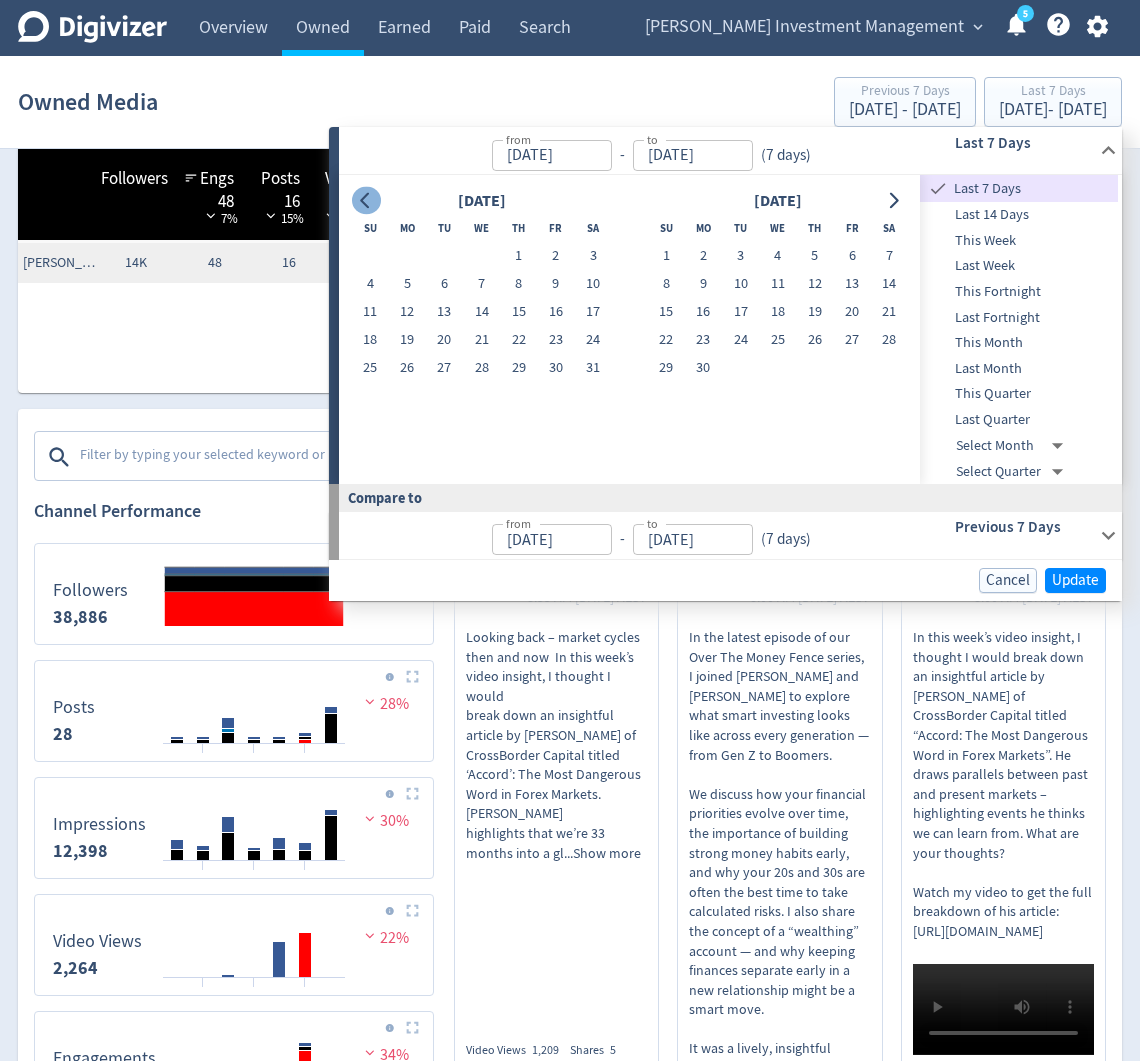 click at bounding box center (366, 201) 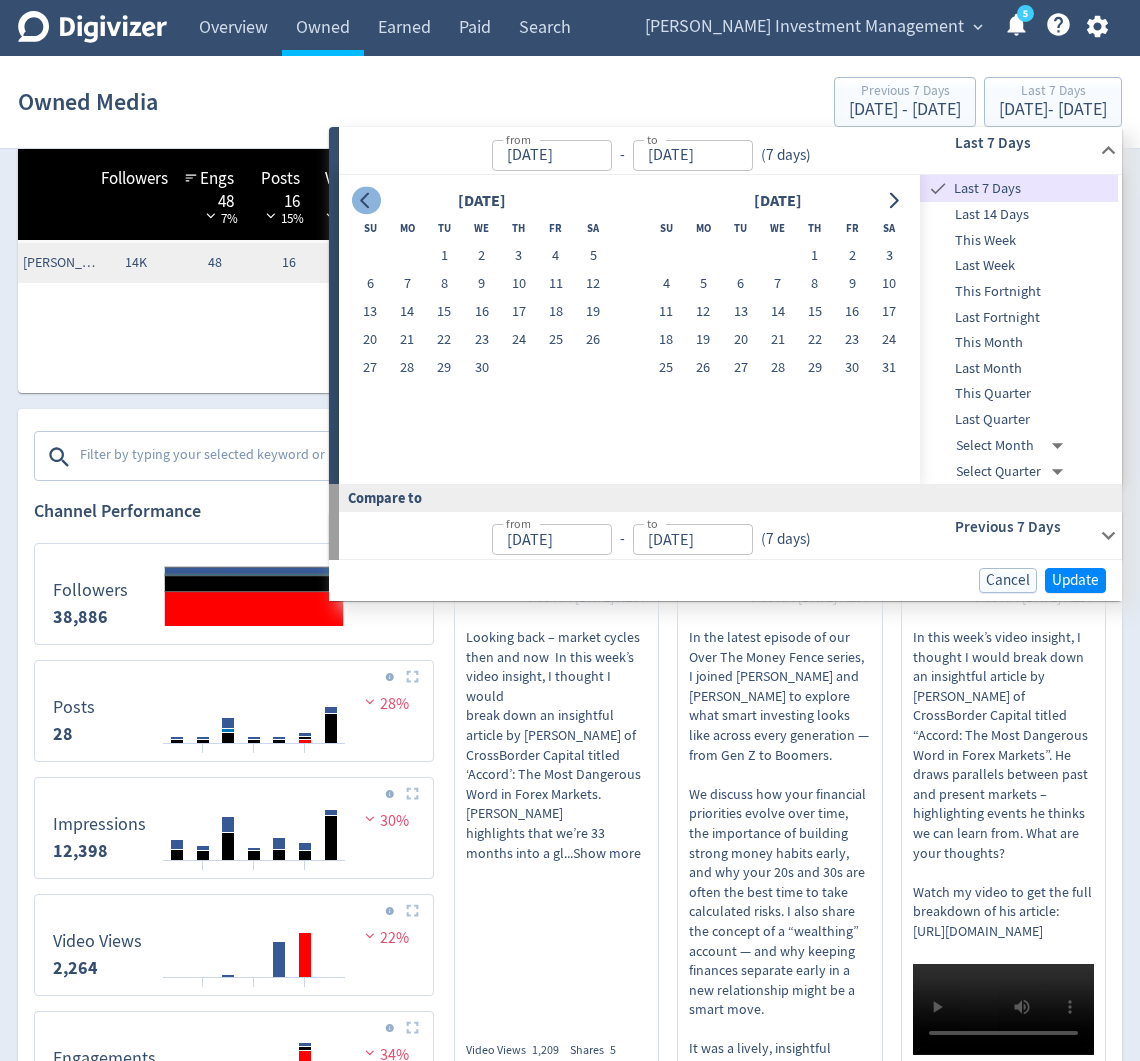 click at bounding box center (366, 201) 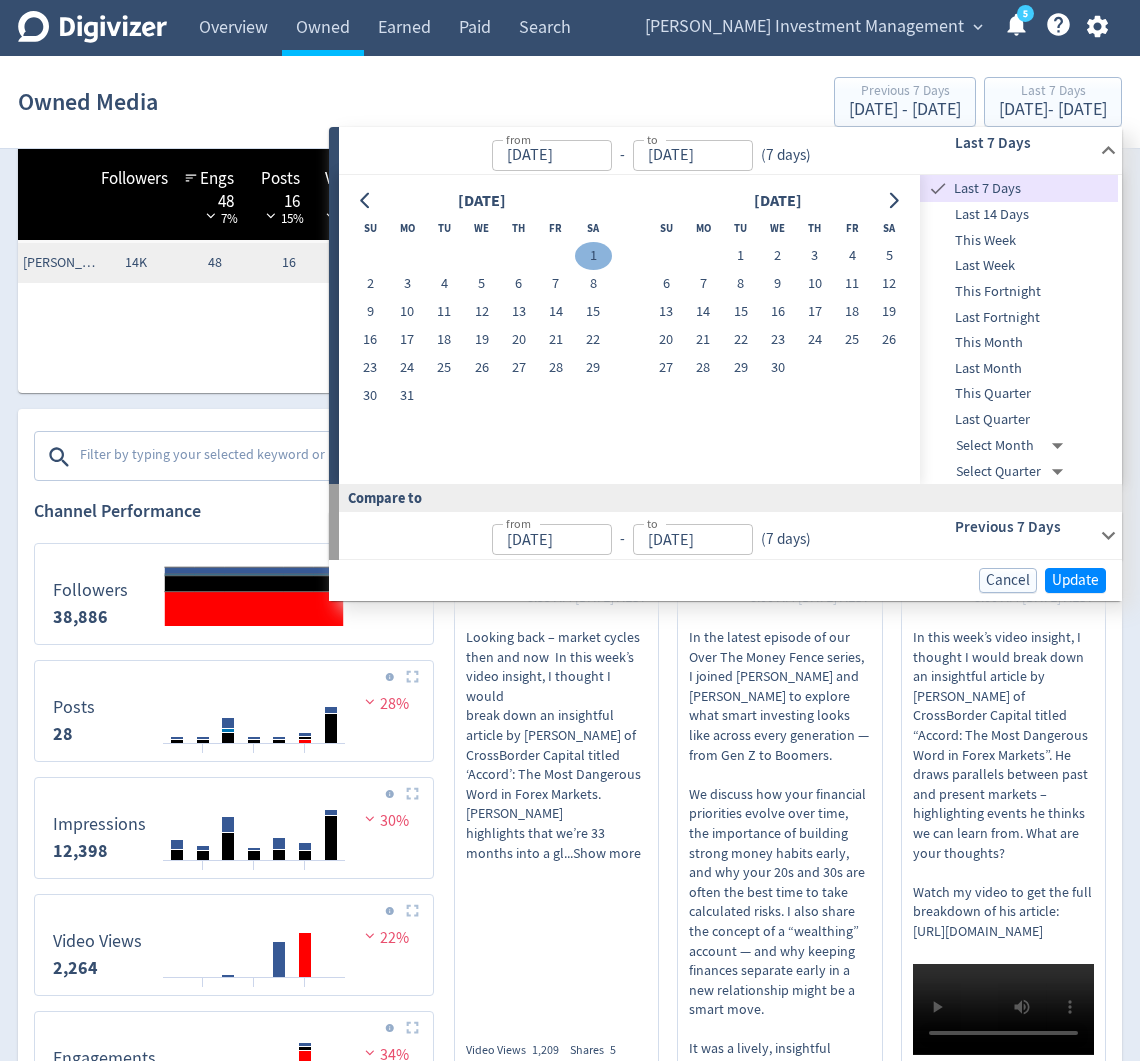 click on "1" at bounding box center (593, 256) 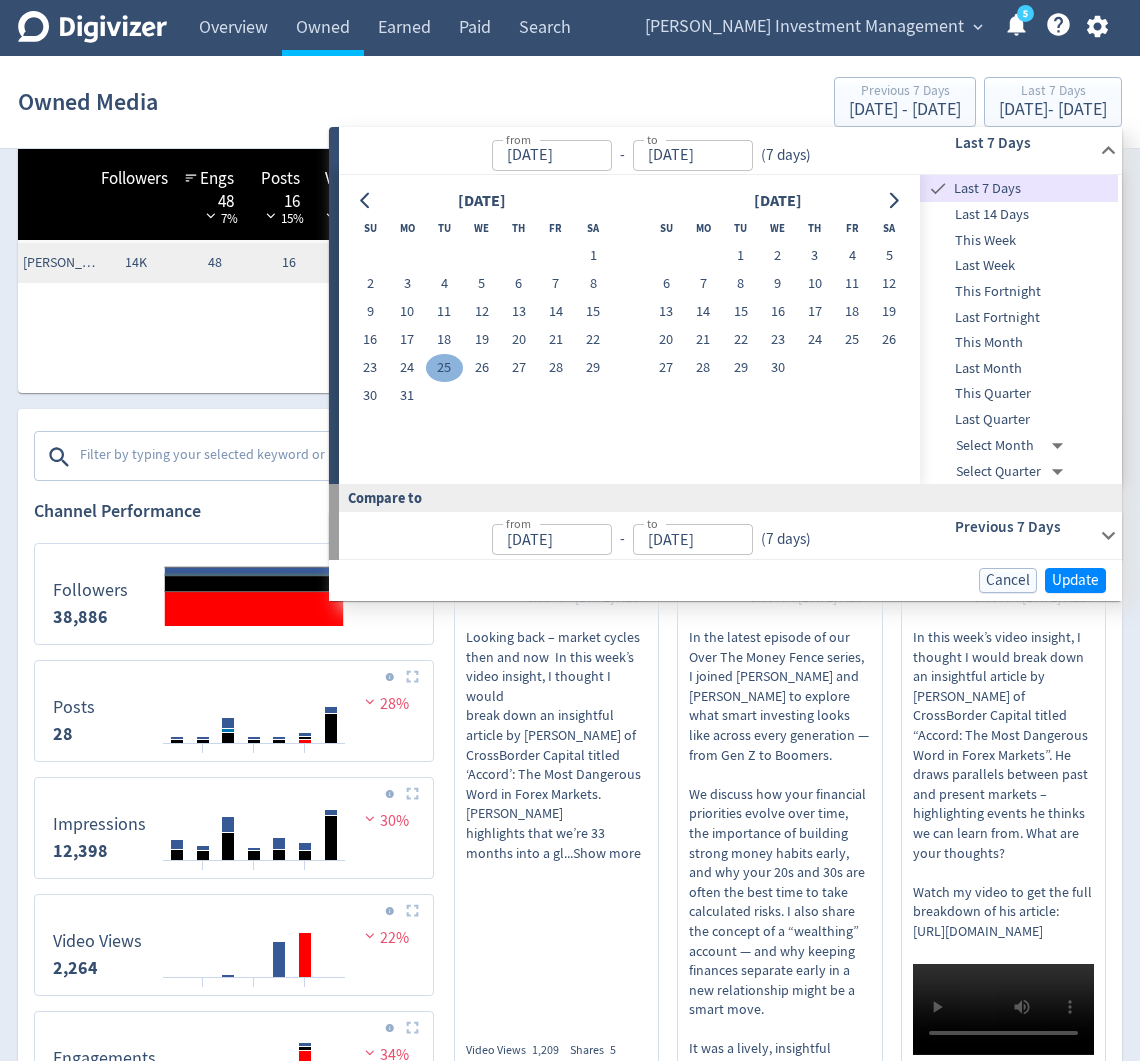 type on "[DATE]" 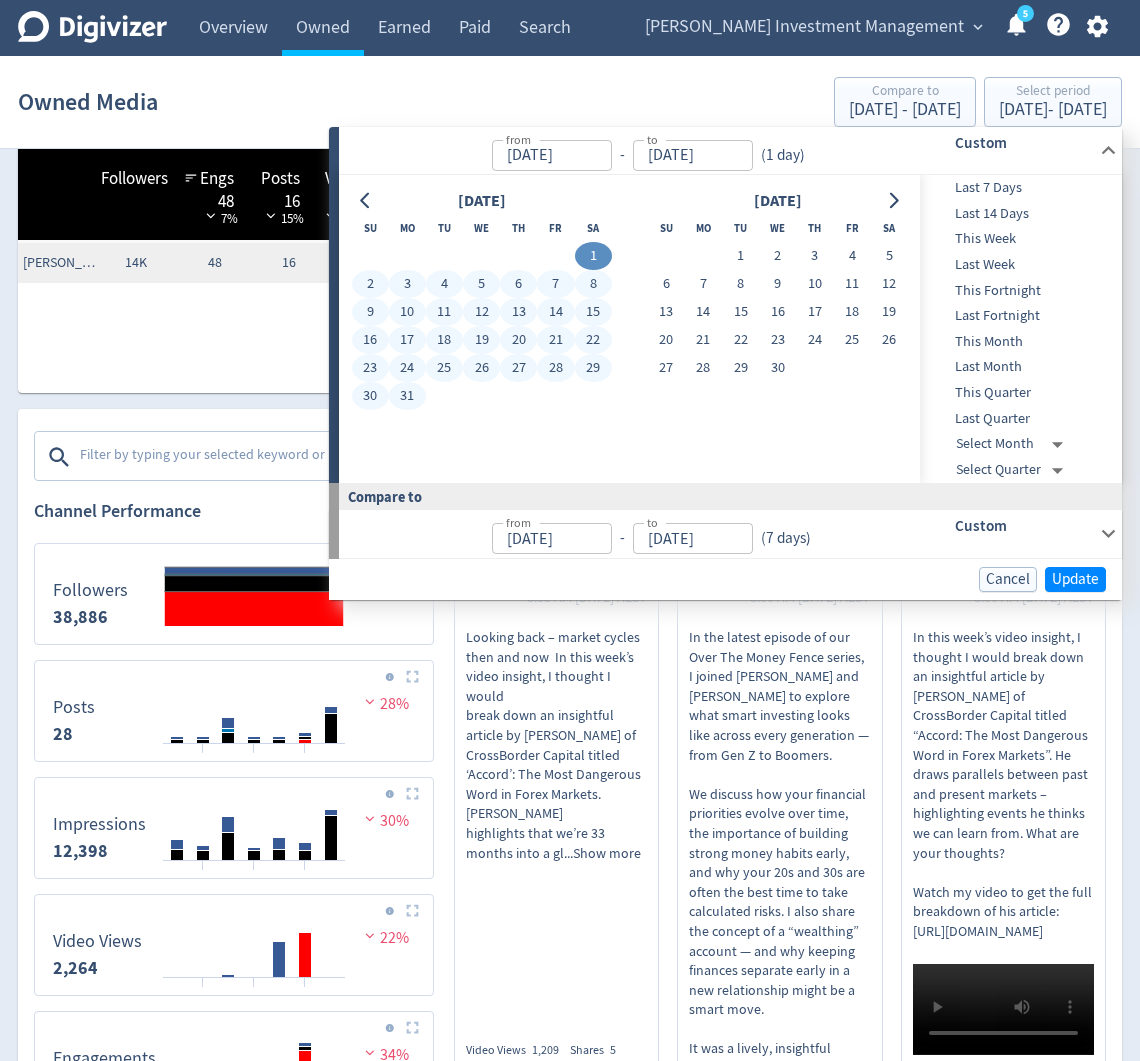 click on "31" at bounding box center [407, 396] 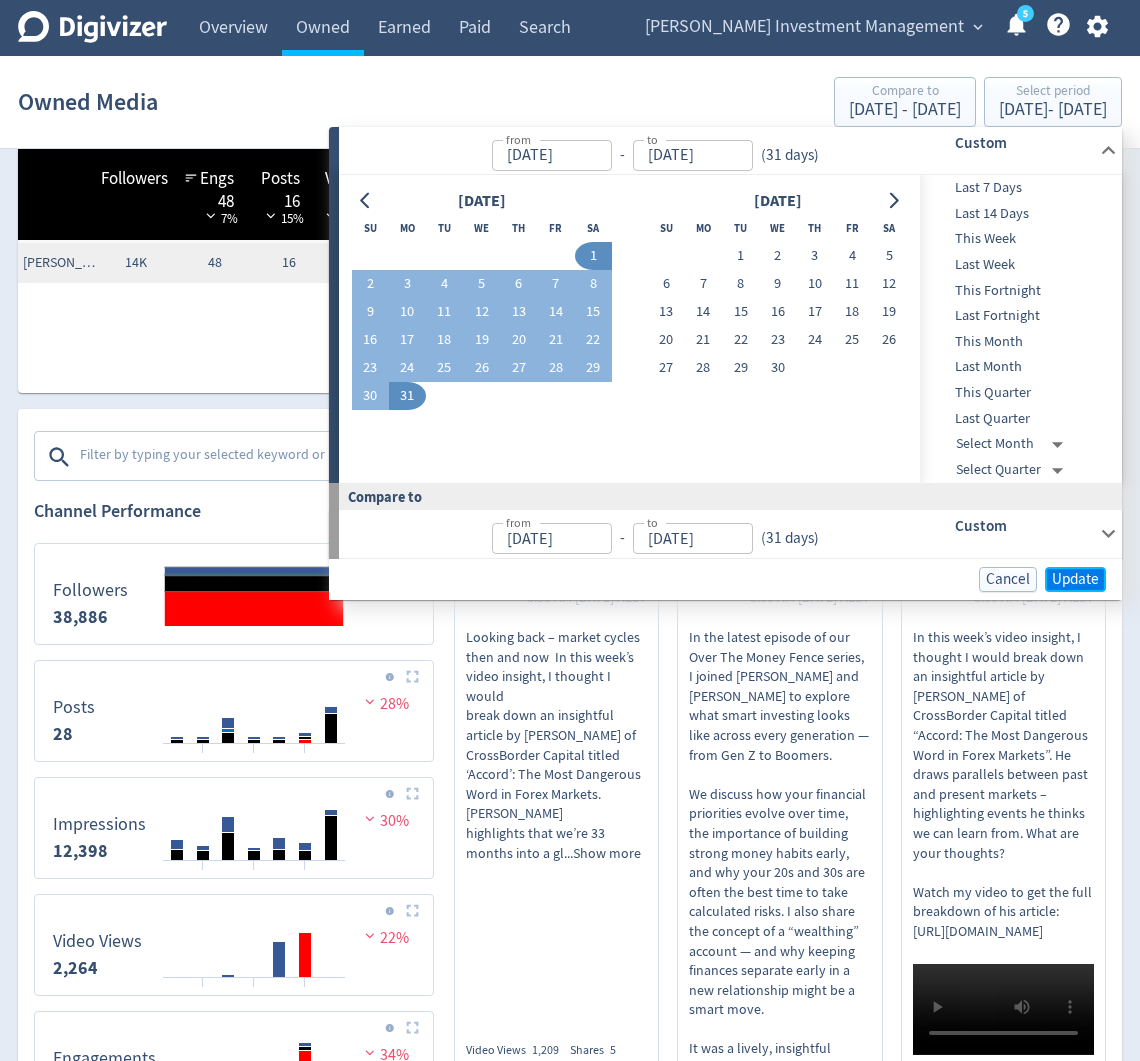click on "Update" at bounding box center [1075, 579] 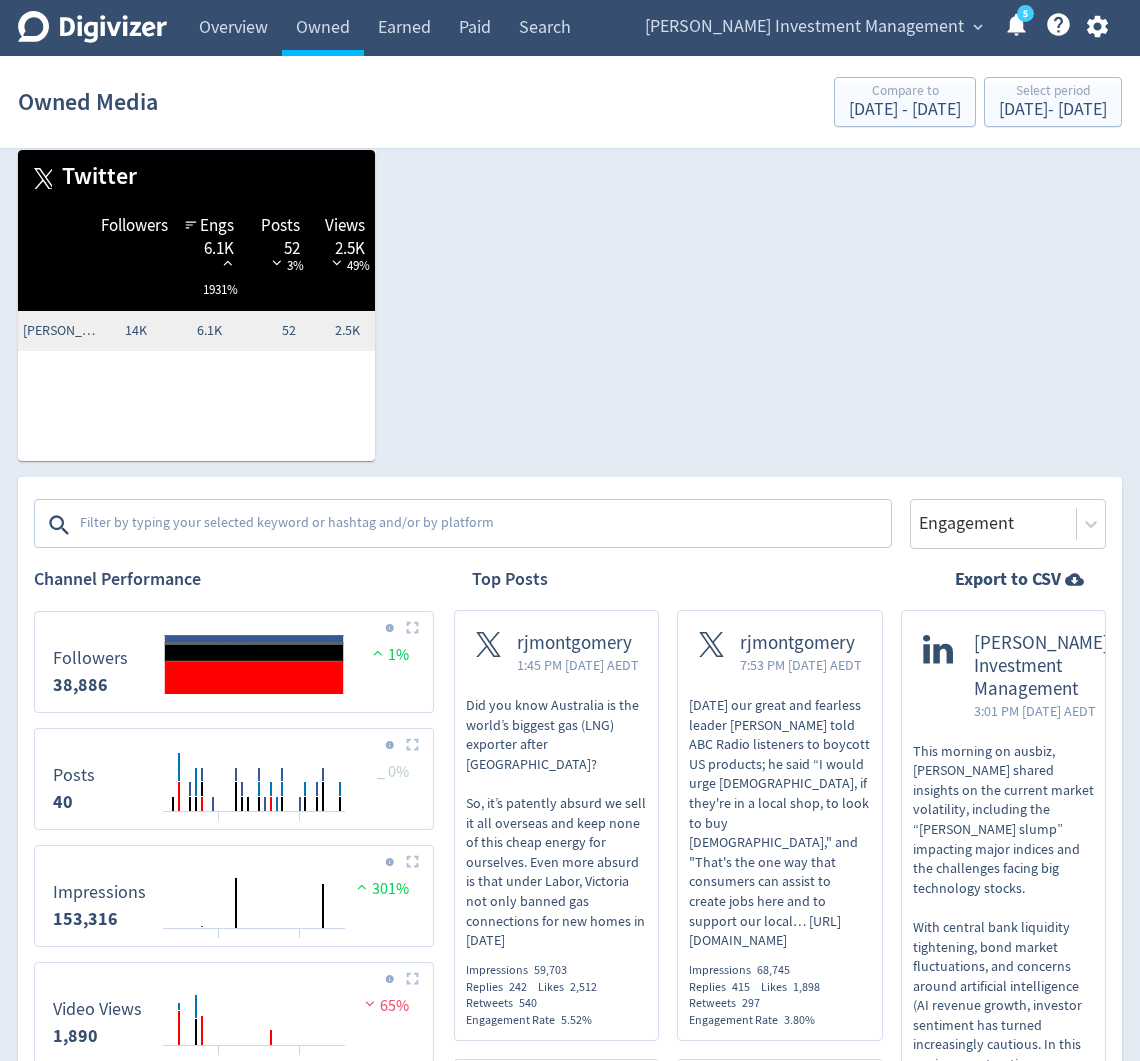 scroll, scrollTop: 391, scrollLeft: 0, axis: vertical 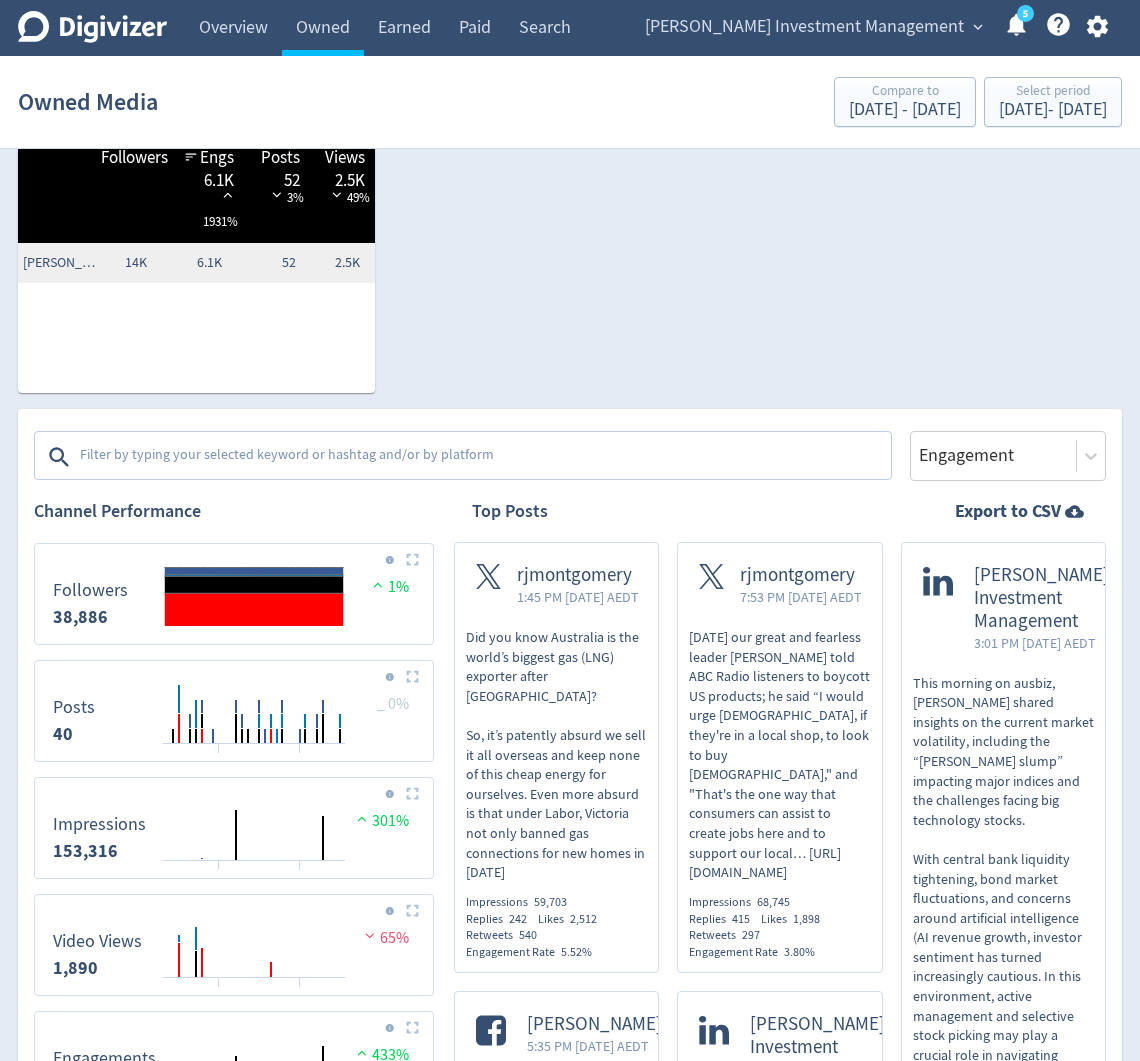 click on "Platforms Facebook Twitter YouTube LinkedIn Engagement" at bounding box center [570, 445] 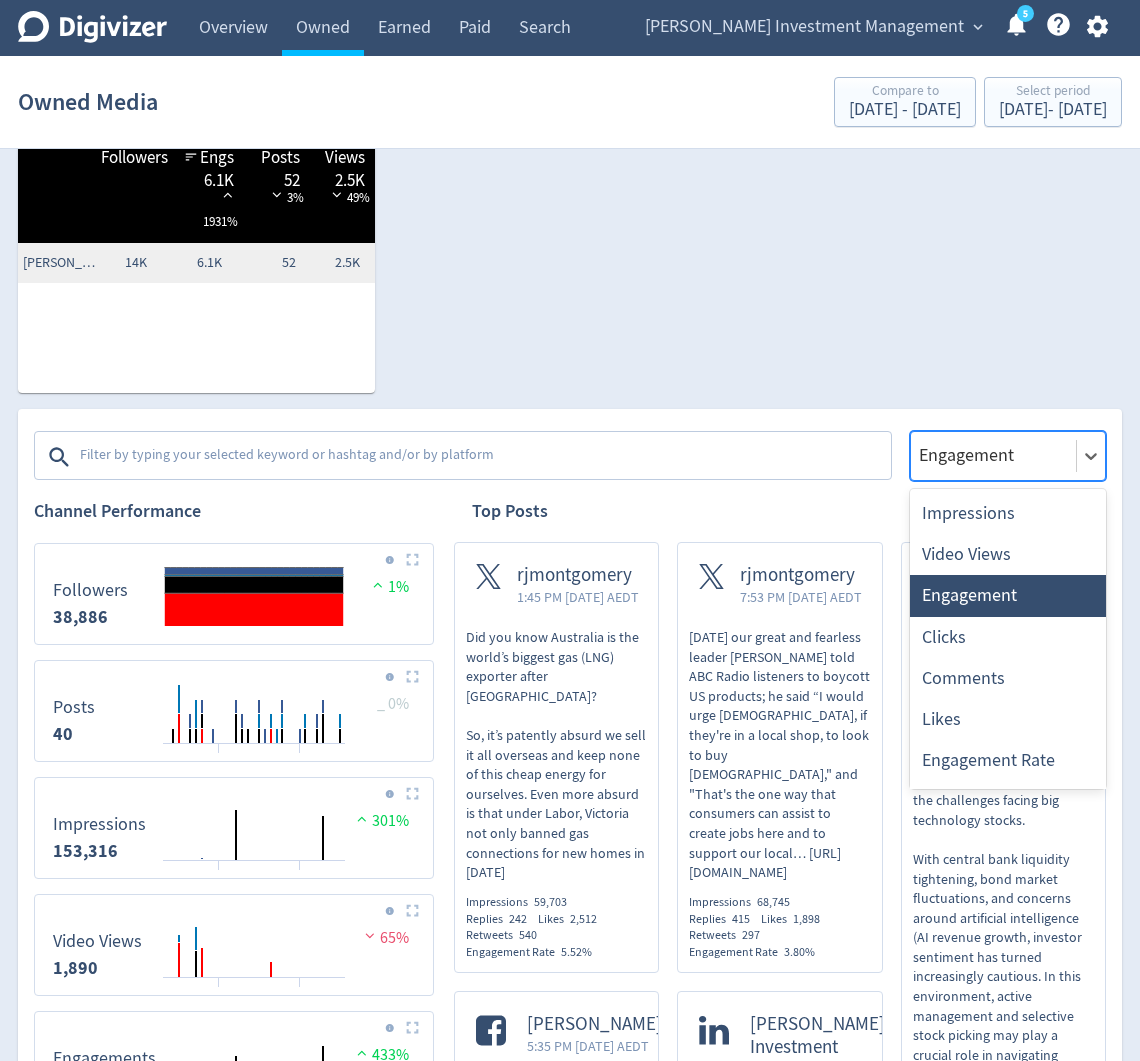 click at bounding box center (993, 455) 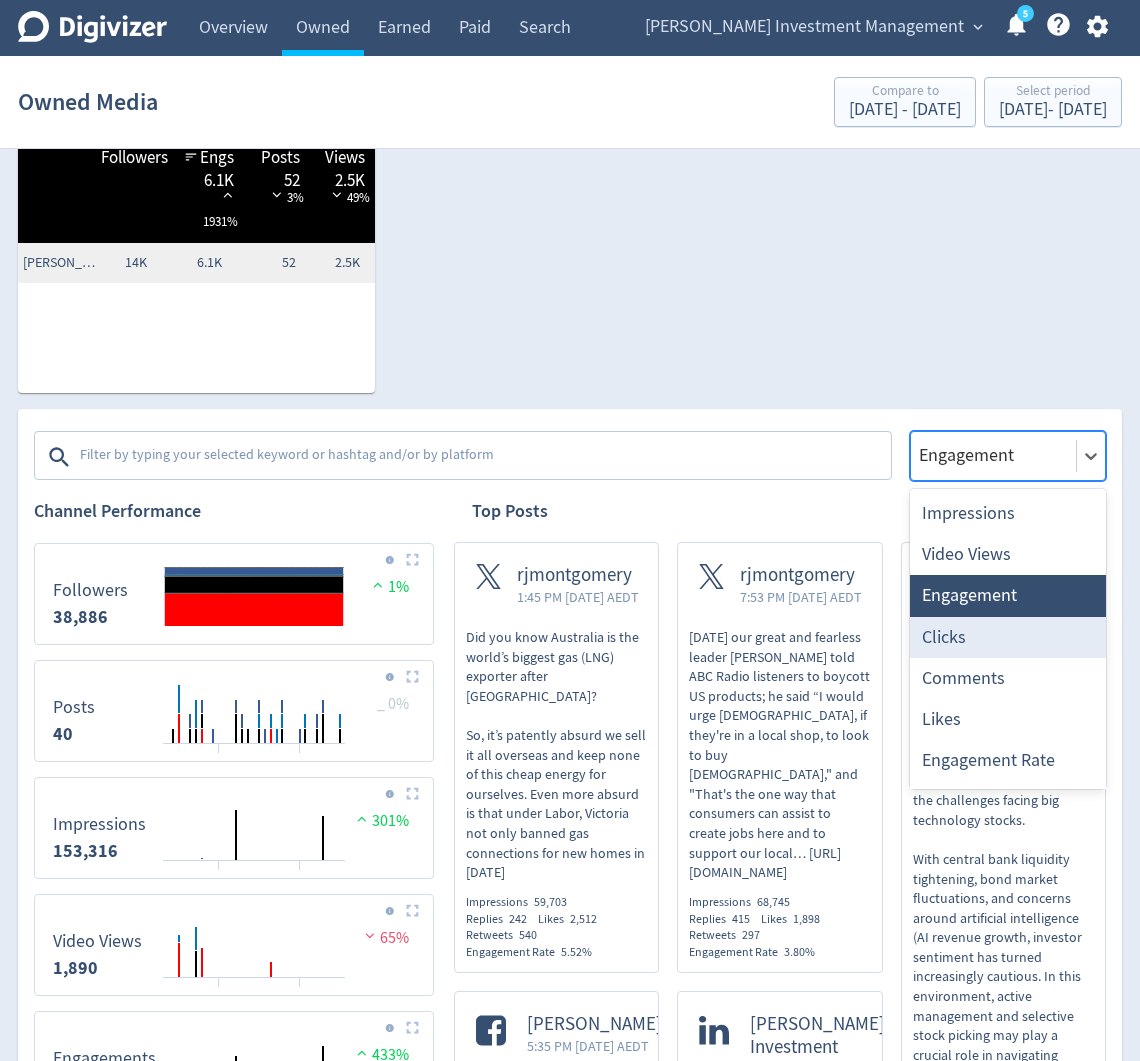 scroll, scrollTop: 37, scrollLeft: 0, axis: vertical 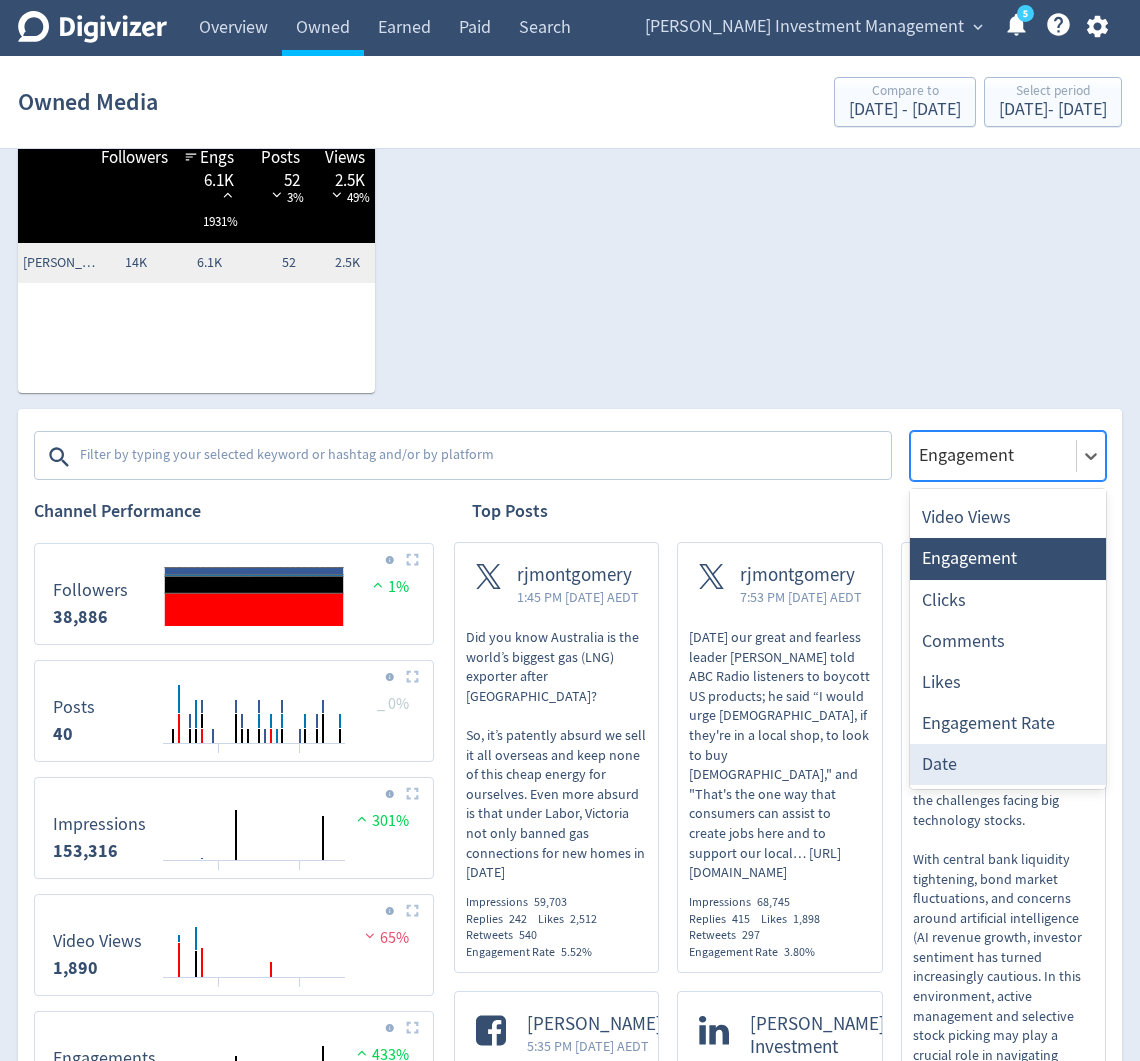 click on "Date" at bounding box center [1008, 764] 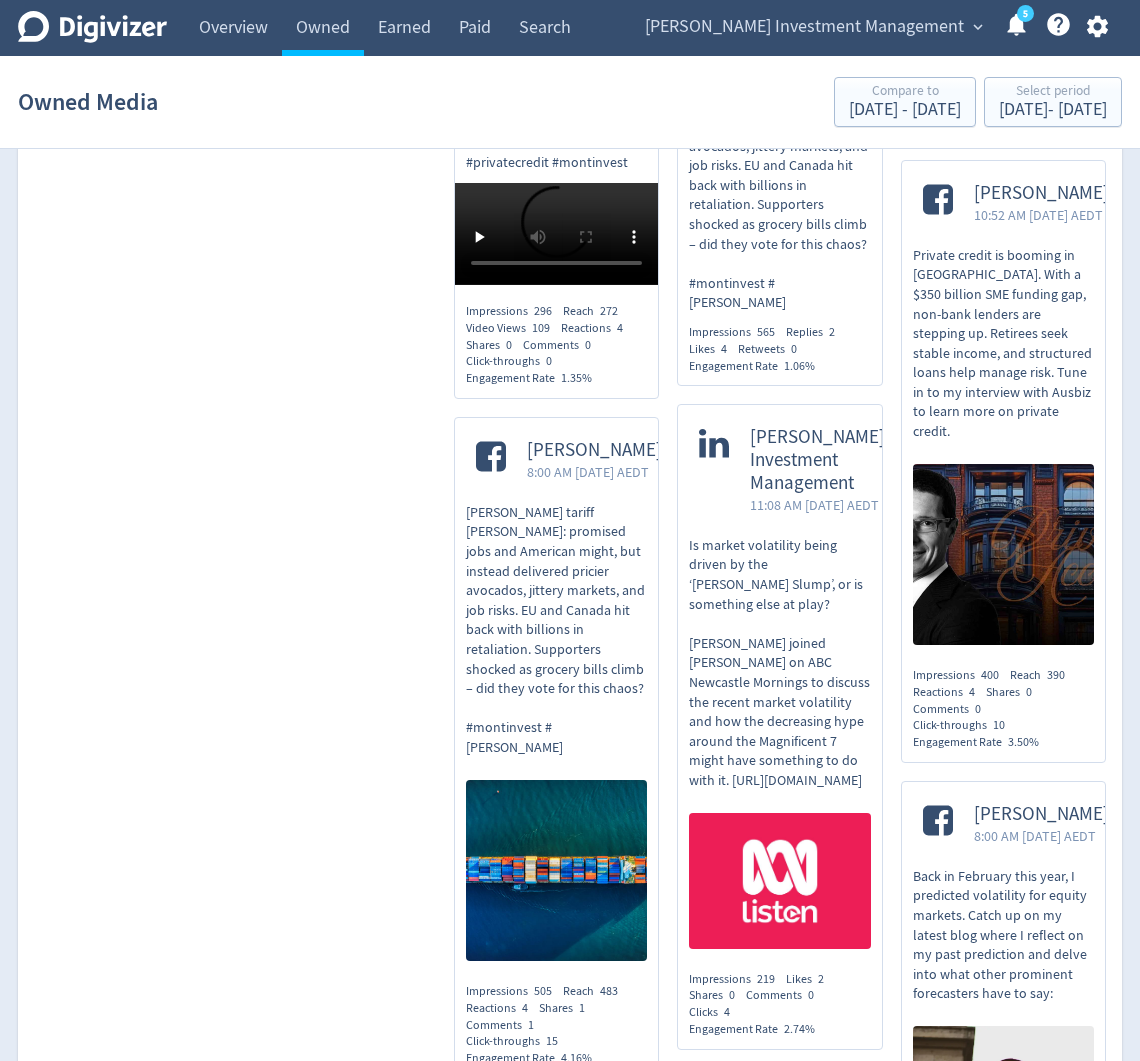 scroll, scrollTop: 6420, scrollLeft: 0, axis: vertical 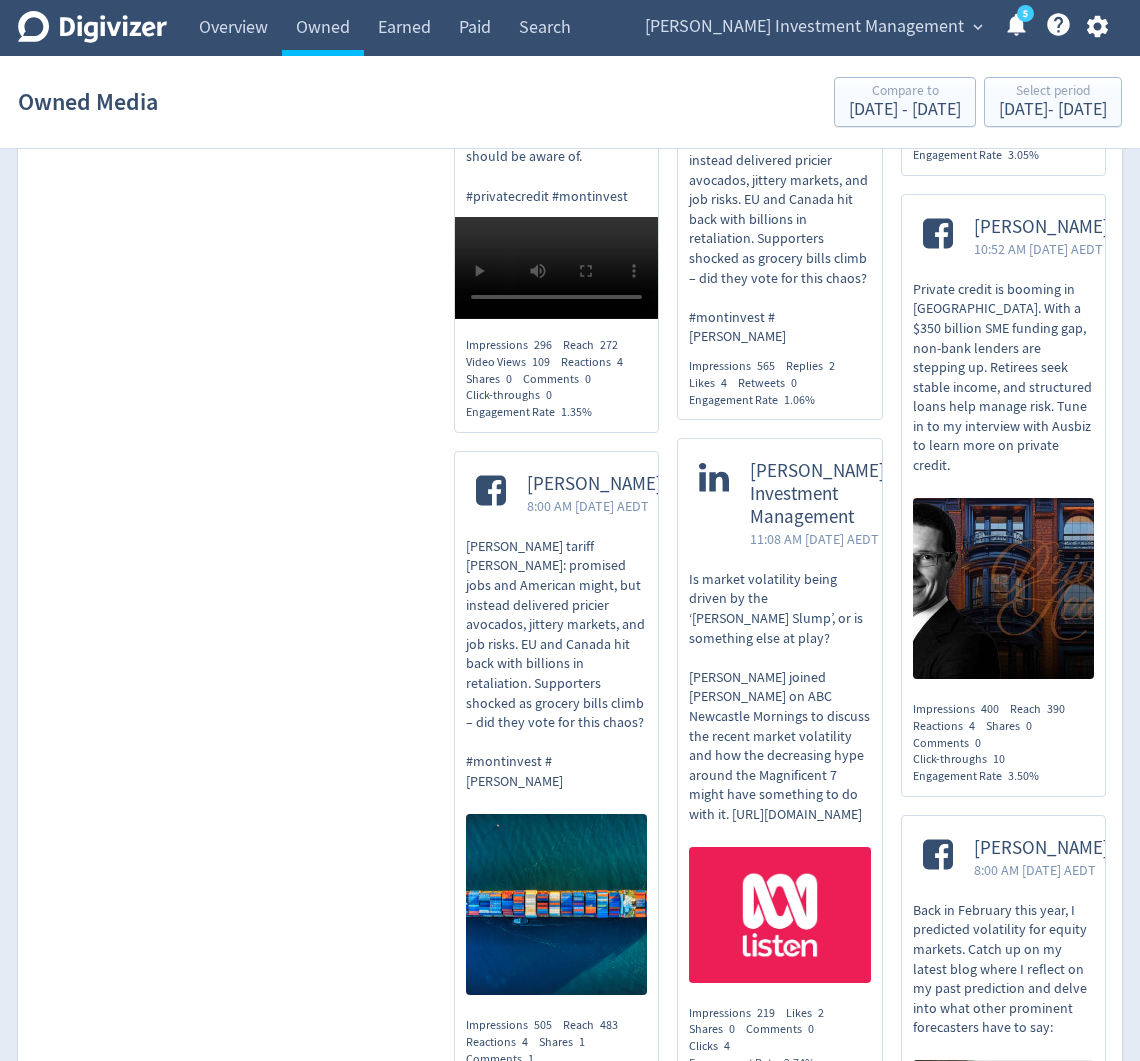 click on "Private credit is booming in [GEOGRAPHIC_DATA]. With a $350 billion SME funding gap, non-bank lenders are stepping up. Retirees seek stable income, and structured loans help manage risk. Tune in to my interview with Ausbiz to learn more on private credit." at bounding box center (1003, 378) 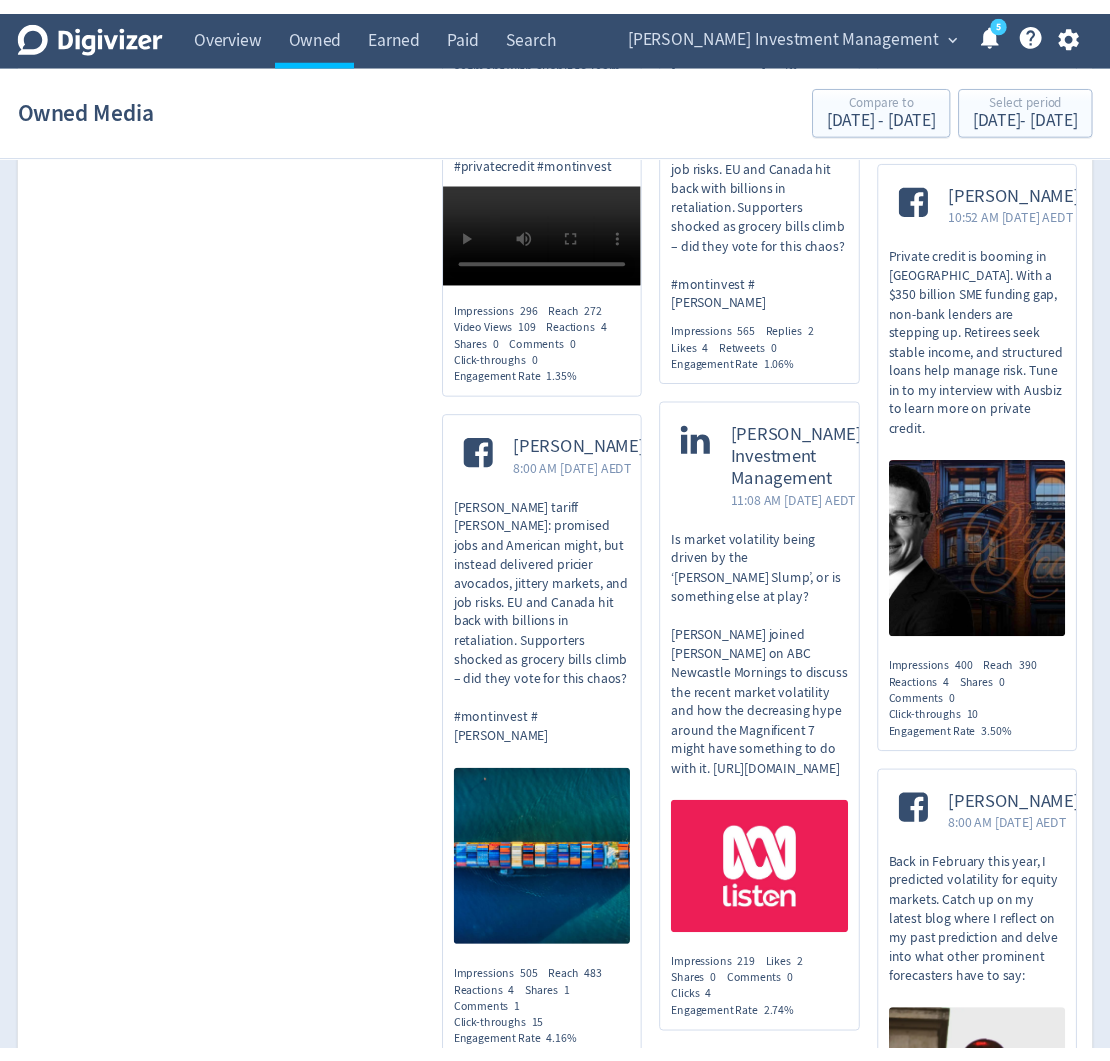 scroll, scrollTop: 6461, scrollLeft: 0, axis: vertical 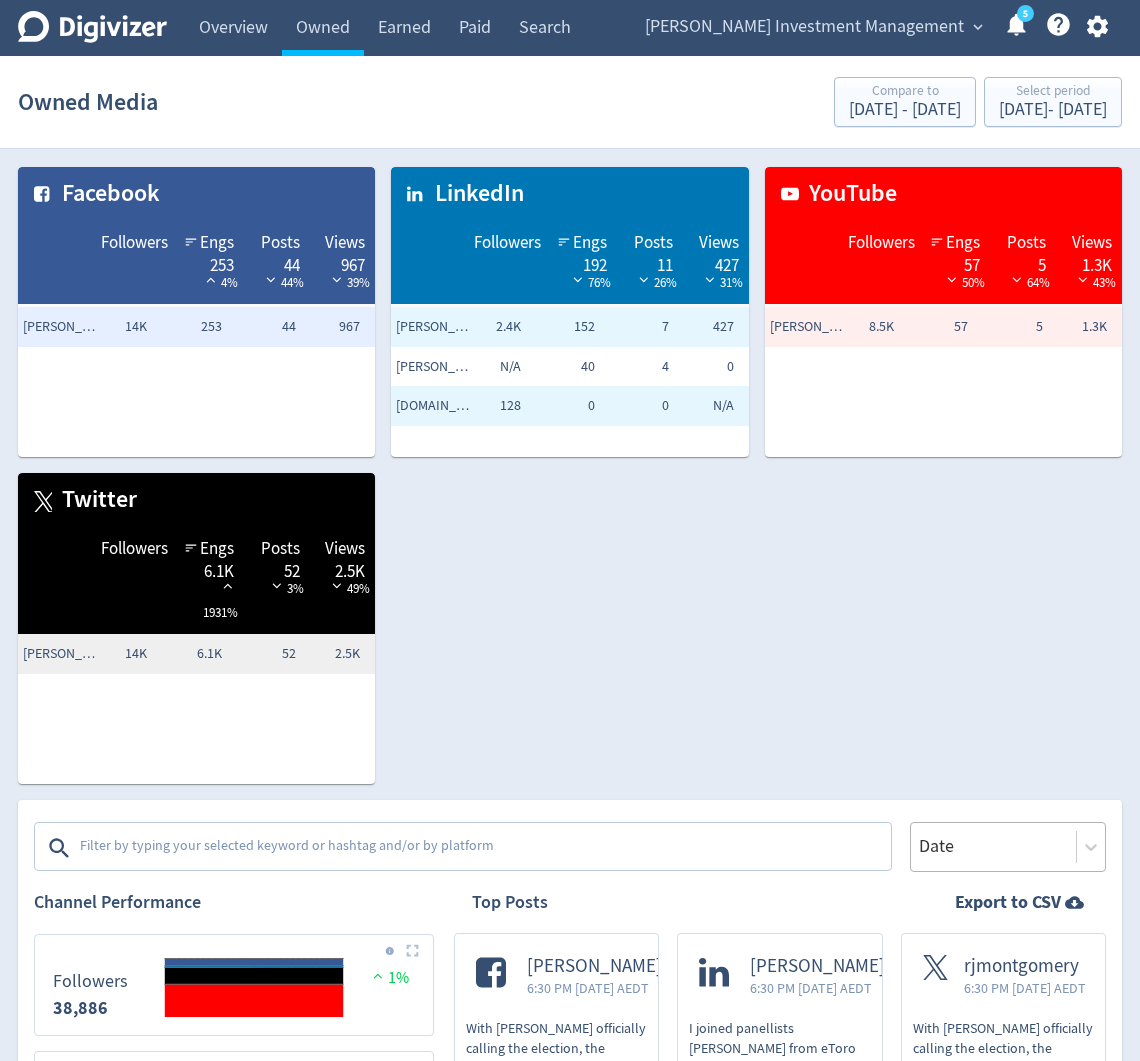 click on "Date" at bounding box center [1008, 847] 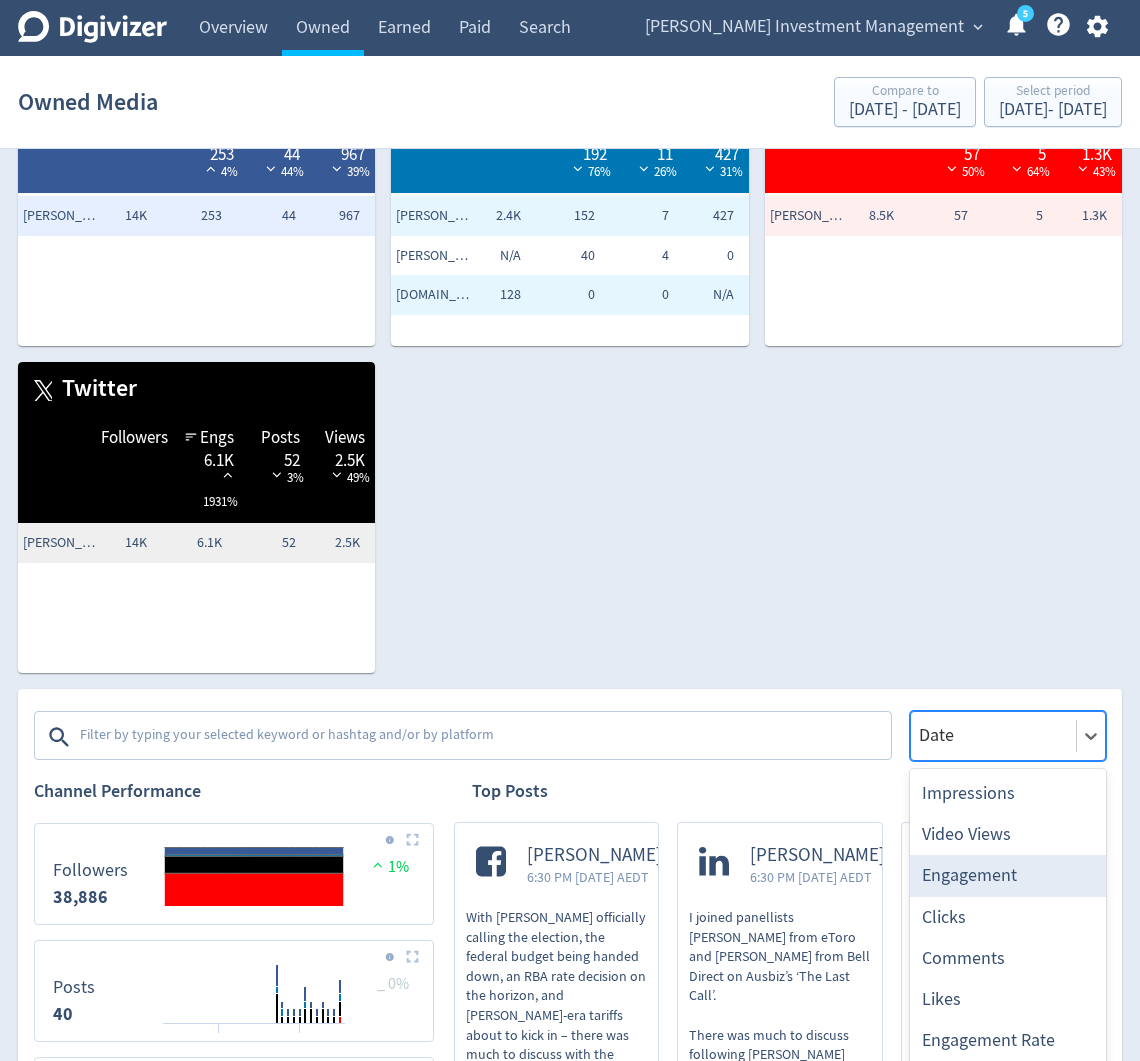 scroll, scrollTop: 126, scrollLeft: 0, axis: vertical 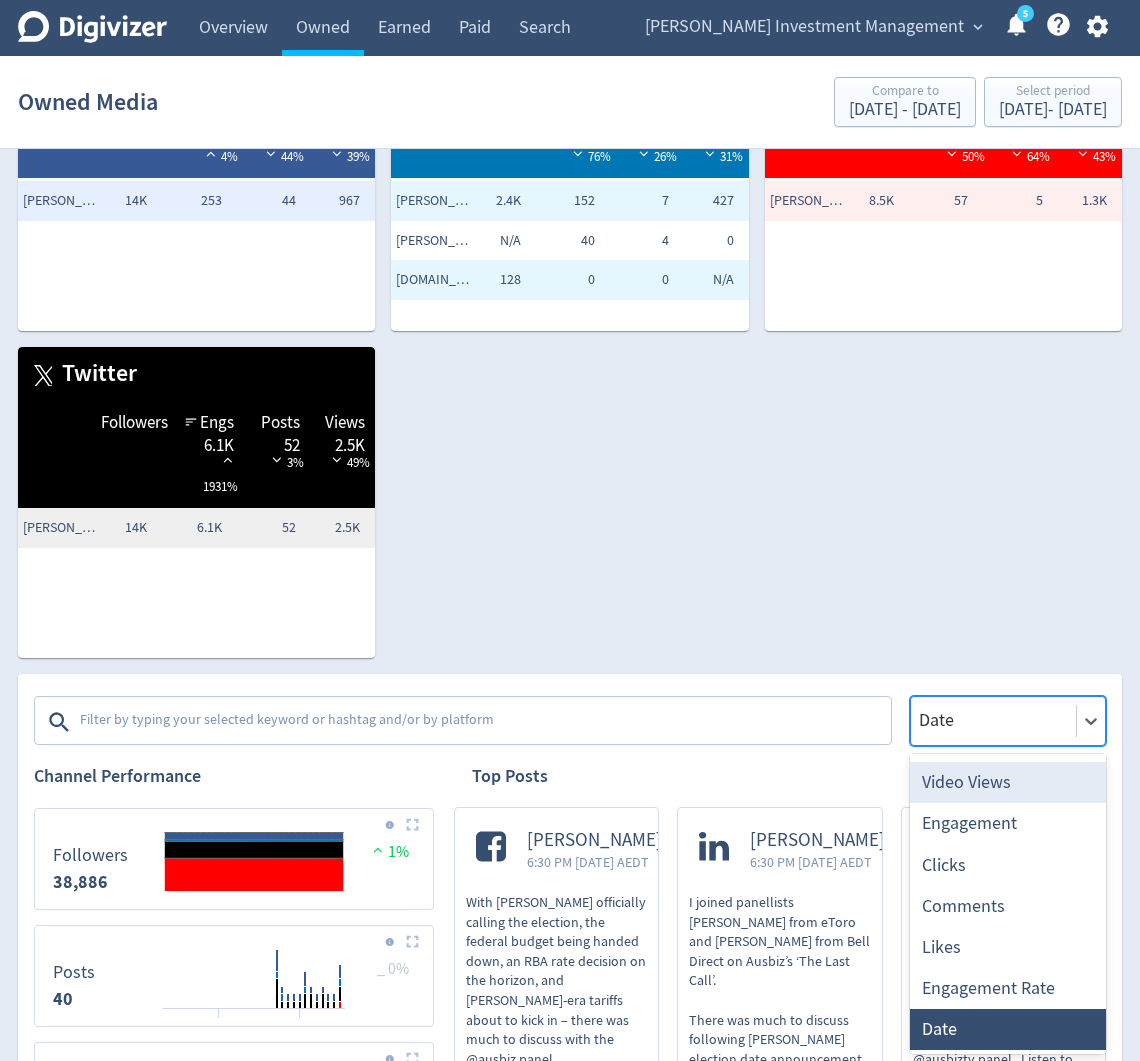click at bounding box center [463, 721] 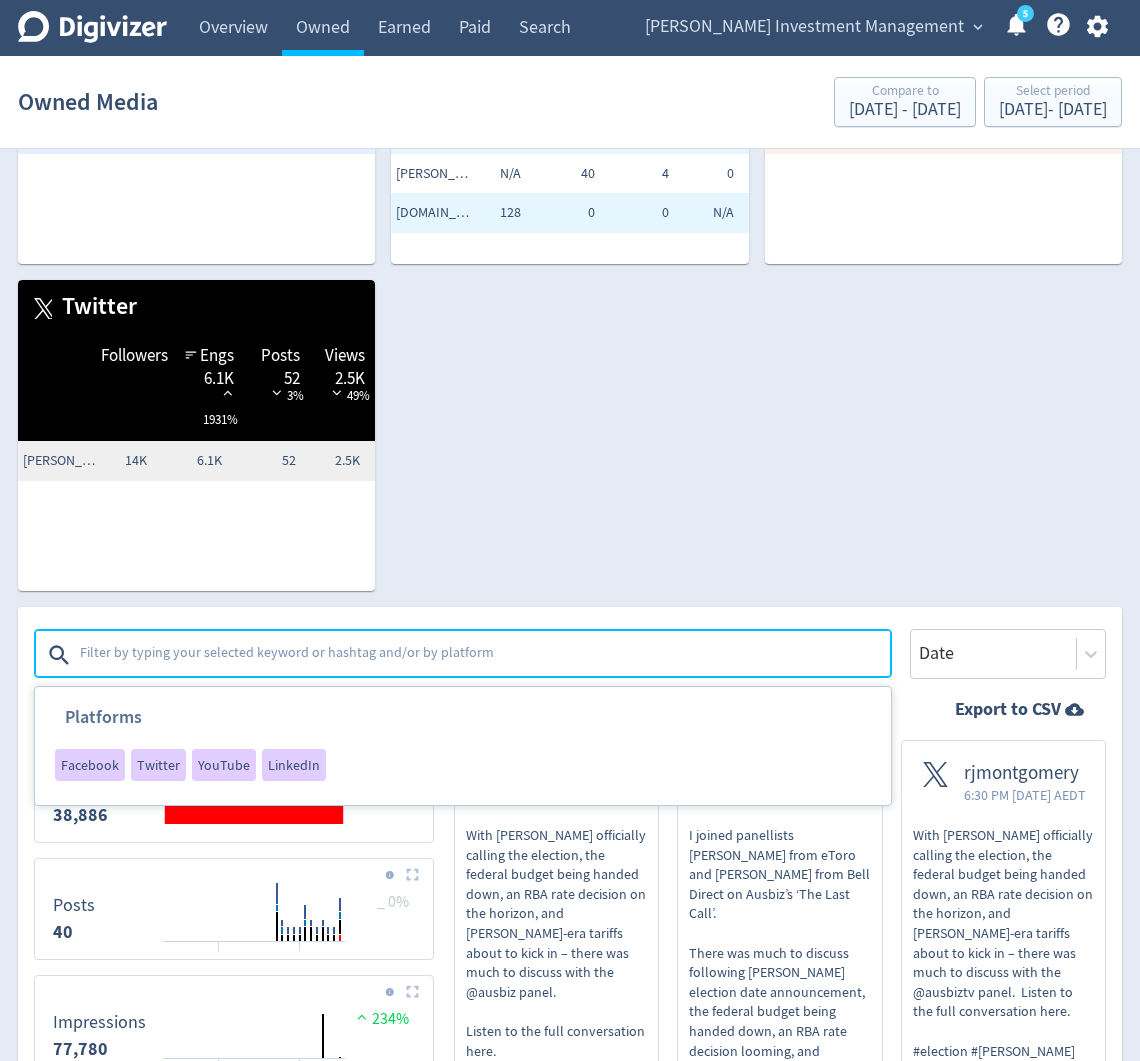scroll, scrollTop: 204, scrollLeft: 0, axis: vertical 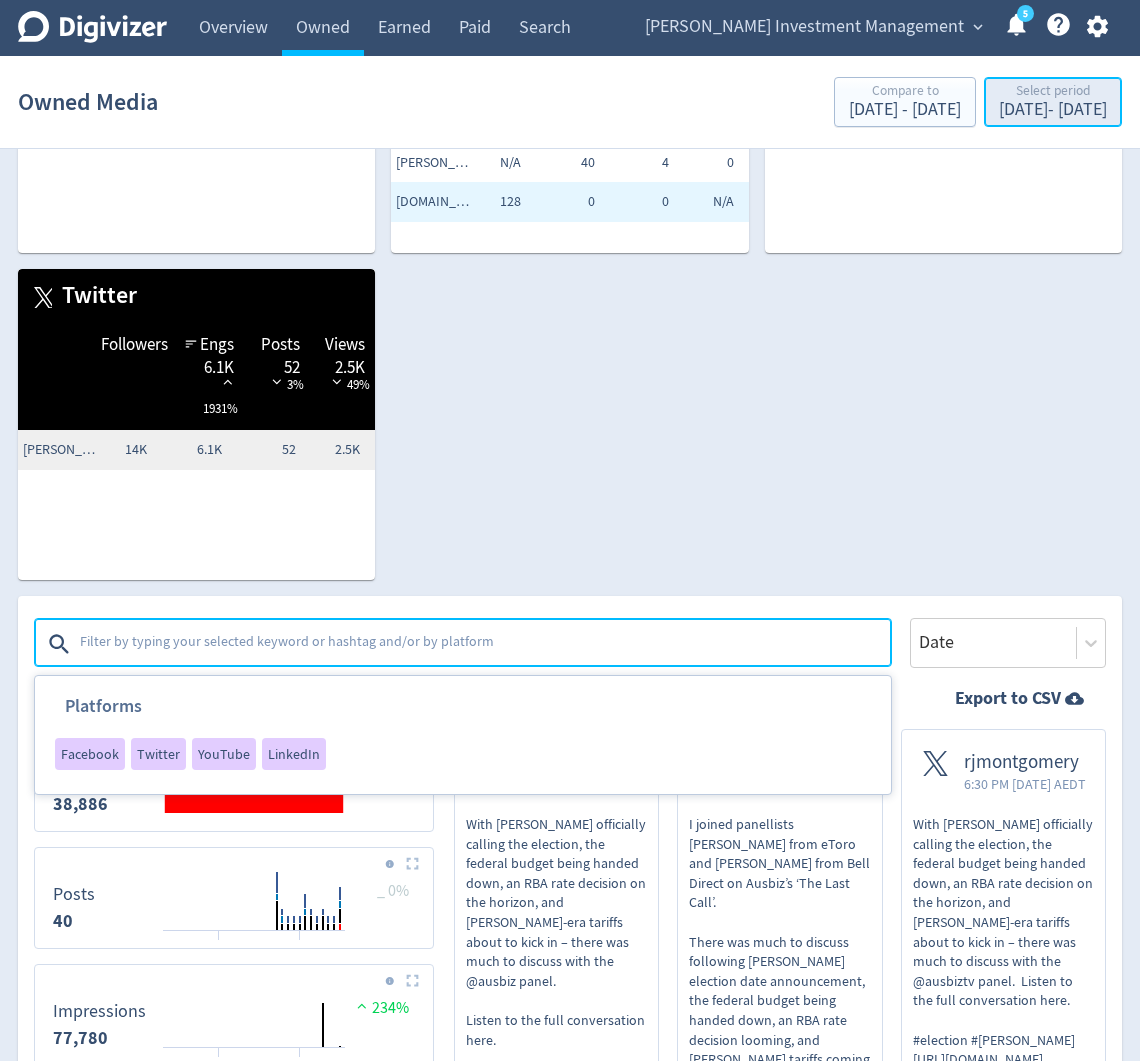 click on "Select period" at bounding box center (1053, 92) 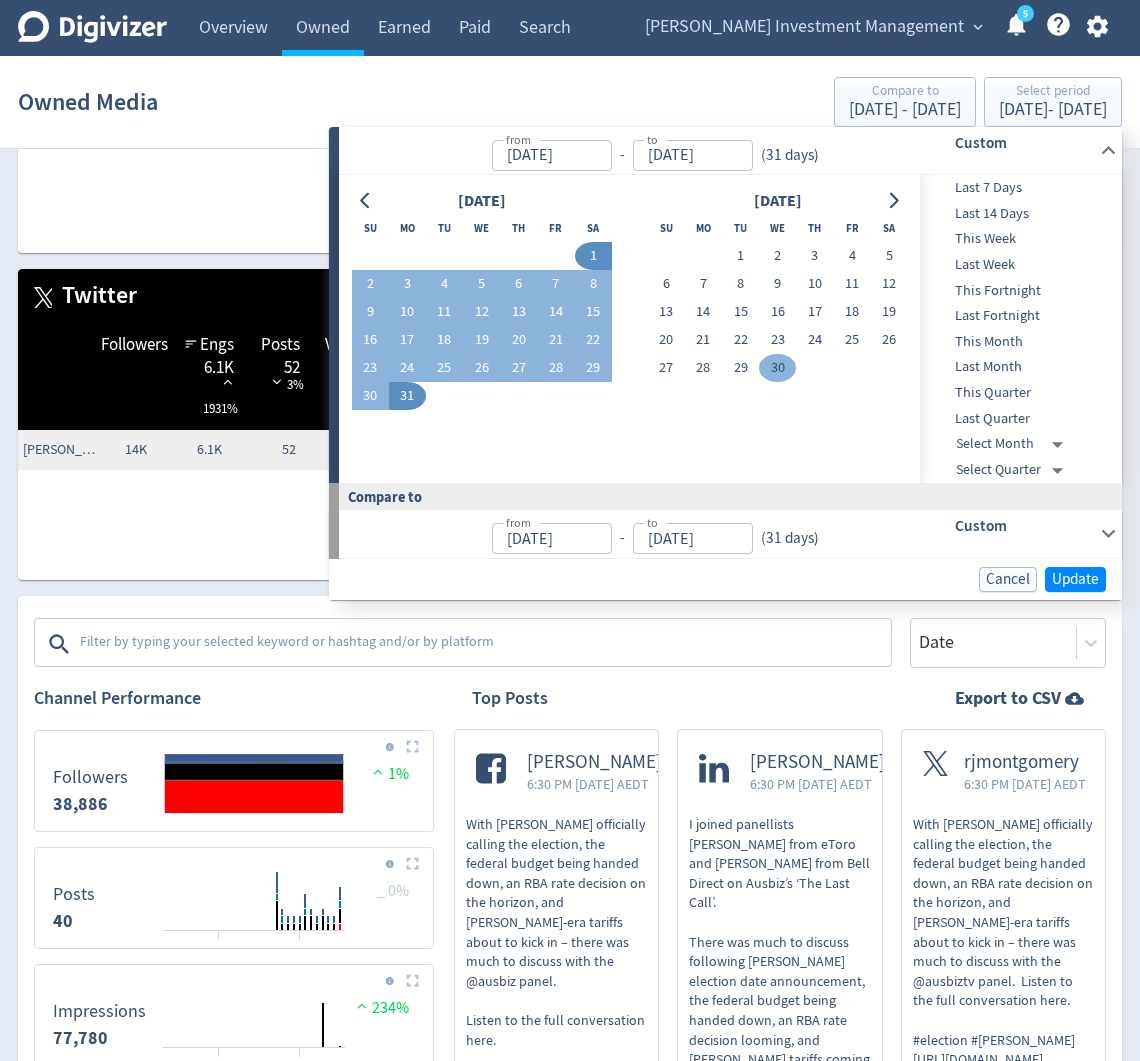 click on "30" at bounding box center [777, 368] 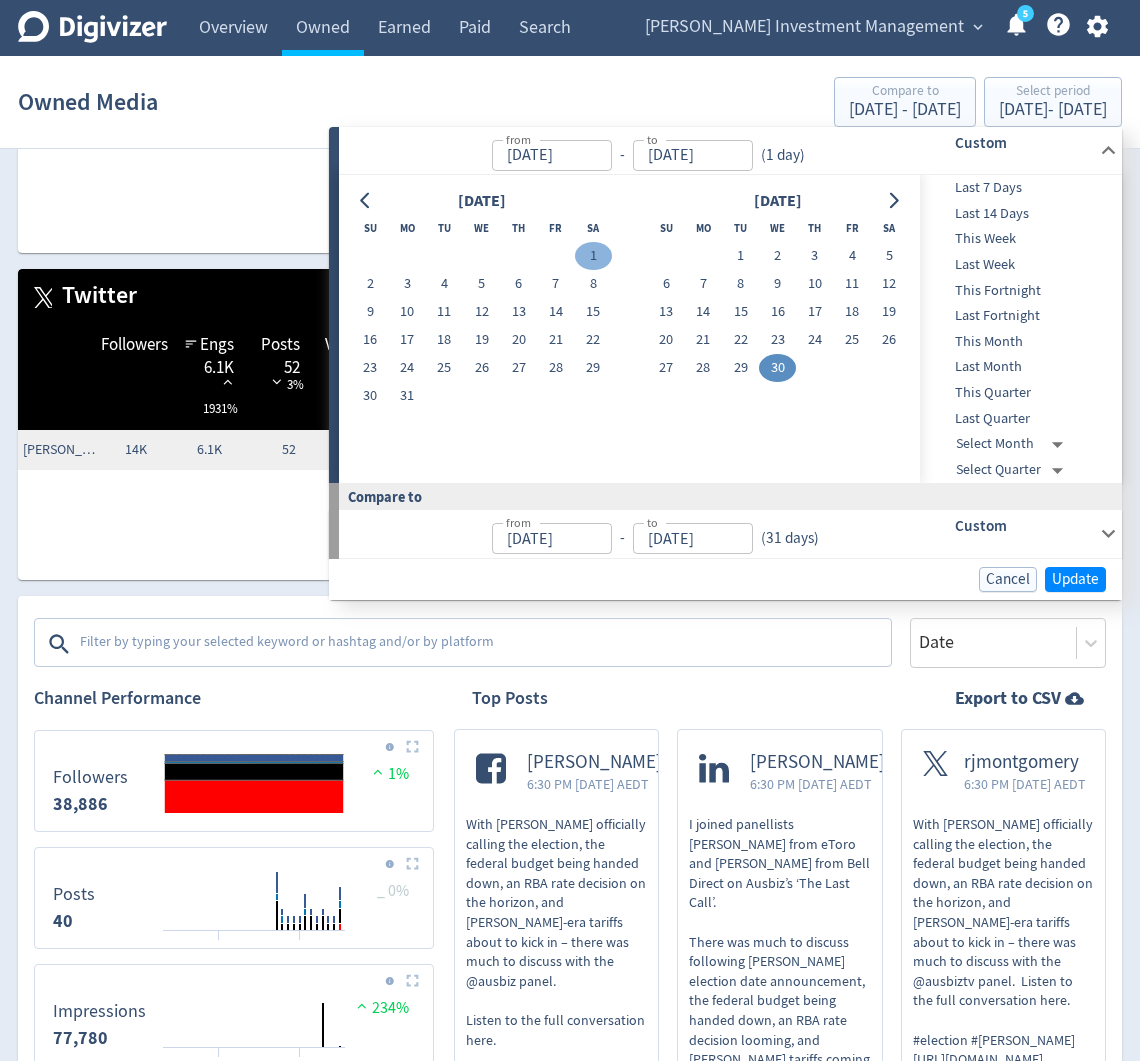 click on "1" at bounding box center (593, 256) 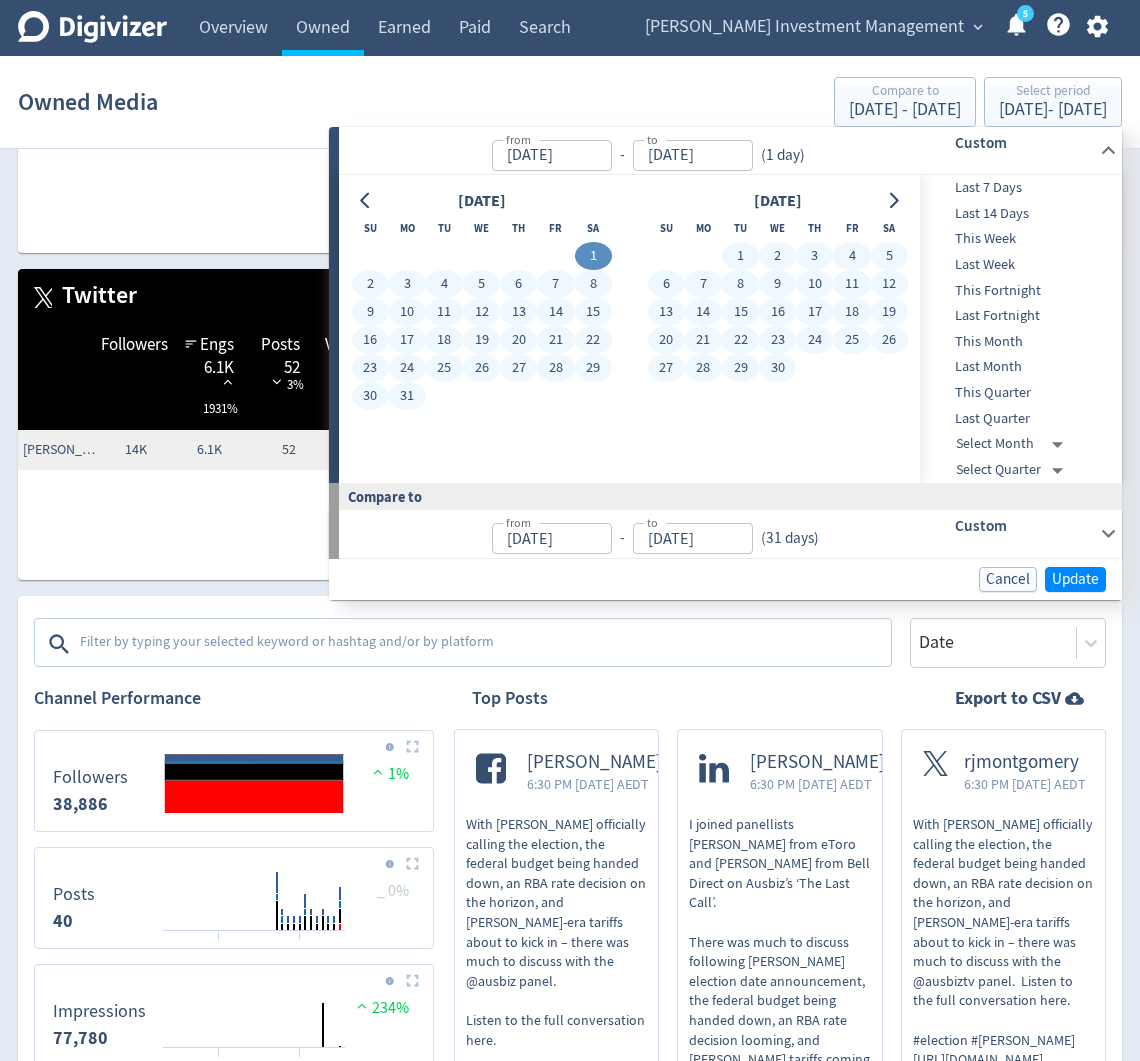 click on "30" at bounding box center (777, 368) 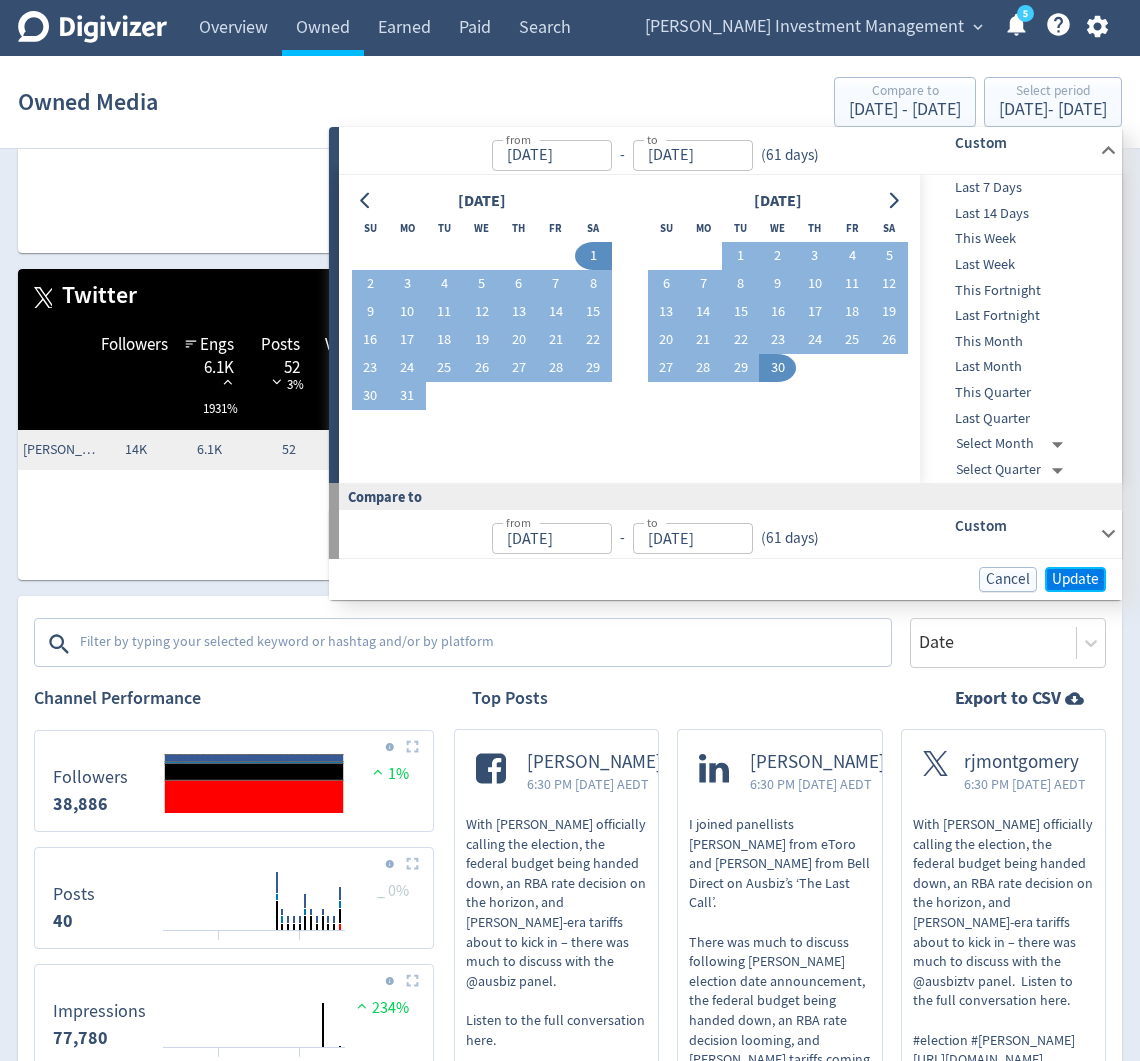 click on "Update" at bounding box center (1075, 579) 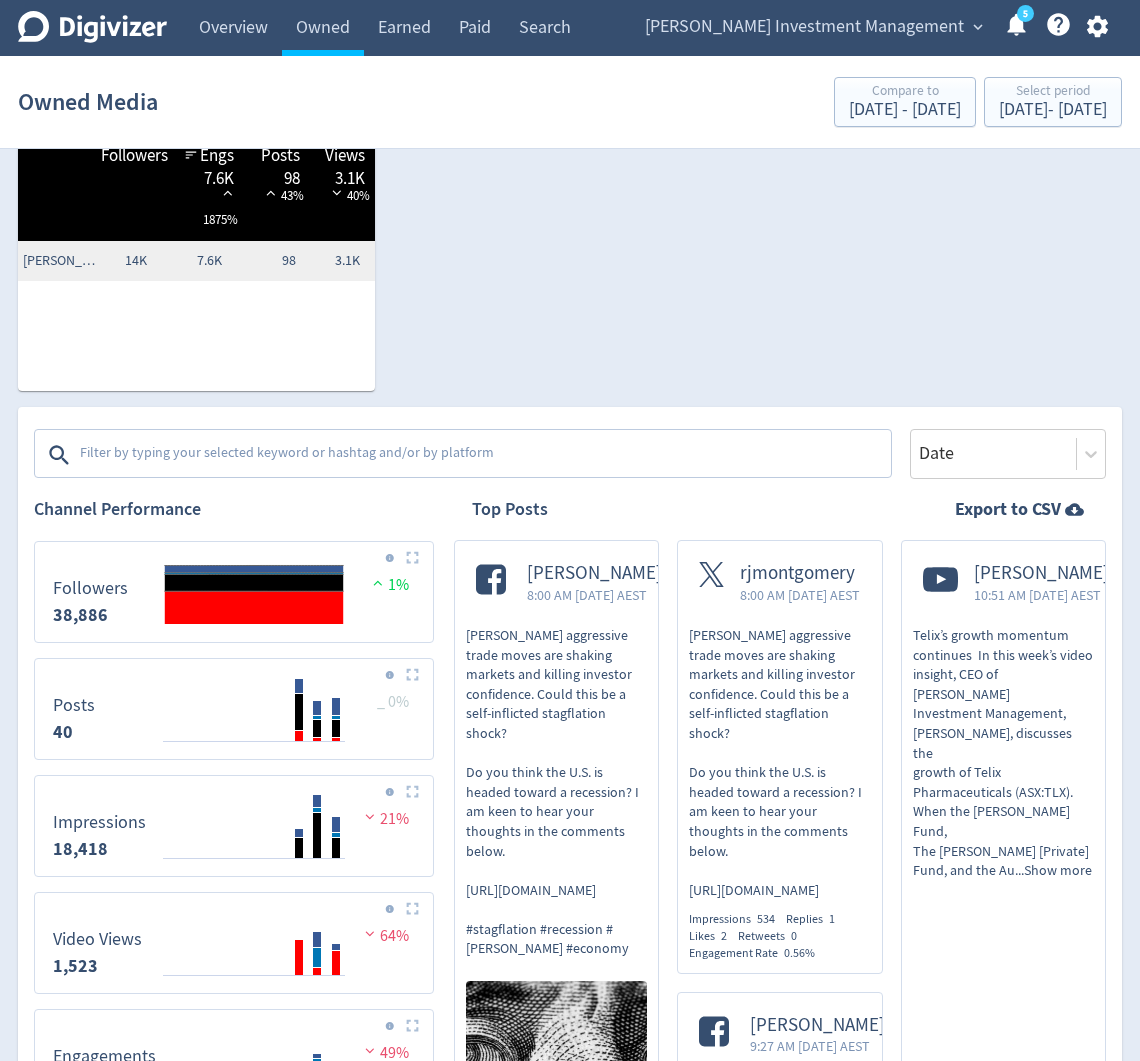 scroll, scrollTop: 392, scrollLeft: 0, axis: vertical 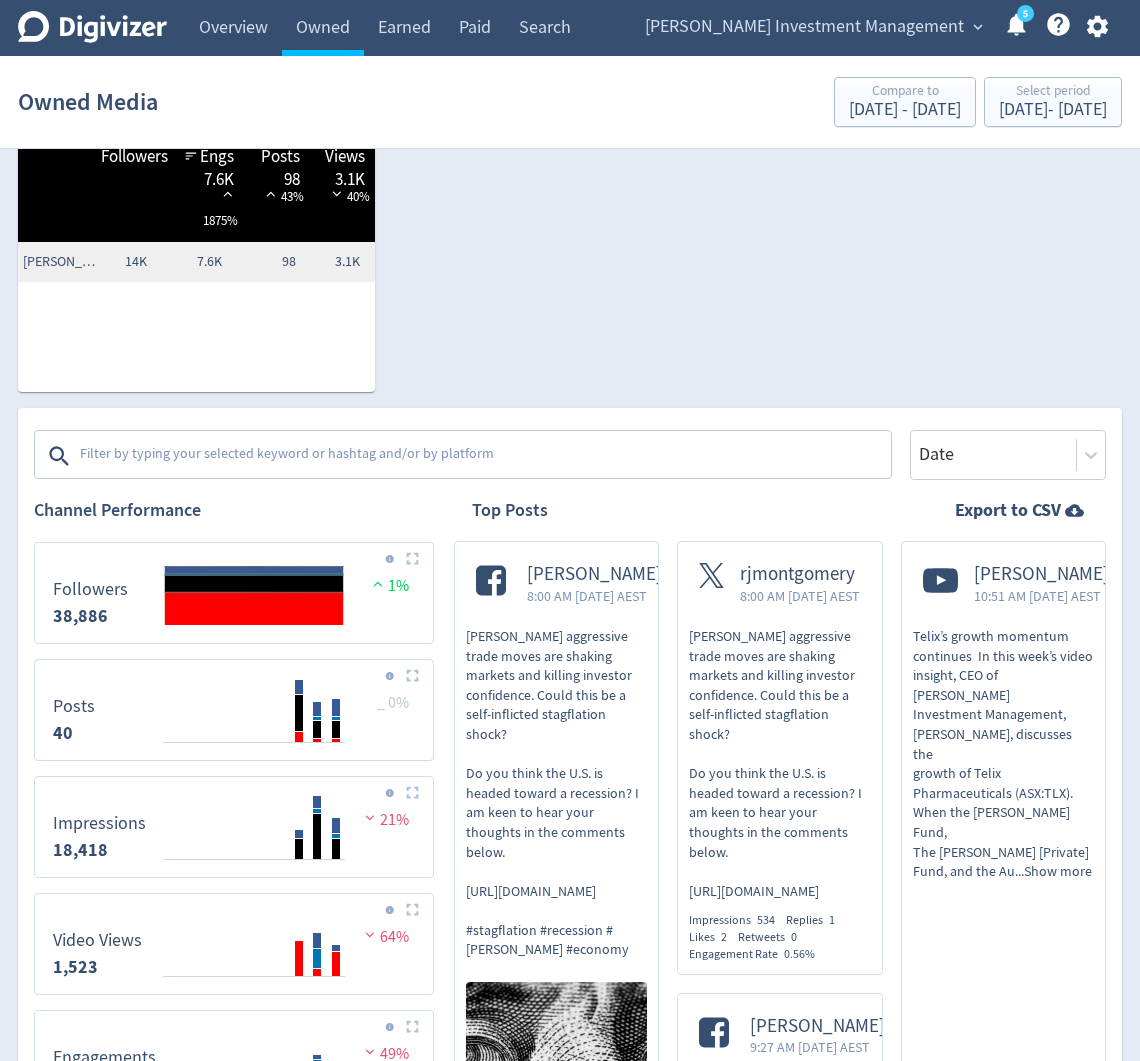 click at bounding box center [483, 456] 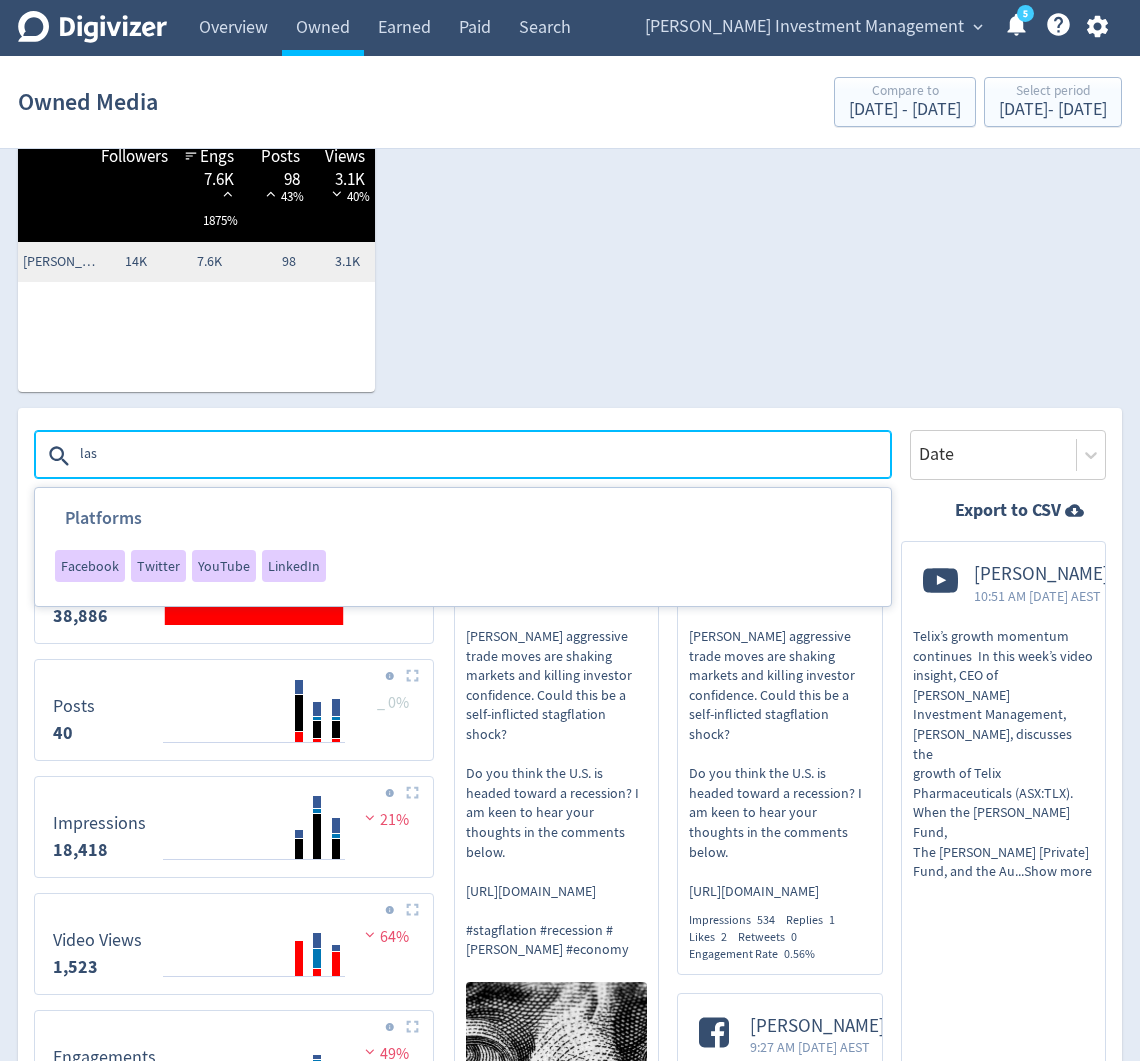 type on "last" 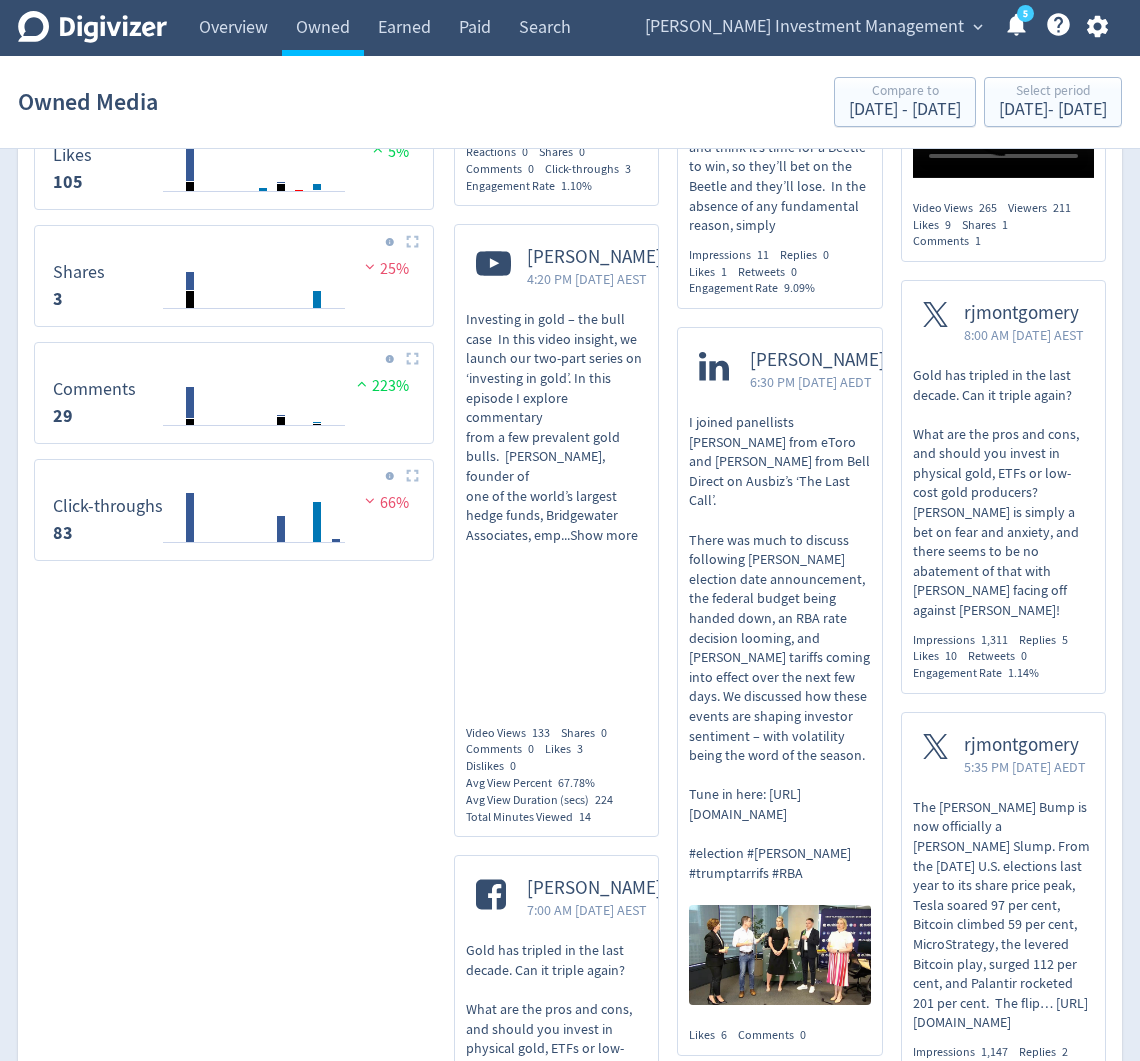 scroll, scrollTop: 1454, scrollLeft: 0, axis: vertical 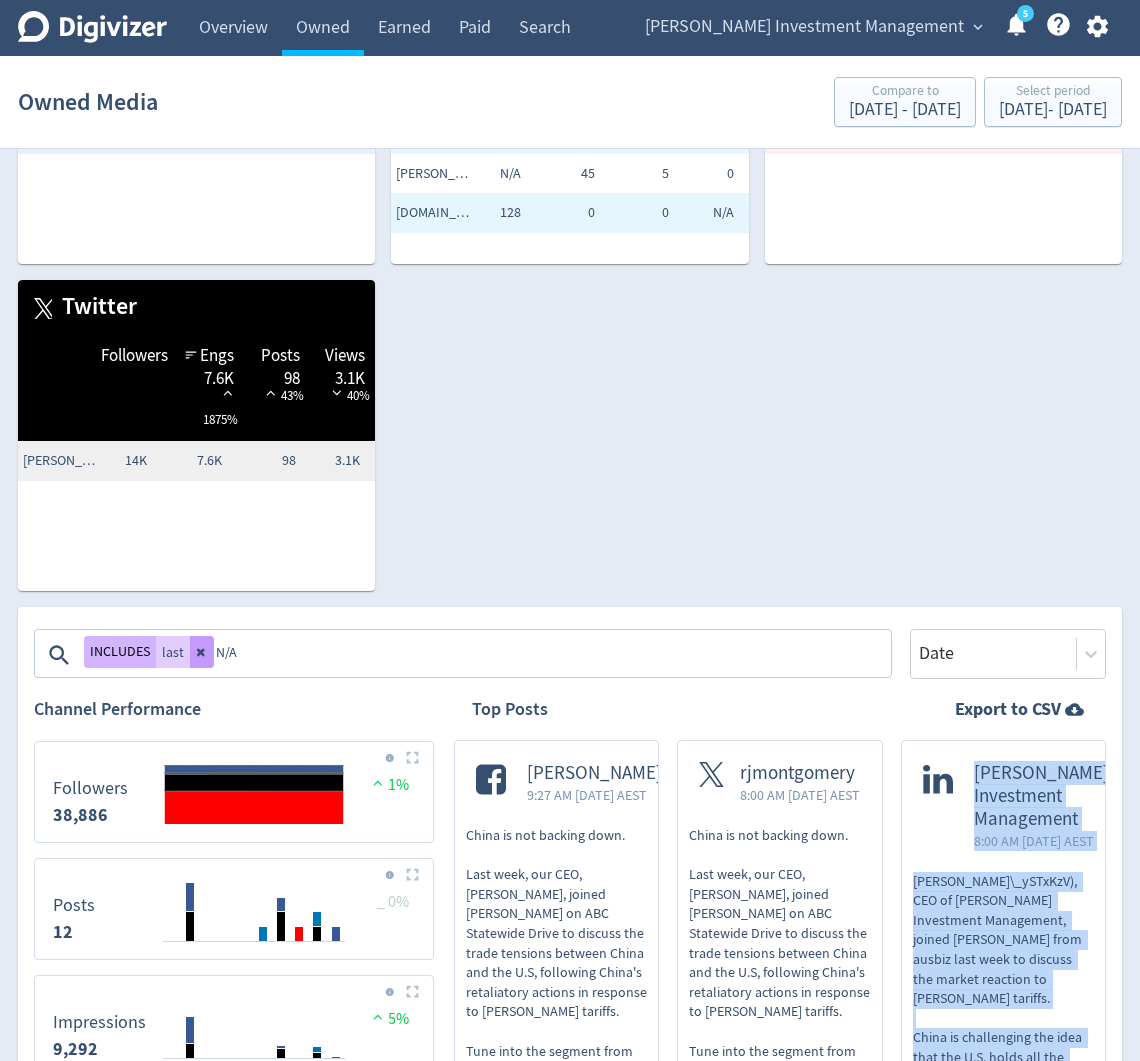 click 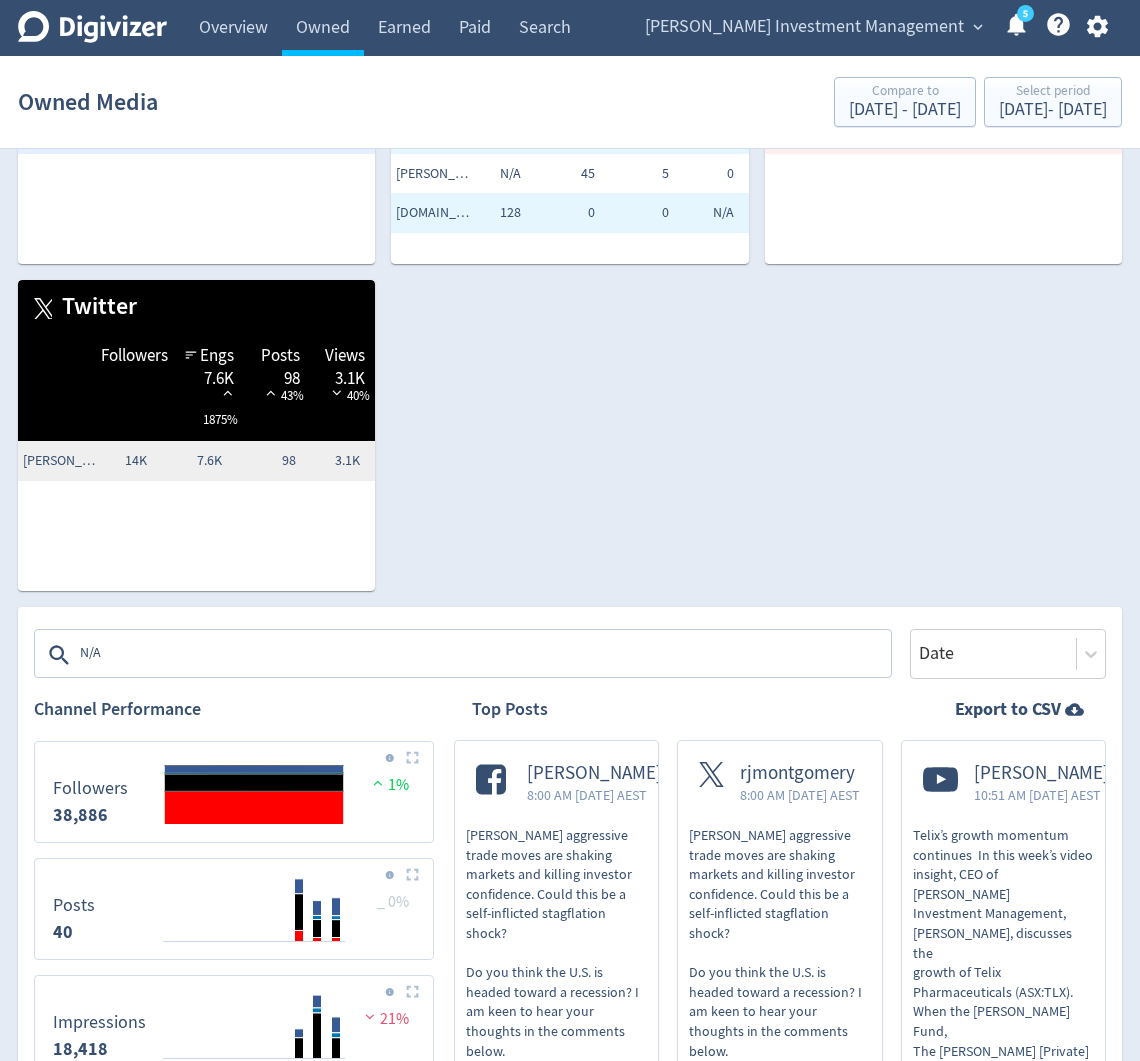click on "N/A" at bounding box center (483, 655) 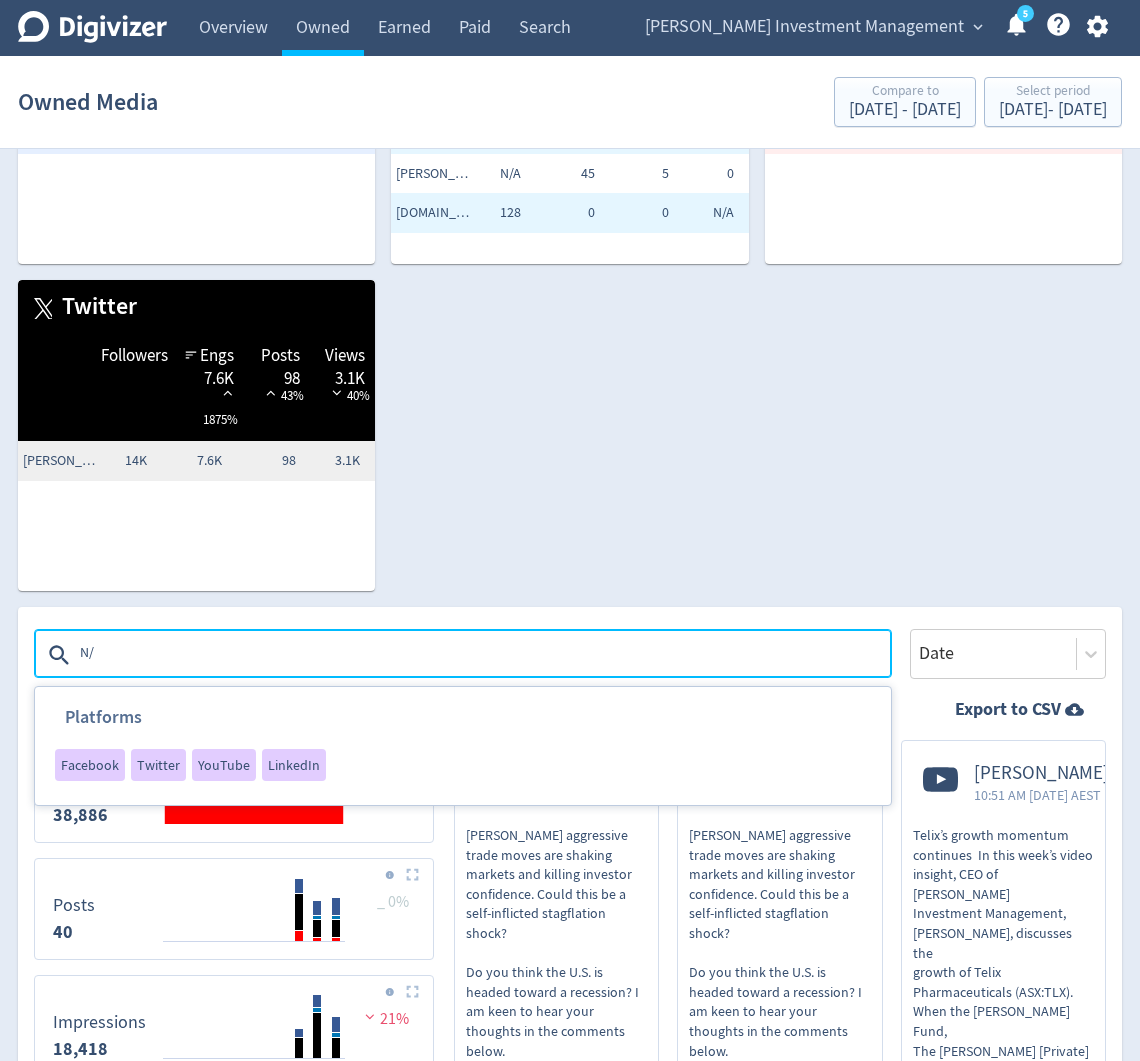 type on "N" 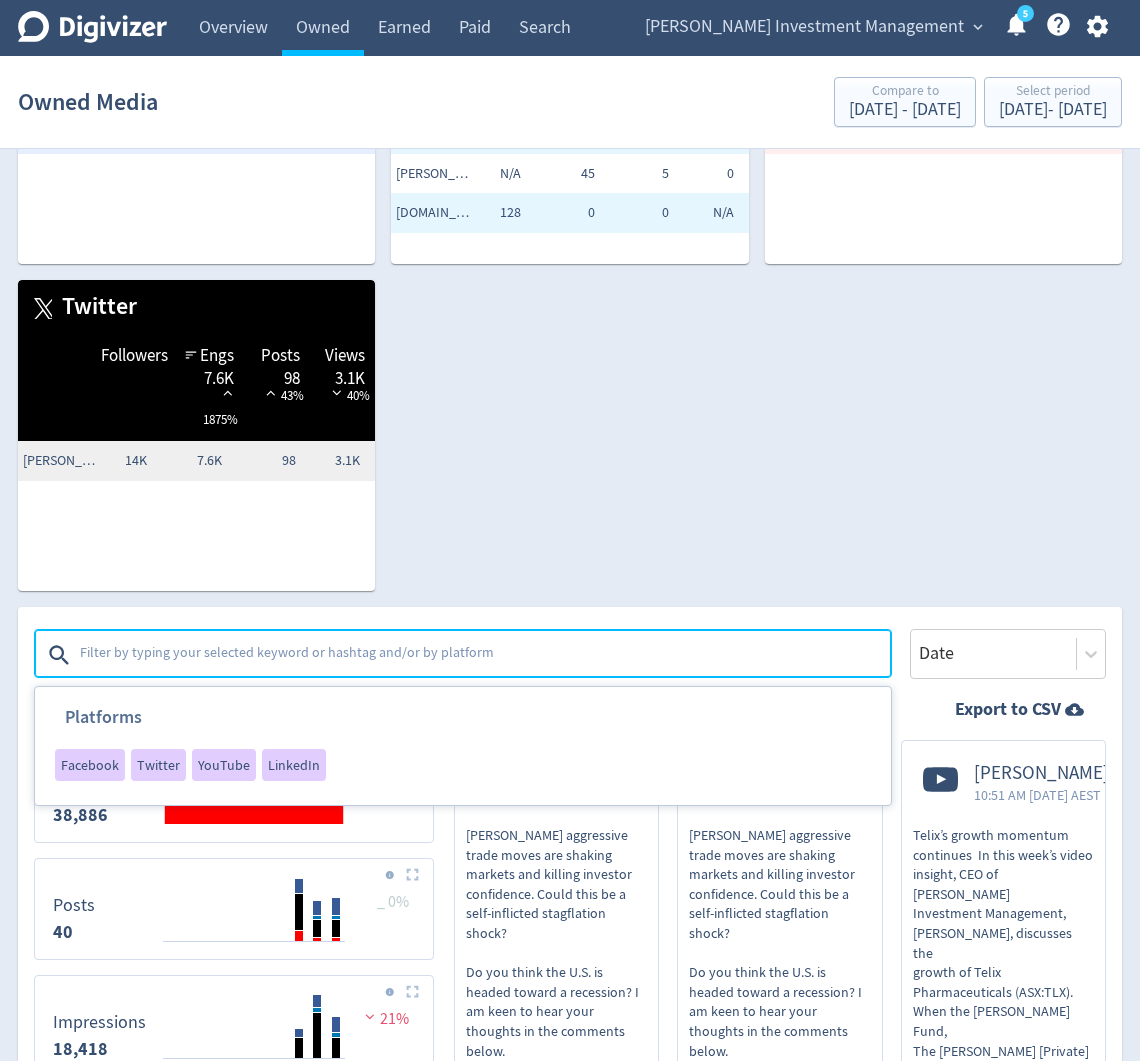 type 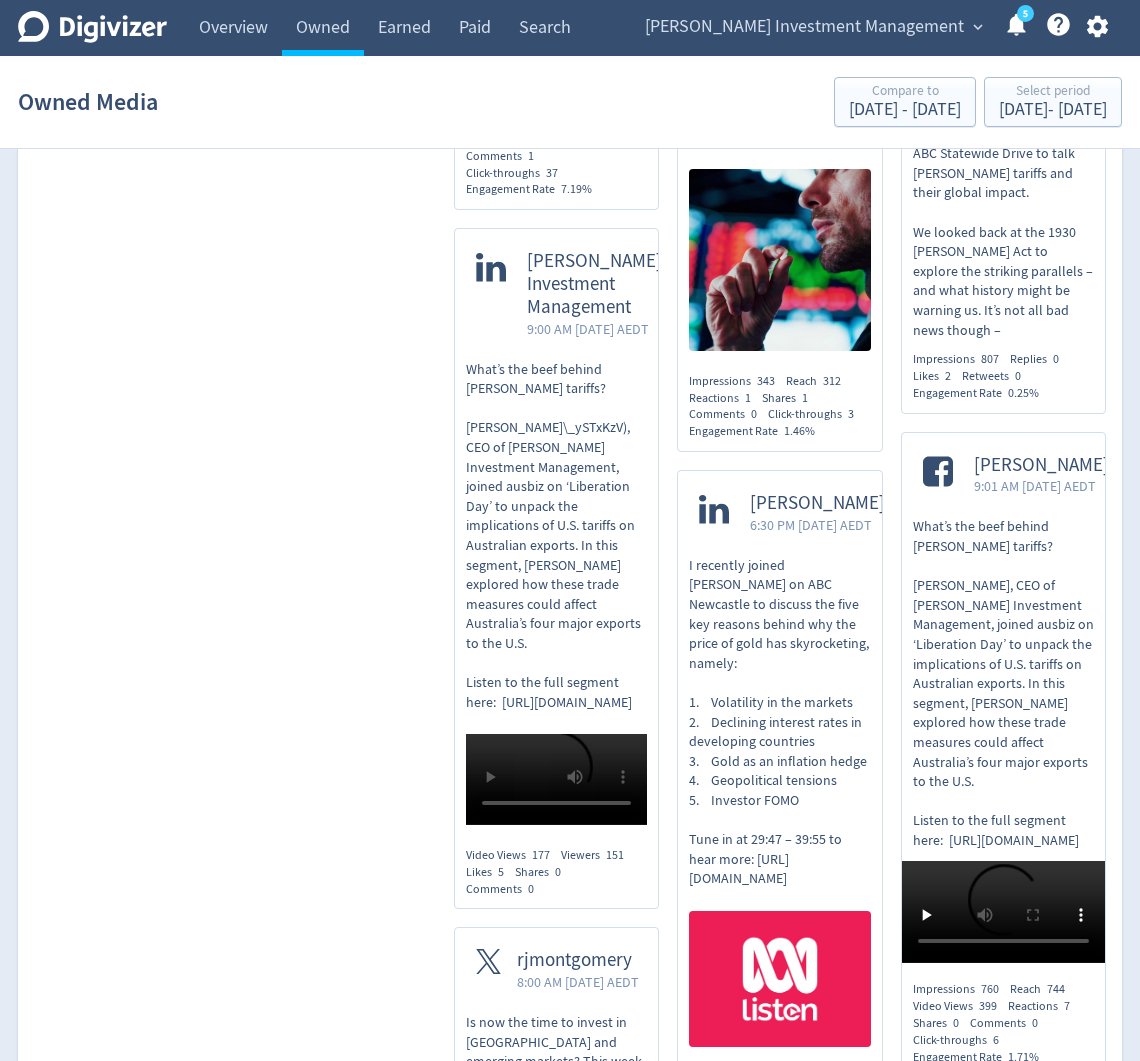 scroll, scrollTop: 12639, scrollLeft: 0, axis: vertical 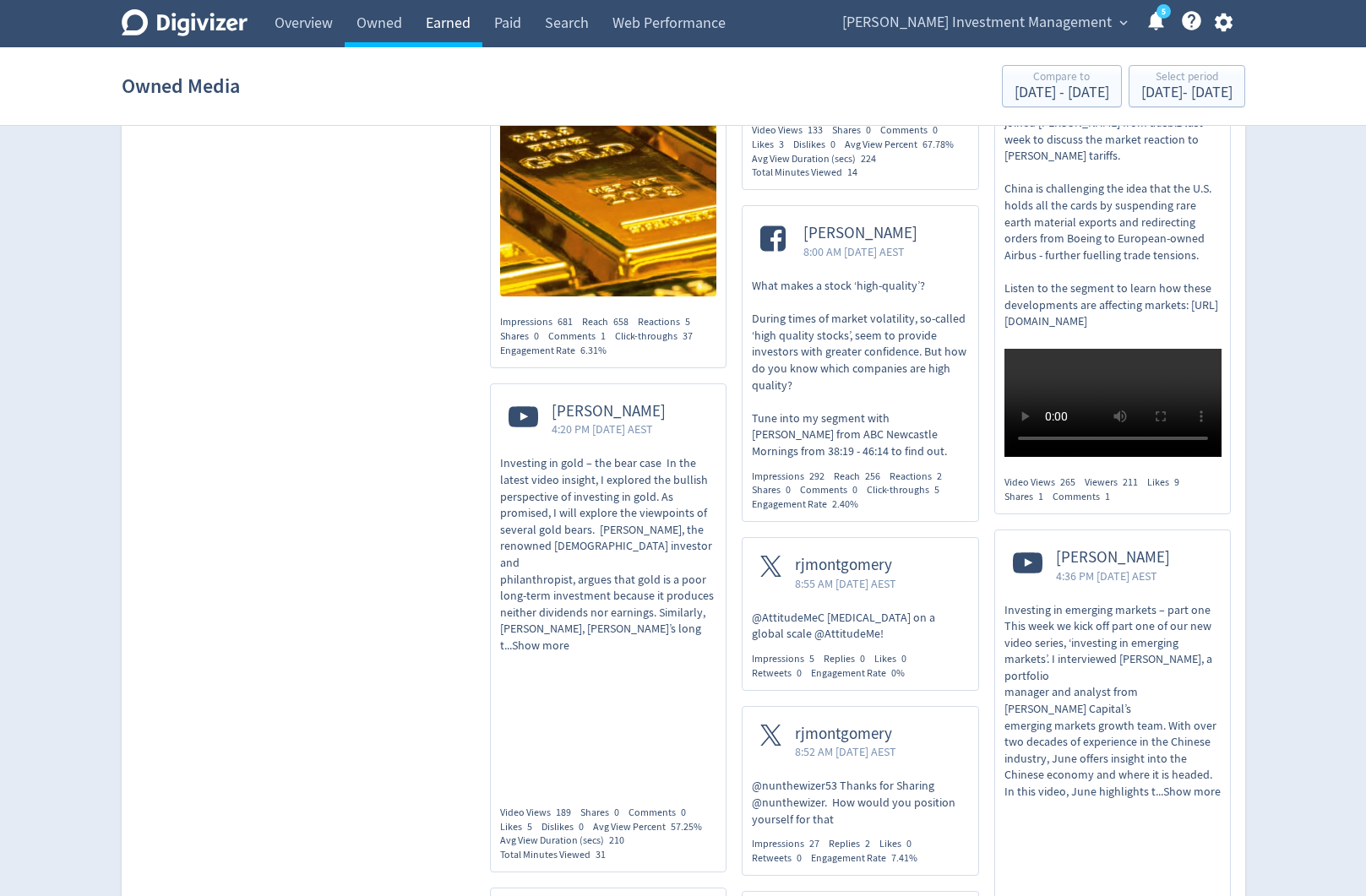 click on "Earned" at bounding box center (448, 24) 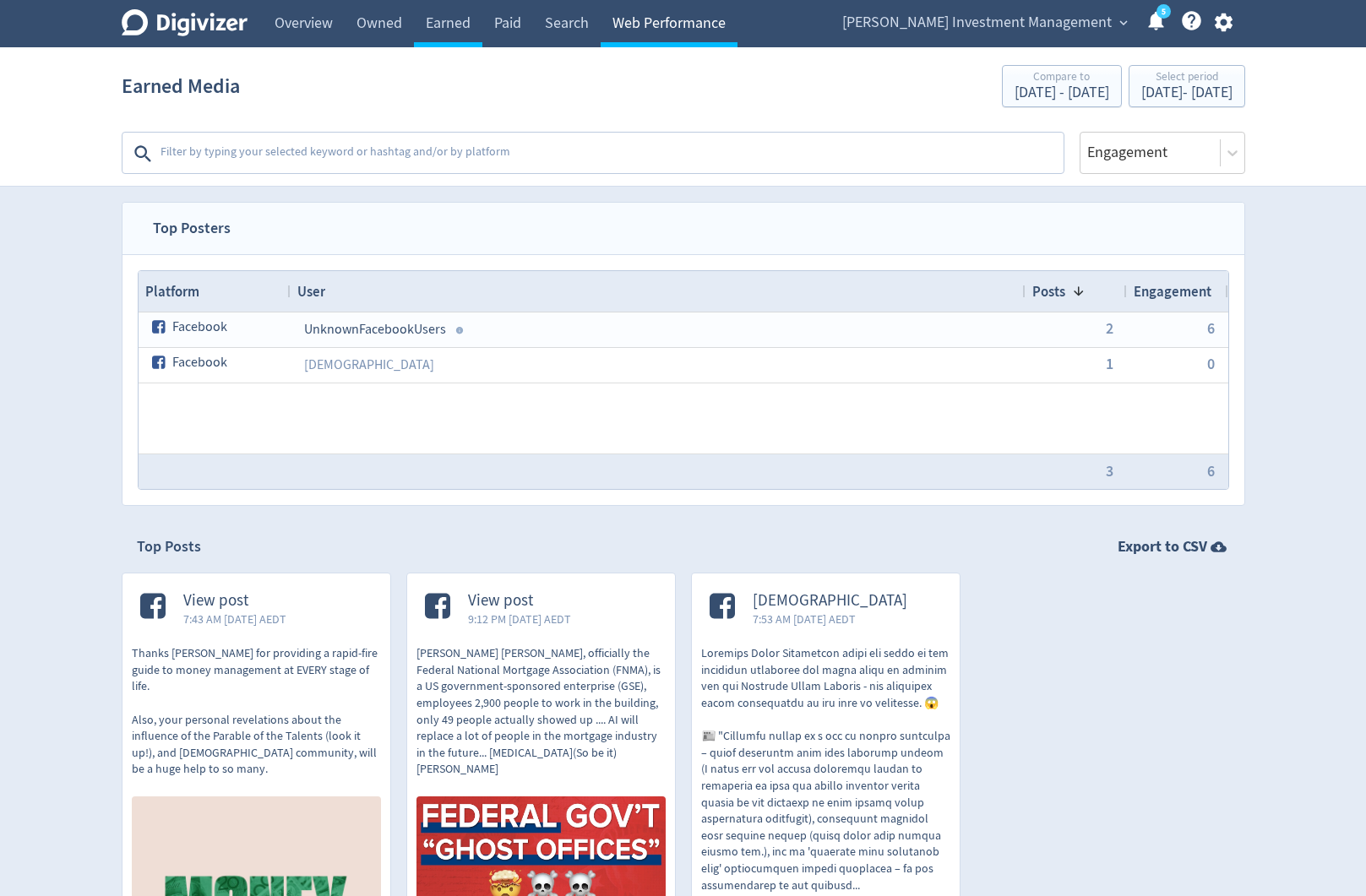 click on "Web Performance" at bounding box center [669, 24] 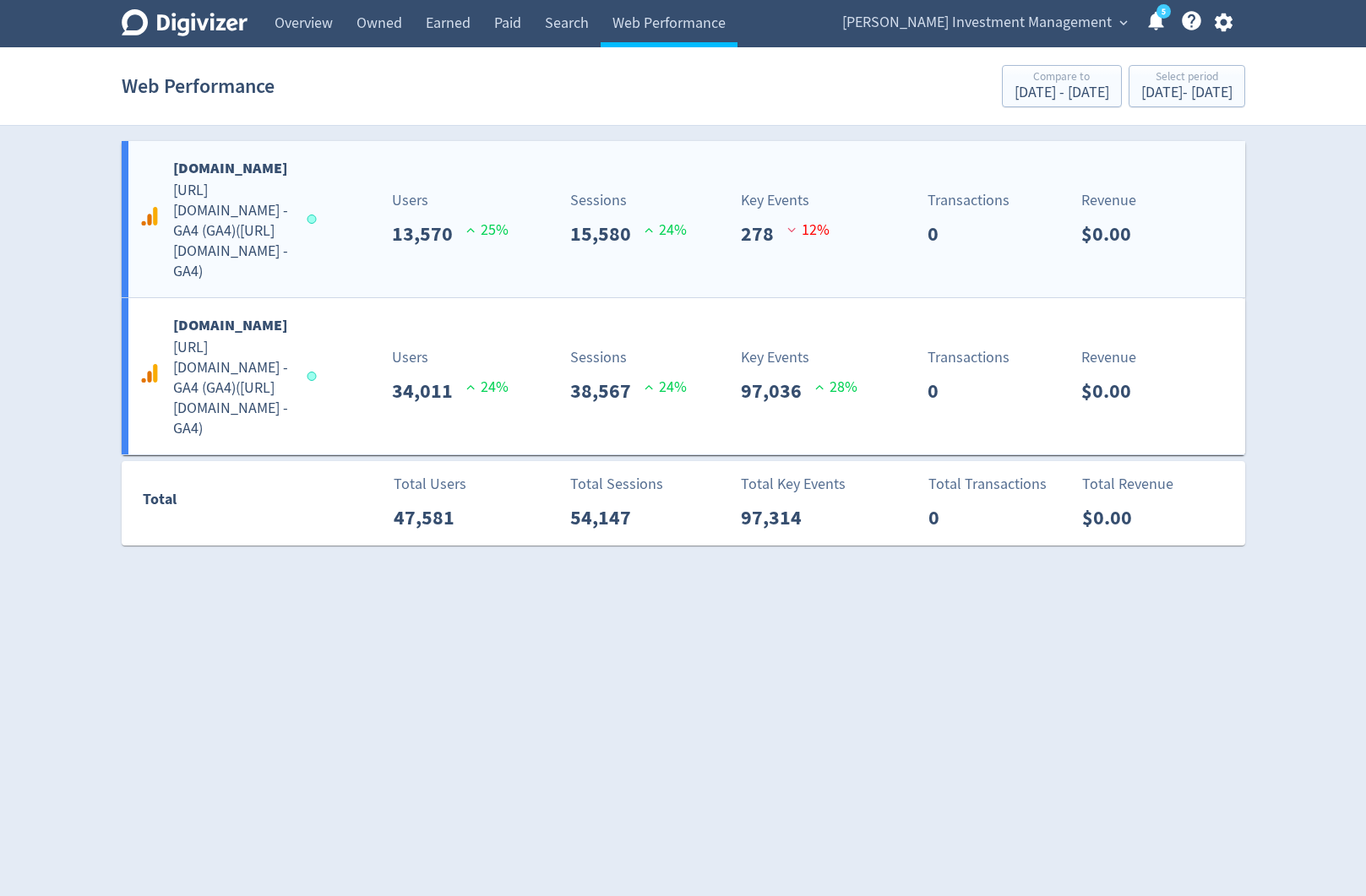 click on "[DOMAIN_NAME] [URL][DOMAIN_NAME] - GA4 (GA4)  ( [URL][DOMAIN_NAME] - GA4 ) Users 13,570   25 % Sessions 15,580   24 % Key Events 278   12 % Transactions 0 Revenue $0.00" at bounding box center [683, 219] 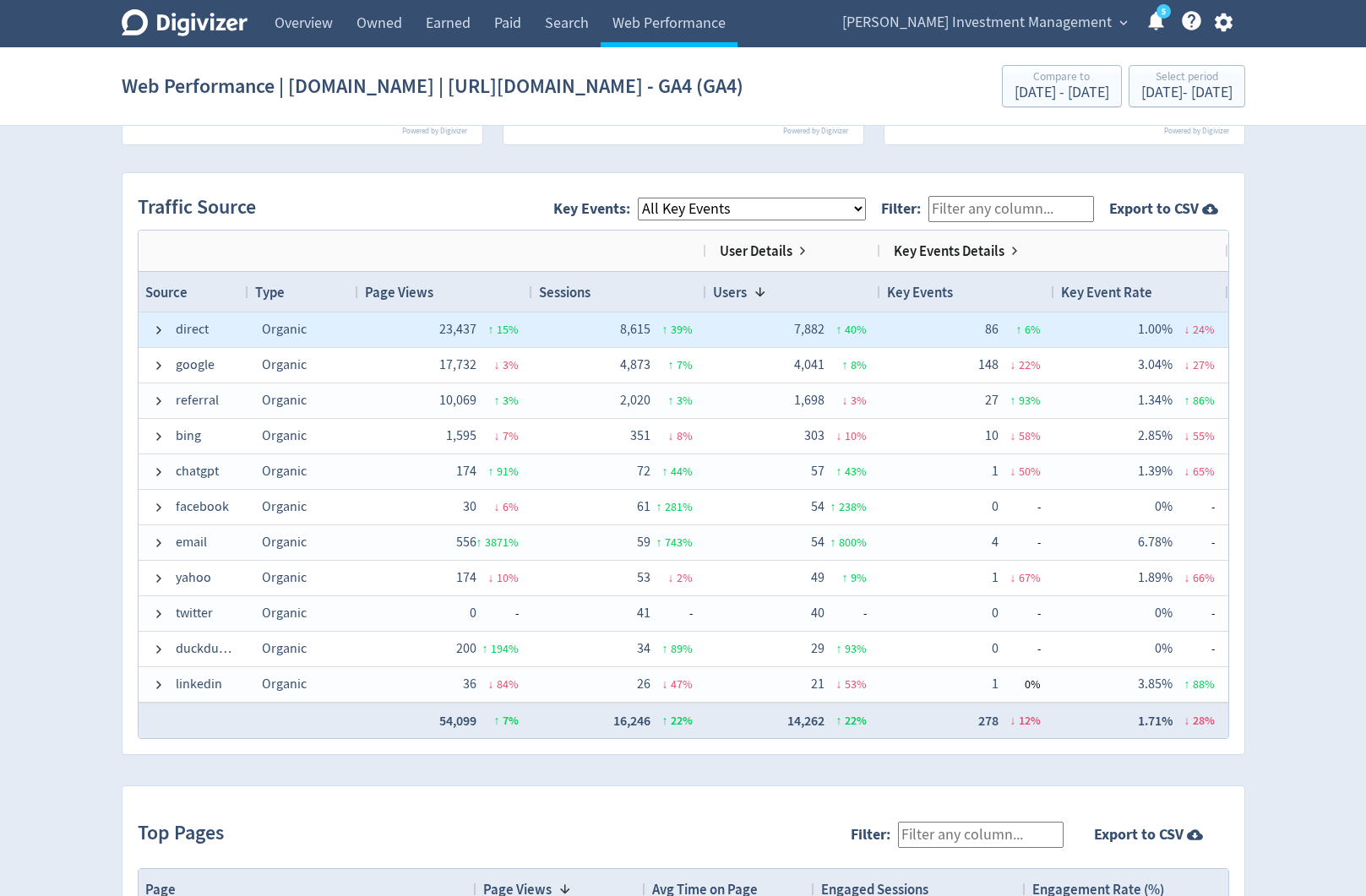 scroll, scrollTop: 1051, scrollLeft: 0, axis: vertical 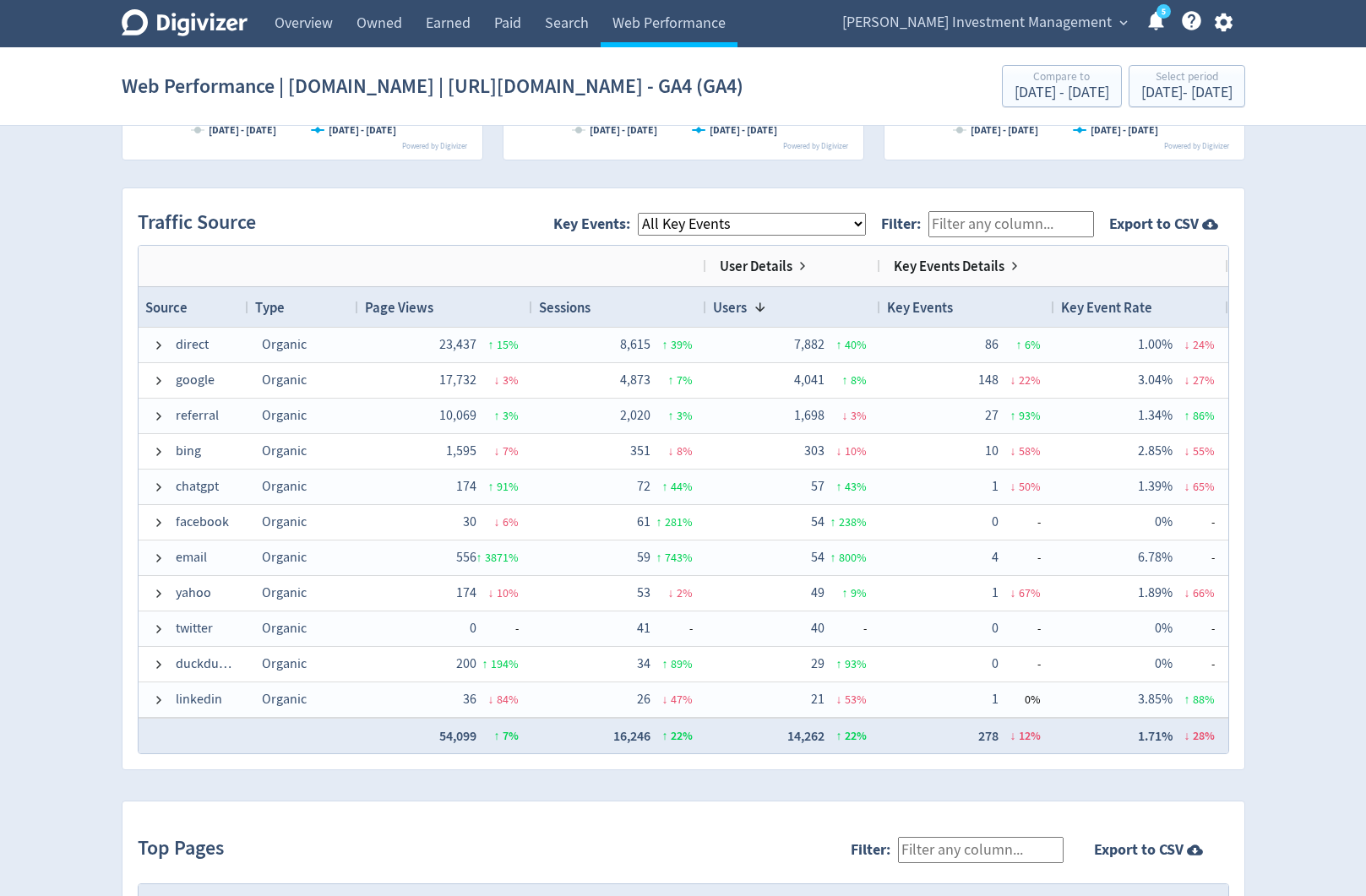 click on "Filter:" at bounding box center (1011, 224) 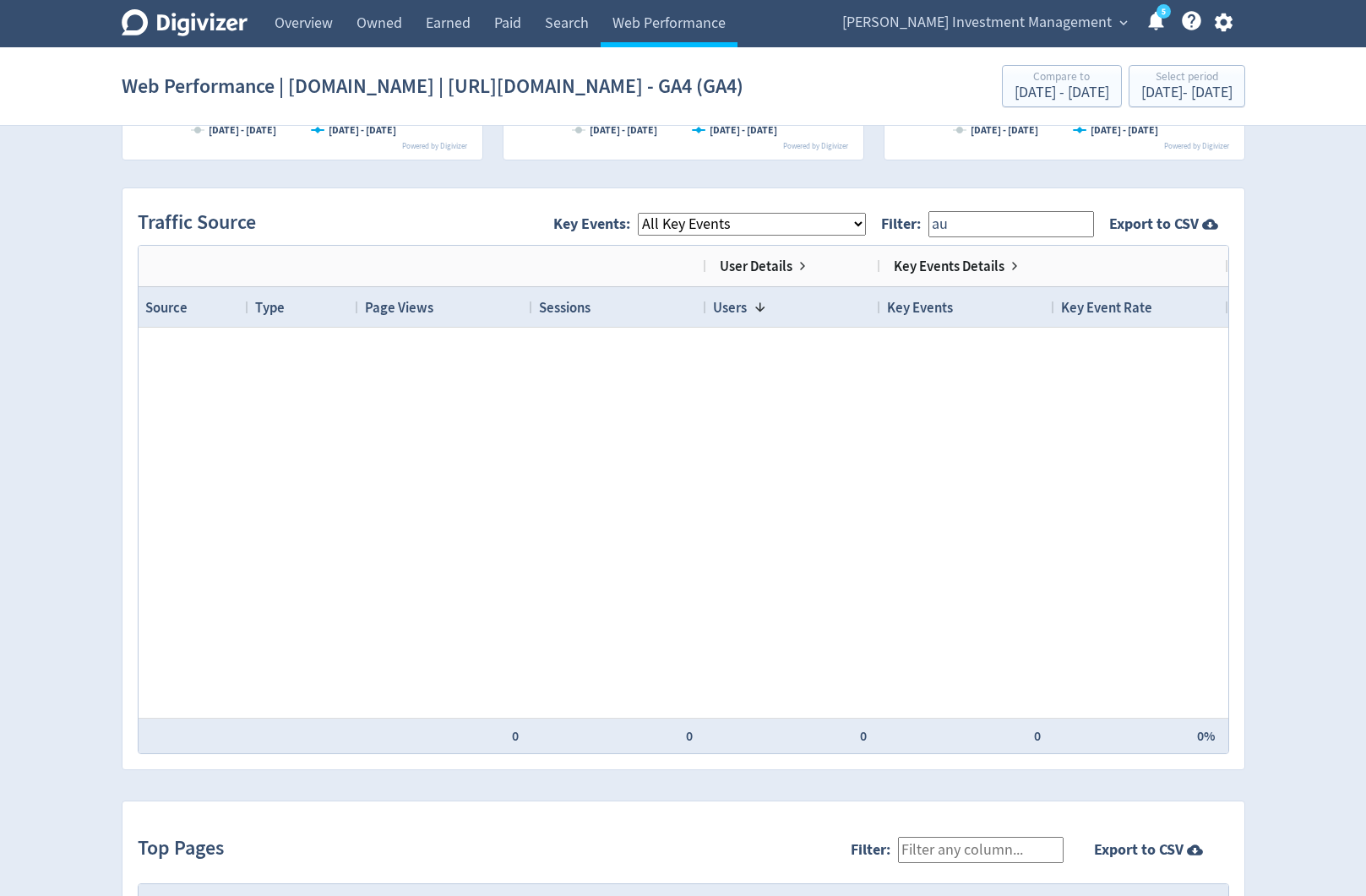type on "a" 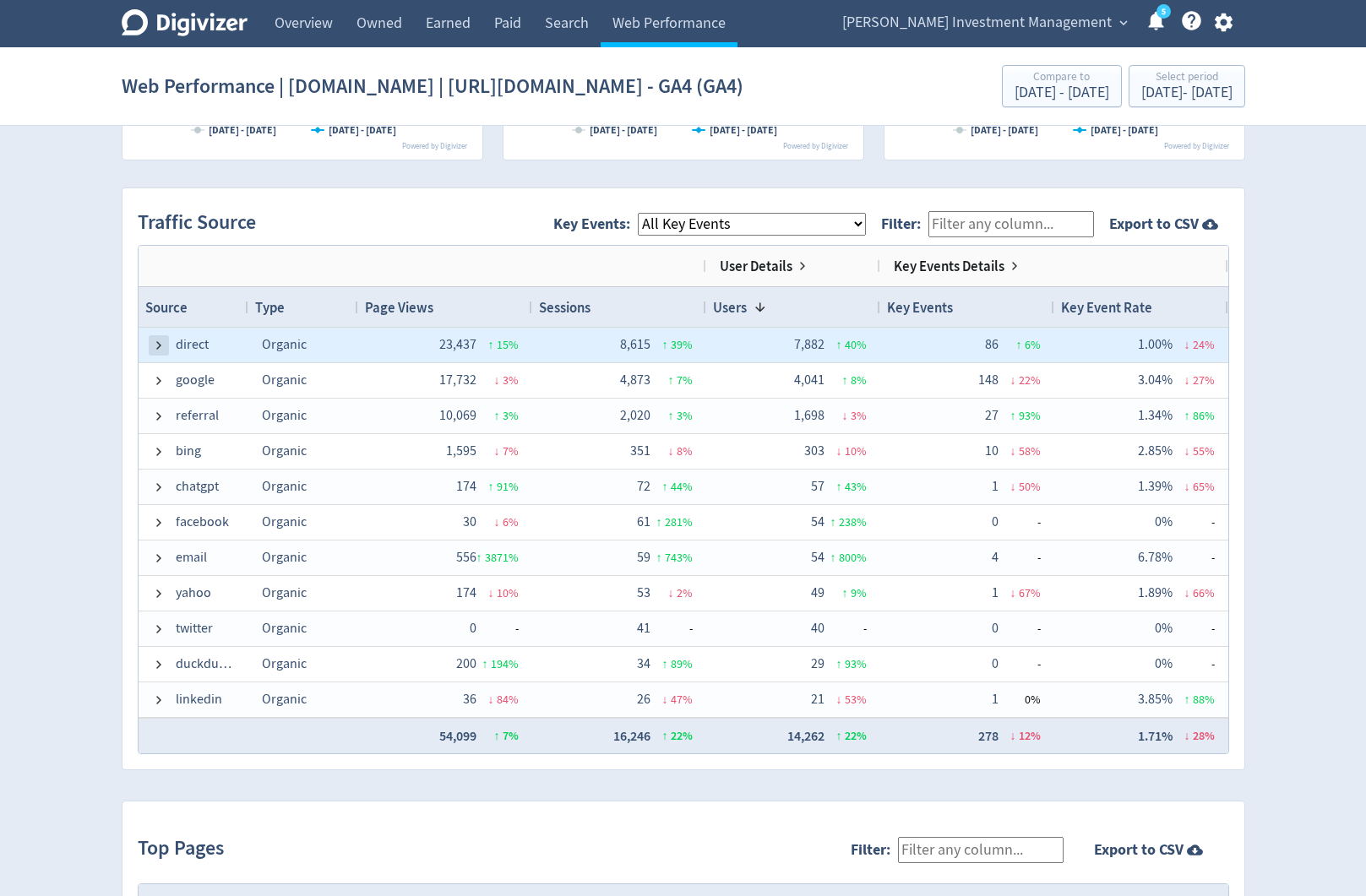 type 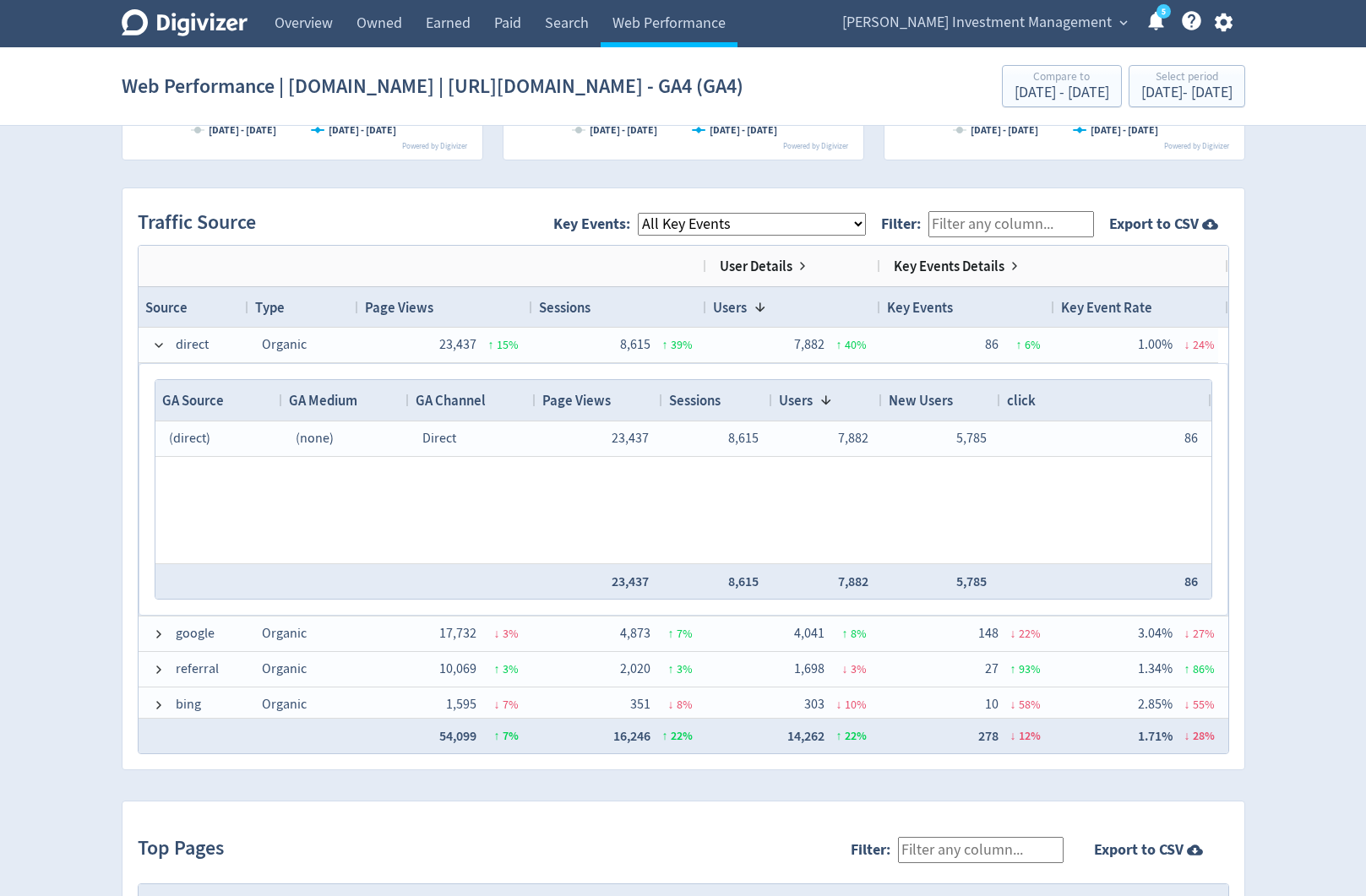 scroll, scrollTop: 126, scrollLeft: 0, axis: vertical 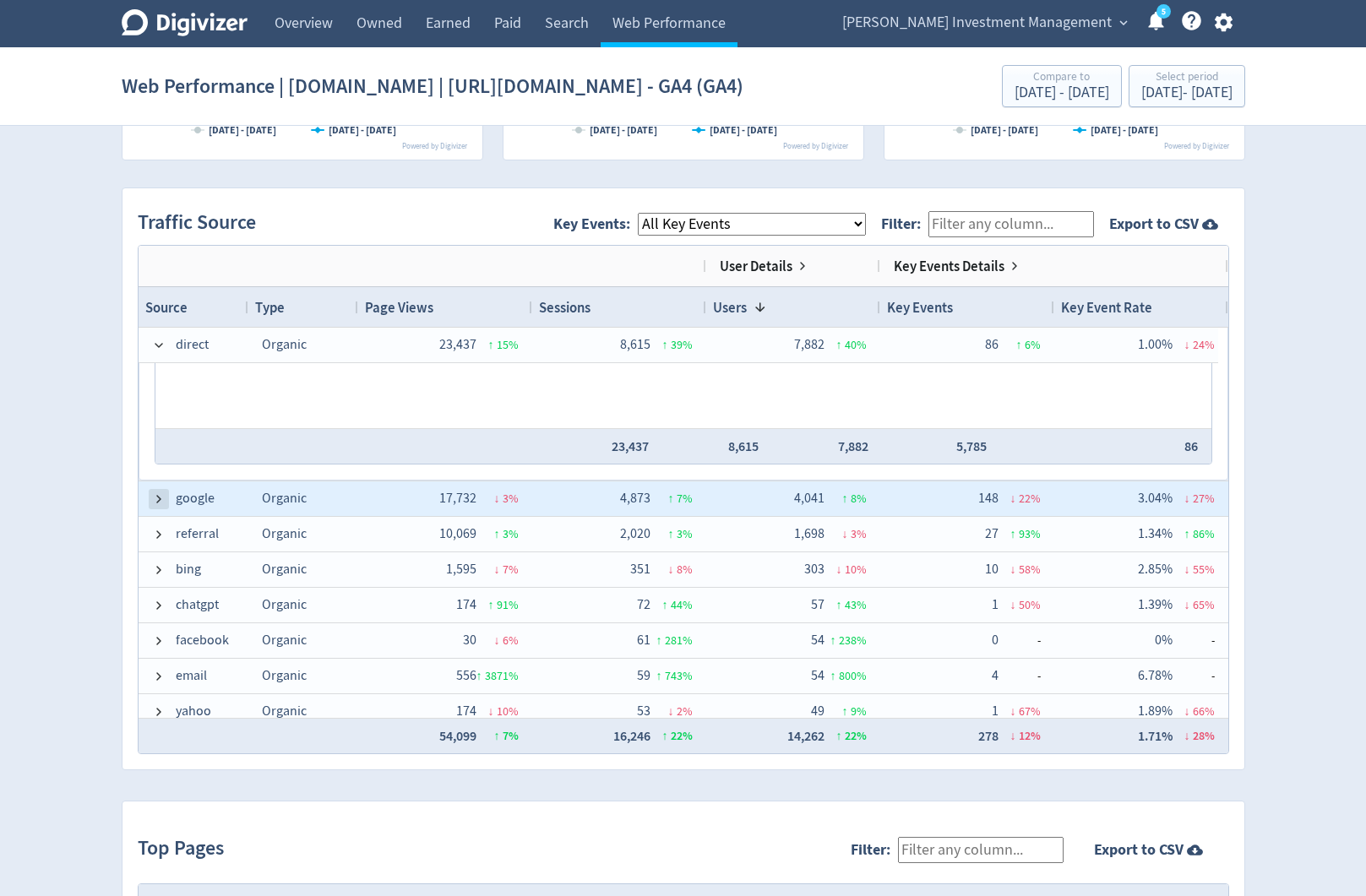 click at bounding box center (159, 499) 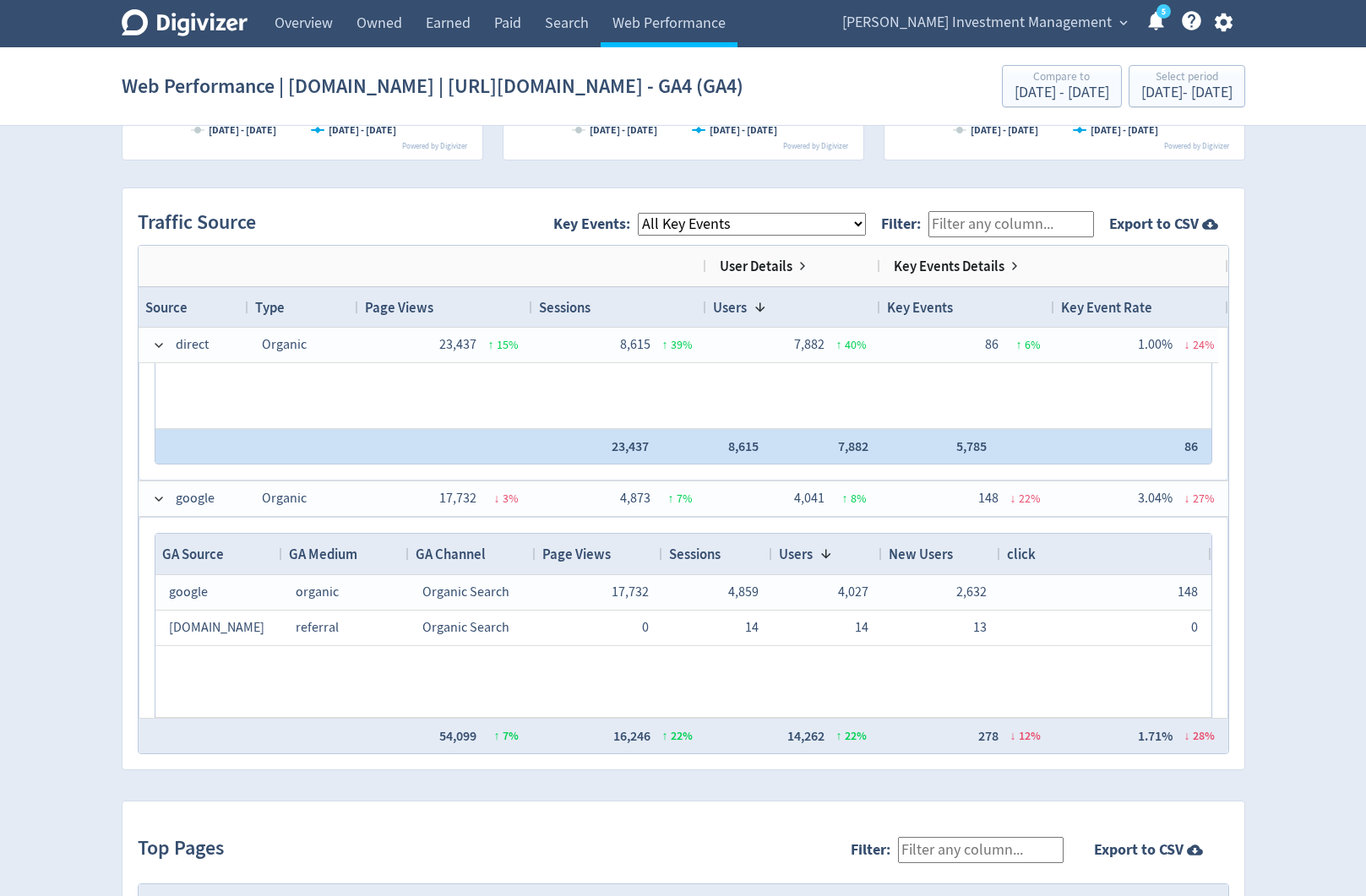 scroll, scrollTop: 252, scrollLeft: 0, axis: vertical 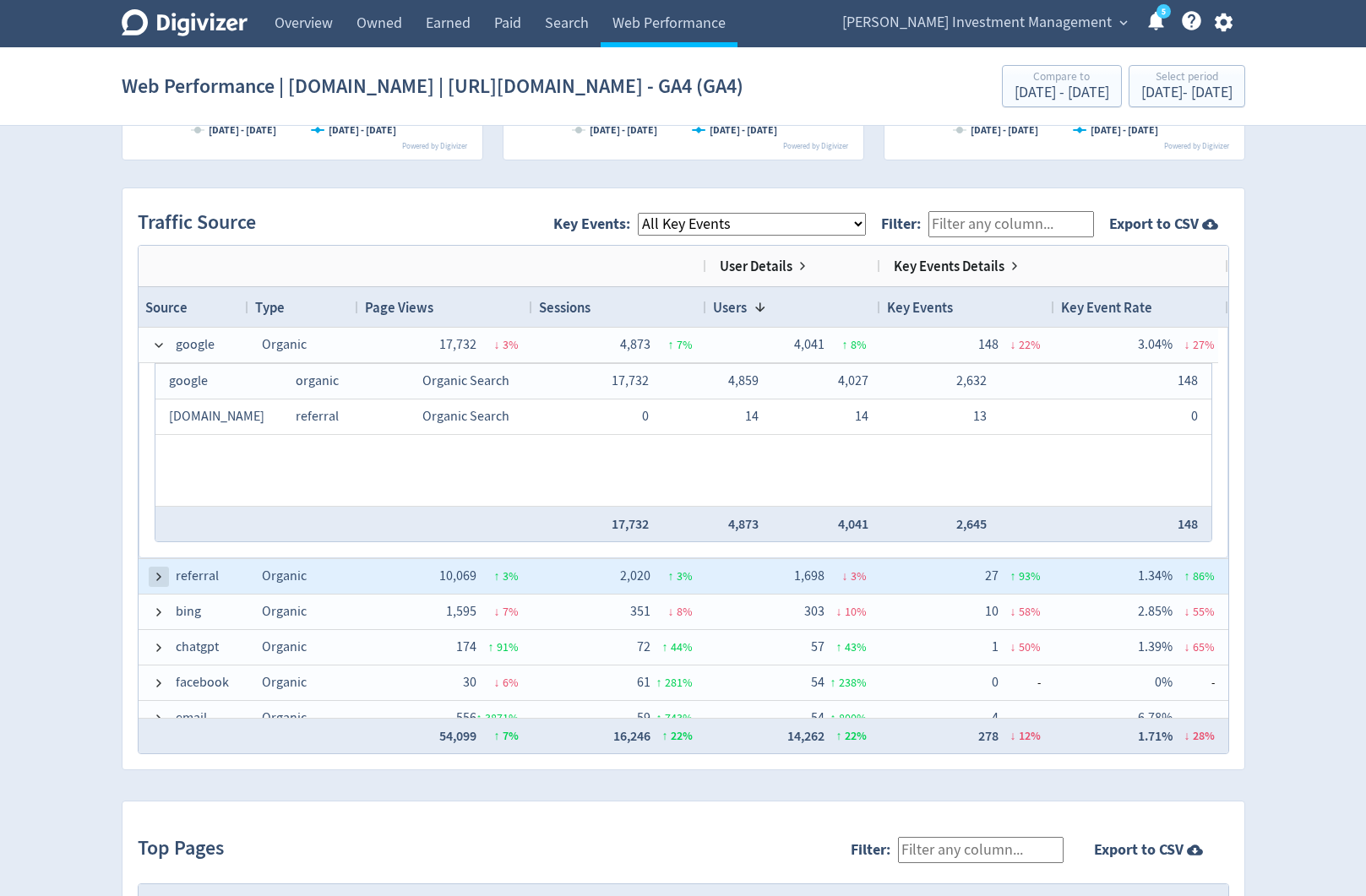 click at bounding box center (159, 577) 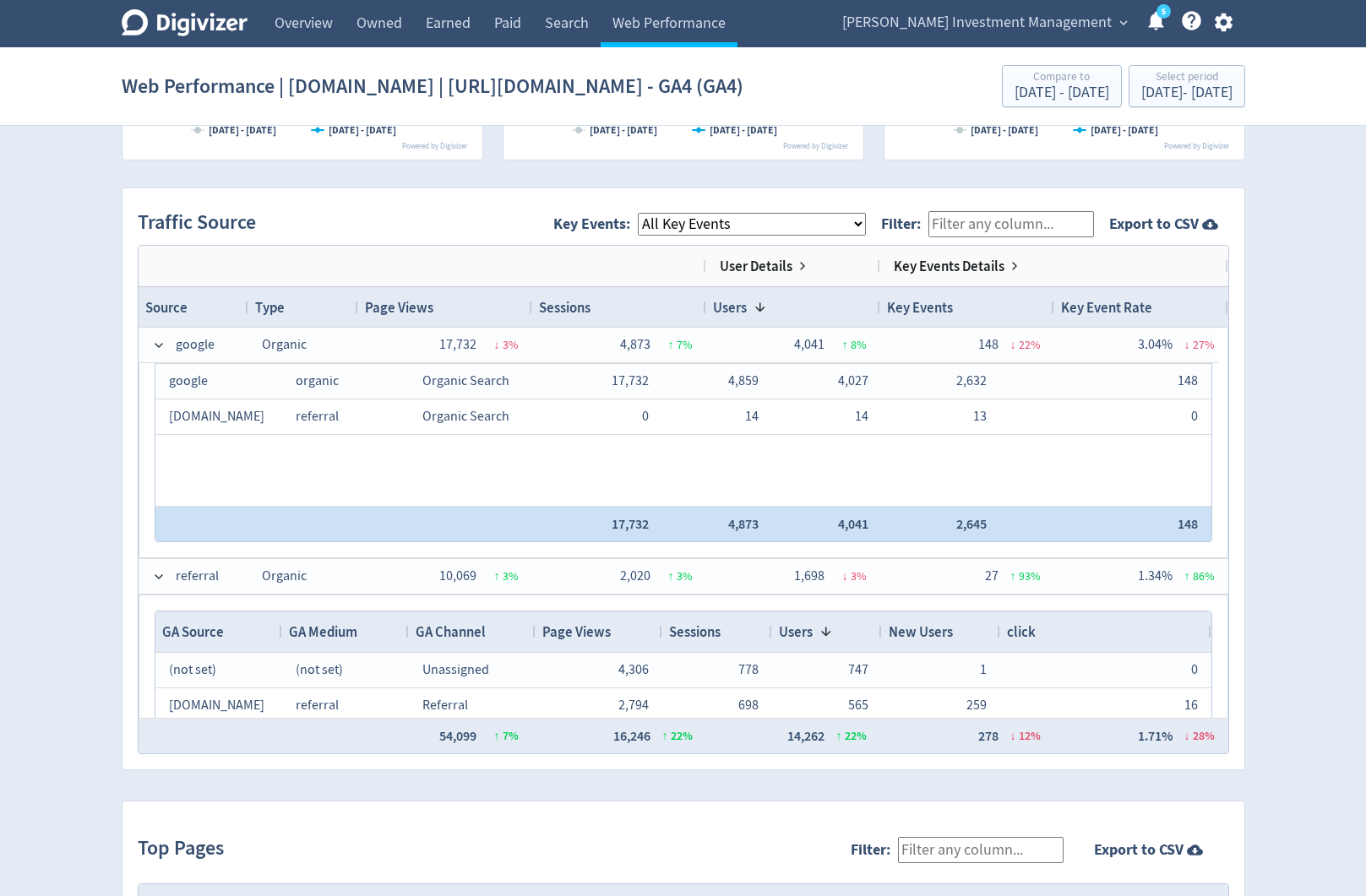 scroll, scrollTop: 425, scrollLeft: 0, axis: vertical 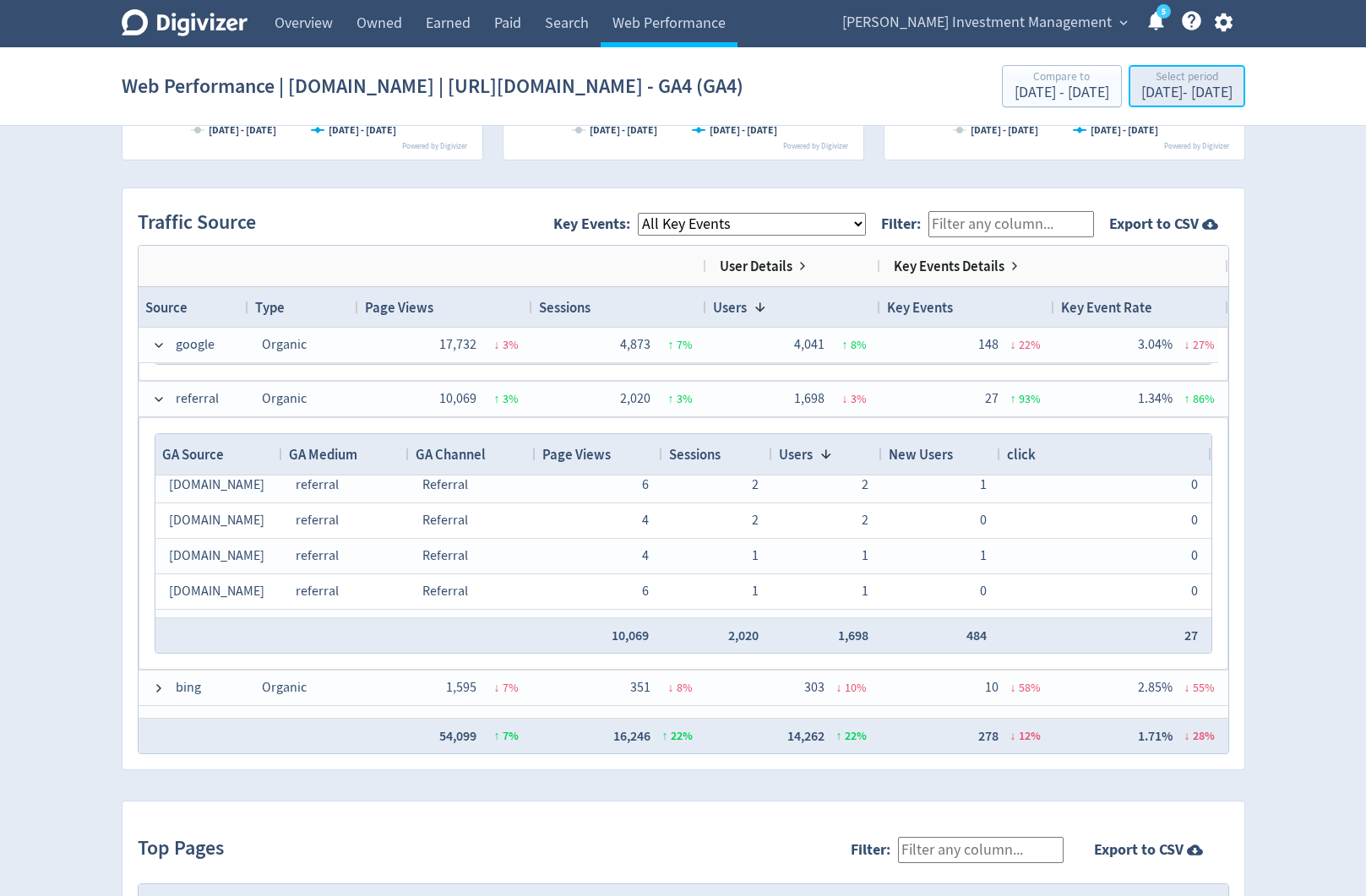 click on "[DATE]  -   [DATE]" at bounding box center [1187, 93] 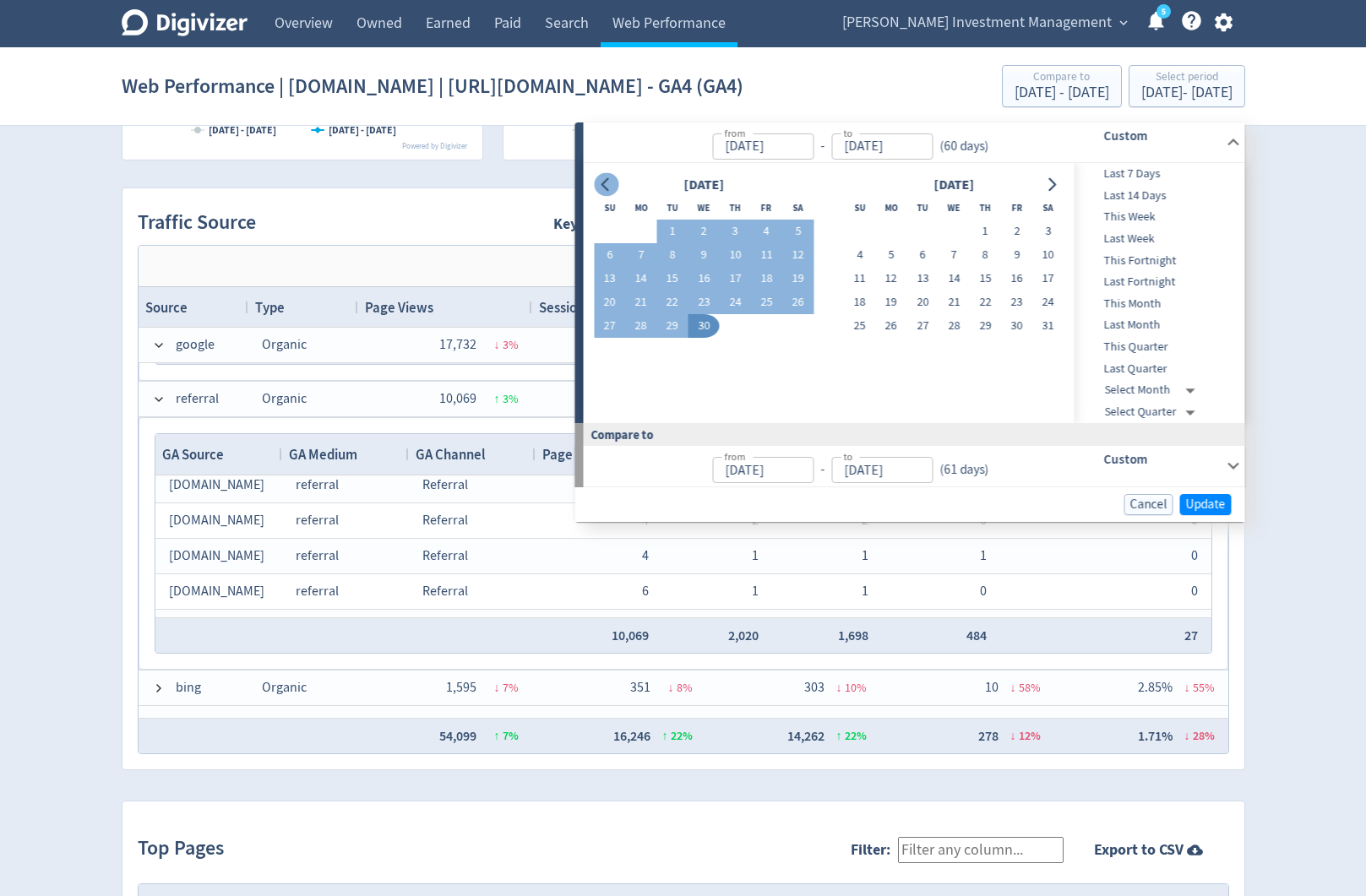 click 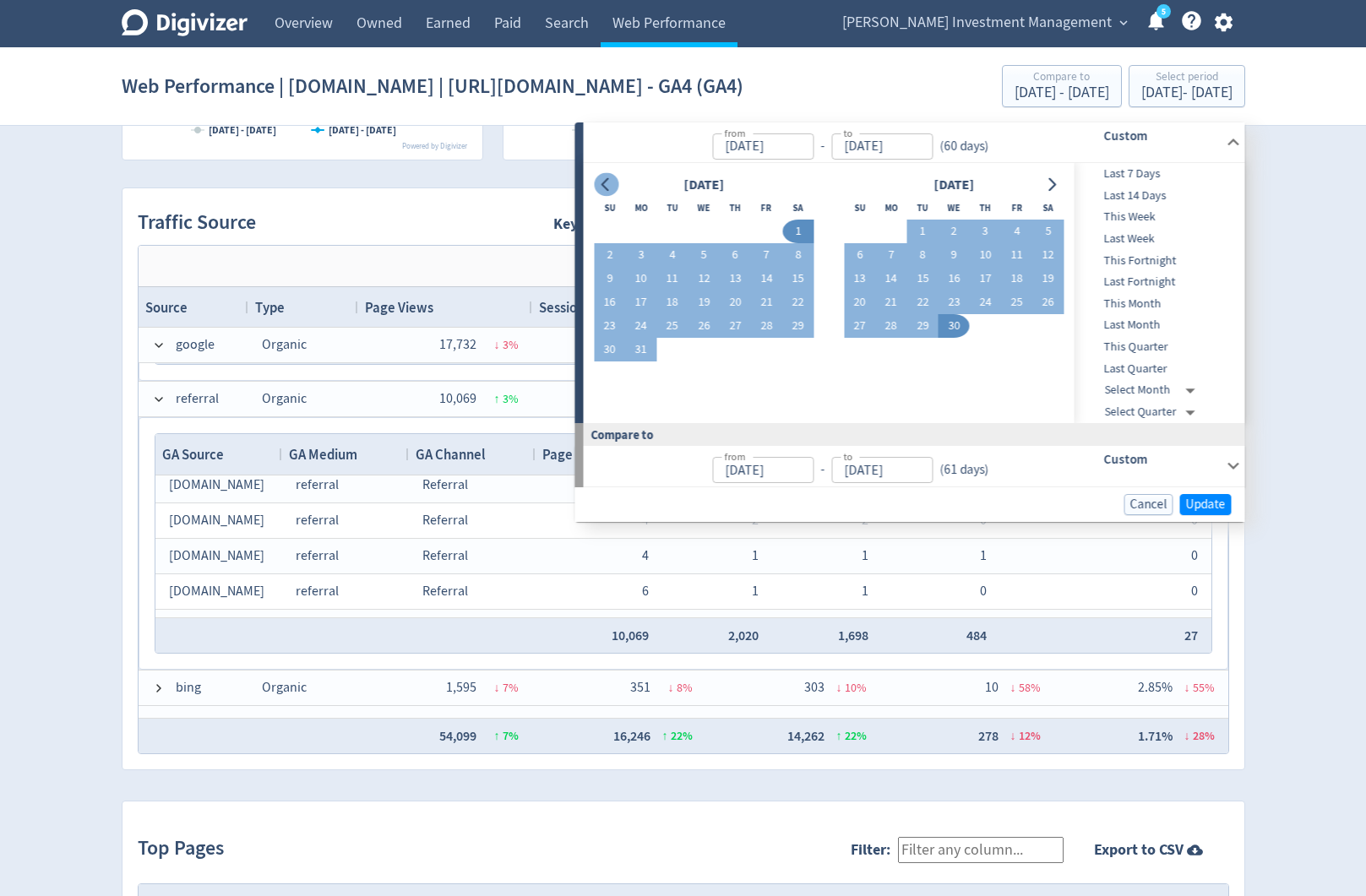 click 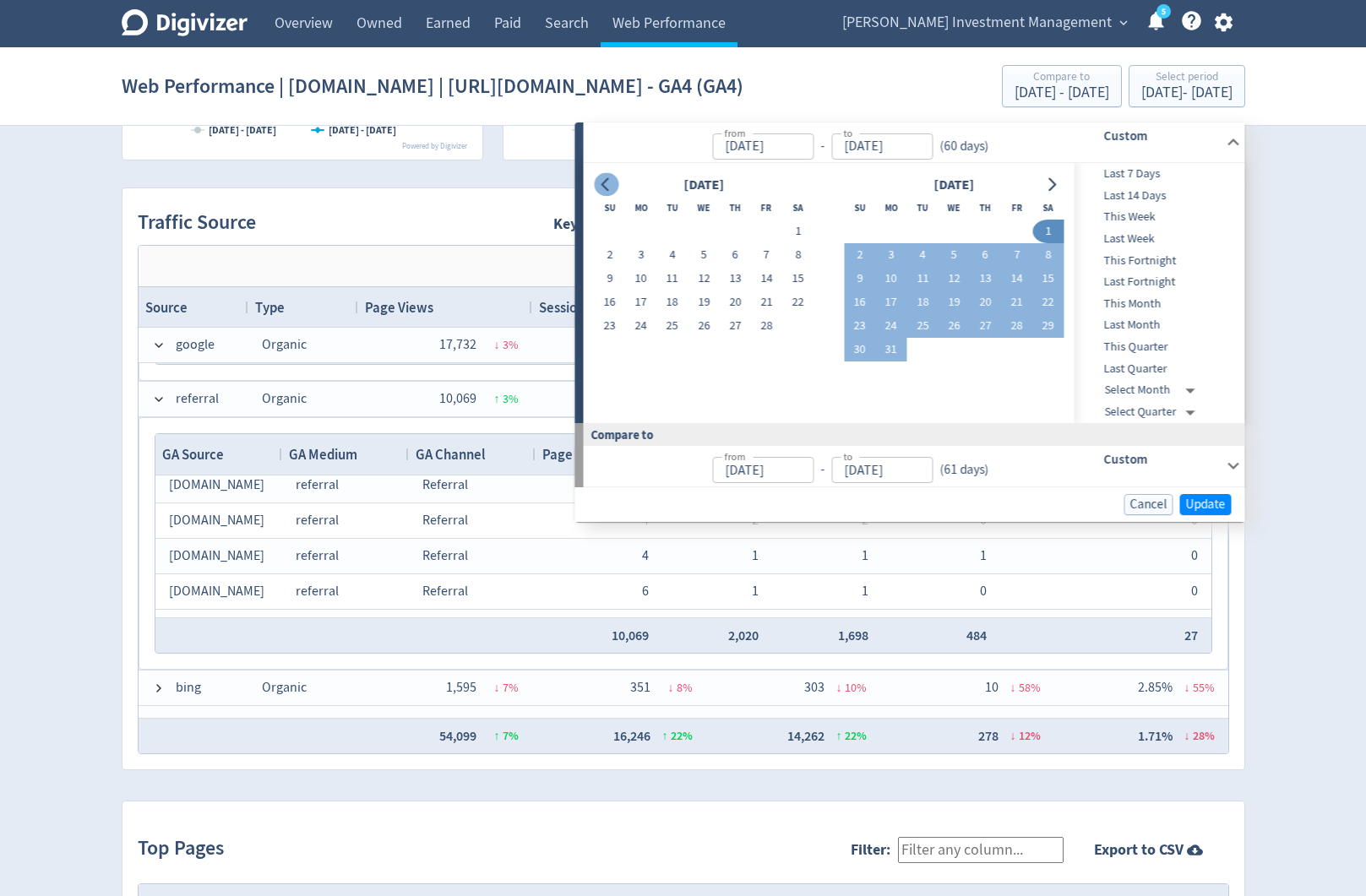 click 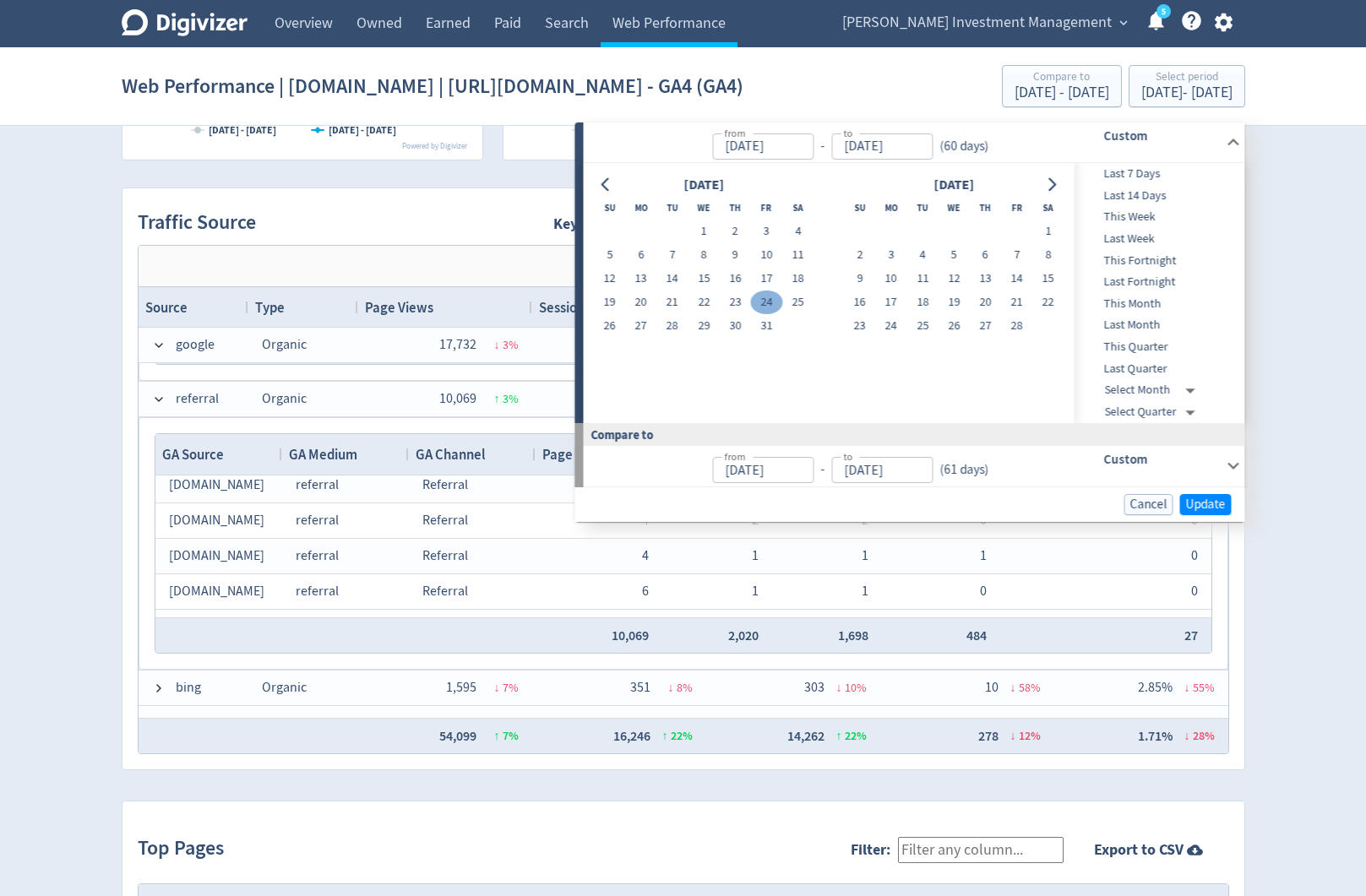 drag, startPoint x: 703, startPoint y: 224, endPoint x: 754, endPoint y: 308, distance: 98.27004 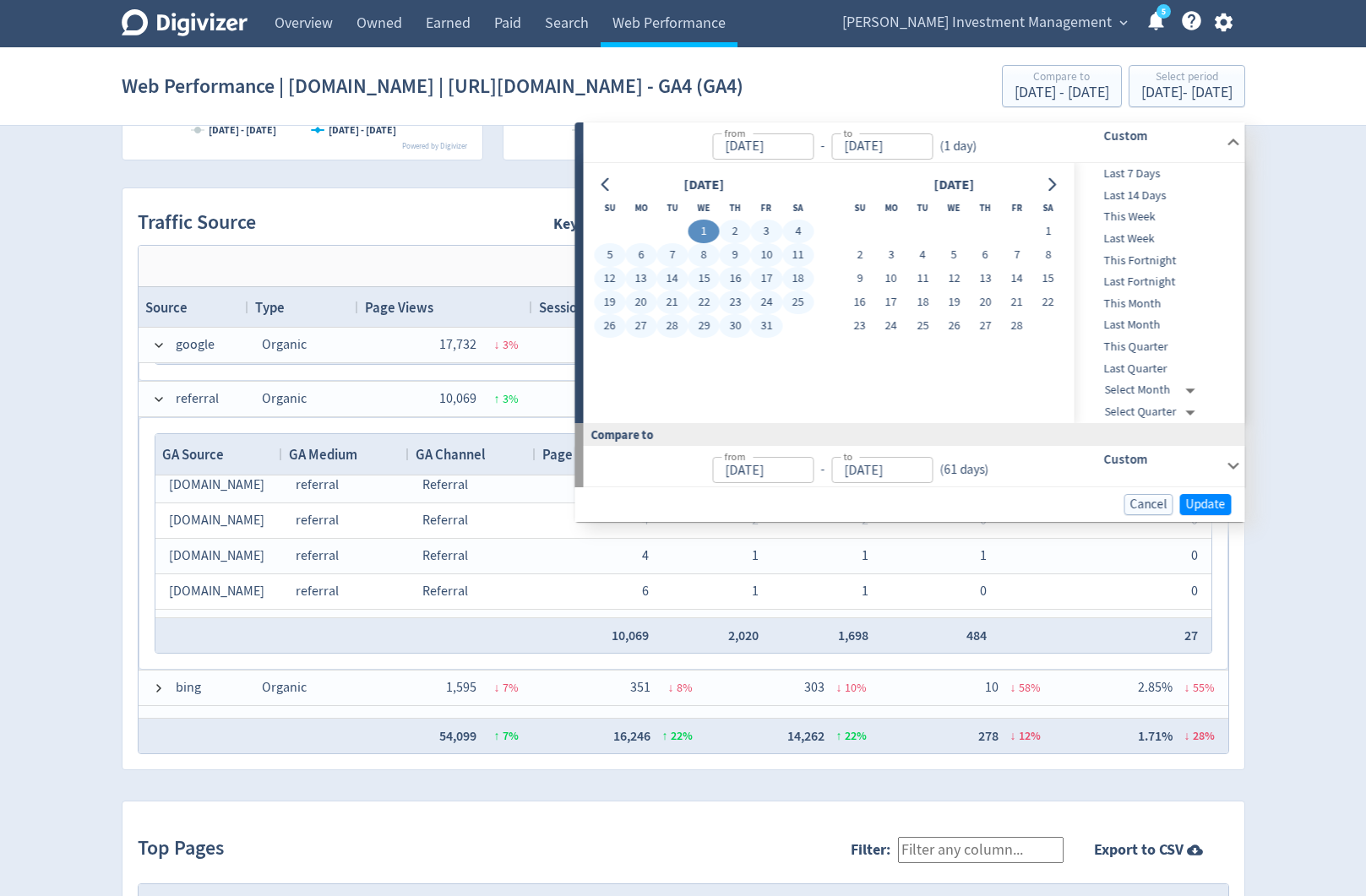 click on "31" at bounding box center [766, 326] 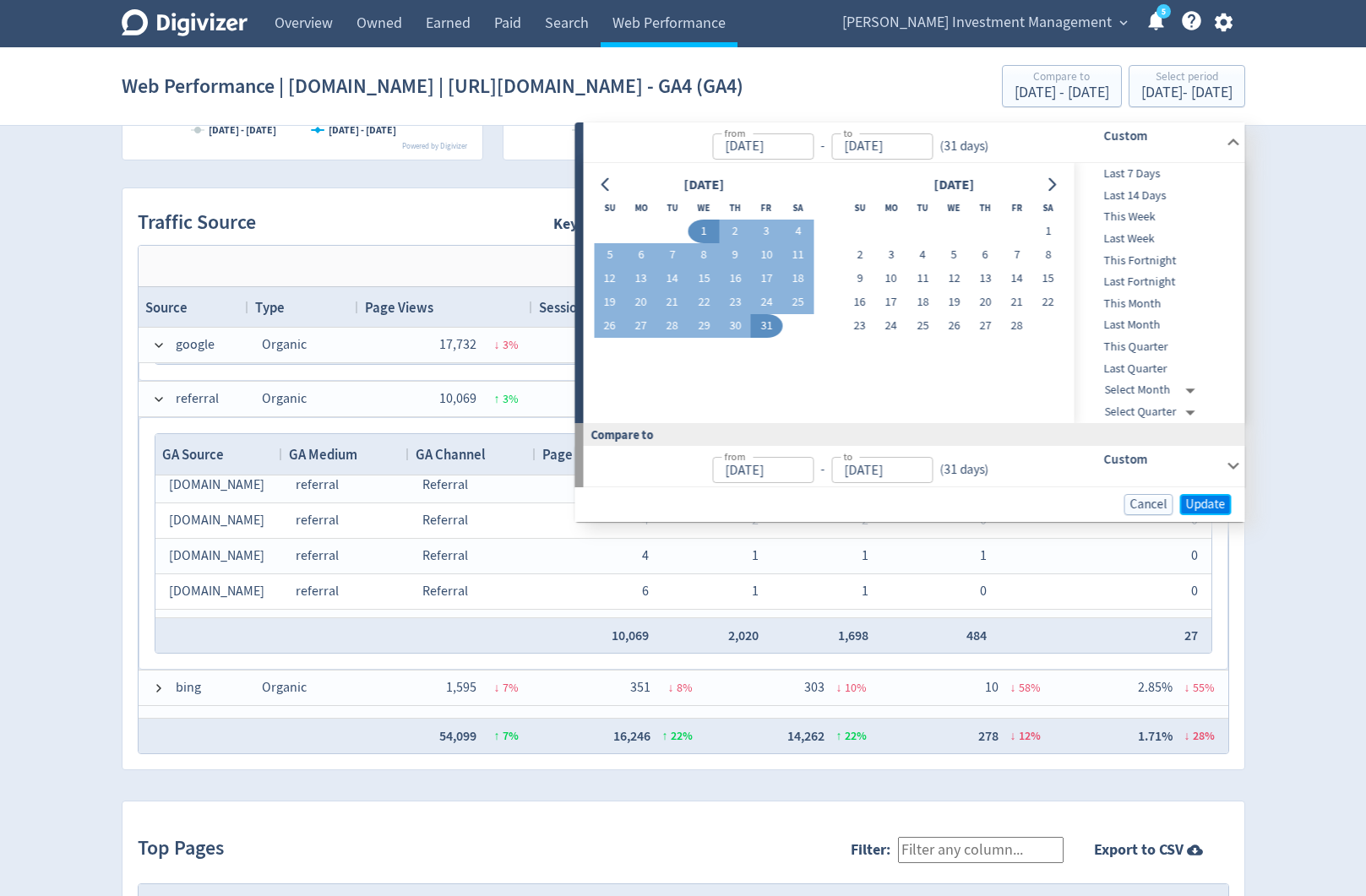 click on "Update" at bounding box center (1205, 504) 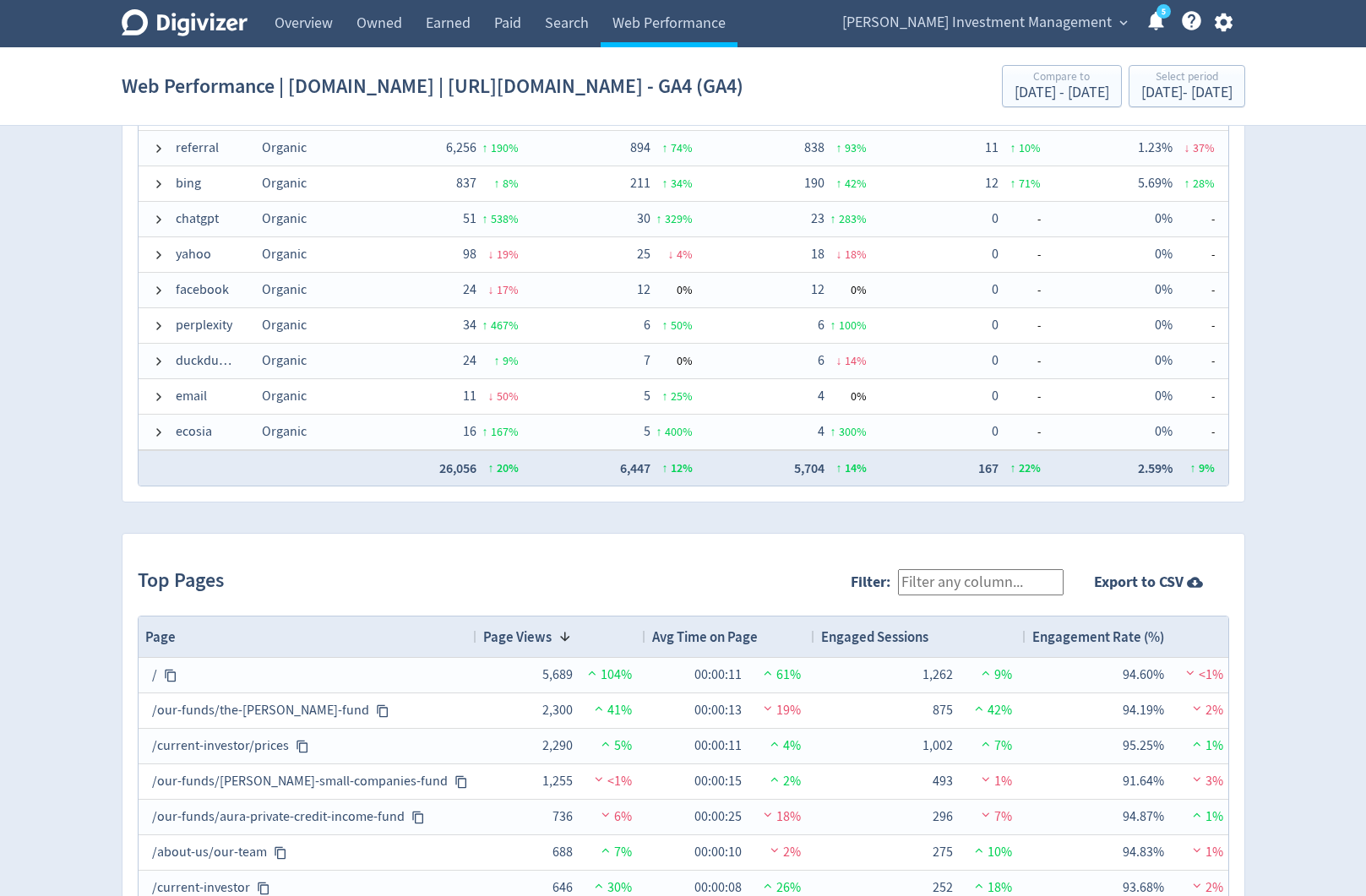 scroll, scrollTop: 1223, scrollLeft: 0, axis: vertical 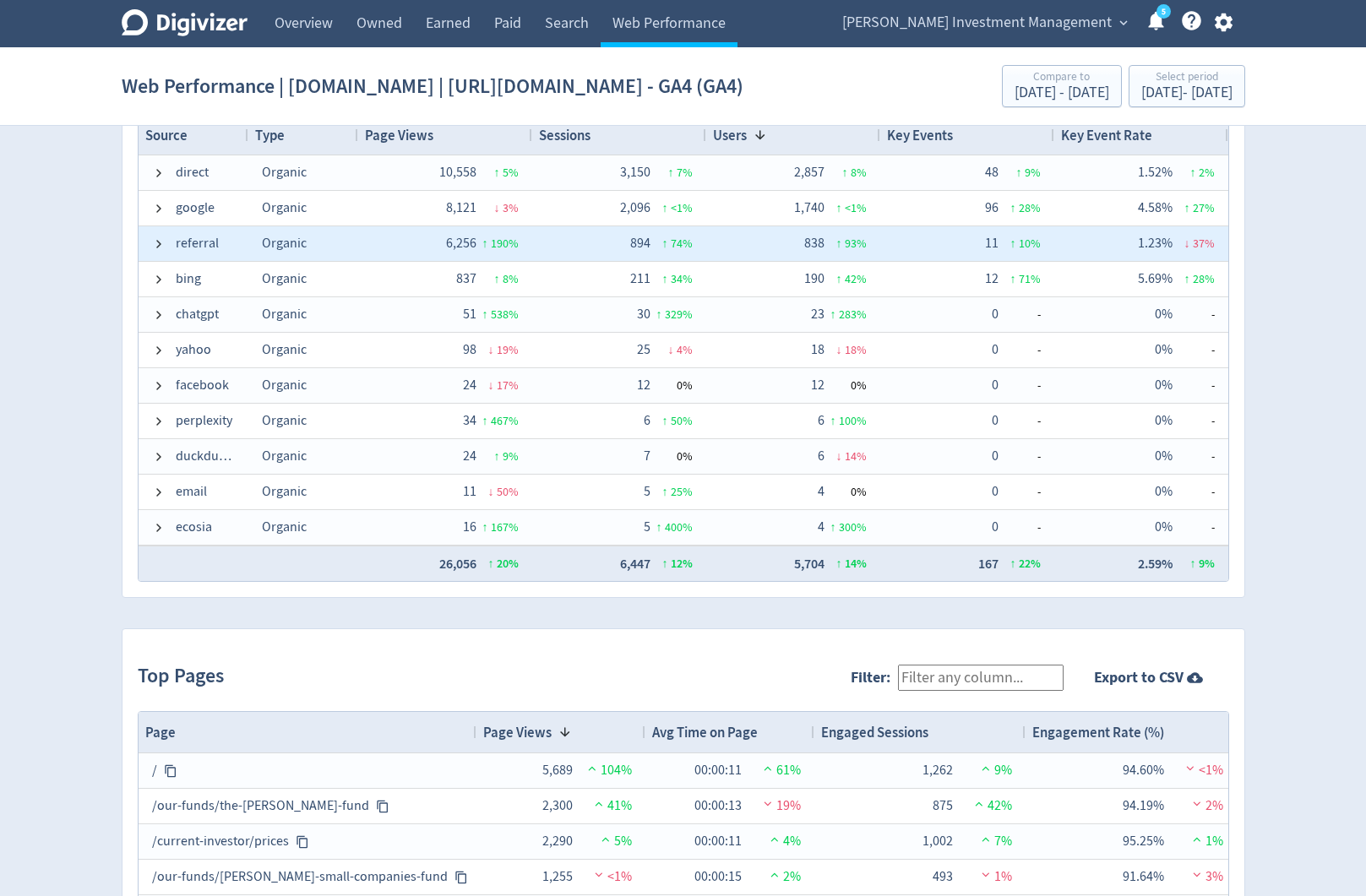 click on "referral" at bounding box center (197, 243) 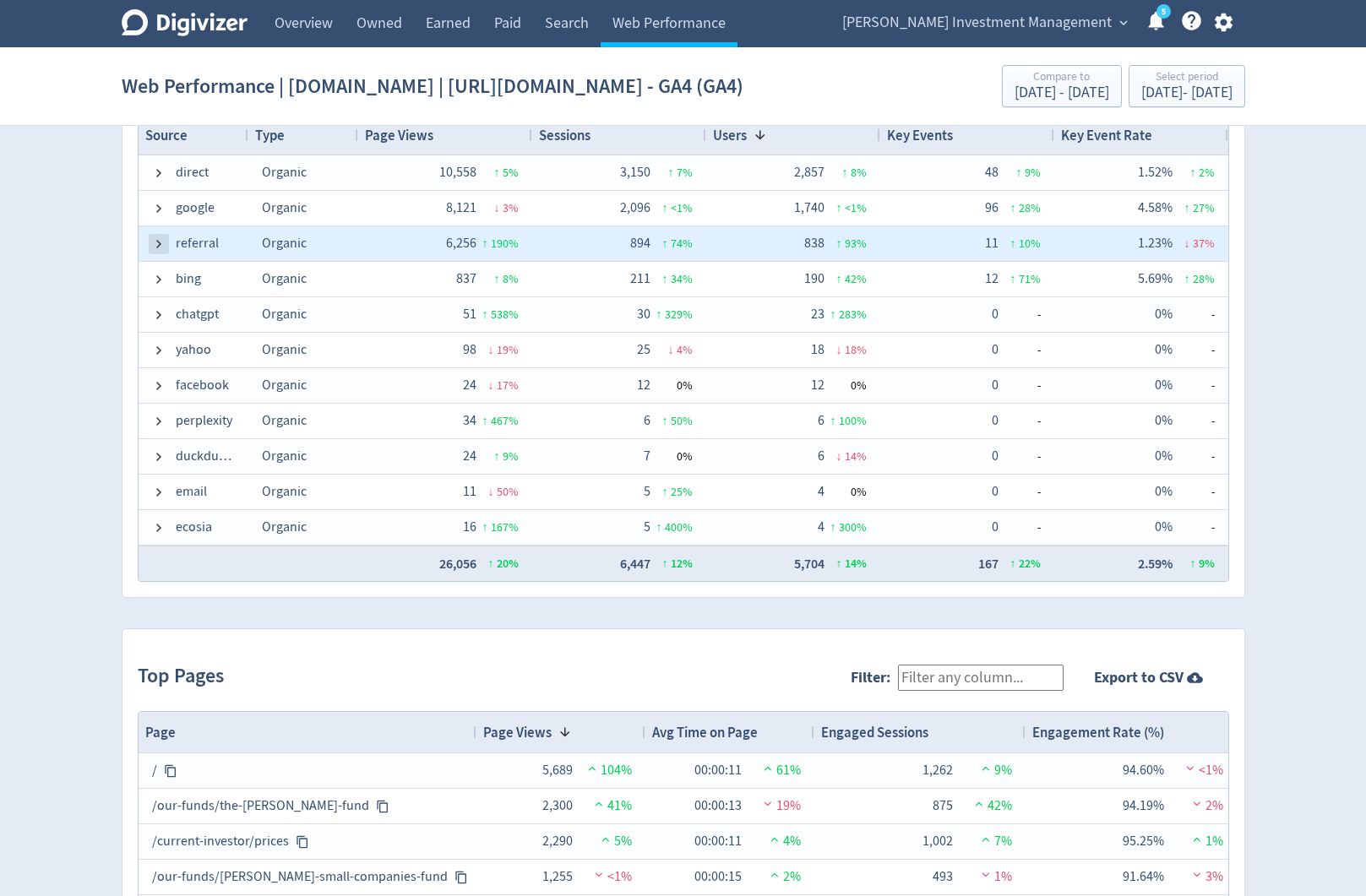 click at bounding box center (159, 244) 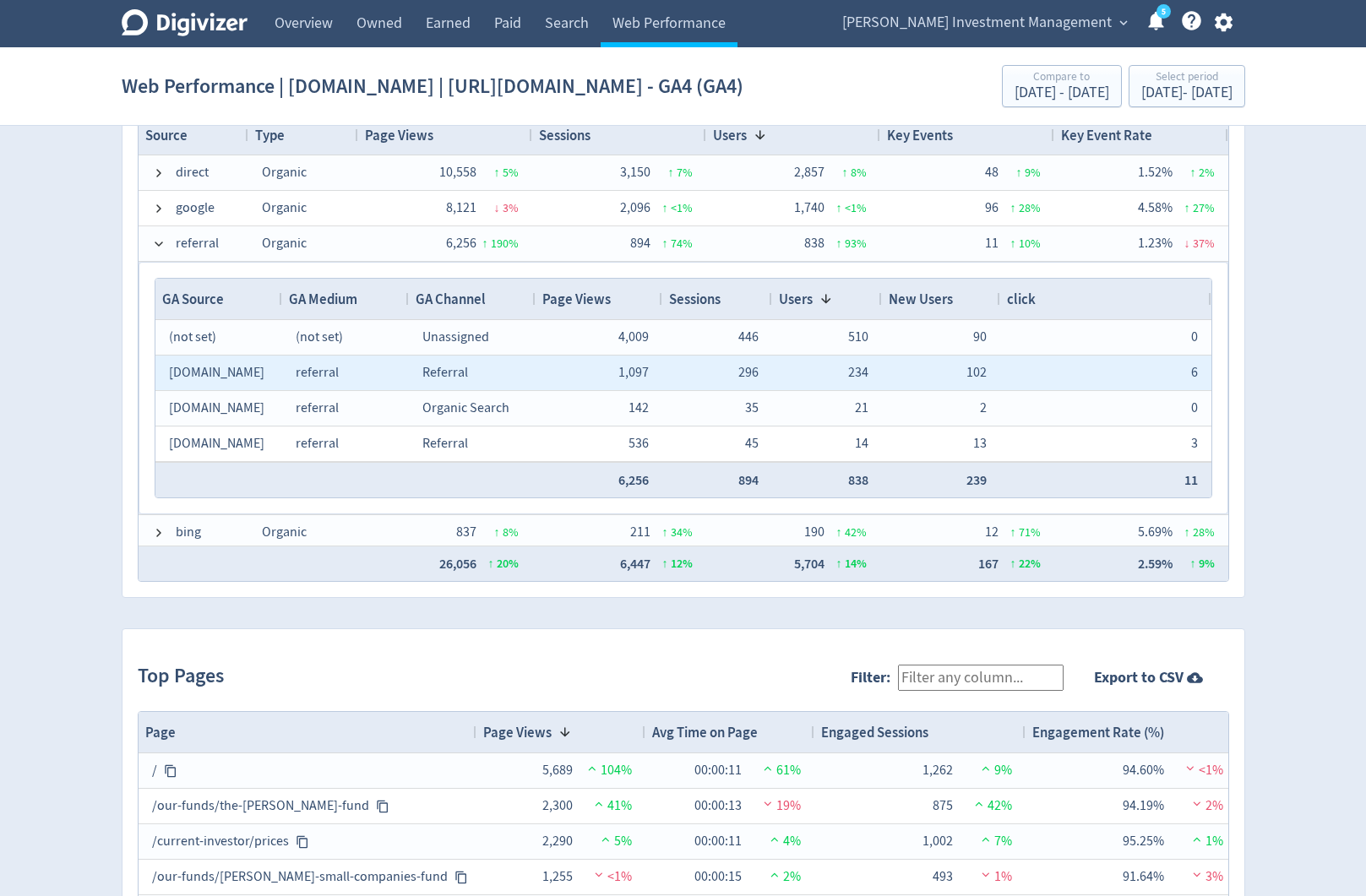 click on "(not set) (not set) Unassigned 4,009 446 510 90 0 [DOMAIN_NAME] referral Referral 1,097 296 234 102 6 [DOMAIN_NAME] referral Organic Search 142 35 21 2 0 [DOMAIN_NAME] referral Referral 536 45 14 13 3 [DOMAIN_NAME] referral Referral 80 12 10 8 0 [DOMAIN_NAME] referral Referral 68 15 8 0 1 investmentmarketswebsite website Unassigned 243 10 7 1 0 [DOMAIN_NAME] referral Referral 12 5 5 2 0 [DOMAIN_NAME] referral Referral 24 4 4 2 0 Newsletter RMSummary Unassigned 0 4 4 0 1 perplexity (not set) Unassigned 6 3 3 3 0 [DOMAIN_NAME] referral Referral 6 2 2 1 0 [DOMAIN_NAME] referral Referral 8 2 2 2 0 [DOMAIN_NAME] referral Referral 0 1 1 1 0 [DOMAIN_NAME] referral Referral 2 1 1 1 0" at bounding box center [683, 799] 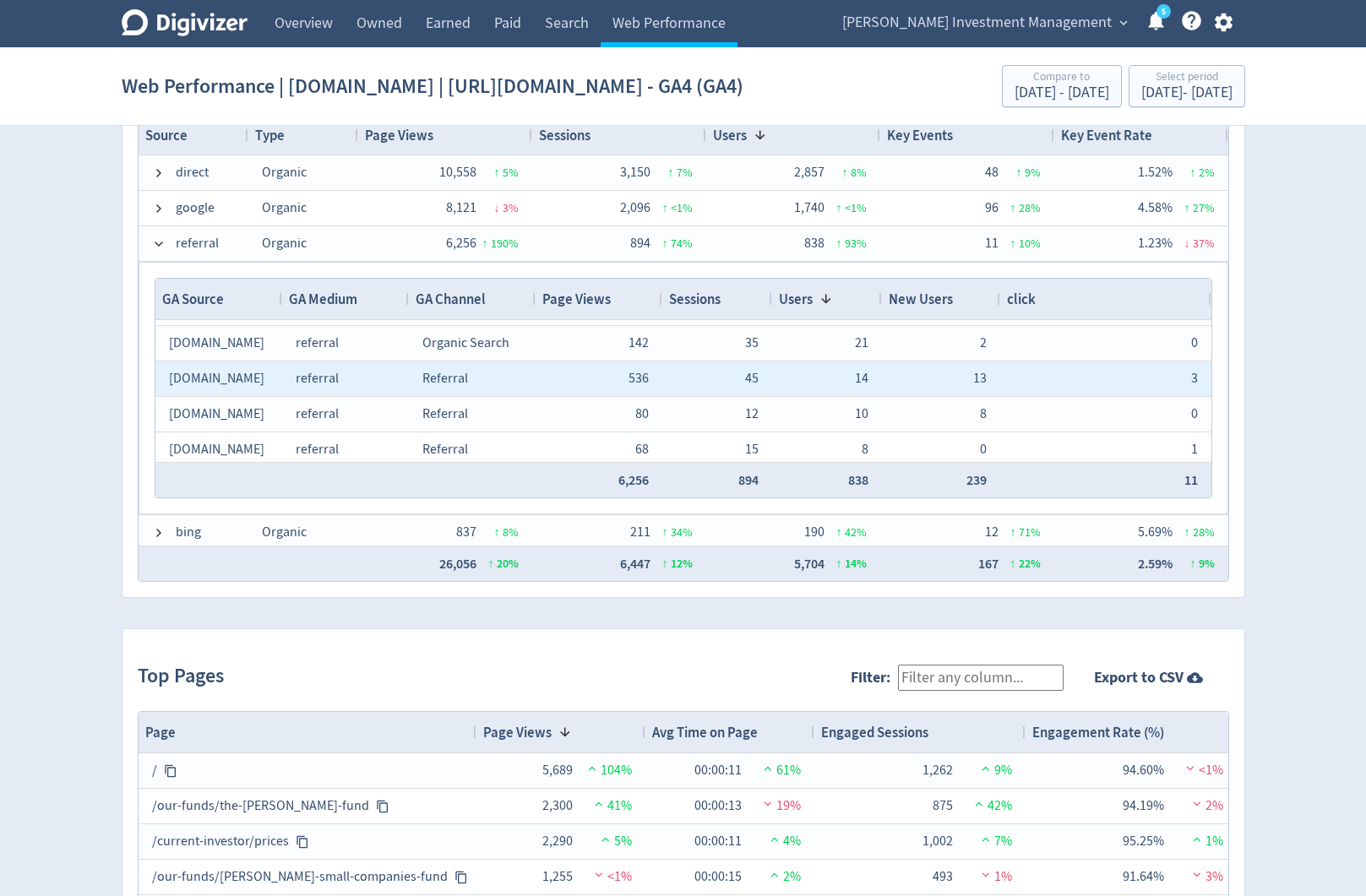 scroll, scrollTop: 105, scrollLeft: 0, axis: vertical 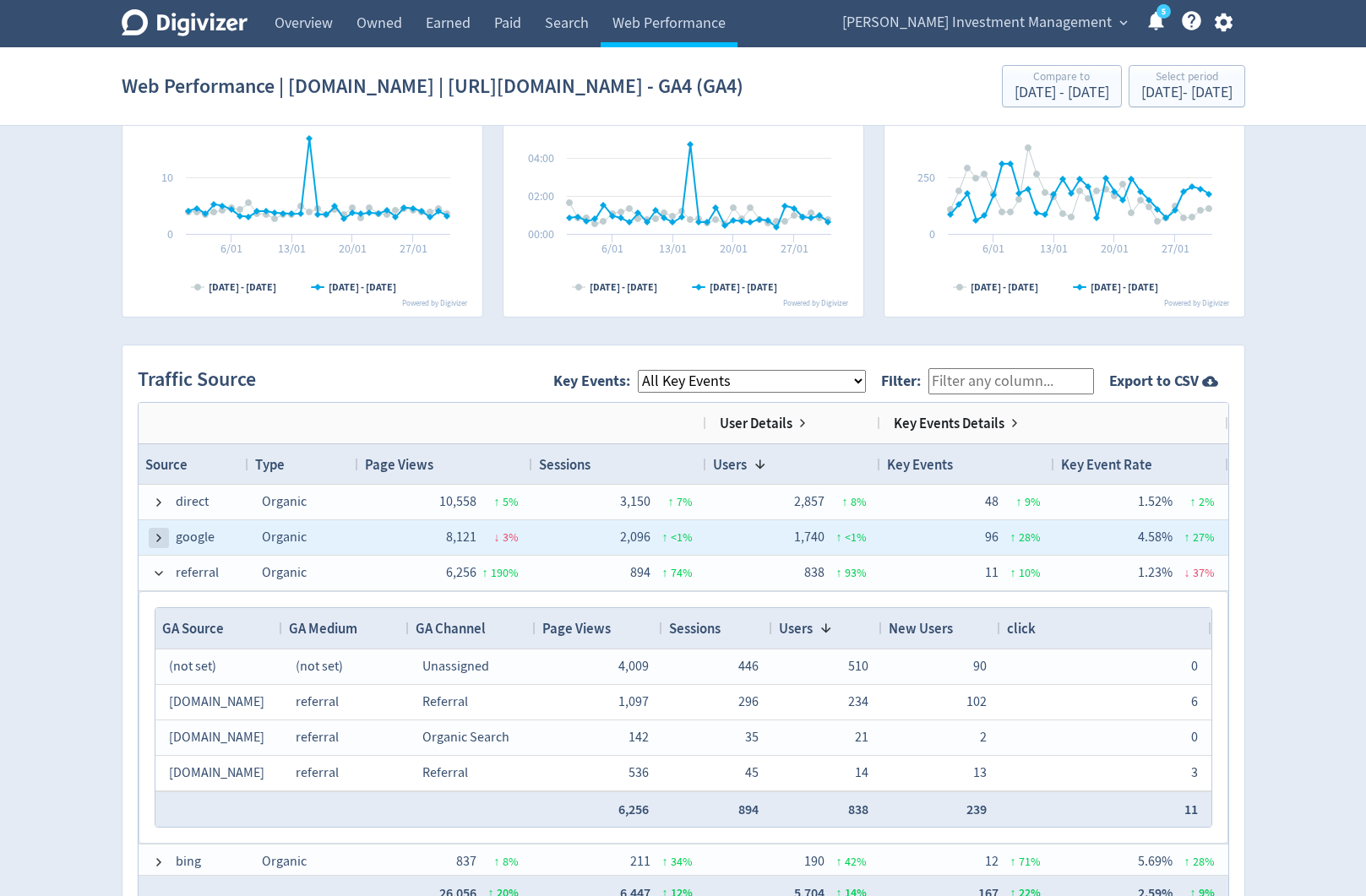 click at bounding box center (159, 538) 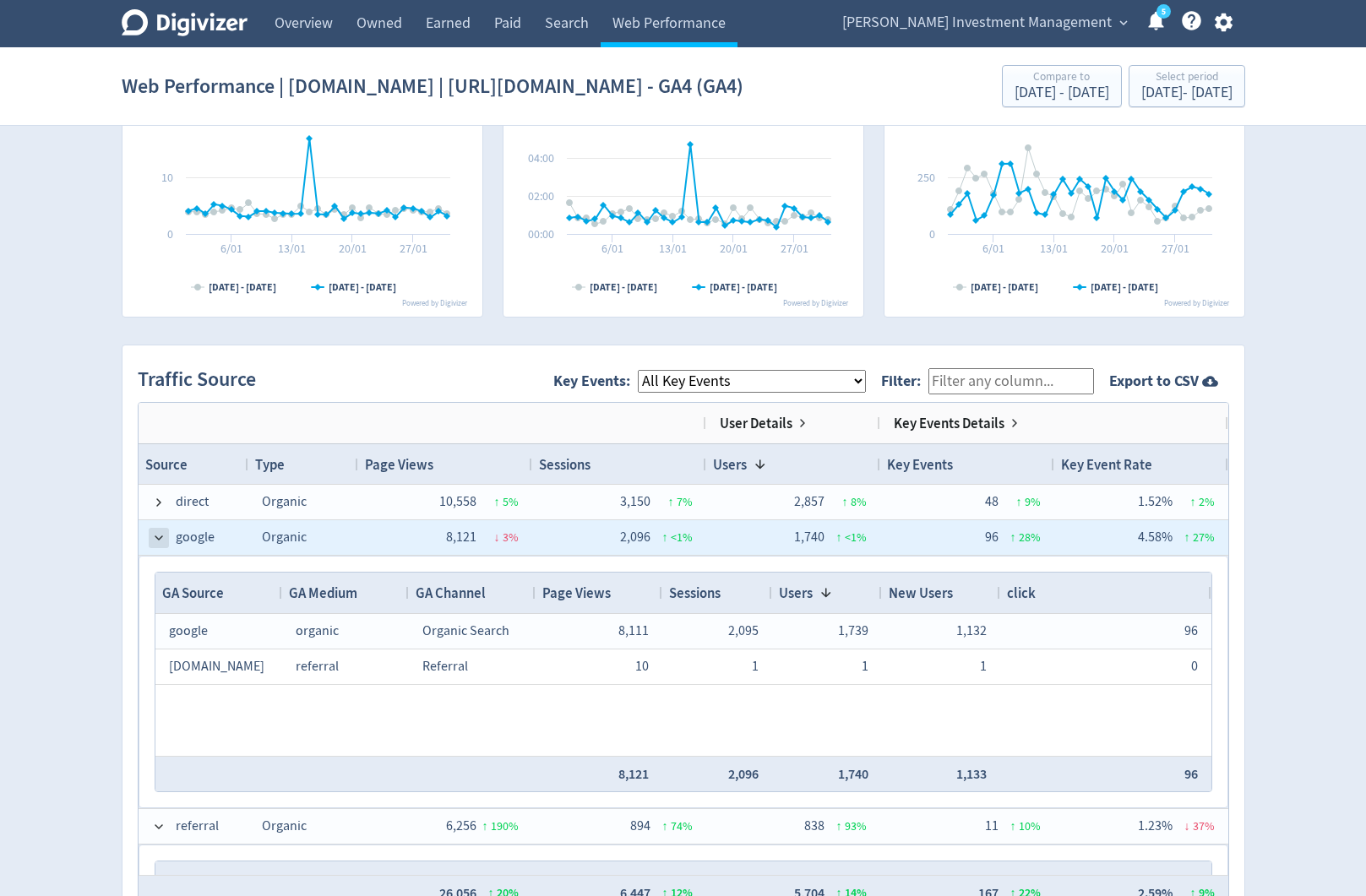 click at bounding box center [159, 538] 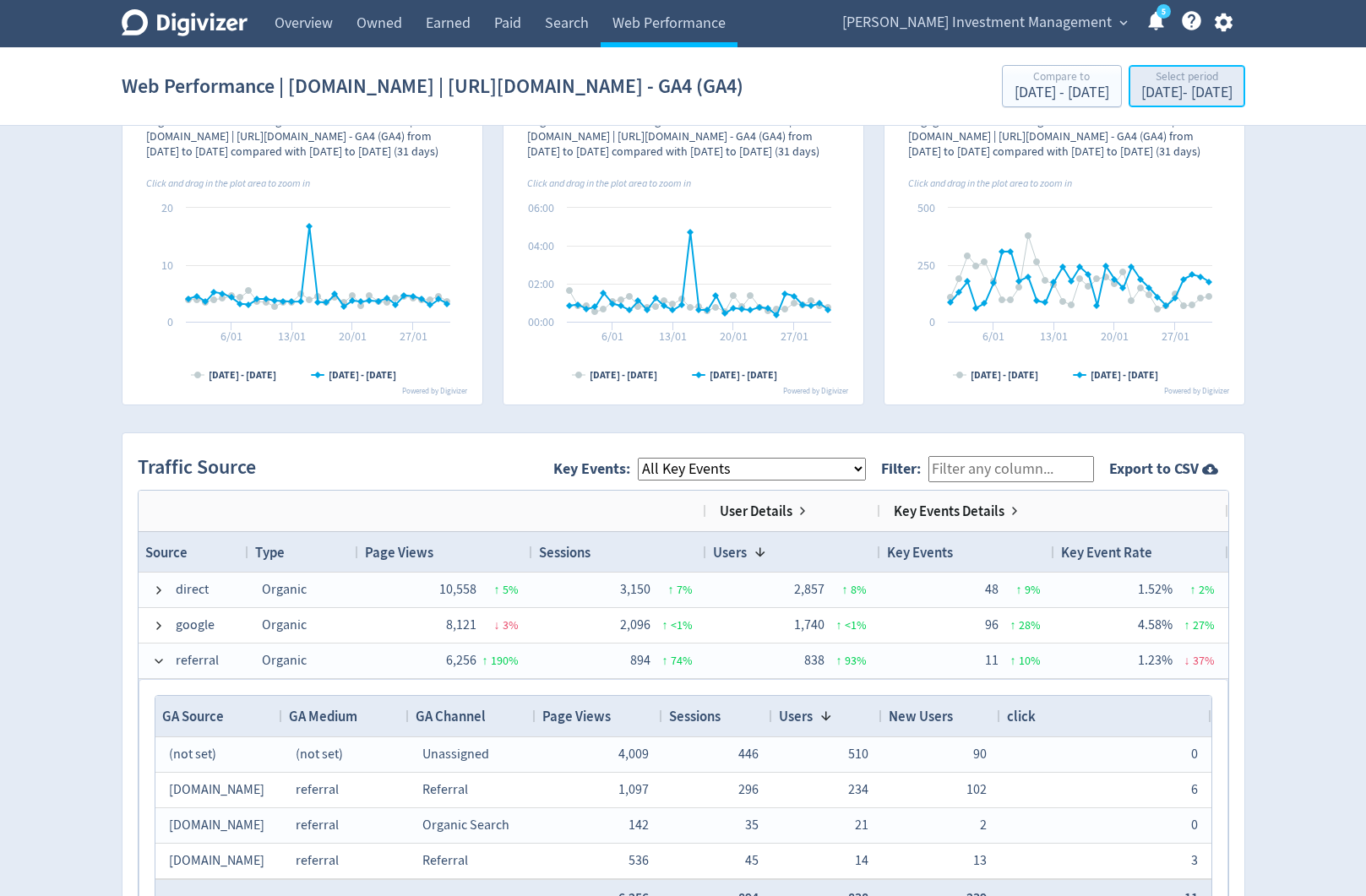 click on "[DATE]  -   [DATE]" at bounding box center [1187, 93] 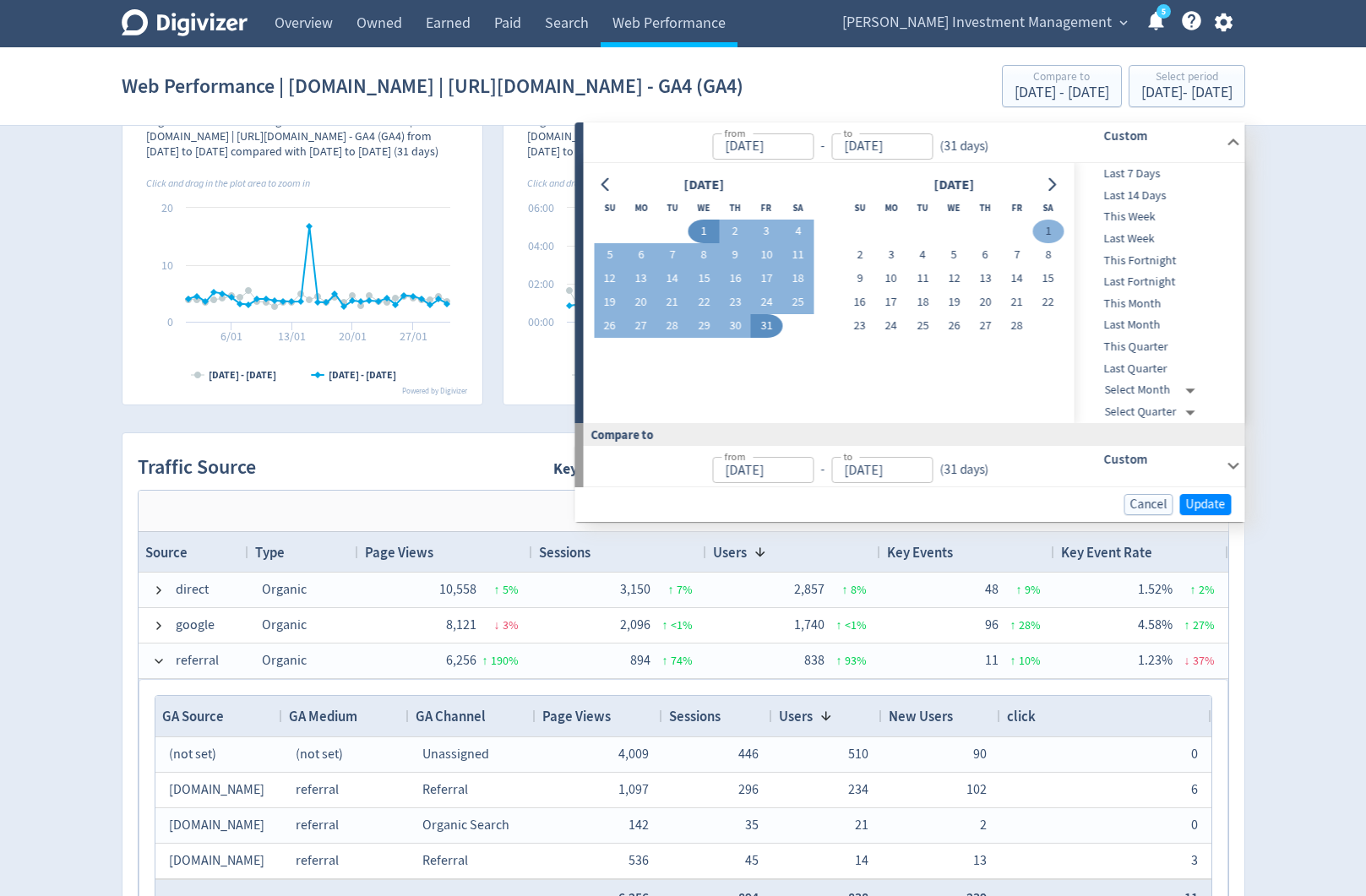 click on "1" at bounding box center (1048, 231) 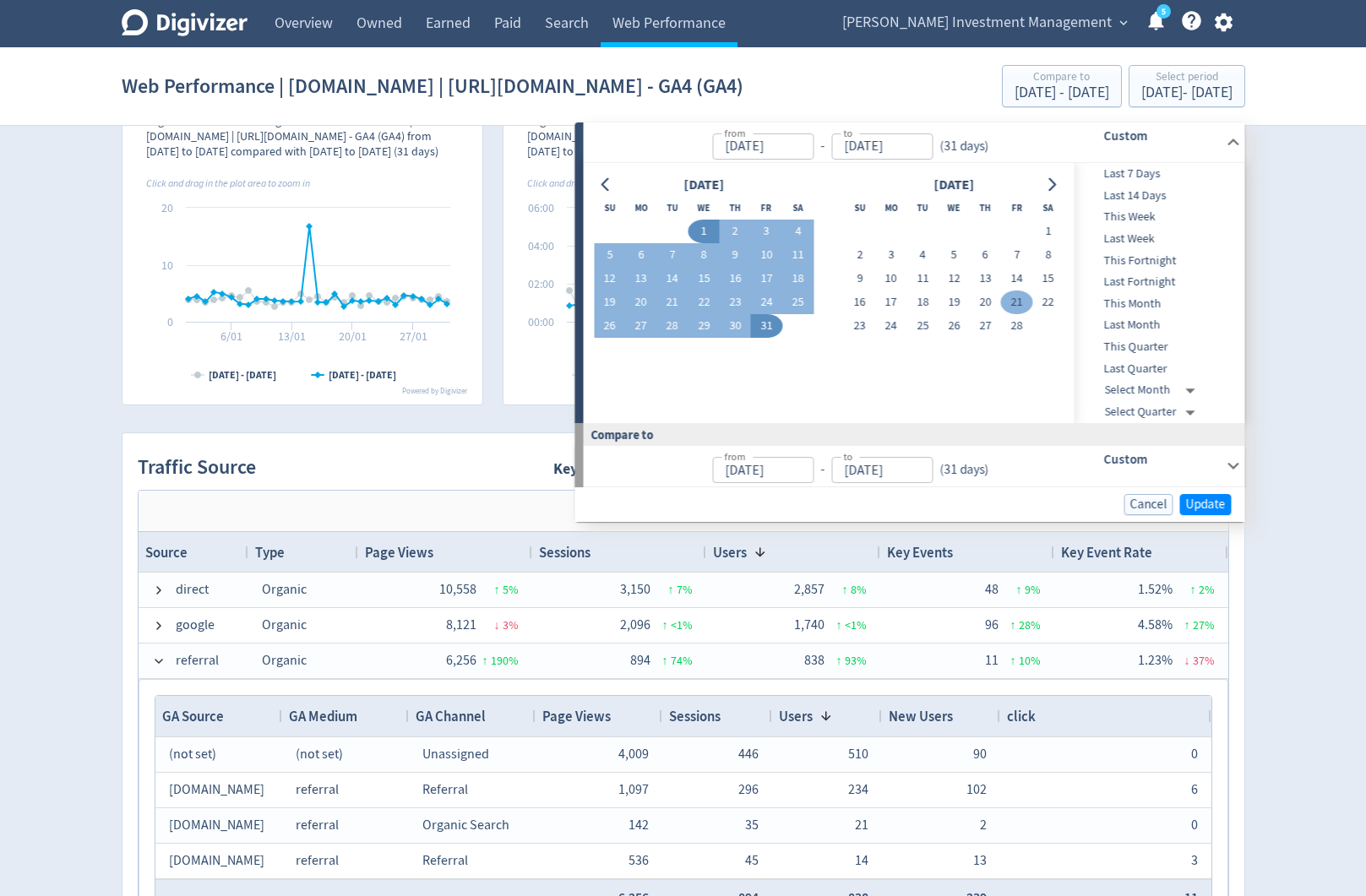 type on "[DATE]" 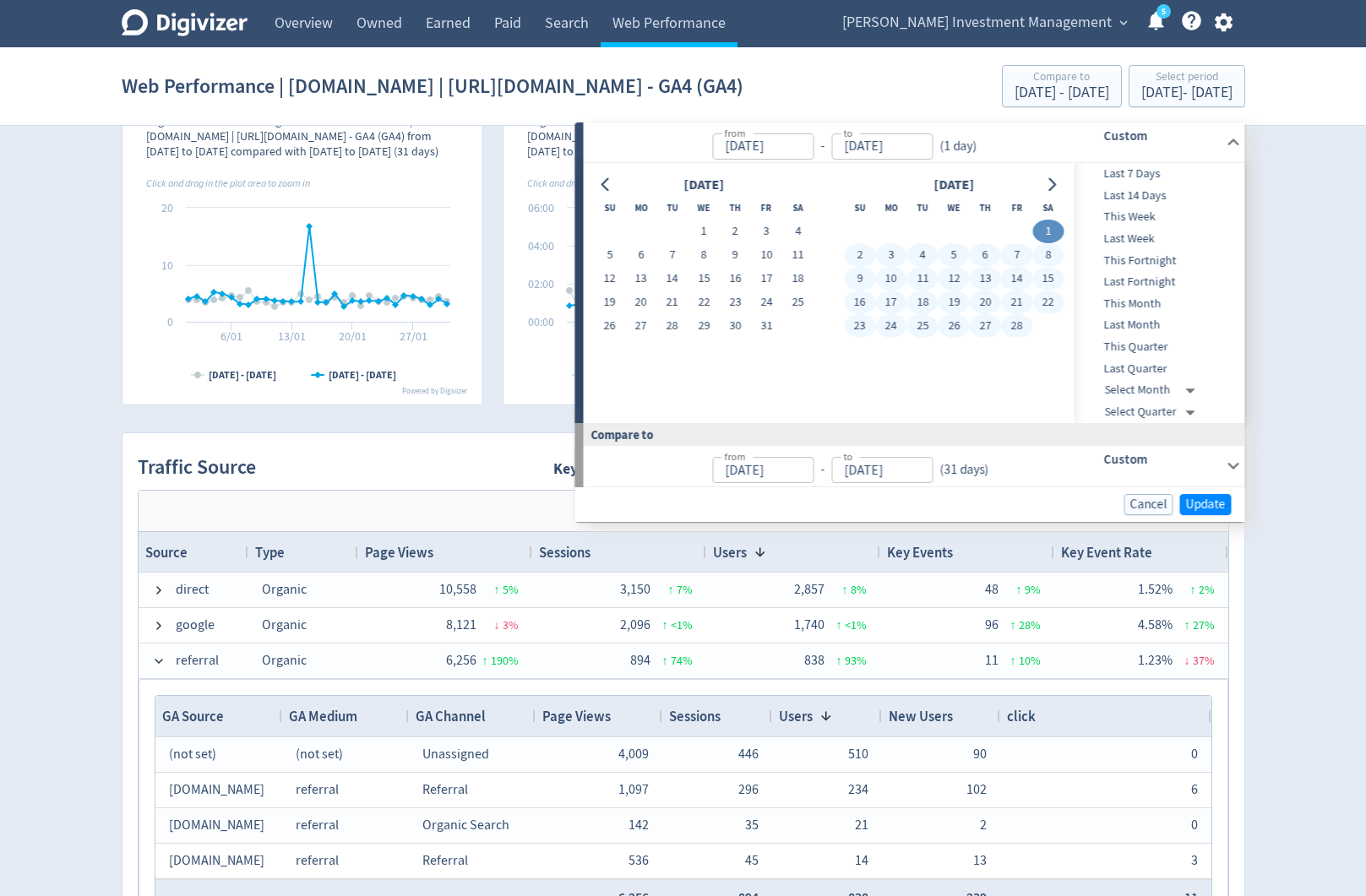 click on "28" at bounding box center [1016, 326] 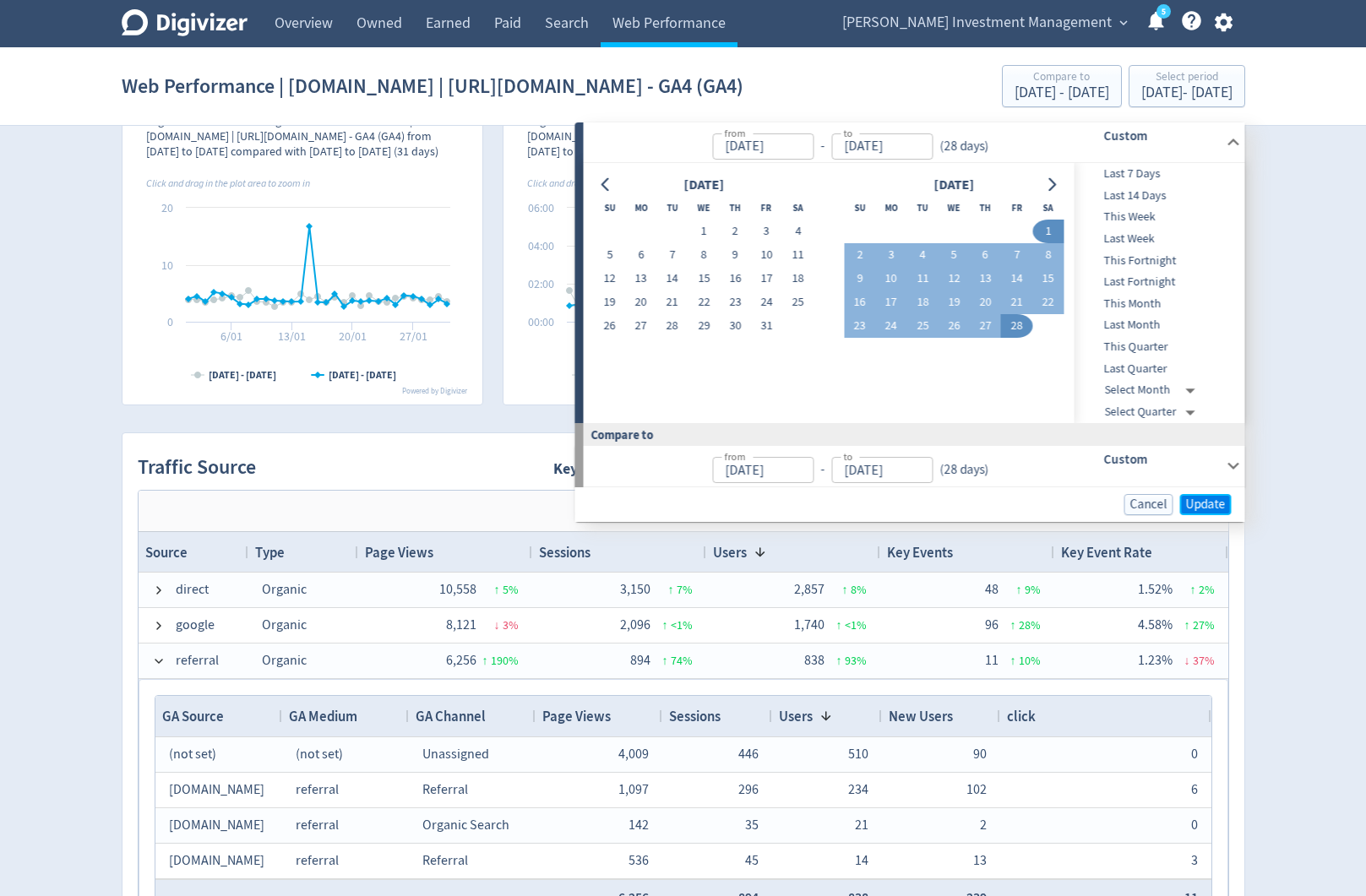 click on "Update" at bounding box center (1205, 504) 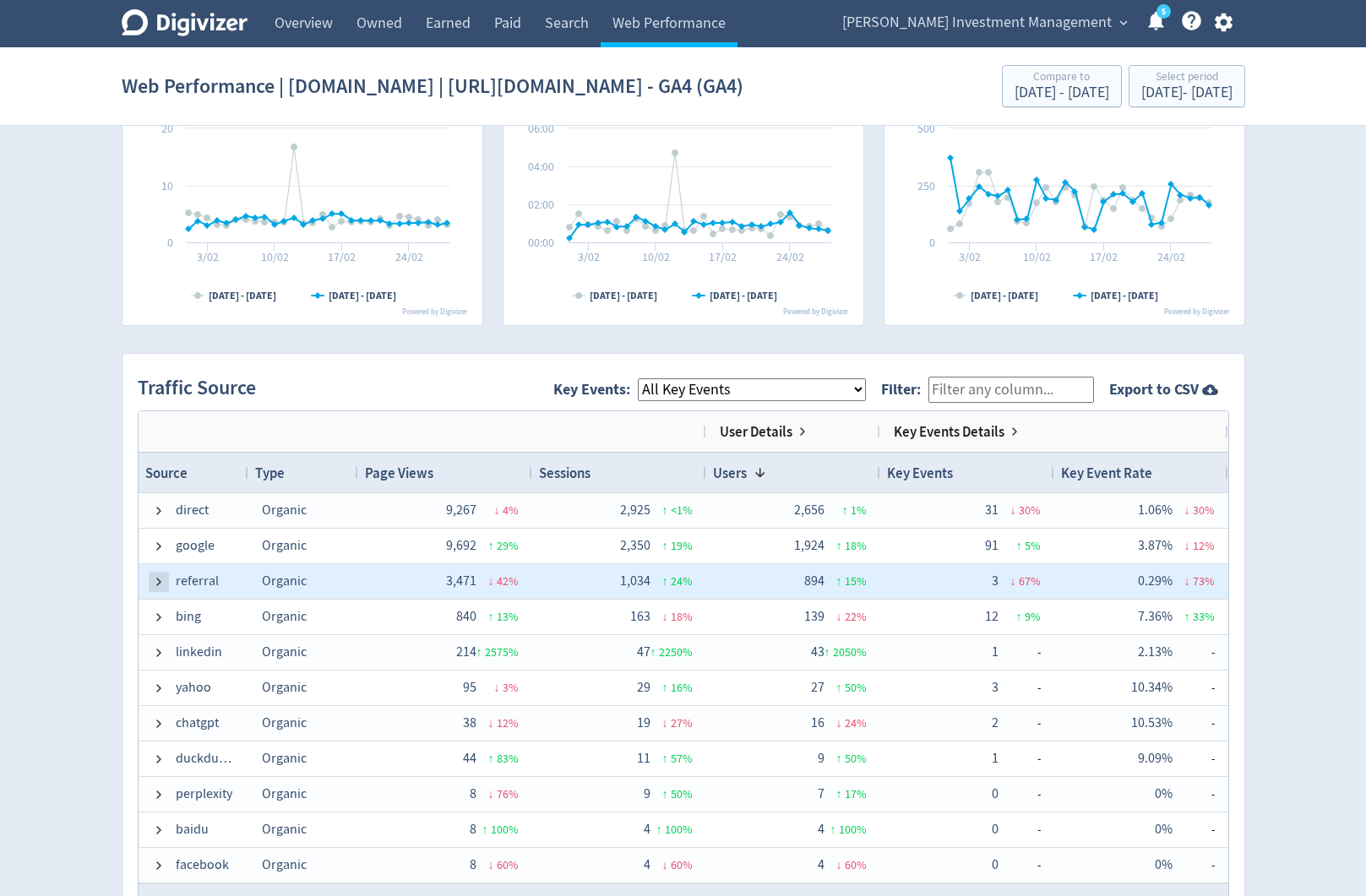 click at bounding box center (159, 582) 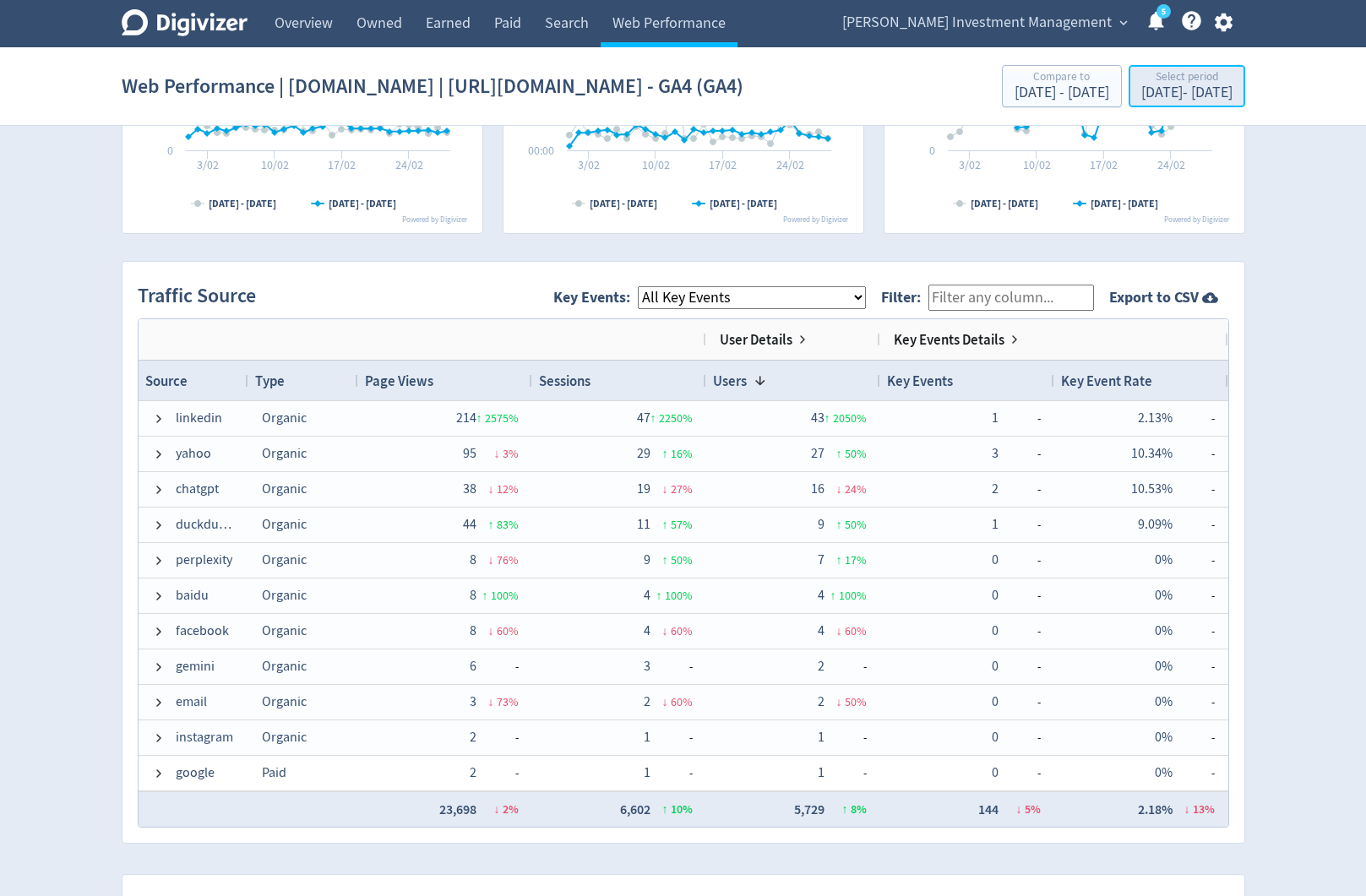 click on "[DATE]  -   [DATE]" at bounding box center [1187, 93] 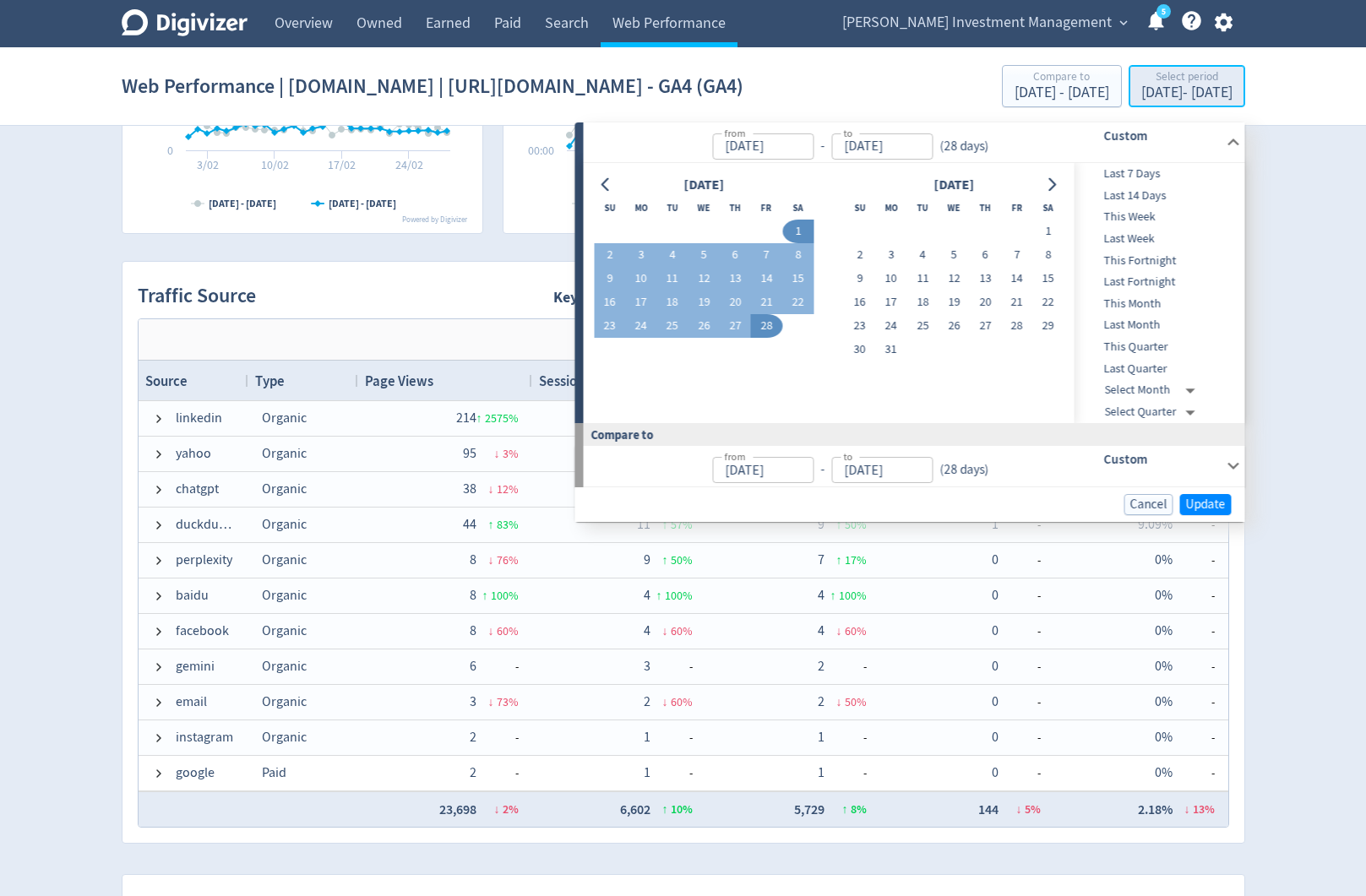 type on "[DATE]" 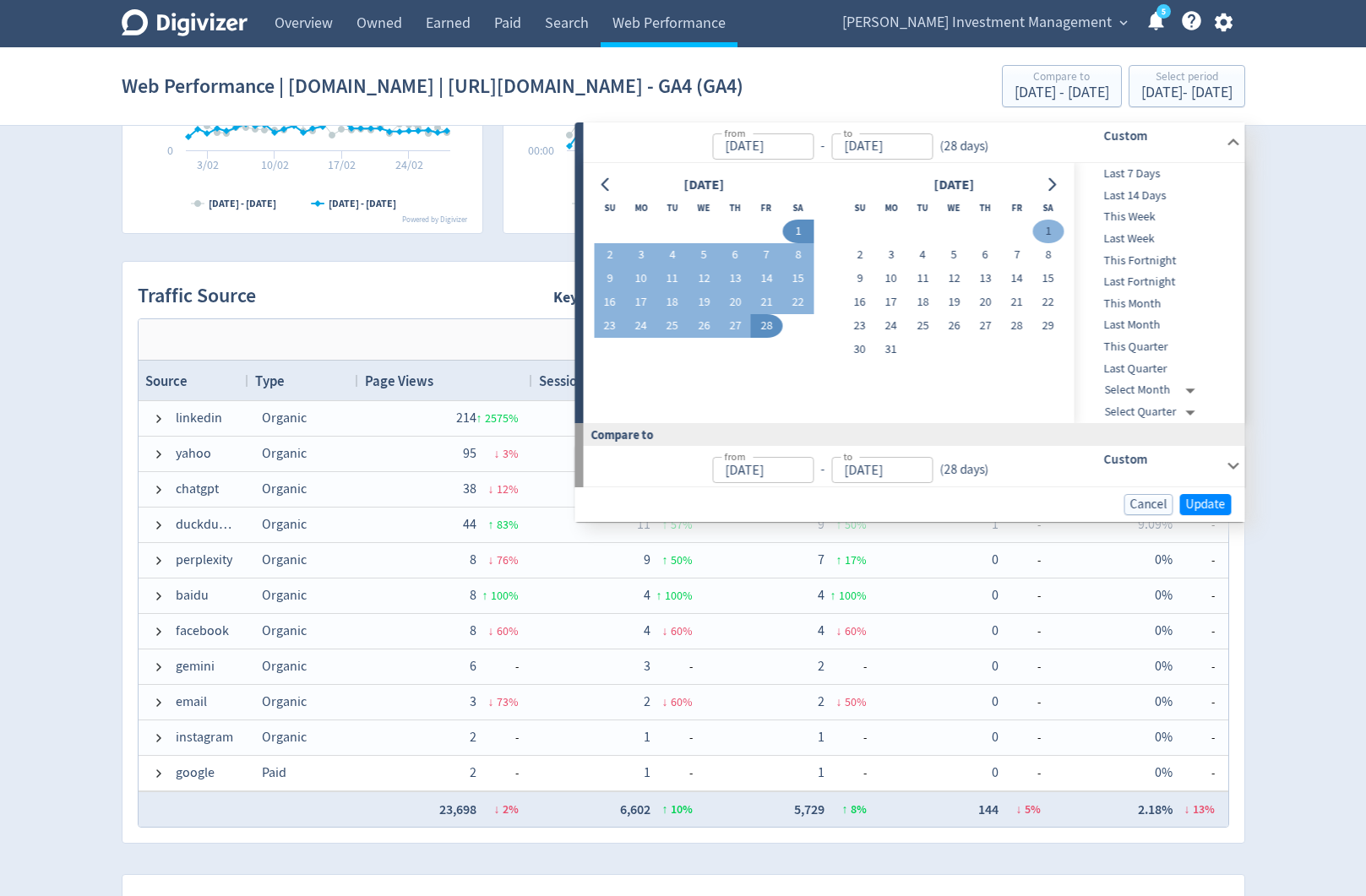 click on "1" at bounding box center (1048, 231) 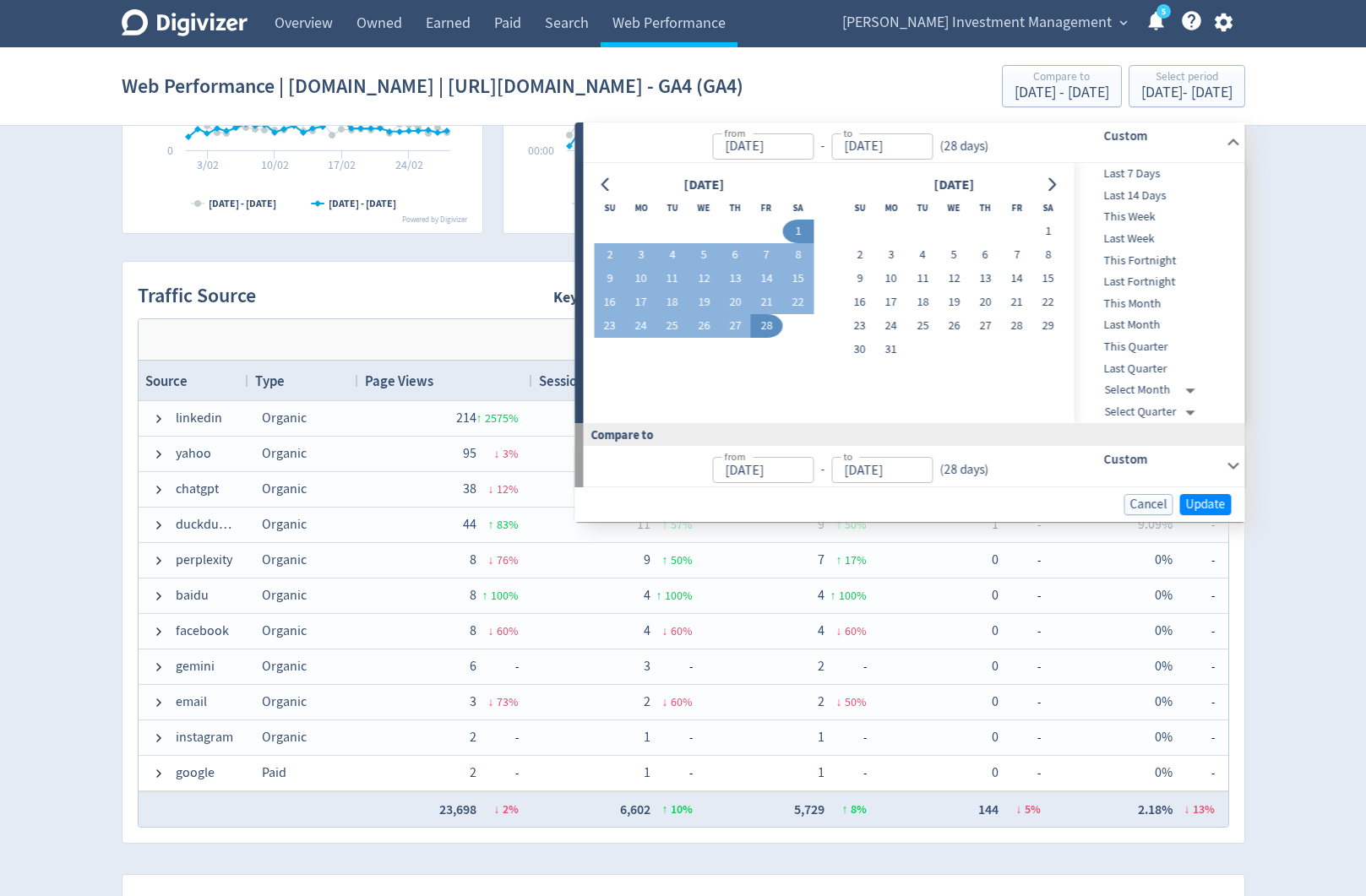 type on "[DATE]" 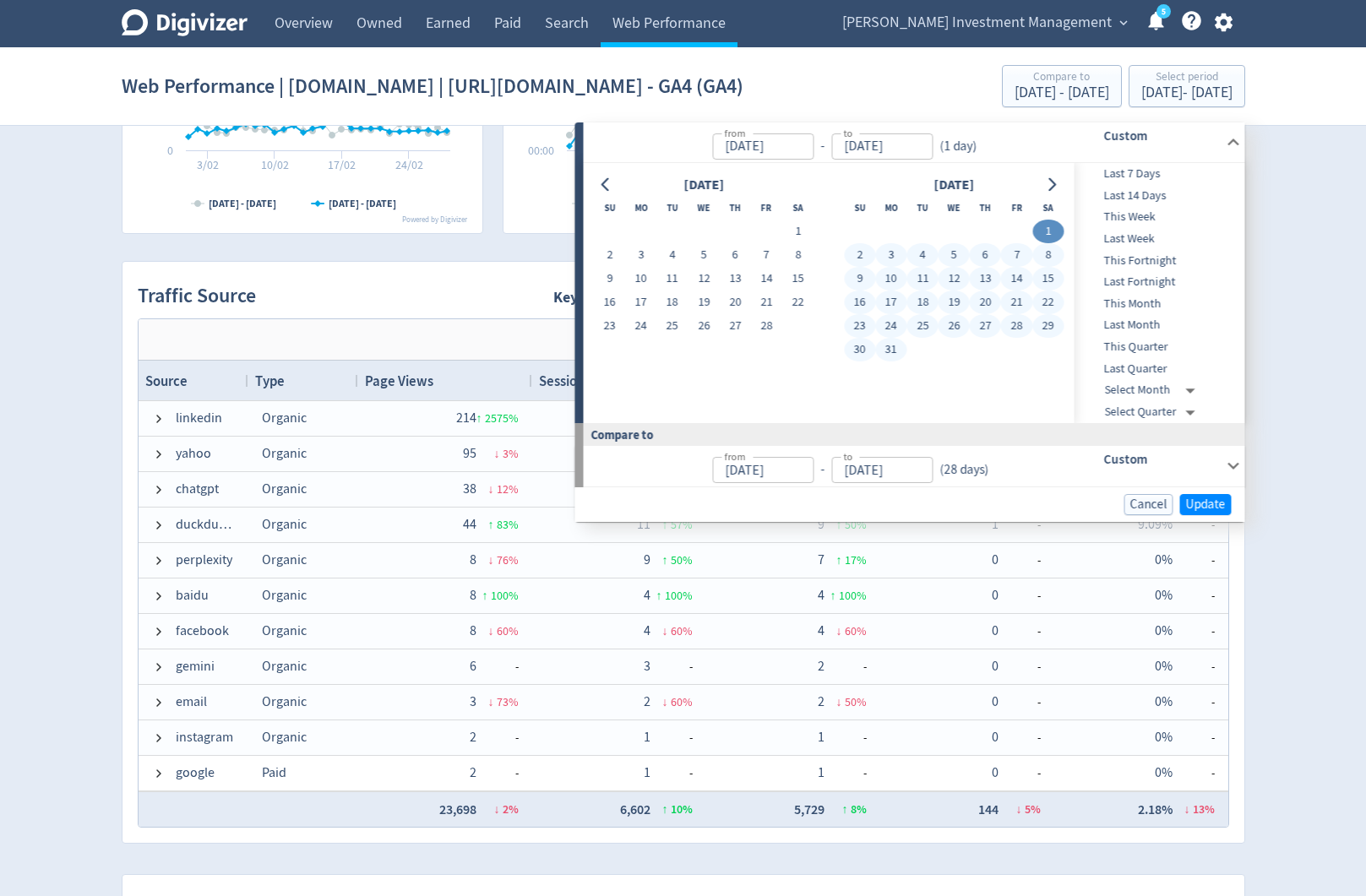 drag, startPoint x: 887, startPoint y: 354, endPoint x: 930, endPoint y: 360, distance: 43.41659 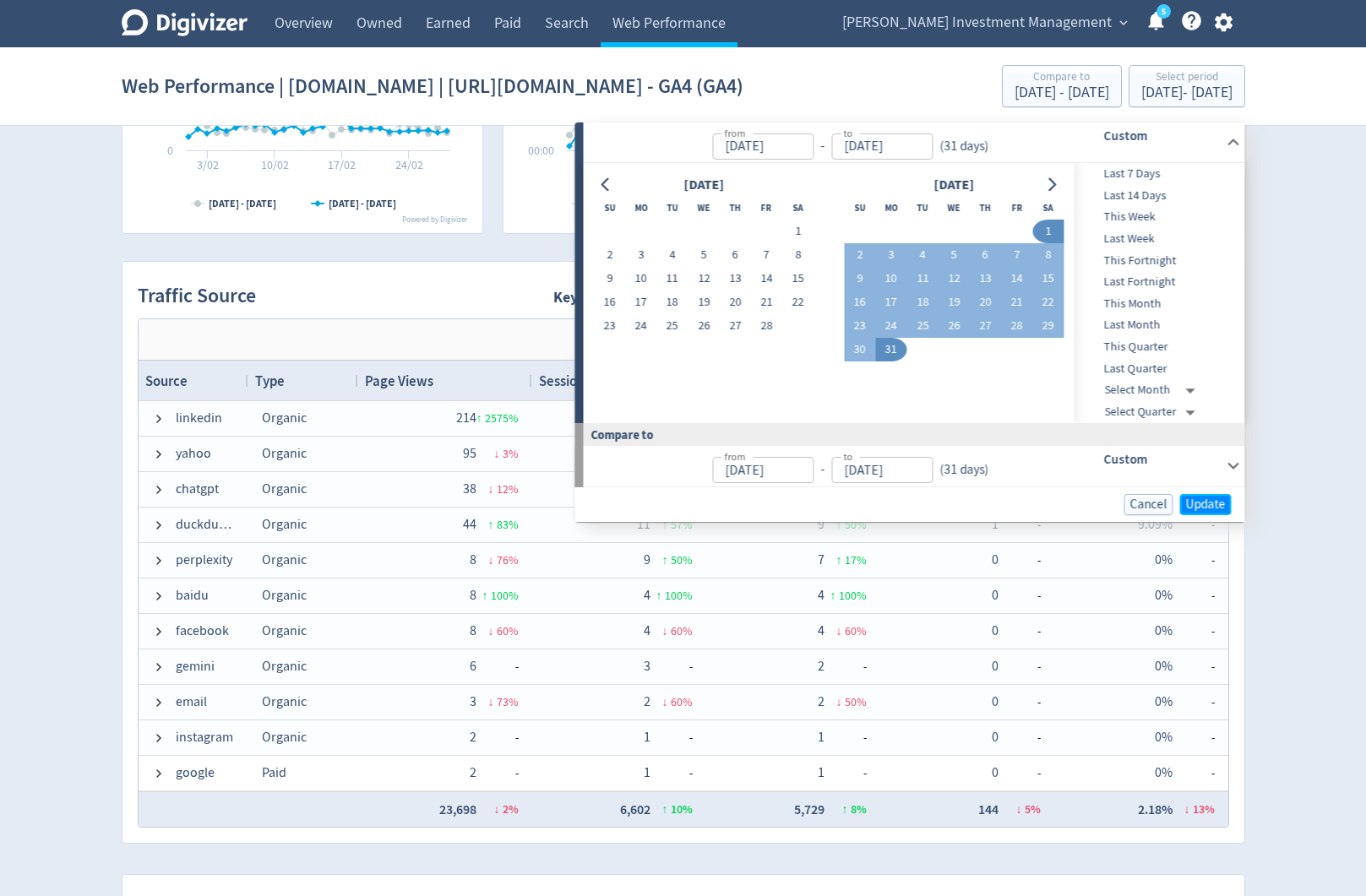 click on "Update" at bounding box center [1205, 504] 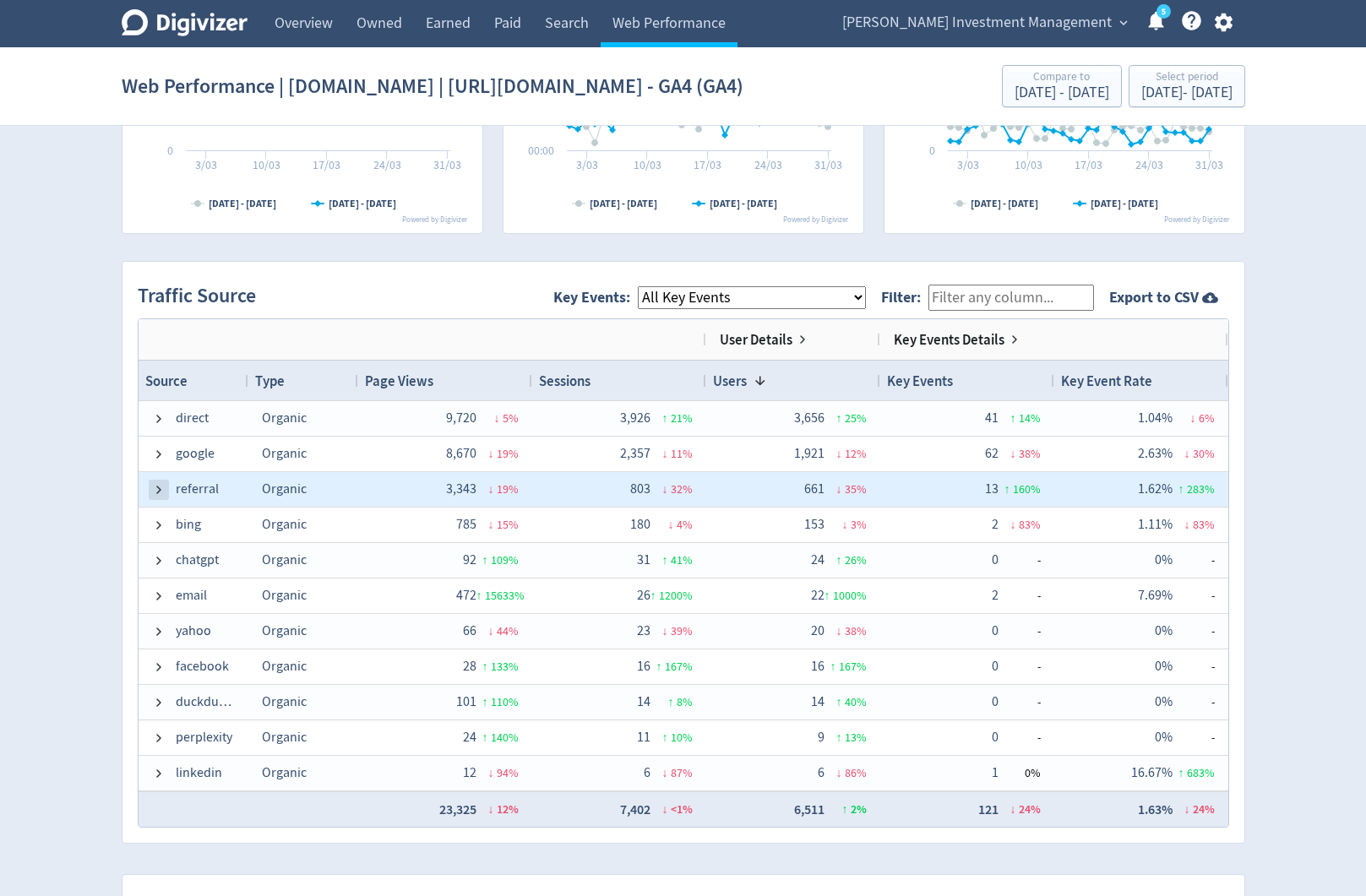 click at bounding box center (159, 490) 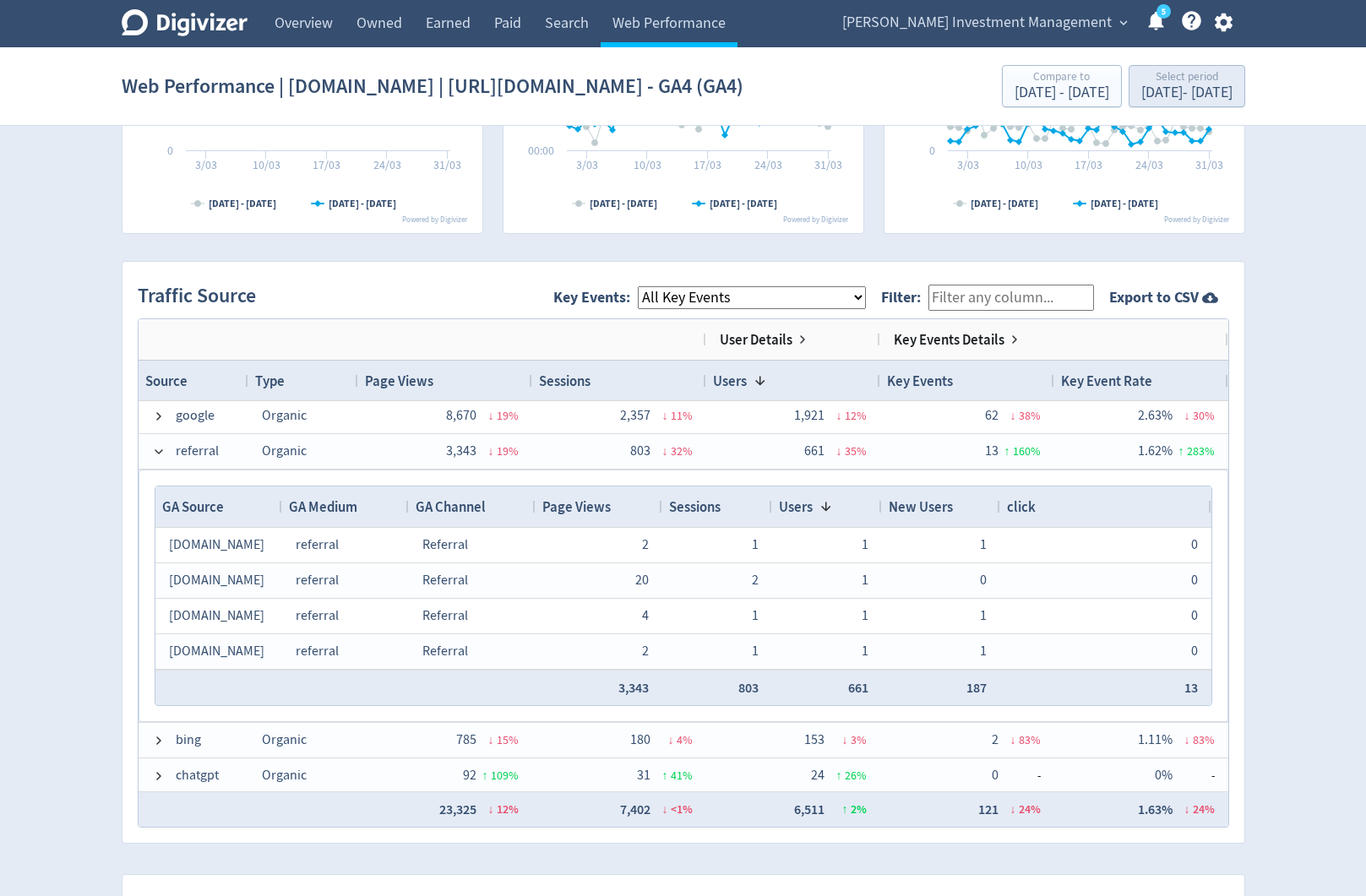 click on "Web Performance | [DOMAIN_NAME] | [URL][DOMAIN_NAME] - GA4 (GA4) Compare to [DATE]   -   [DATE] Select period [DATE]  -   [DATE]" at bounding box center [683, 86] 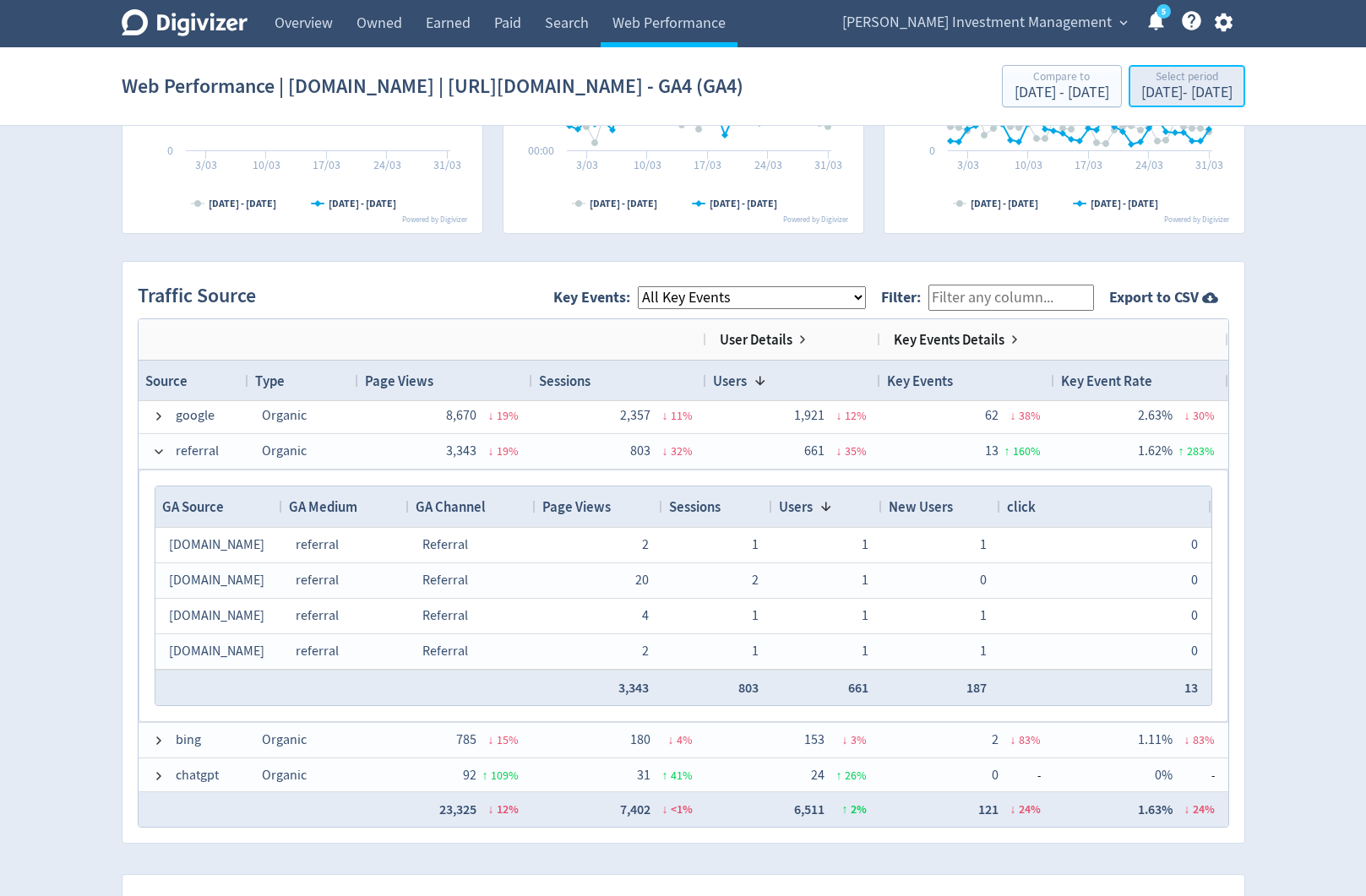 click on "Select period" at bounding box center (1187, 78) 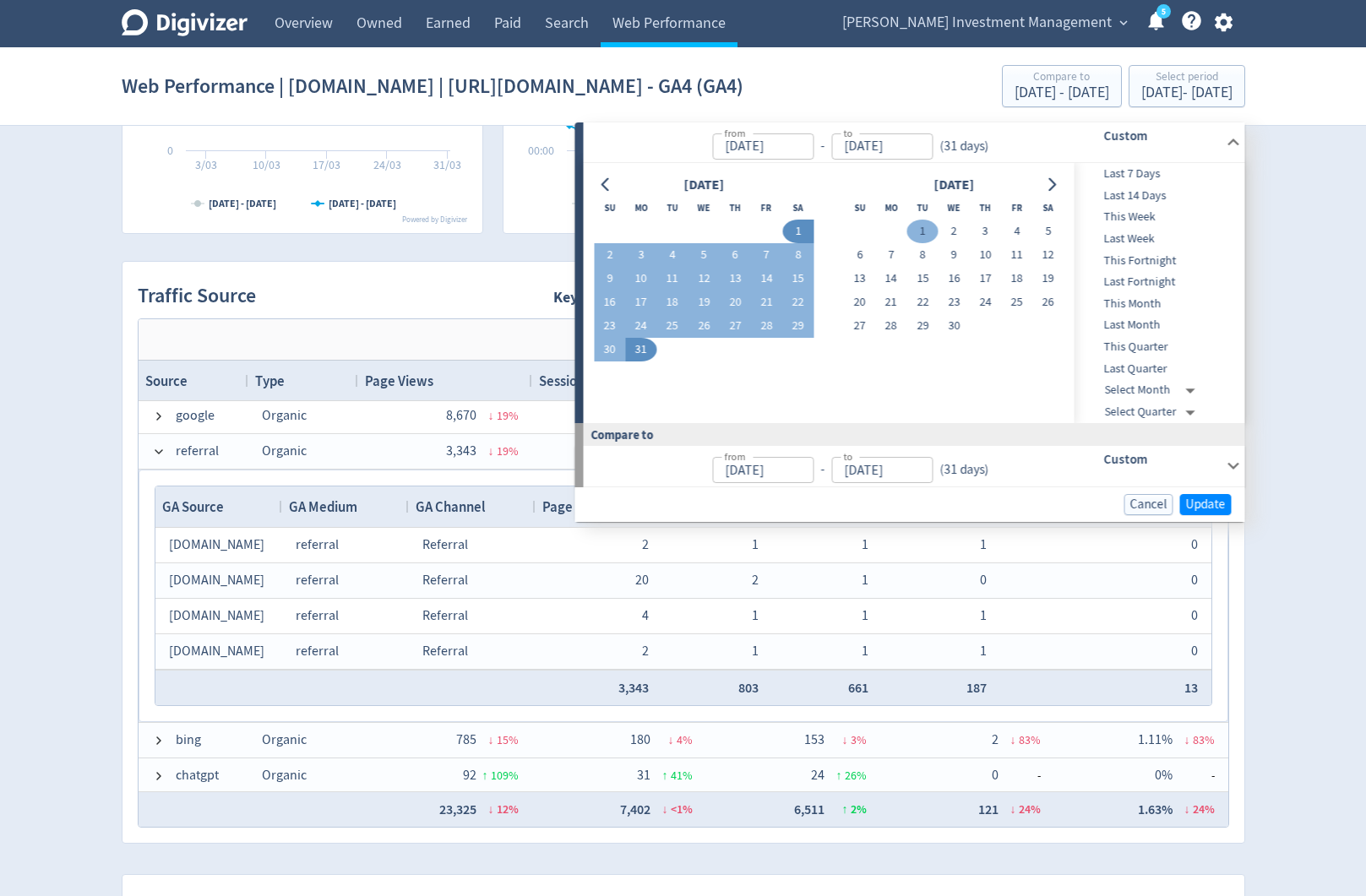 click on "1" at bounding box center [922, 231] 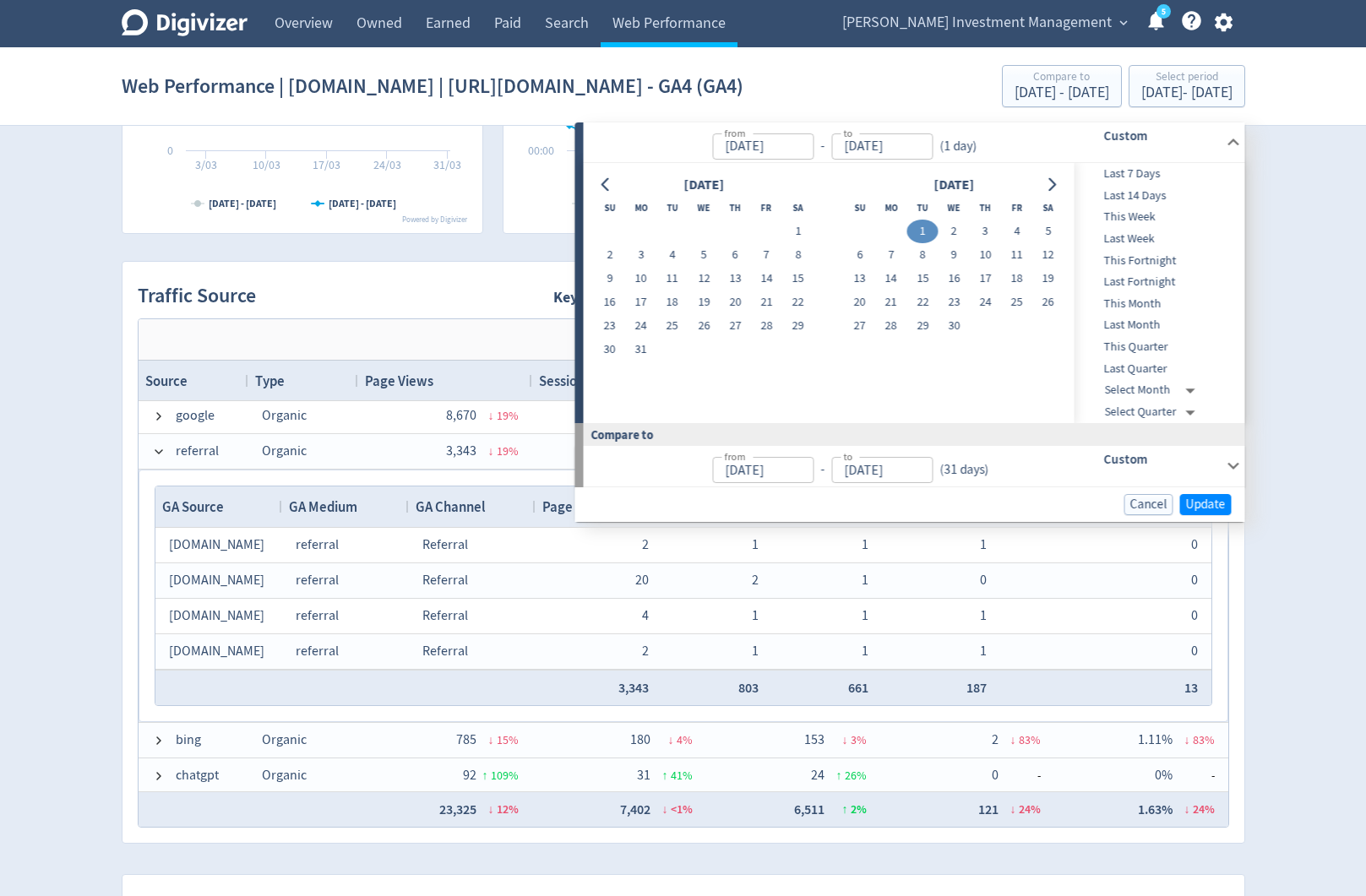 type on "[DATE]" 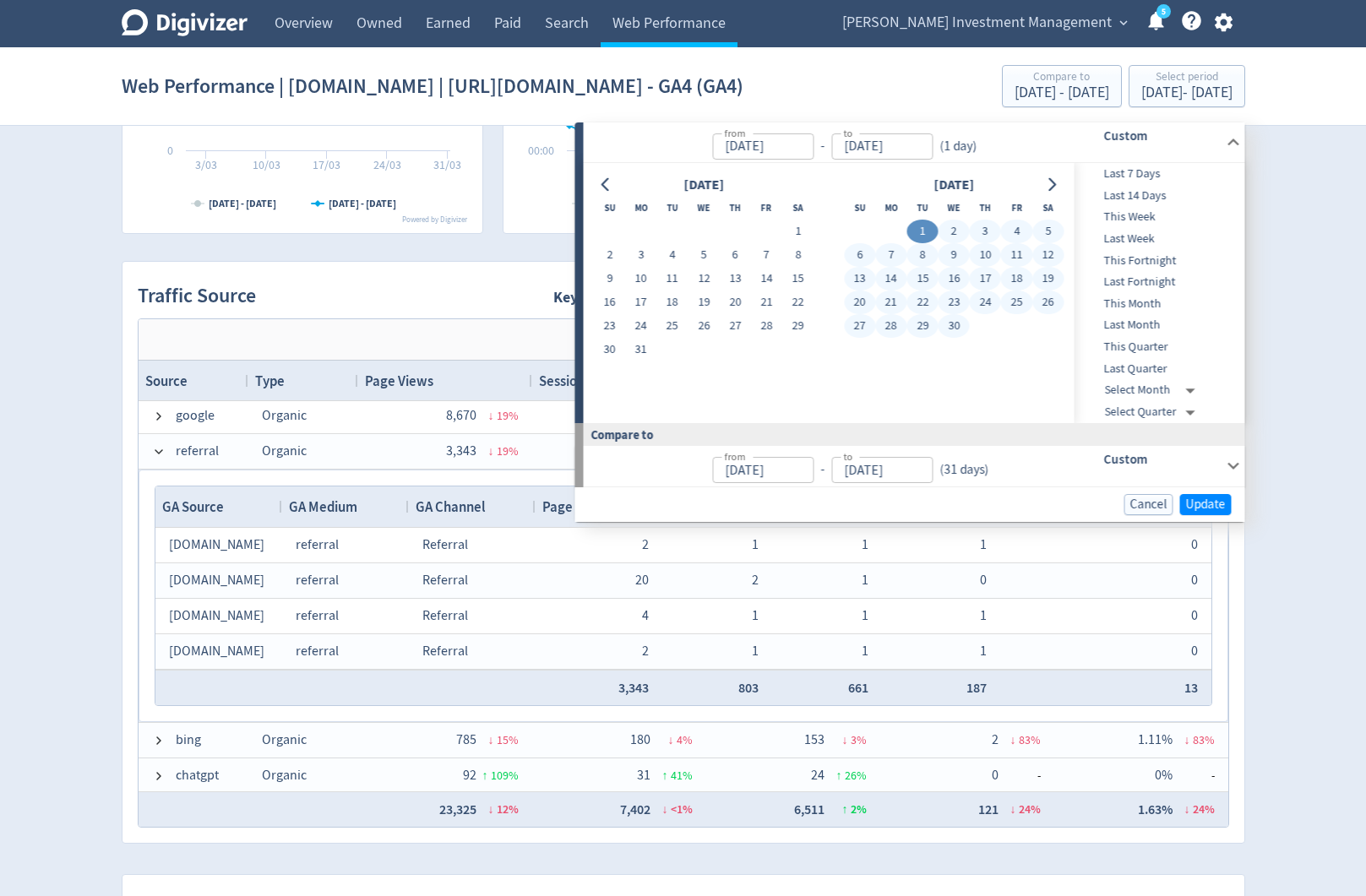 click on "30" at bounding box center [954, 326] 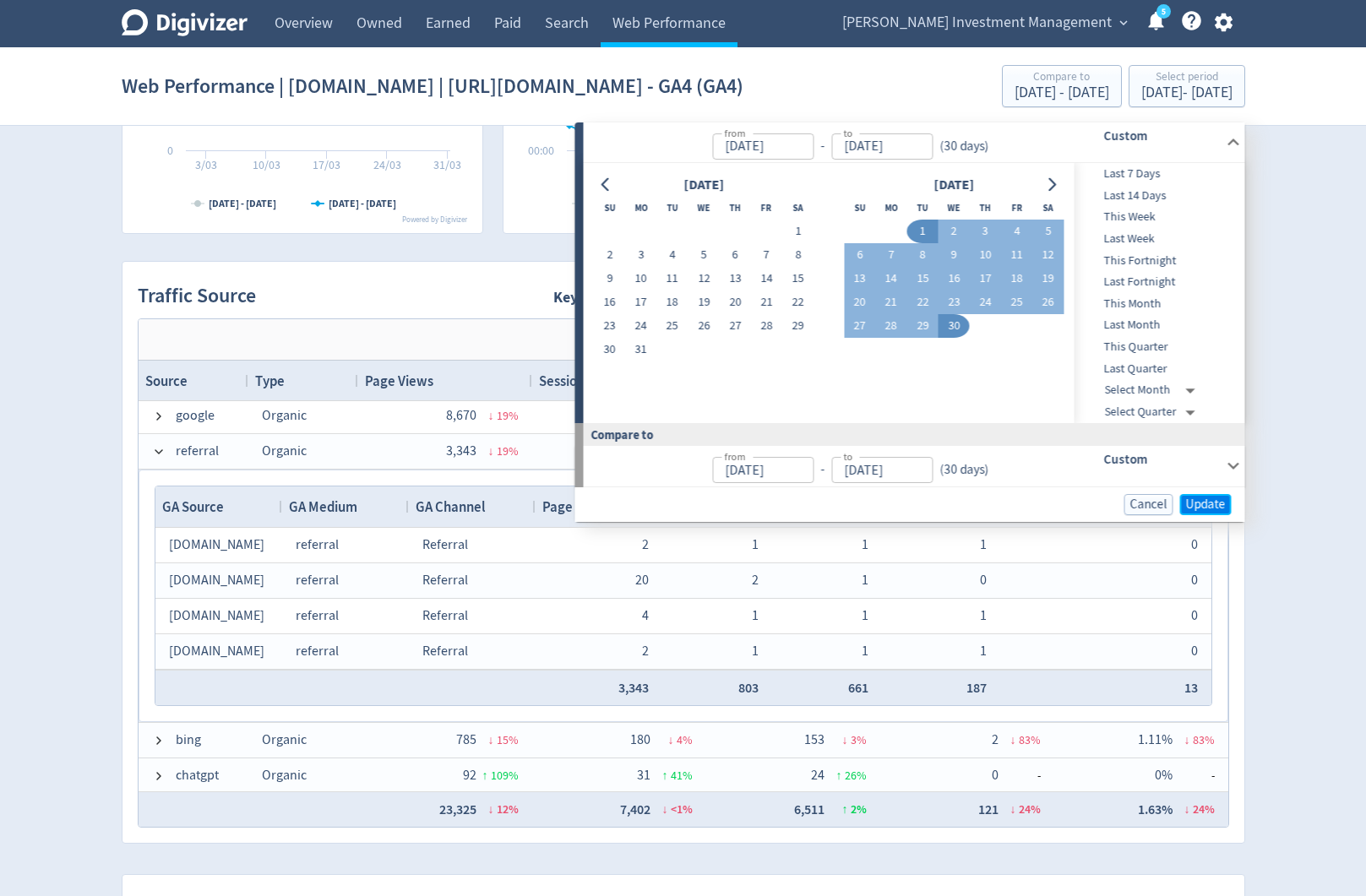 click on "Update" at bounding box center (1205, 504) 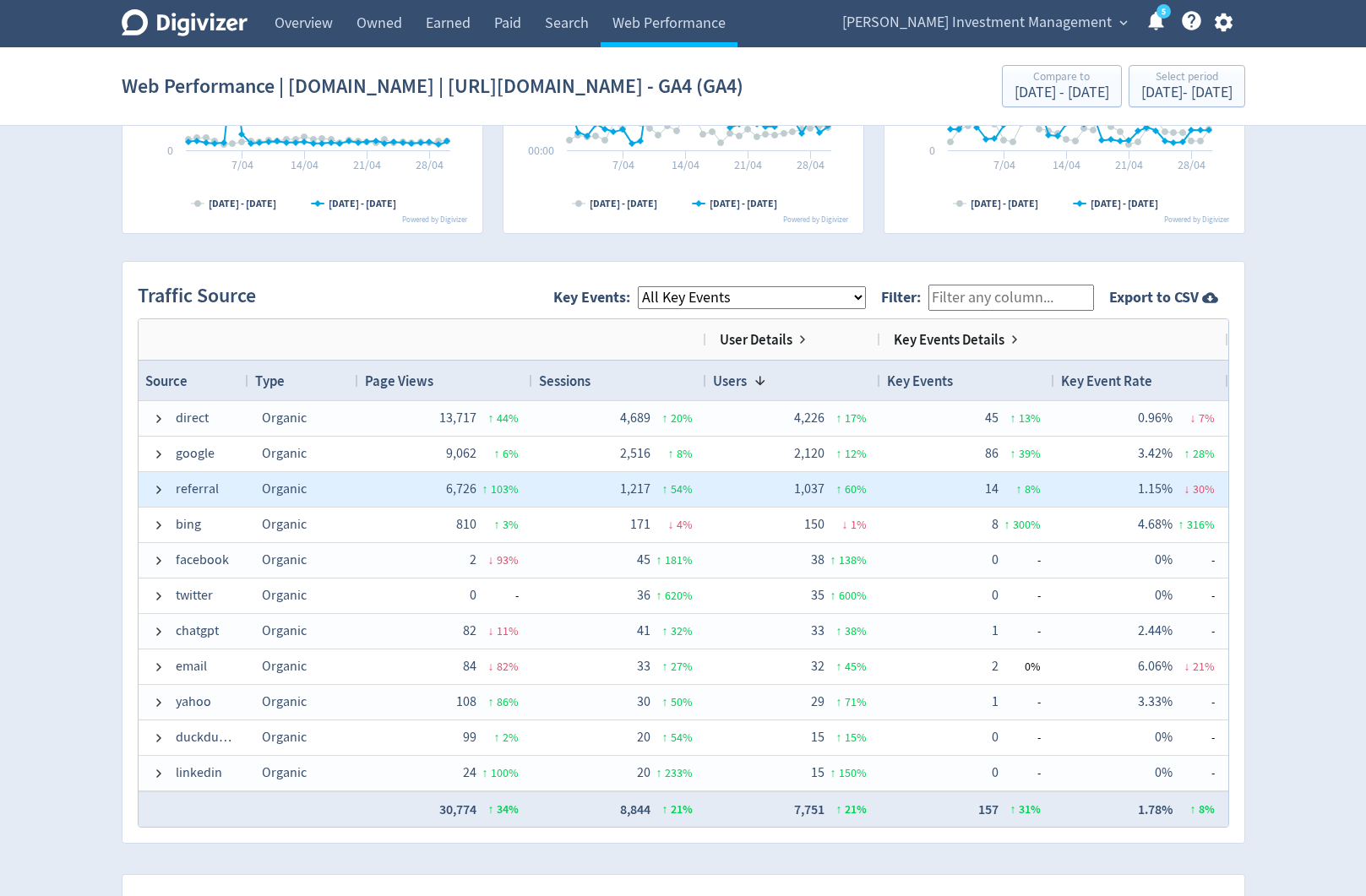 click on "referral" at bounding box center [197, 489] 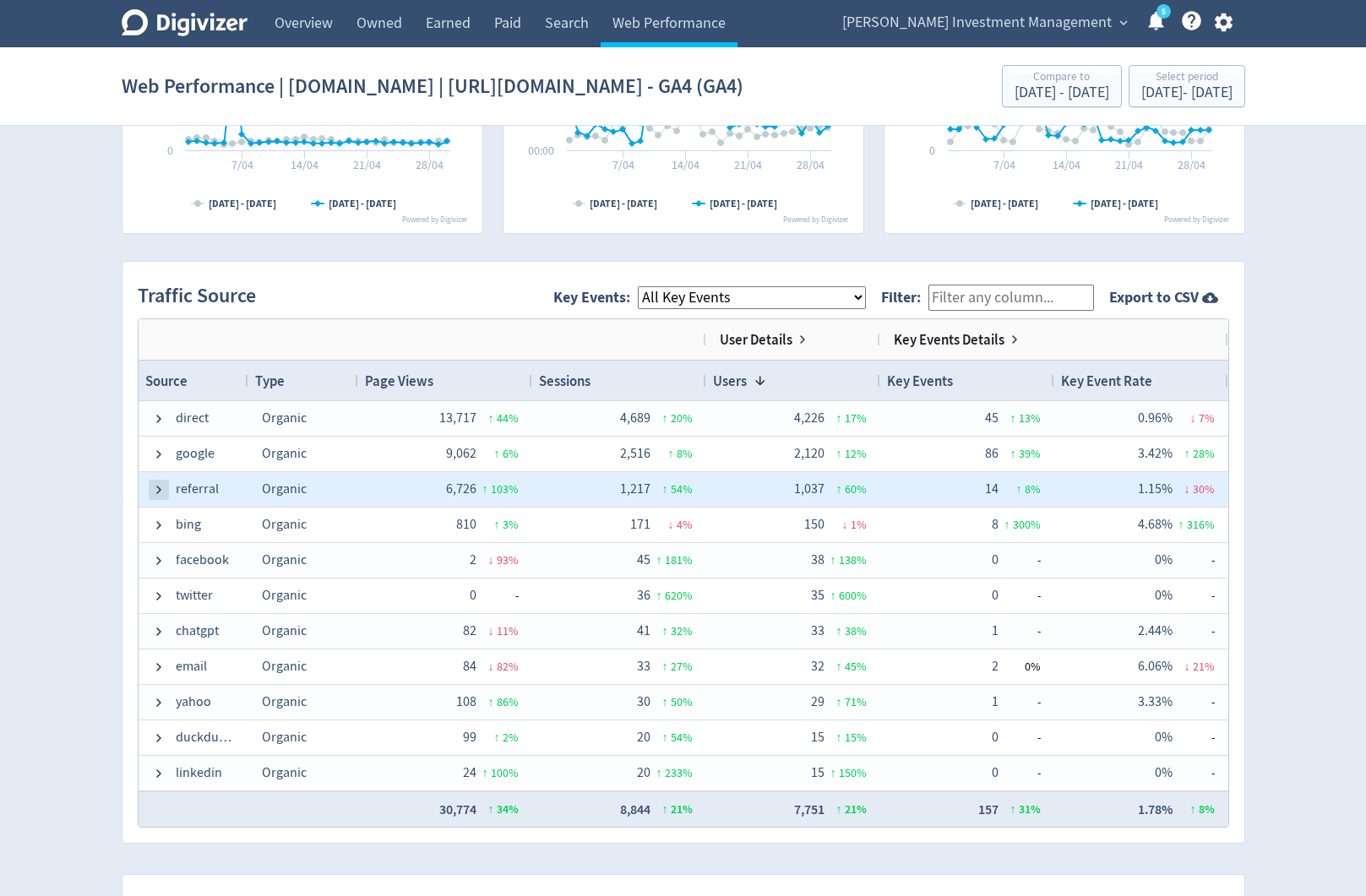 click at bounding box center [159, 490] 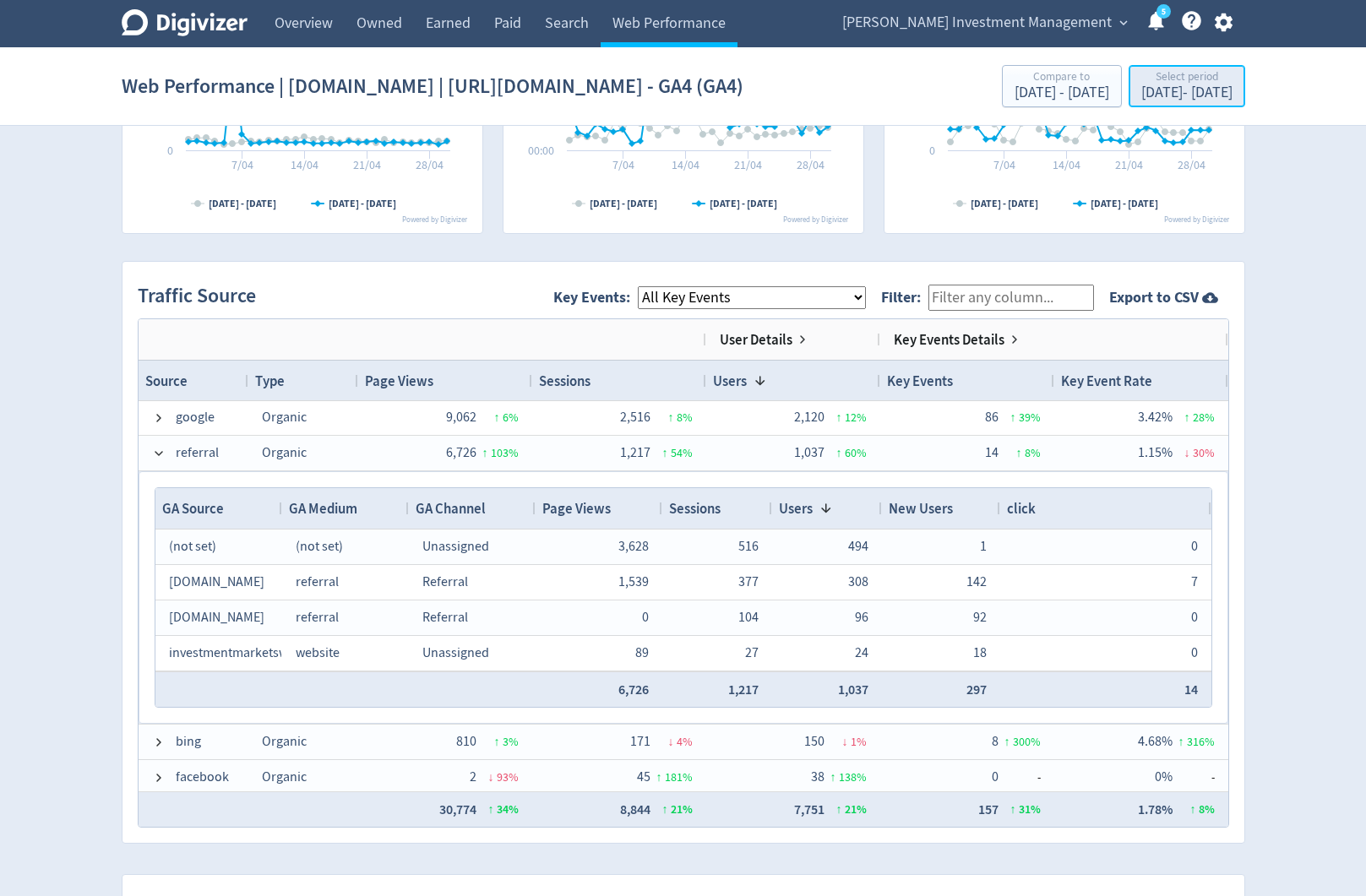 click on "[DATE]  -   [DATE]" at bounding box center (1187, 93) 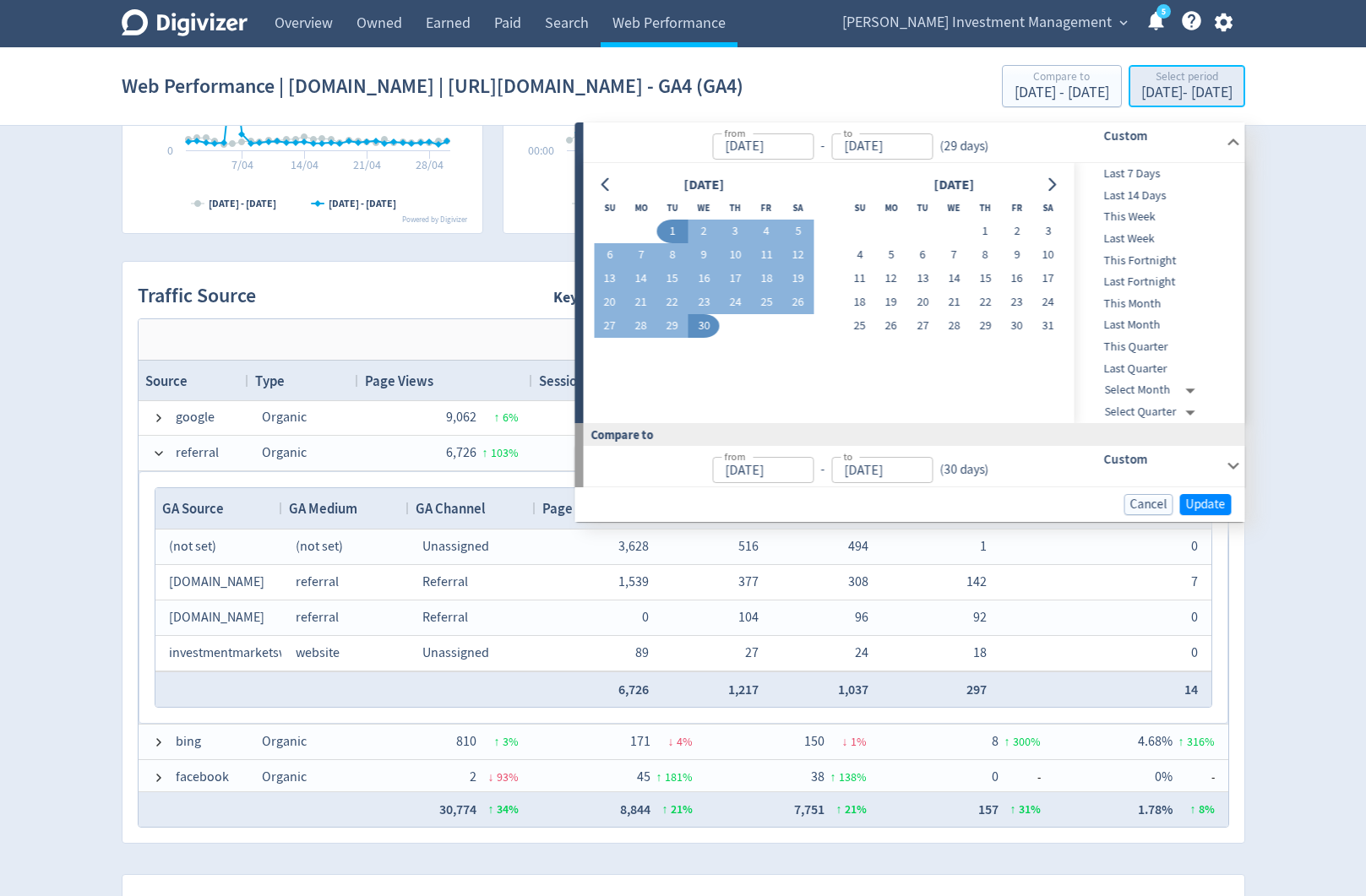 type on "[DATE]" 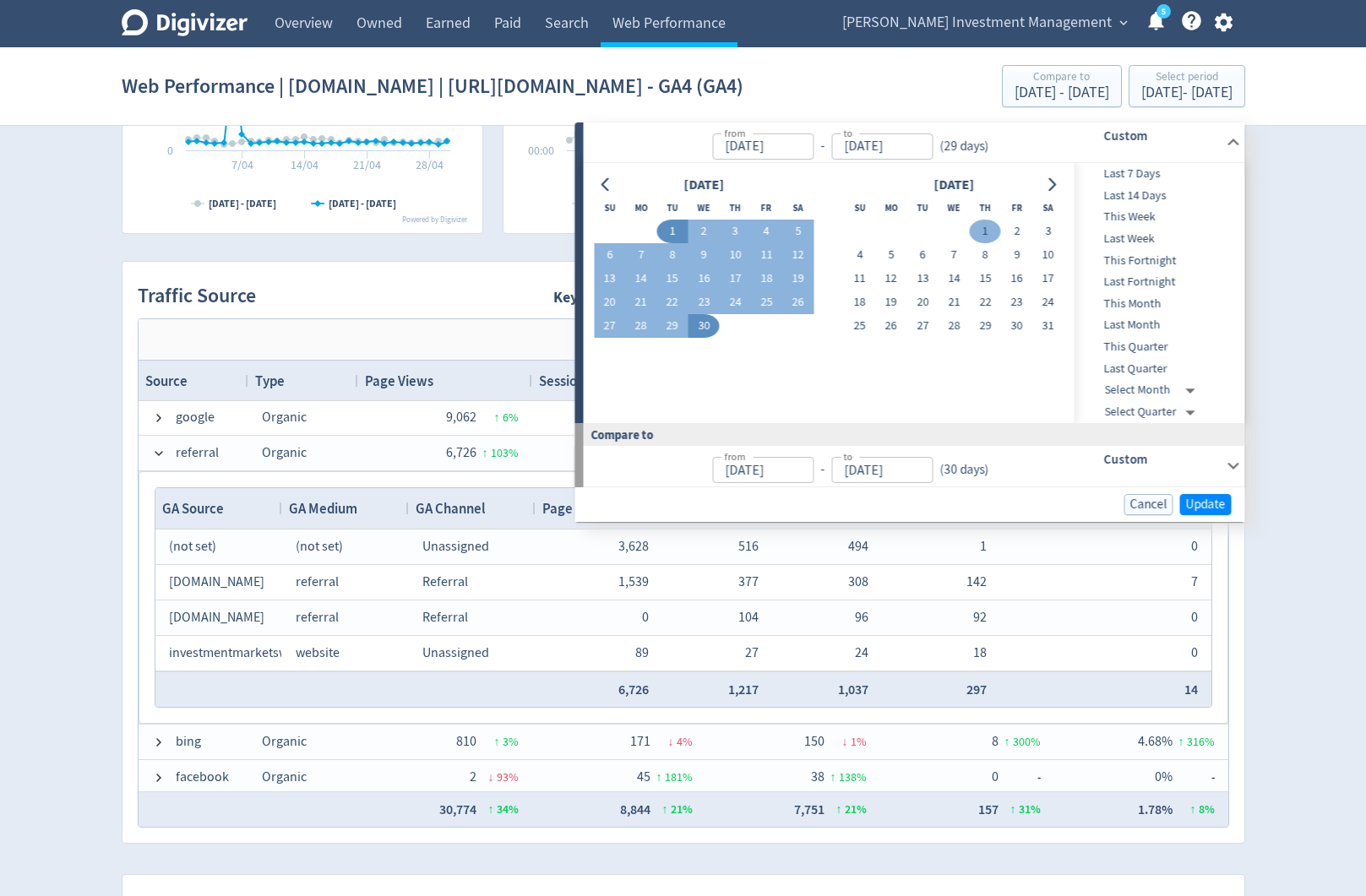 click on "1" at bounding box center (985, 231) 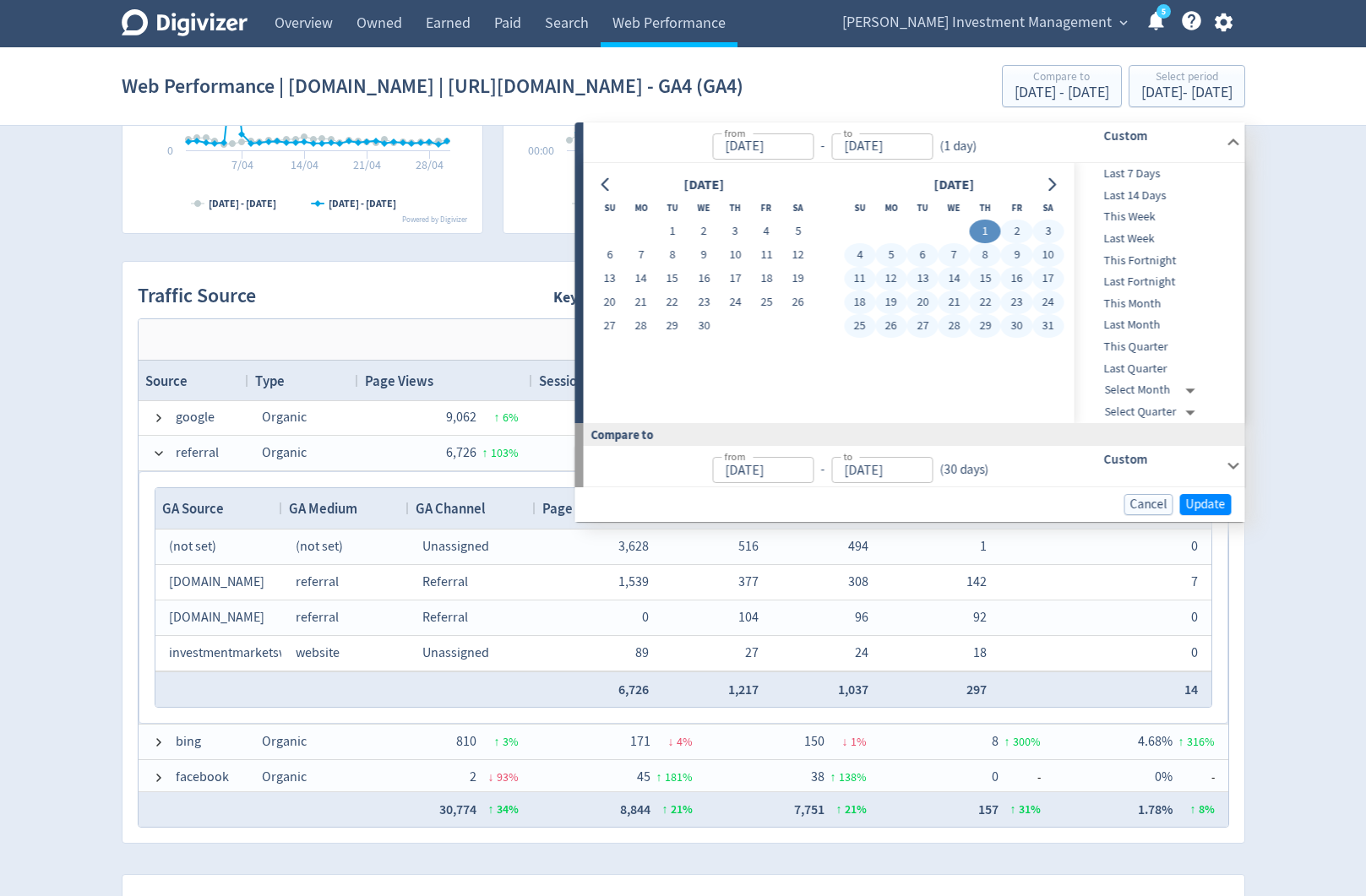 click on "31" at bounding box center [1048, 326] 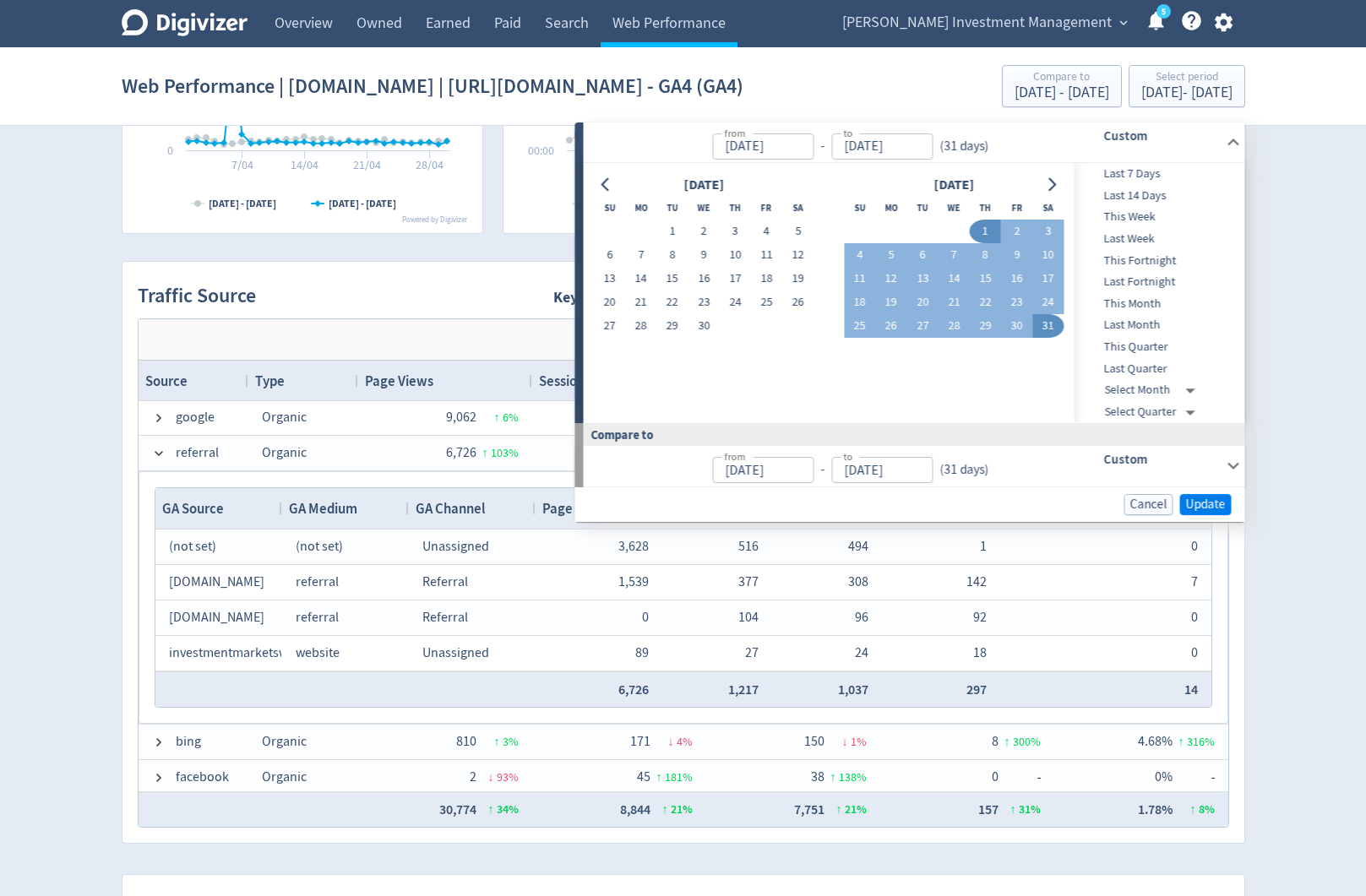click on "Cancel Update" at bounding box center [910, 504] 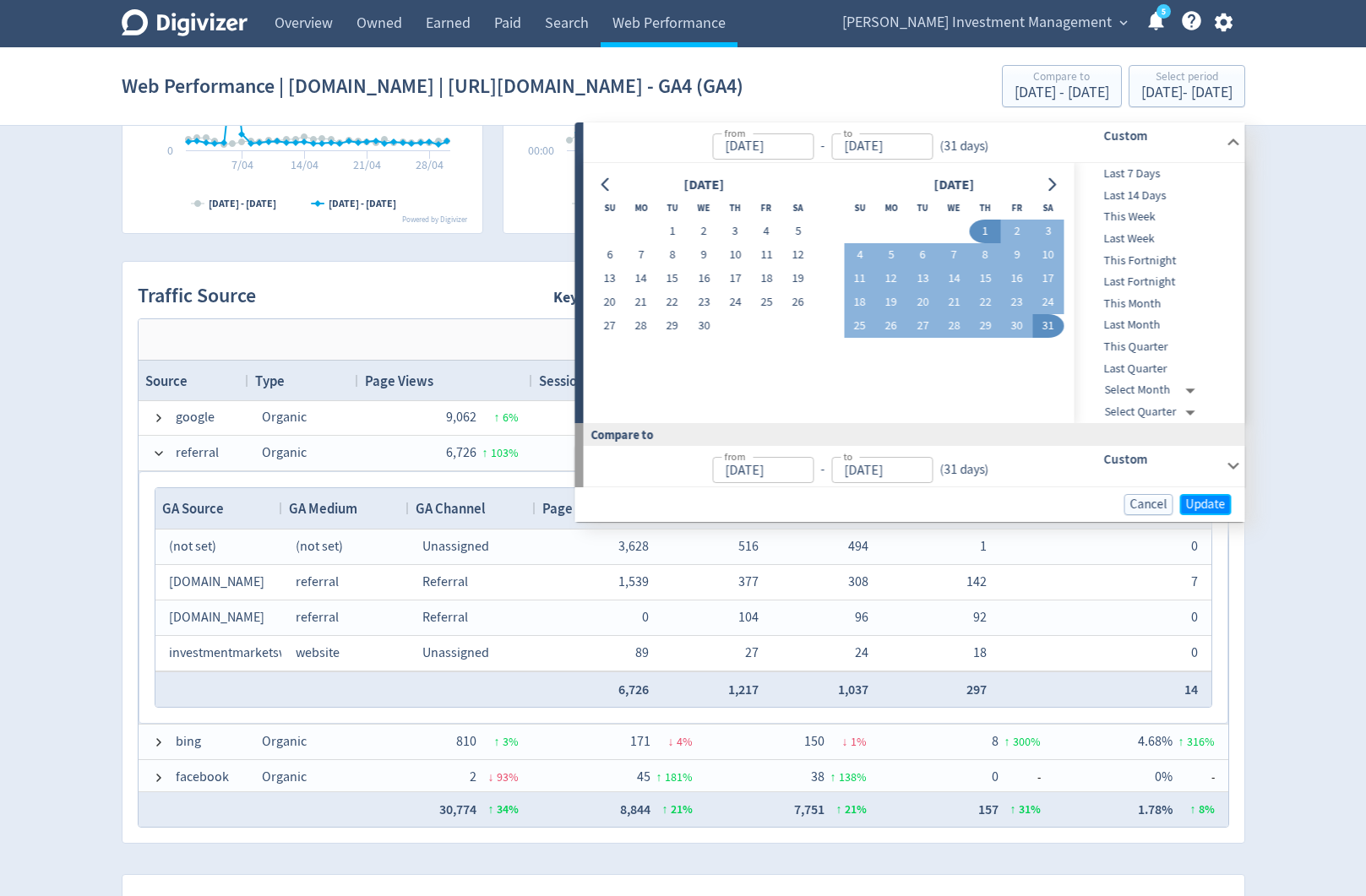 click on "Update" at bounding box center (1205, 504) 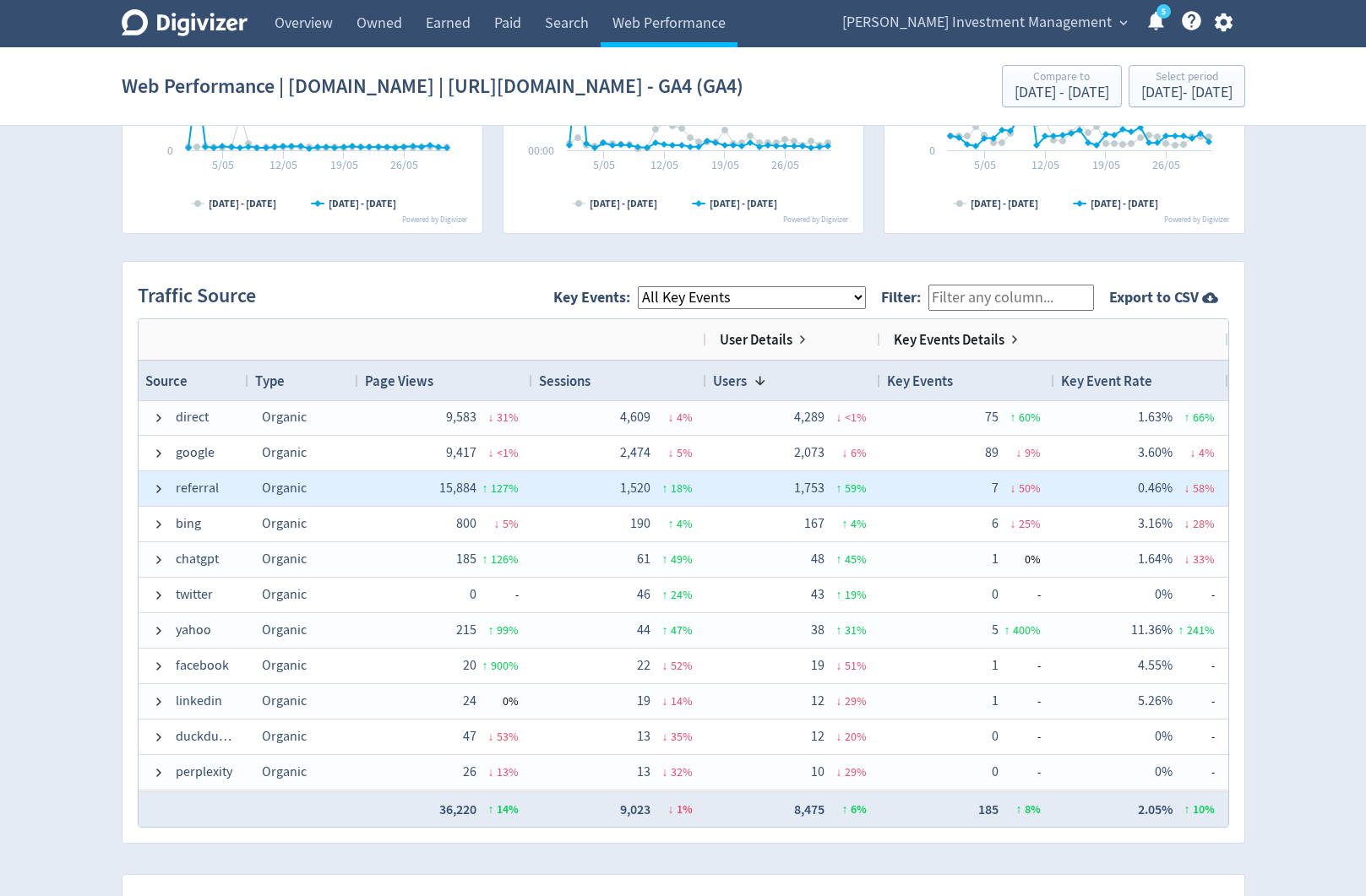 click on "referral" at bounding box center (197, 488) 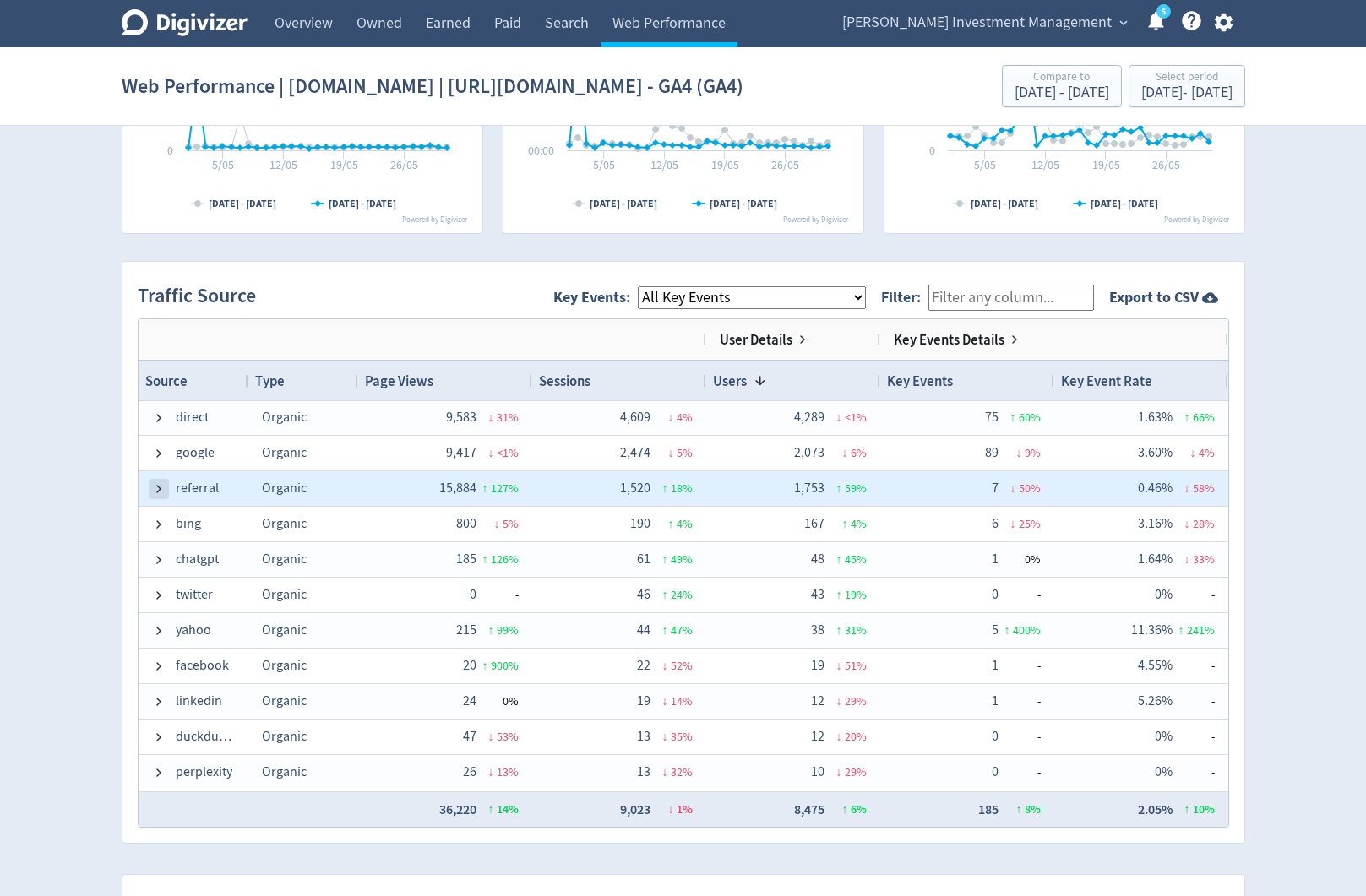click at bounding box center (159, 489) 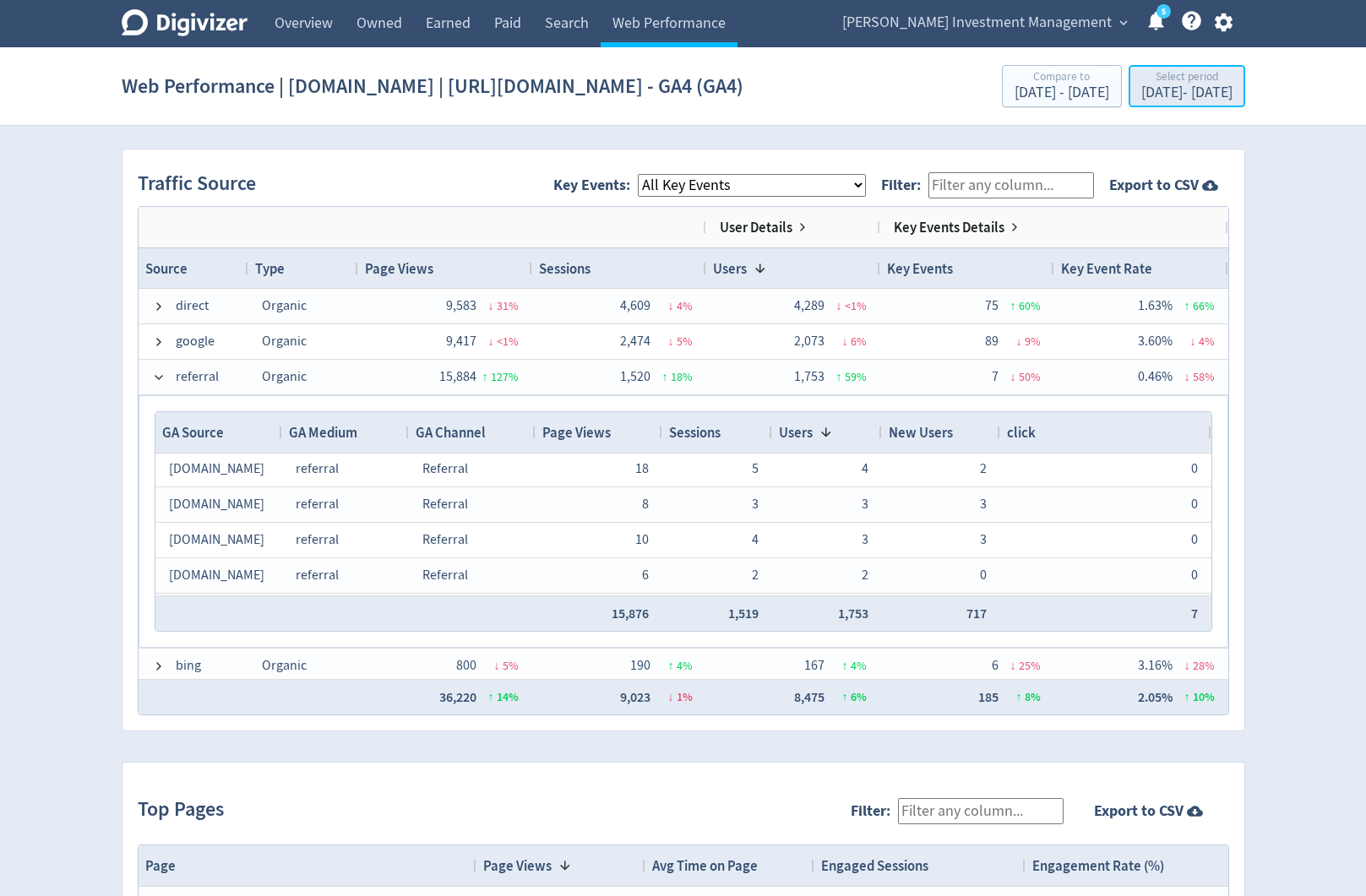 click on "[DATE]  -   [DATE]" at bounding box center [1187, 93] 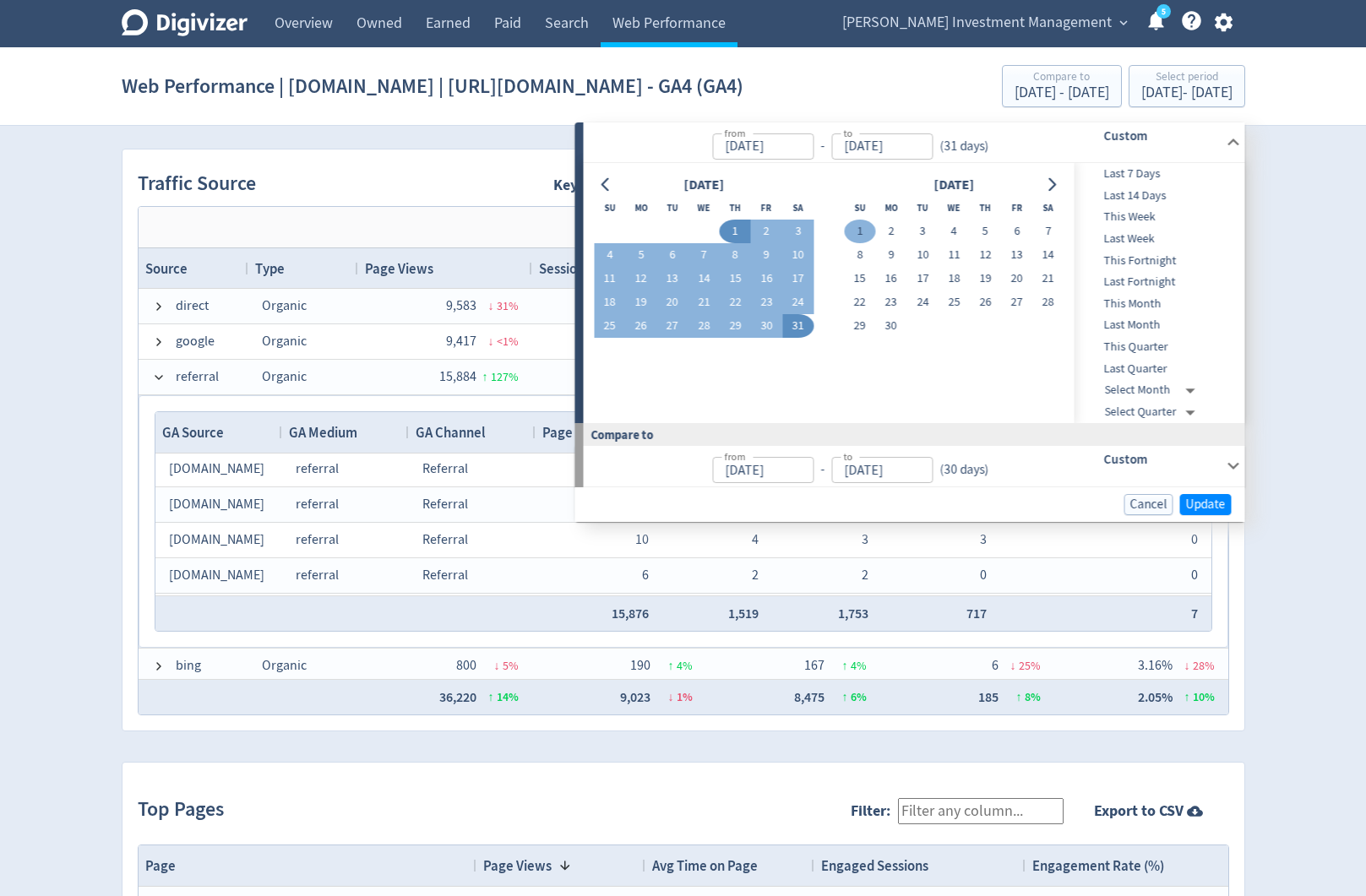 click on "1" at bounding box center (859, 231) 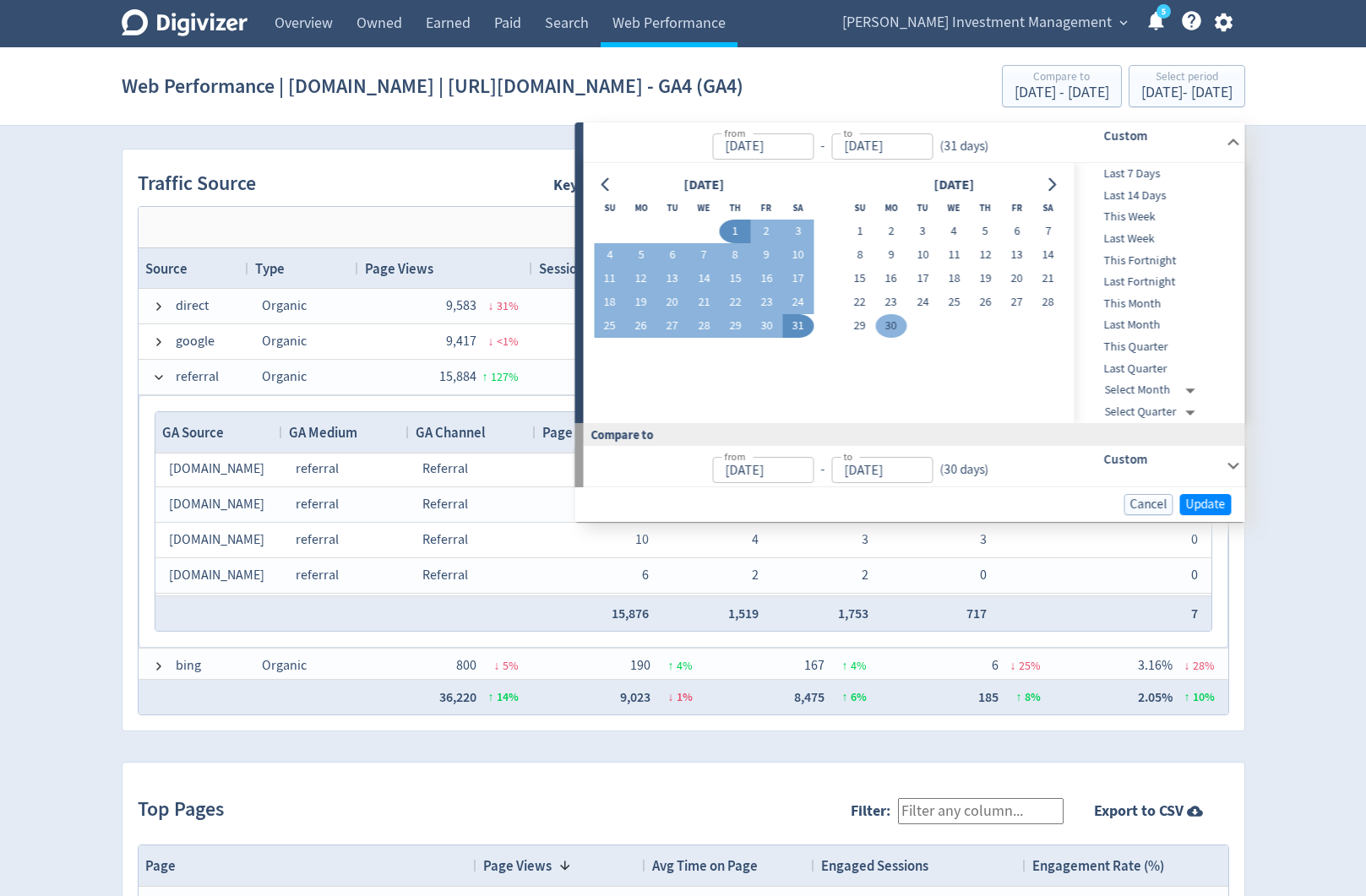 type on "[DATE]" 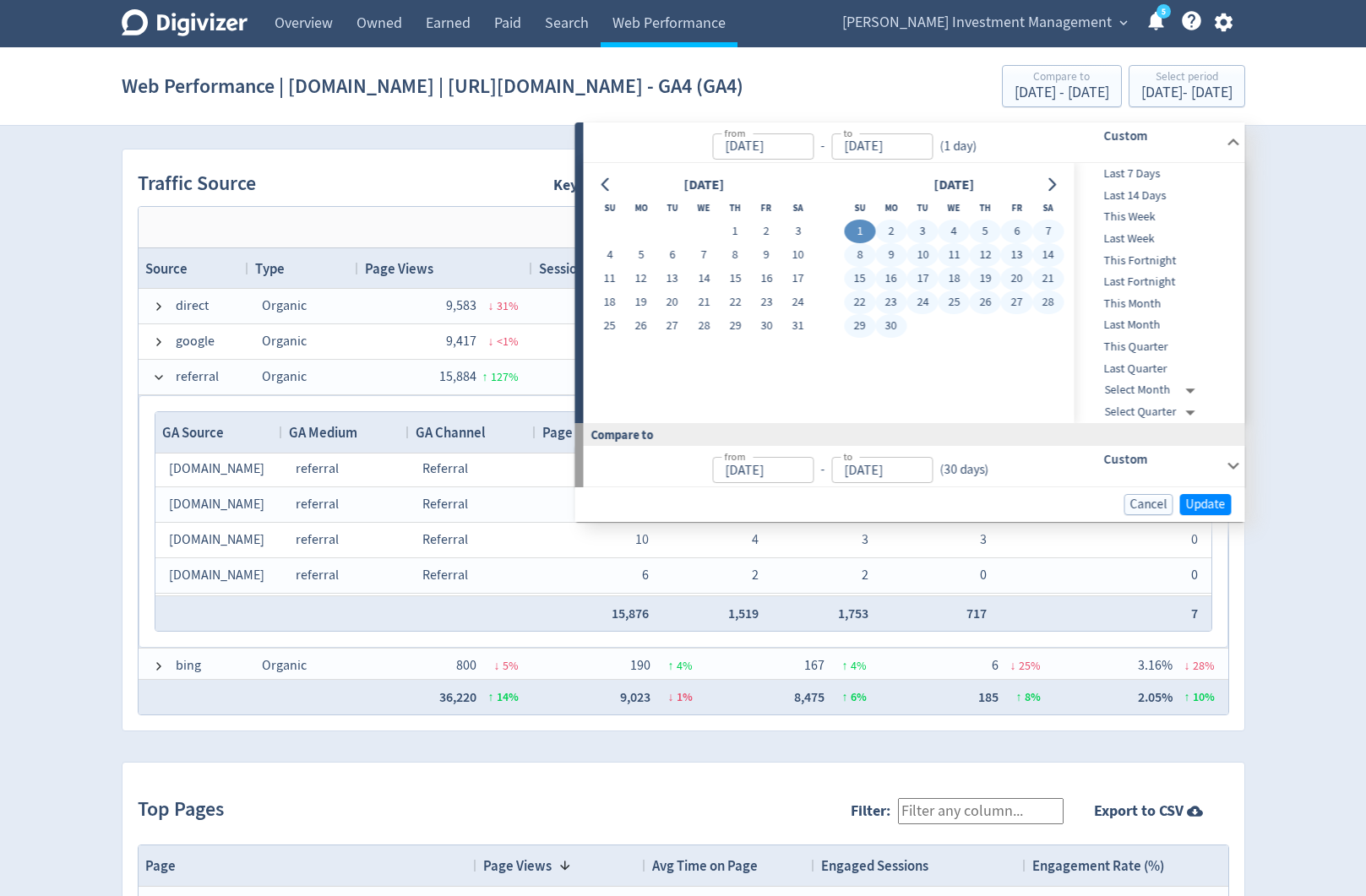 click on "30" at bounding box center (890, 326) 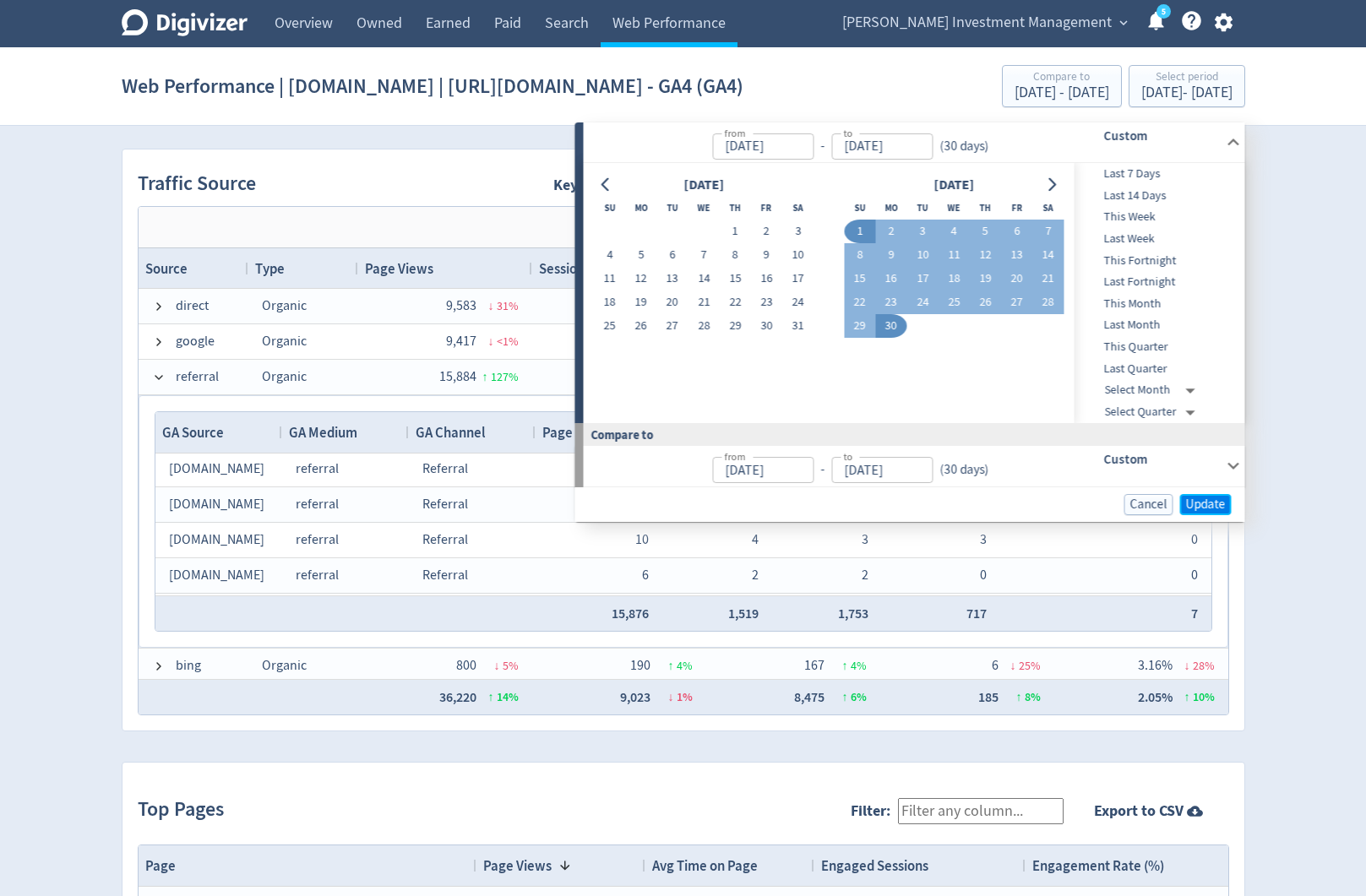 click on "Update" at bounding box center (1205, 504) 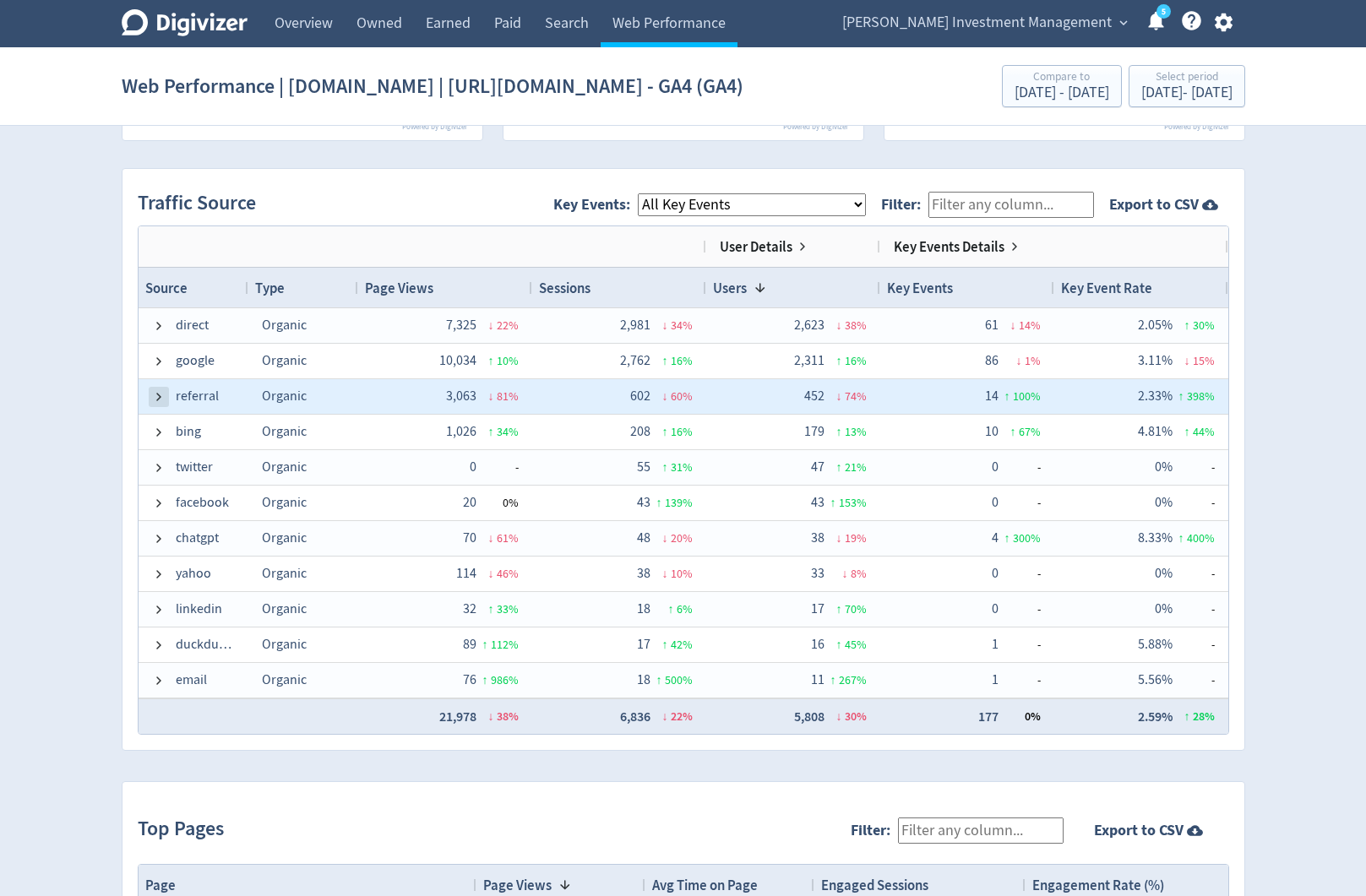click at bounding box center [159, 397] 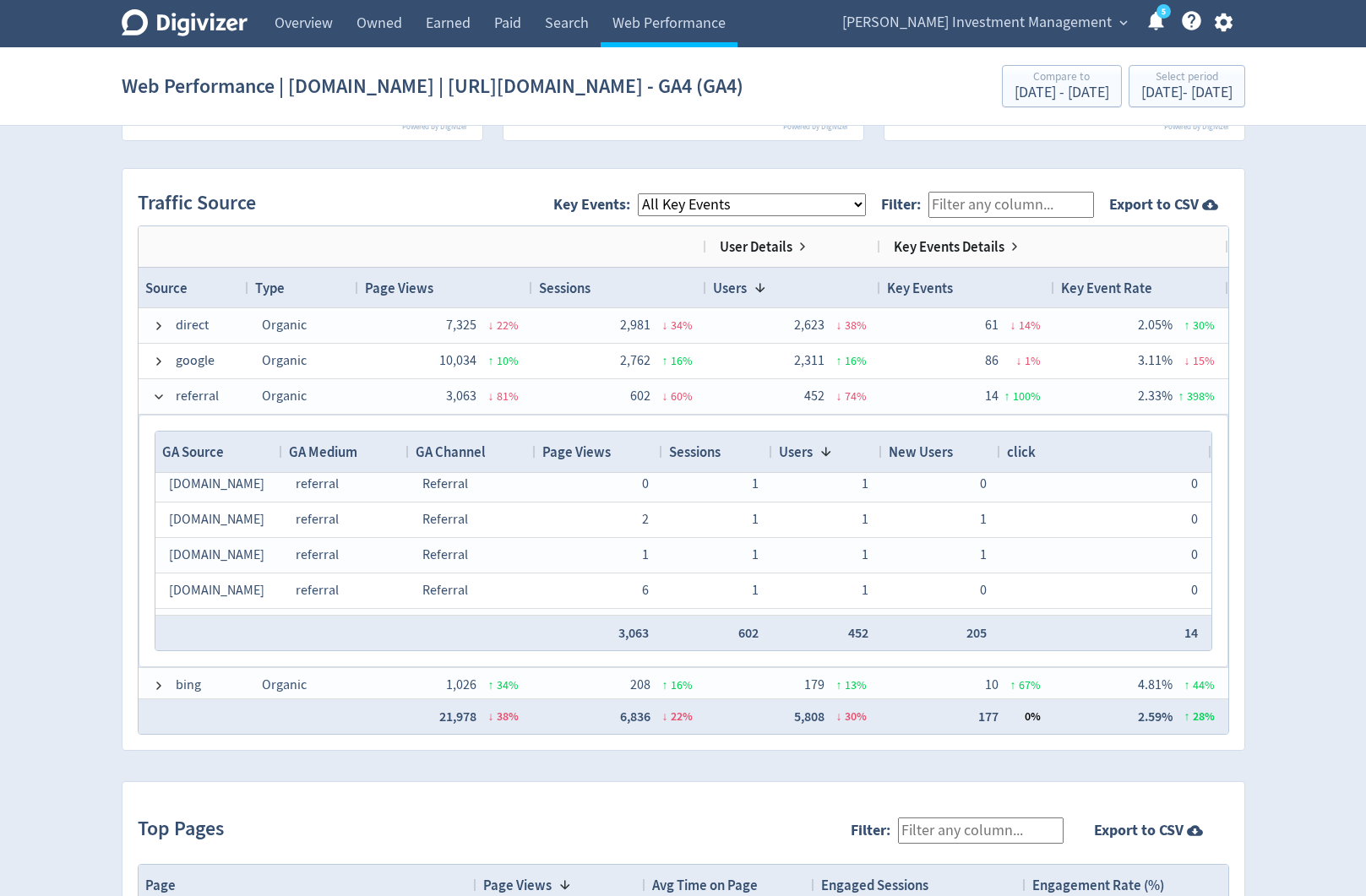 scroll, scrollTop: 972, scrollLeft: 0, axis: vertical 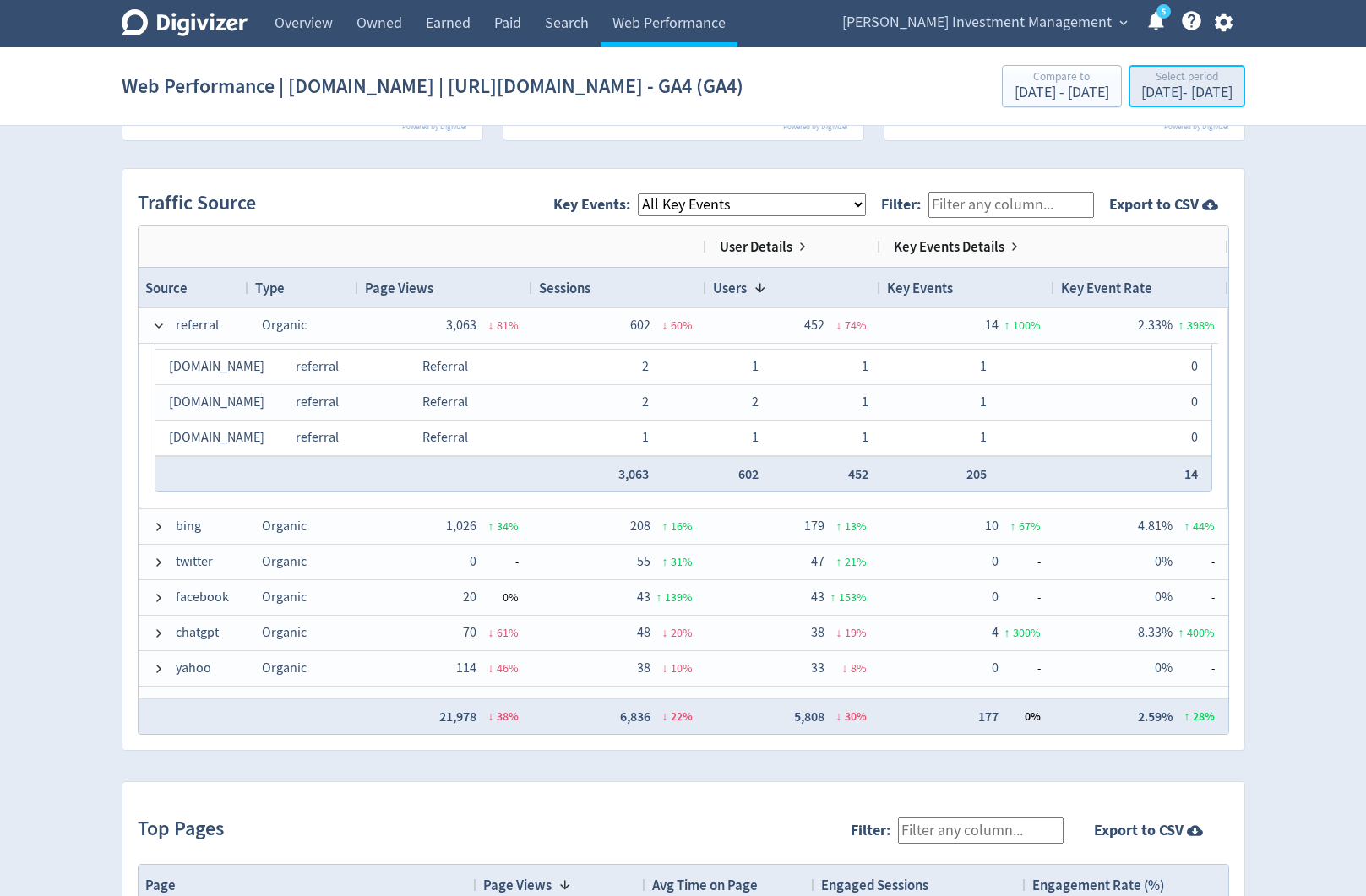 click on "[DATE]  -   [DATE]" at bounding box center [1187, 93] 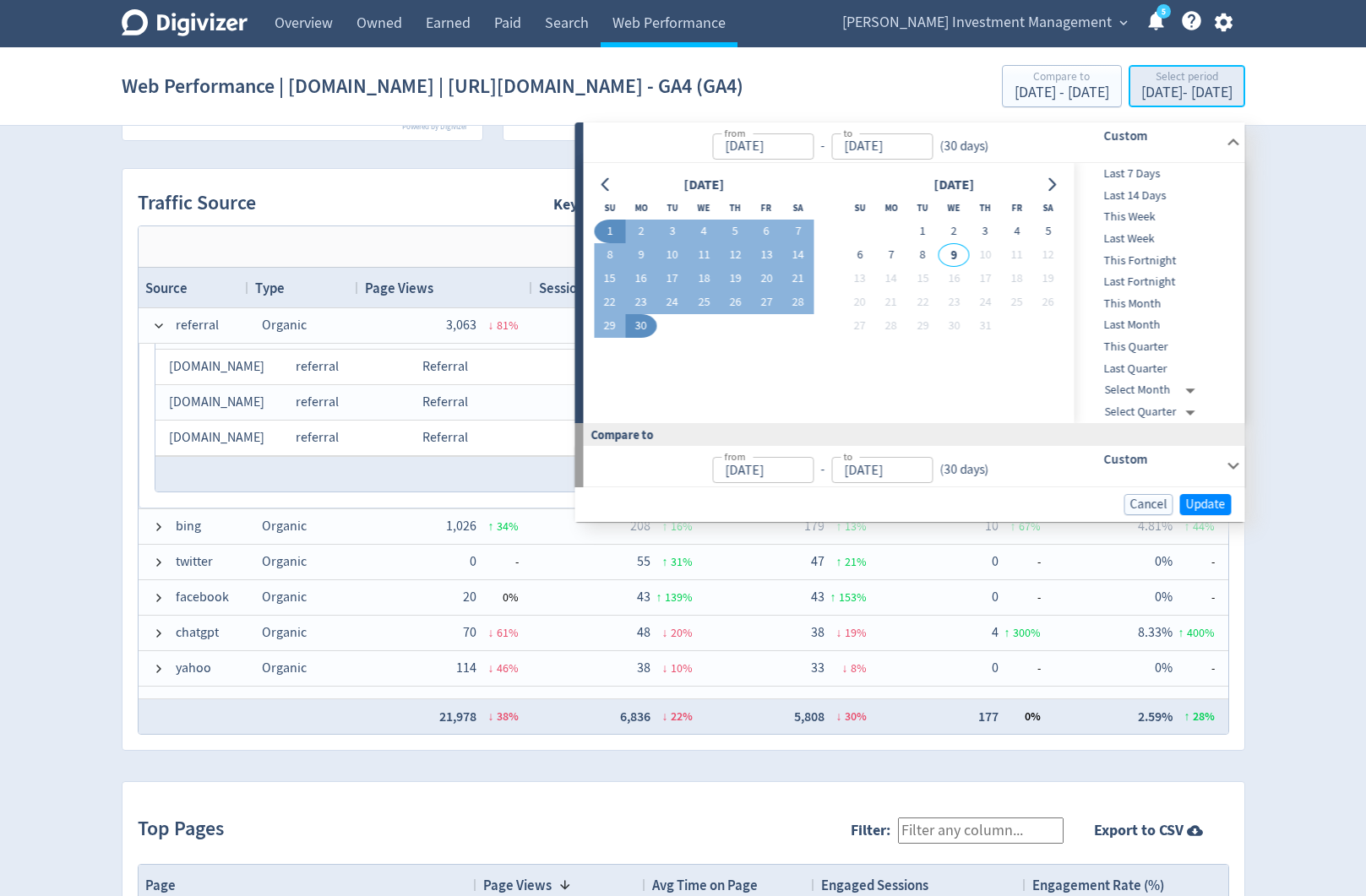 type on "[DATE]" 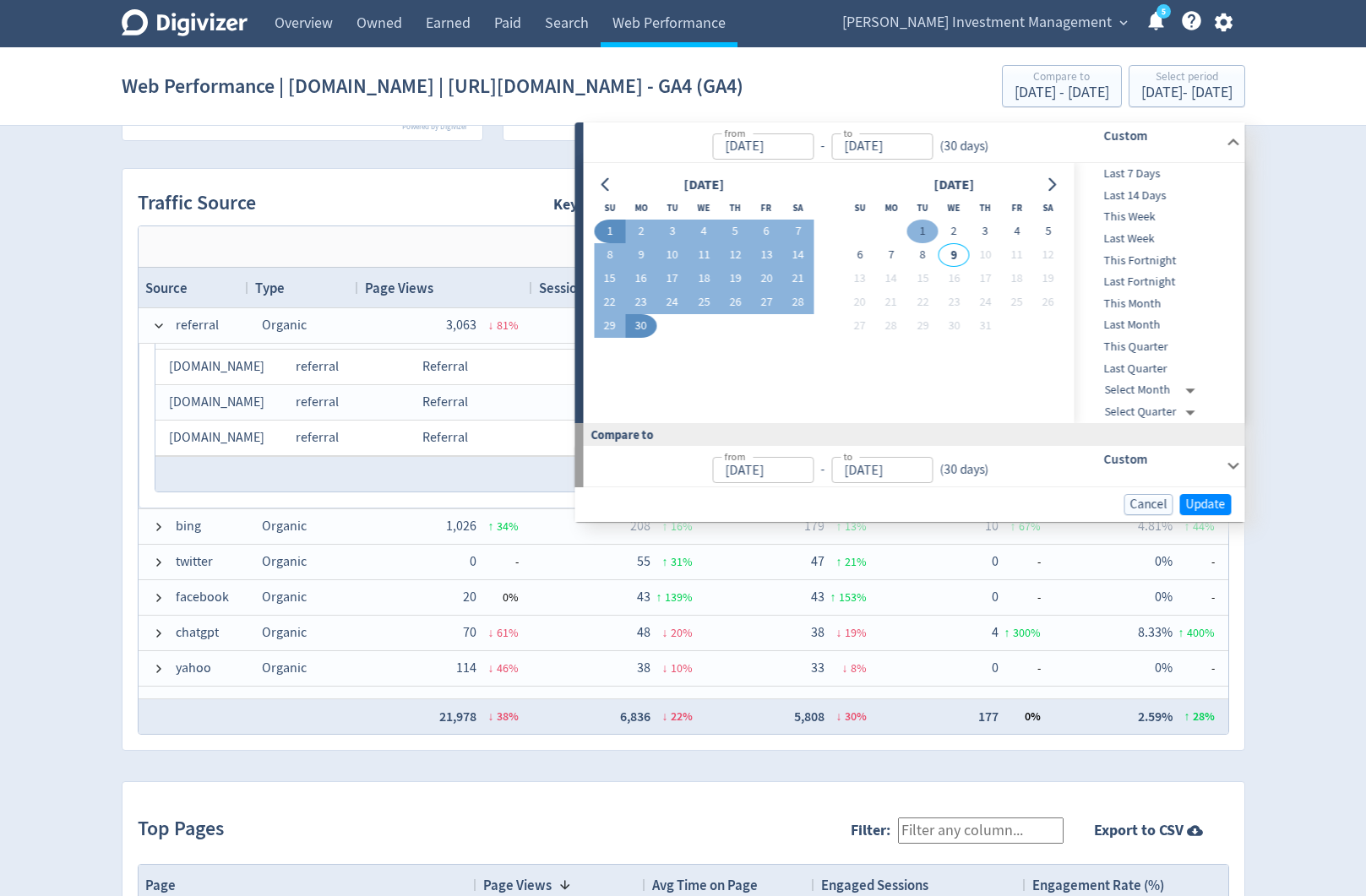 click on "1" at bounding box center [922, 231] 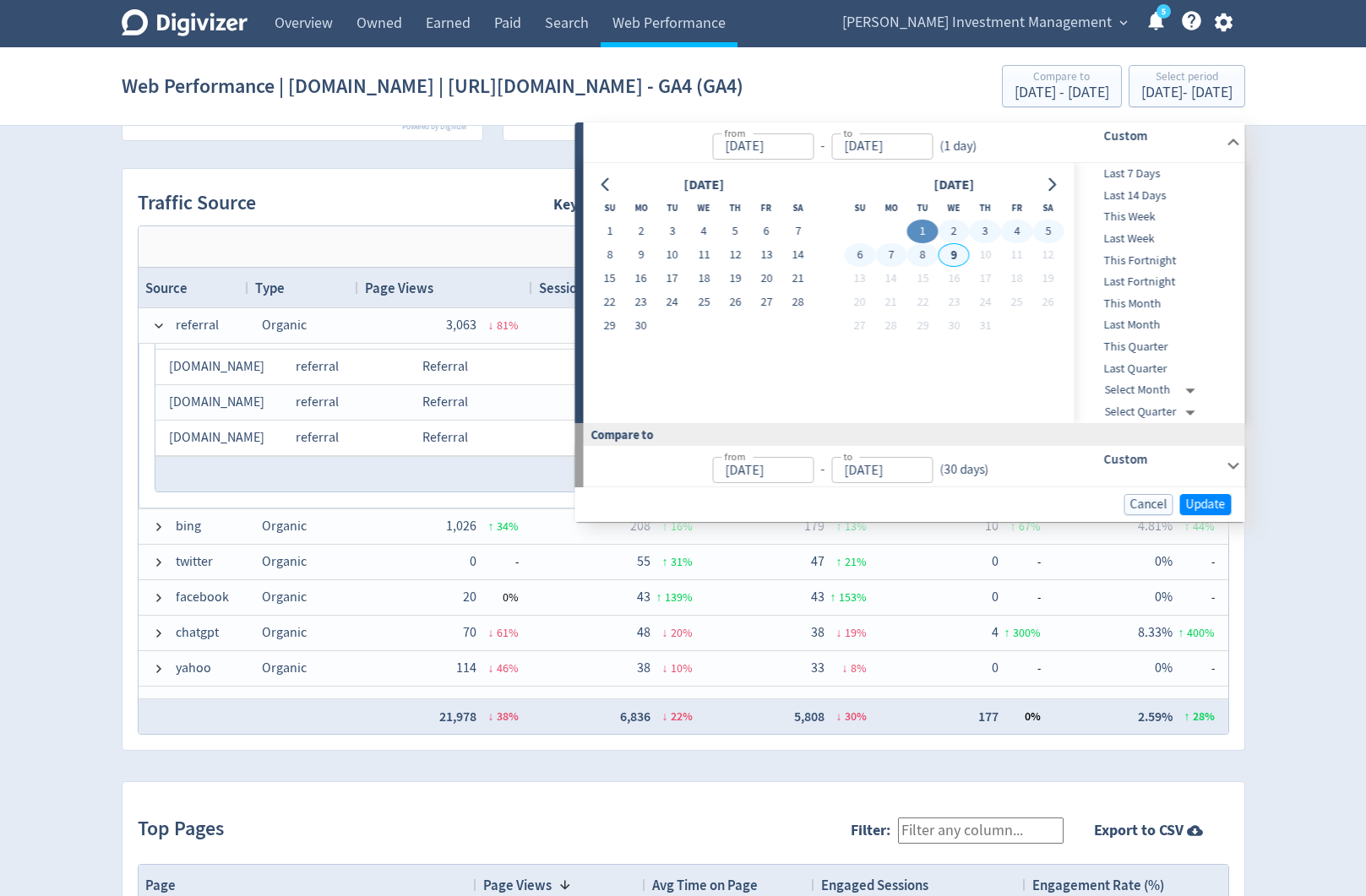click on "9" at bounding box center (954, 255) 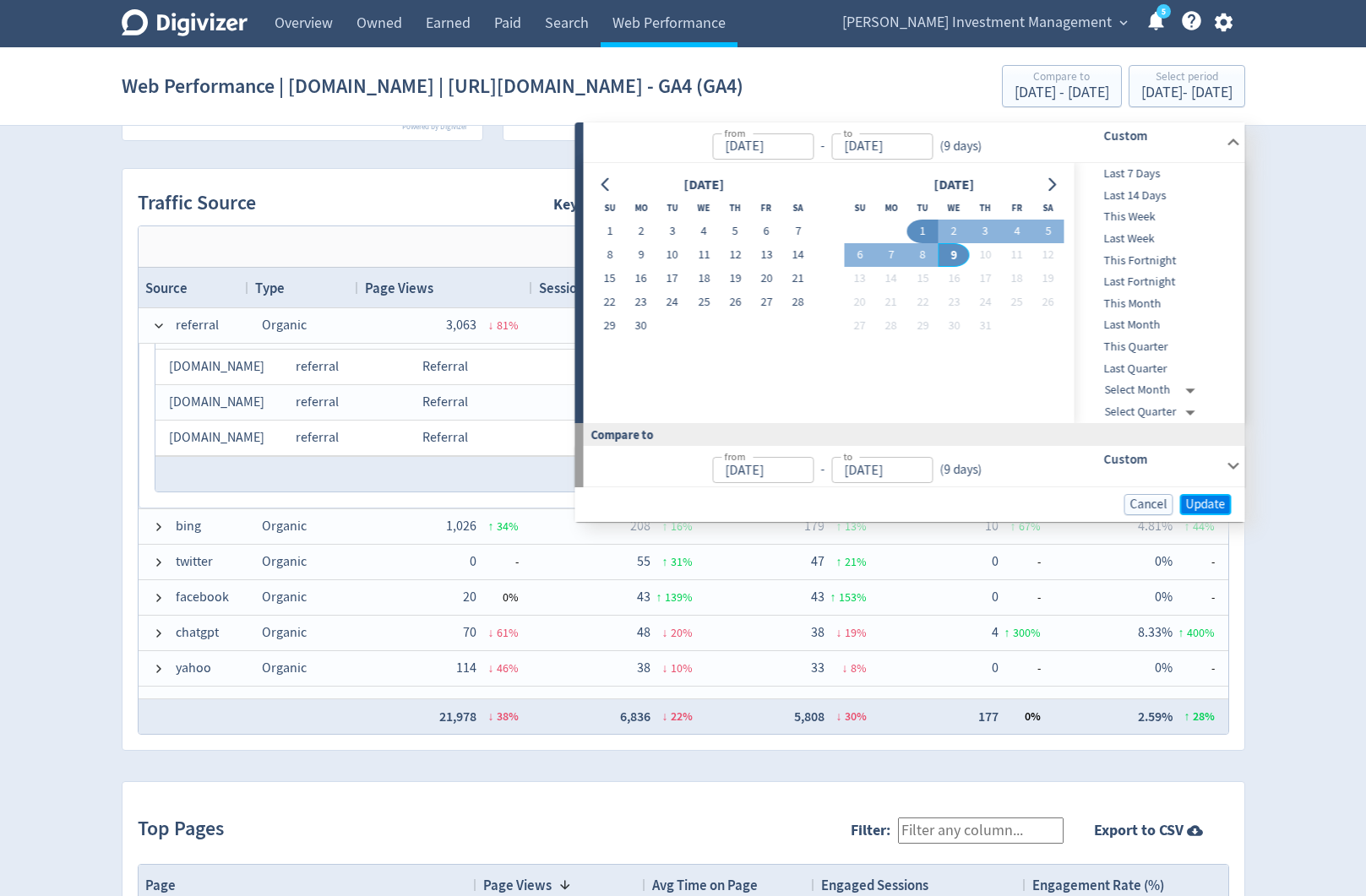 click on "Update" at bounding box center (1205, 504) 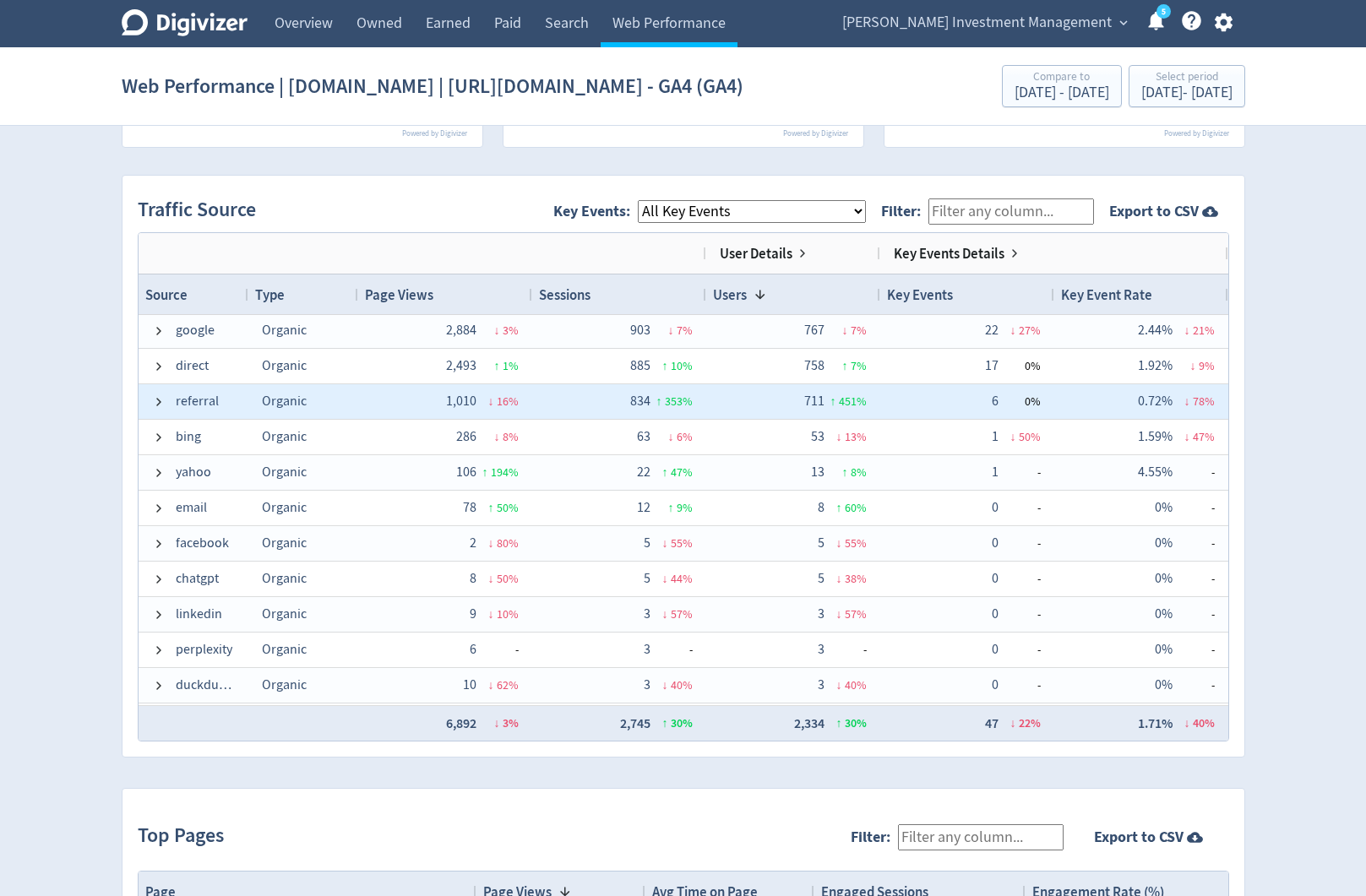 click on "referral" at bounding box center (197, 401) 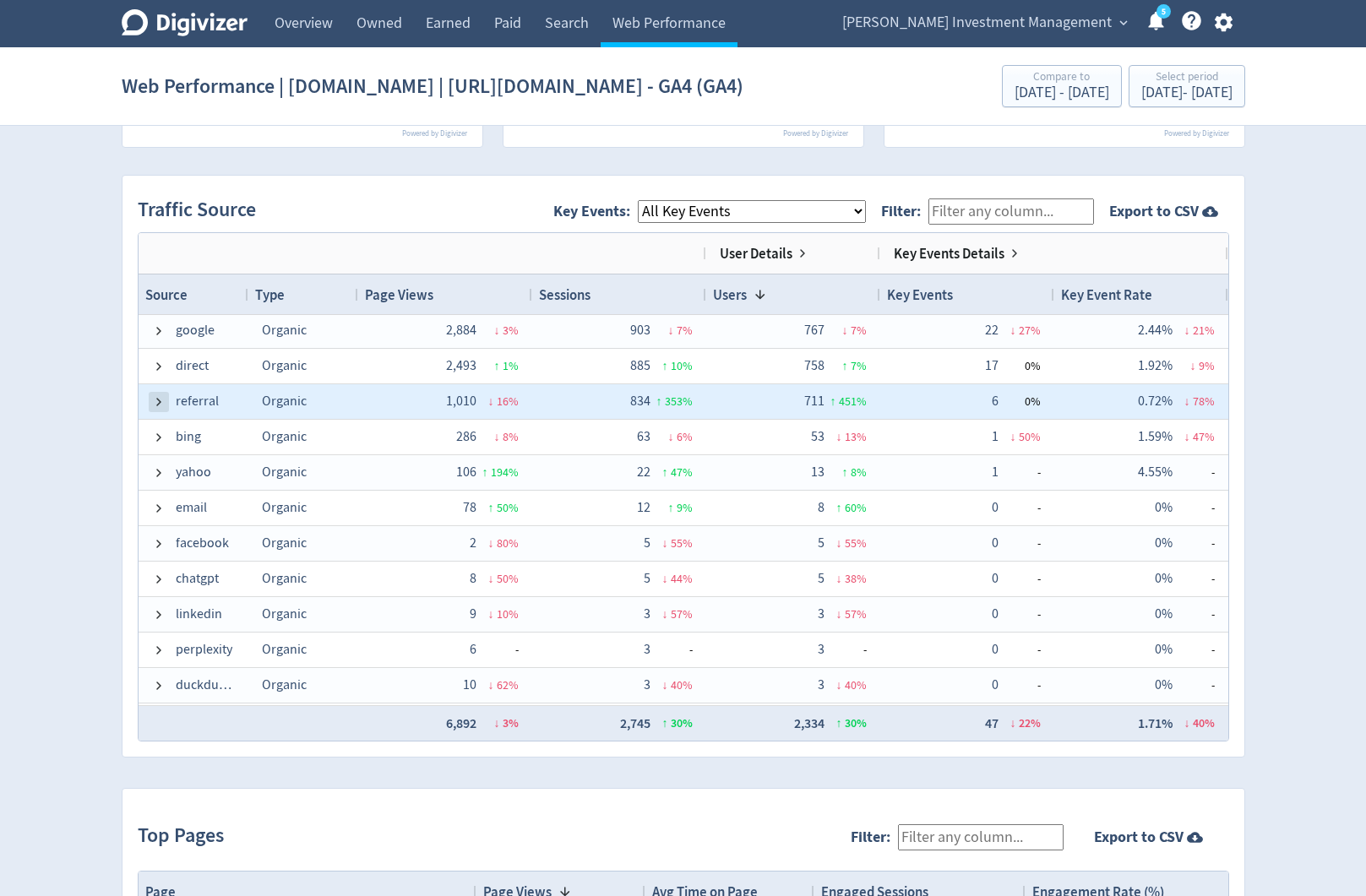 click at bounding box center (159, 402) 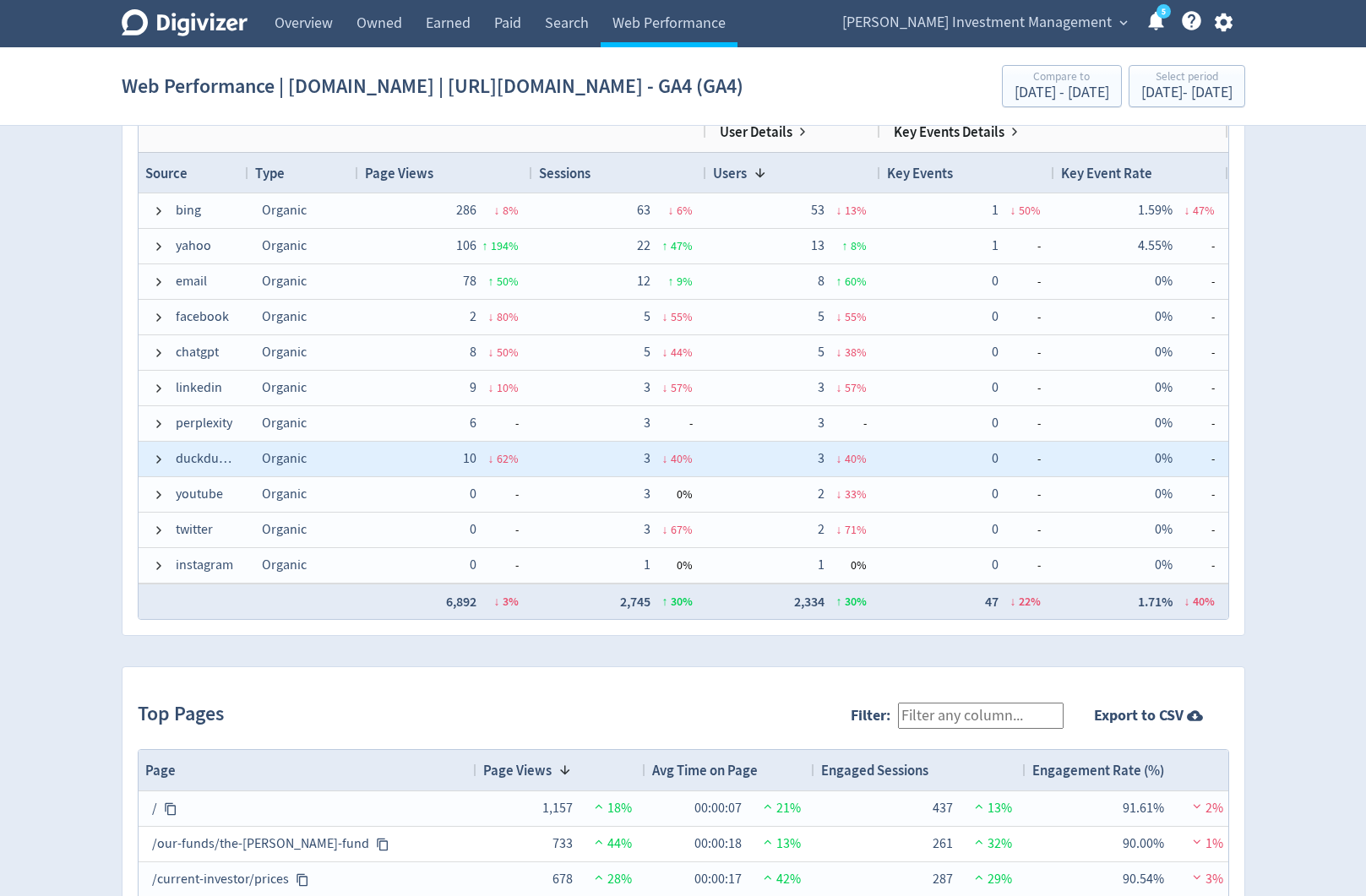 scroll, scrollTop: 1073, scrollLeft: 0, axis: vertical 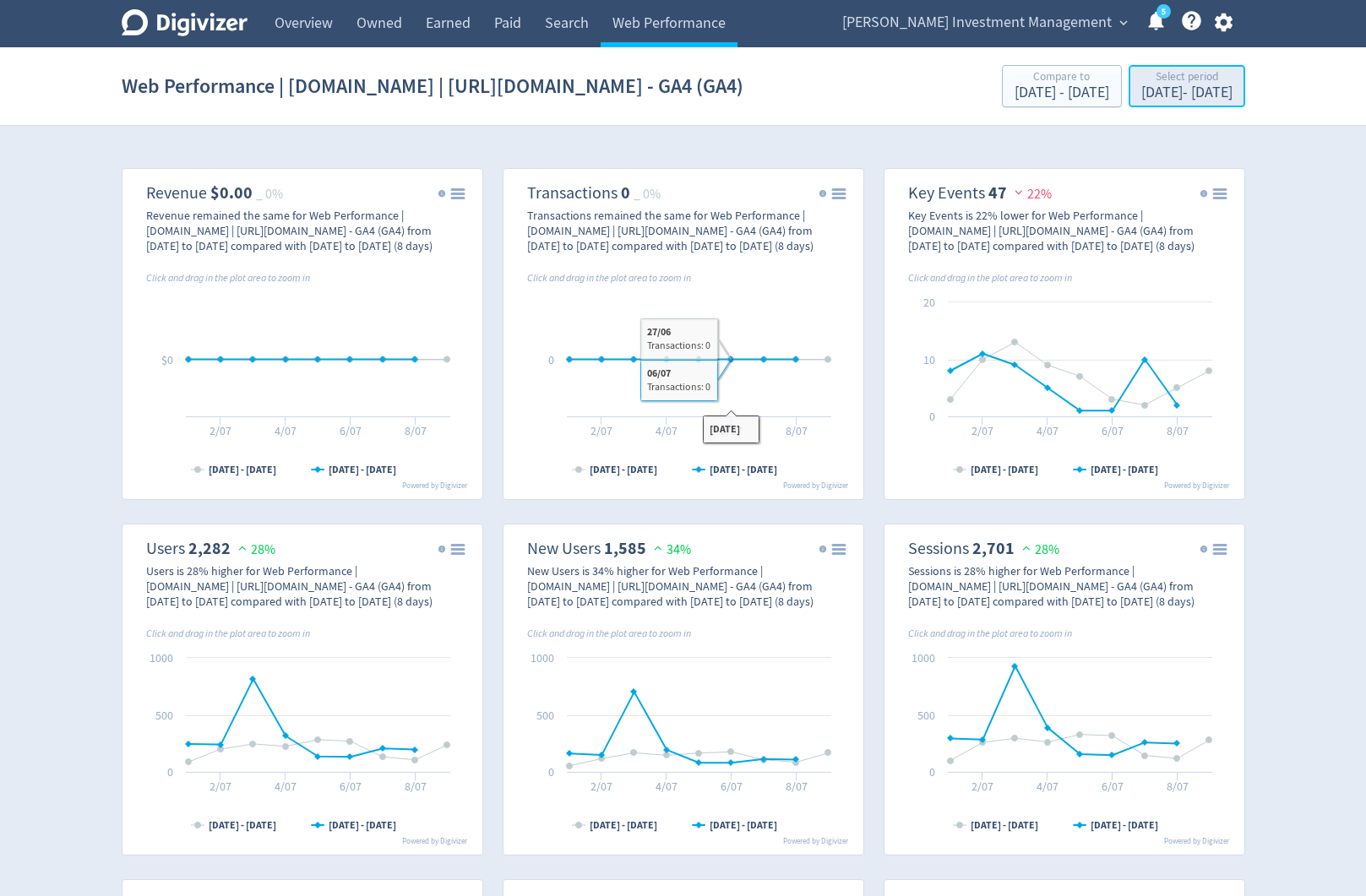 click on "[DATE]  -   [DATE]" at bounding box center [1187, 93] 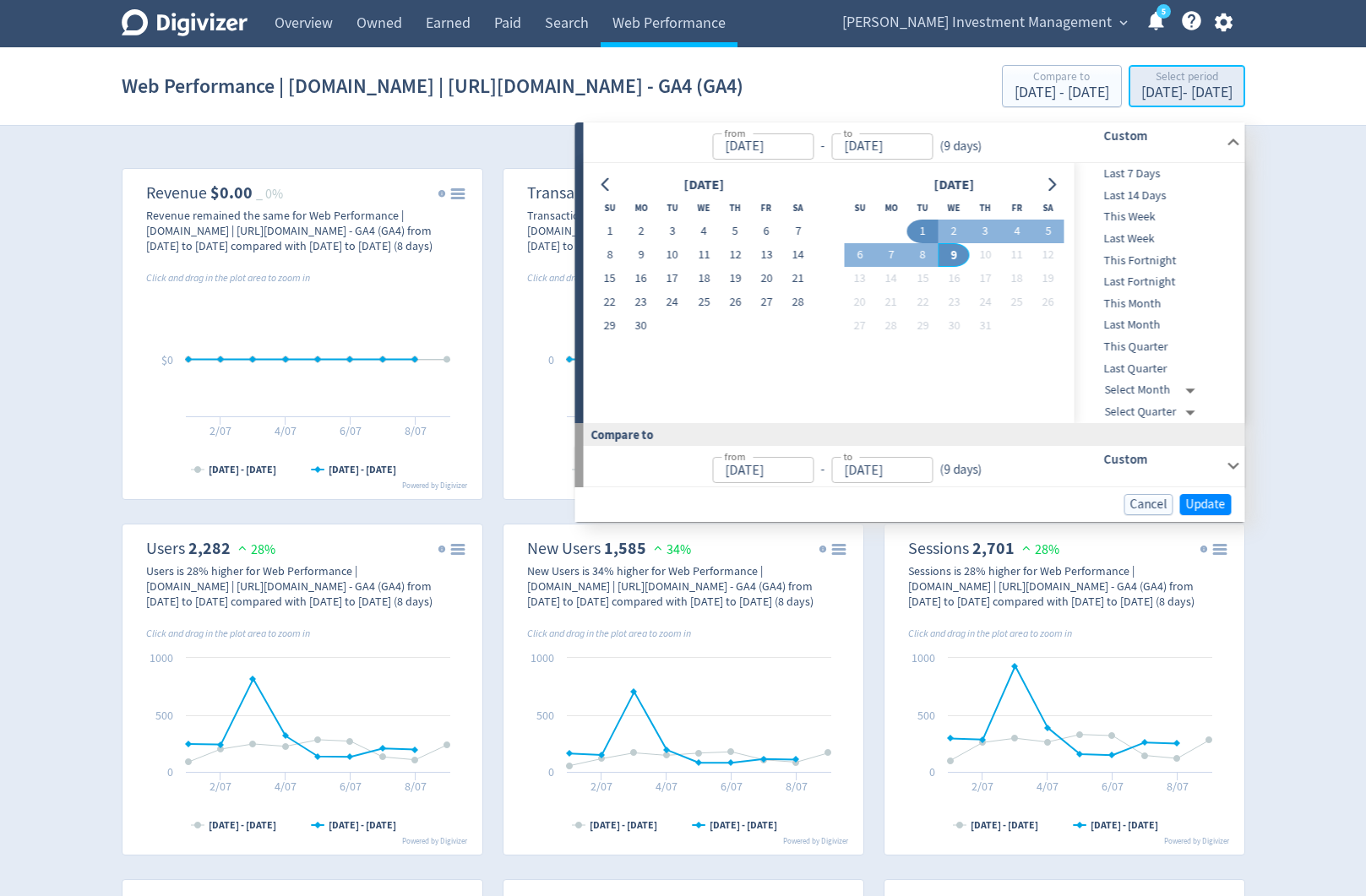 type on "[DATE]" 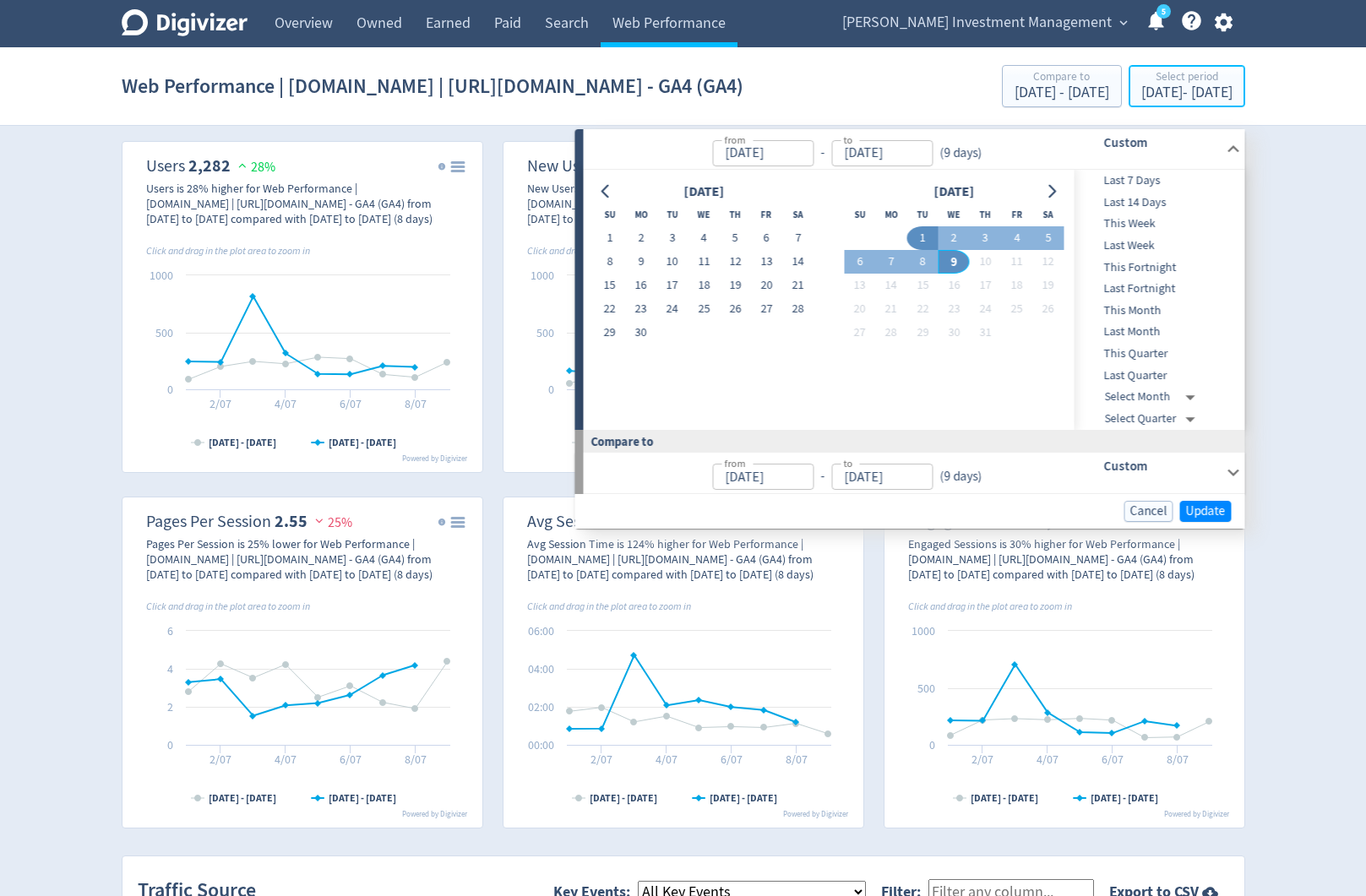 scroll, scrollTop: 396, scrollLeft: 0, axis: vertical 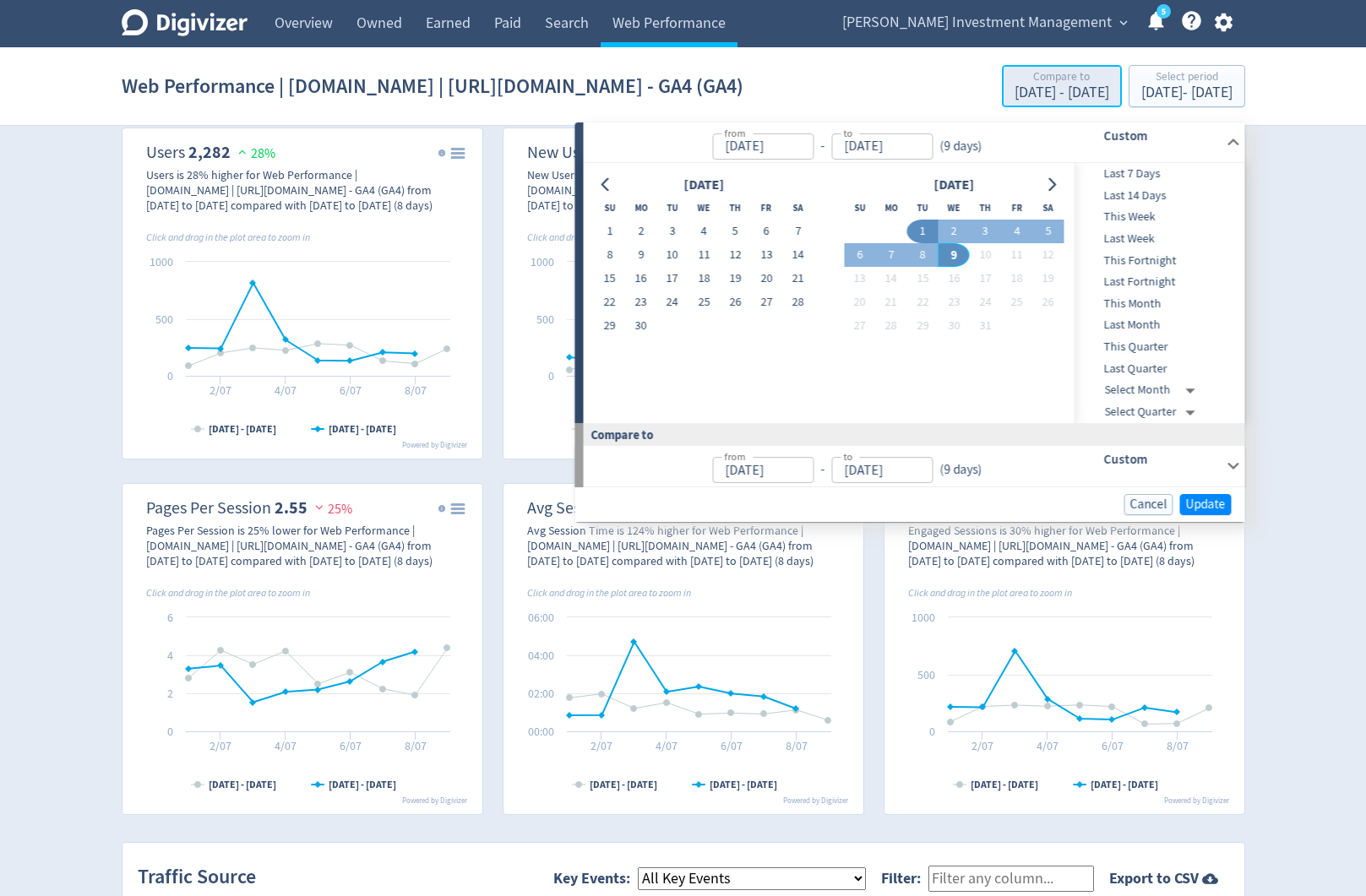 click on "[DATE]   -   [DATE]" at bounding box center (1062, 93) 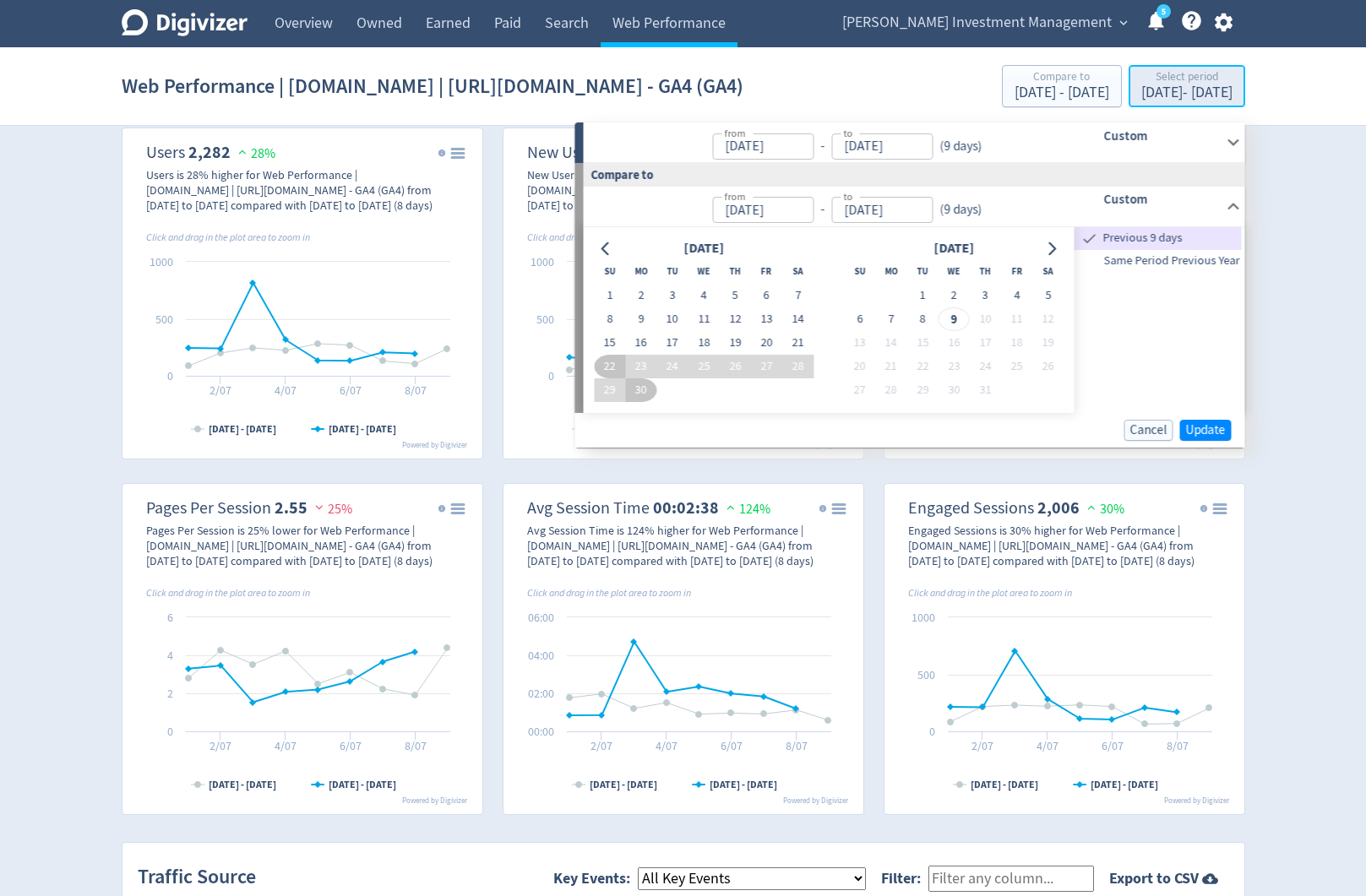 click on "[DATE]  -   [DATE]" at bounding box center [1187, 93] 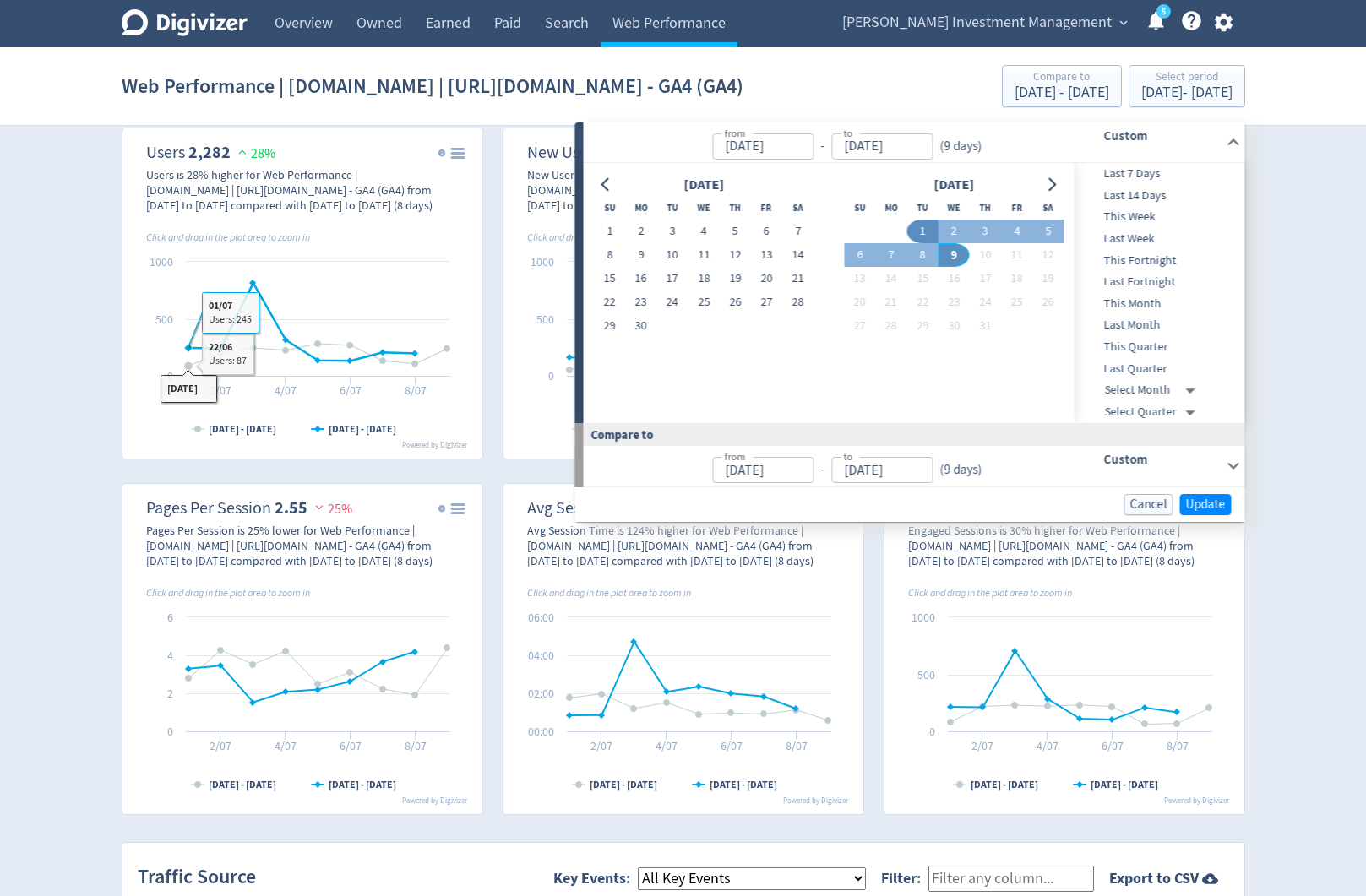 click on "Digivizer Logo [PERSON_NAME] Logo Overview Owned Earned Paid Search Web Performance Reporting [PERSON_NAME] Investment Management expand_more
5
Help Center - Searchable support on using Digivizer Overview Owned Earned Paid Search Web Reporting Web Performance | [DOMAIN_NAME] | [URL][DOMAIN_NAME] - GA4 (GA4) Compare to [DATE]   -   [DATE] Select period [DATE]  -   [DATE] Created with Highcharts 10.3.3 Chart context menu [DATE] - [DATE] [DATE] - [DATE] 2/07 4/07 6/07 8/07 $0 Powered by Digivizer
Revenue
$0.00
_ 0%
Revenue remained the same for Web Performance | [DOMAIN_NAME] | [URL][DOMAIN_NAME] - GA4 (GA4) from [DATE]
to [DATE] compared with [DATE] to [DATE] (8 days)     Click and drag in the plot area to zoom in [DATE]
29/06
Revenue: $0.00
08/07
2/07 0 0" at bounding box center (683, 834) 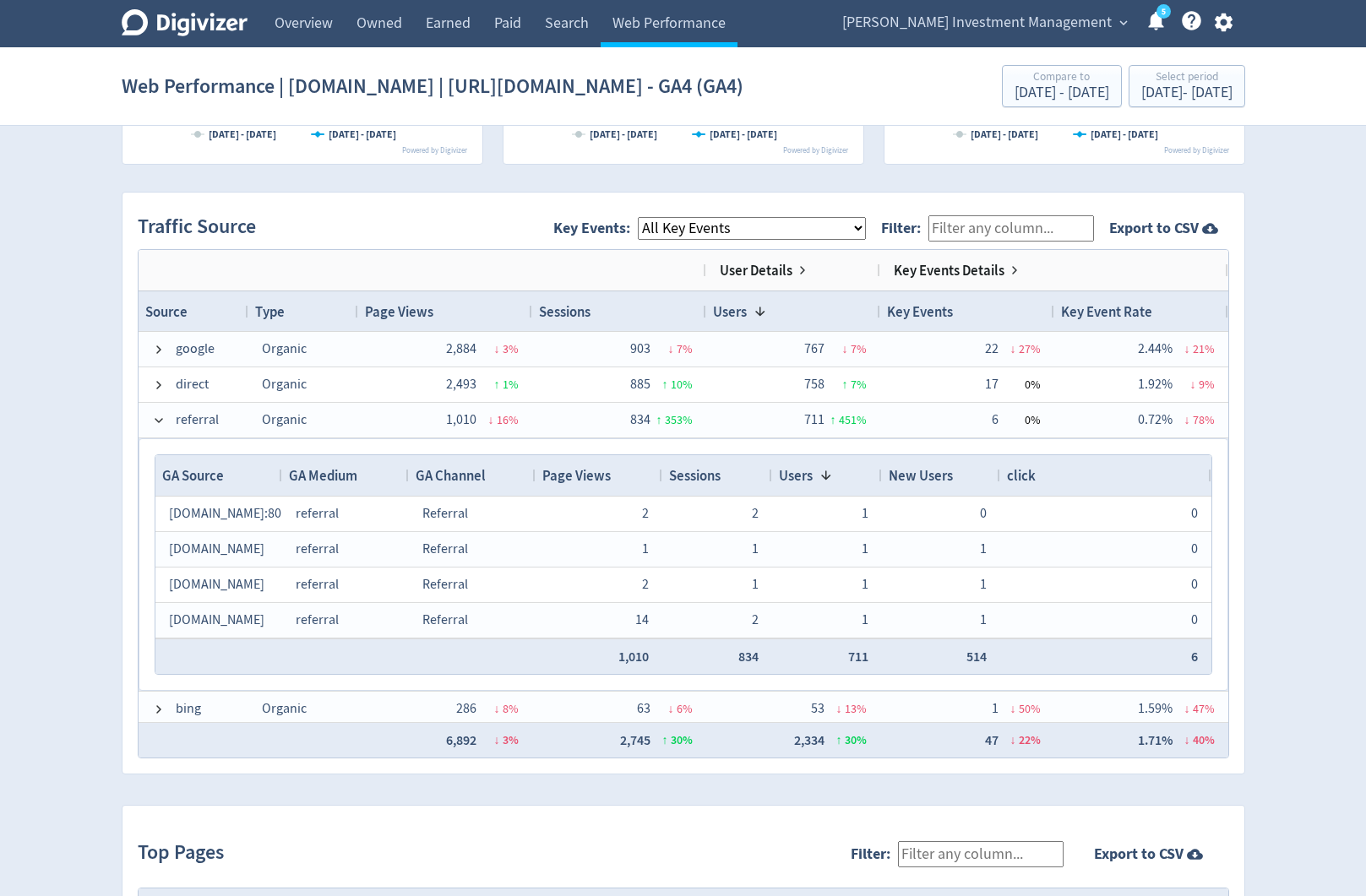 scroll, scrollTop: 1049, scrollLeft: 0, axis: vertical 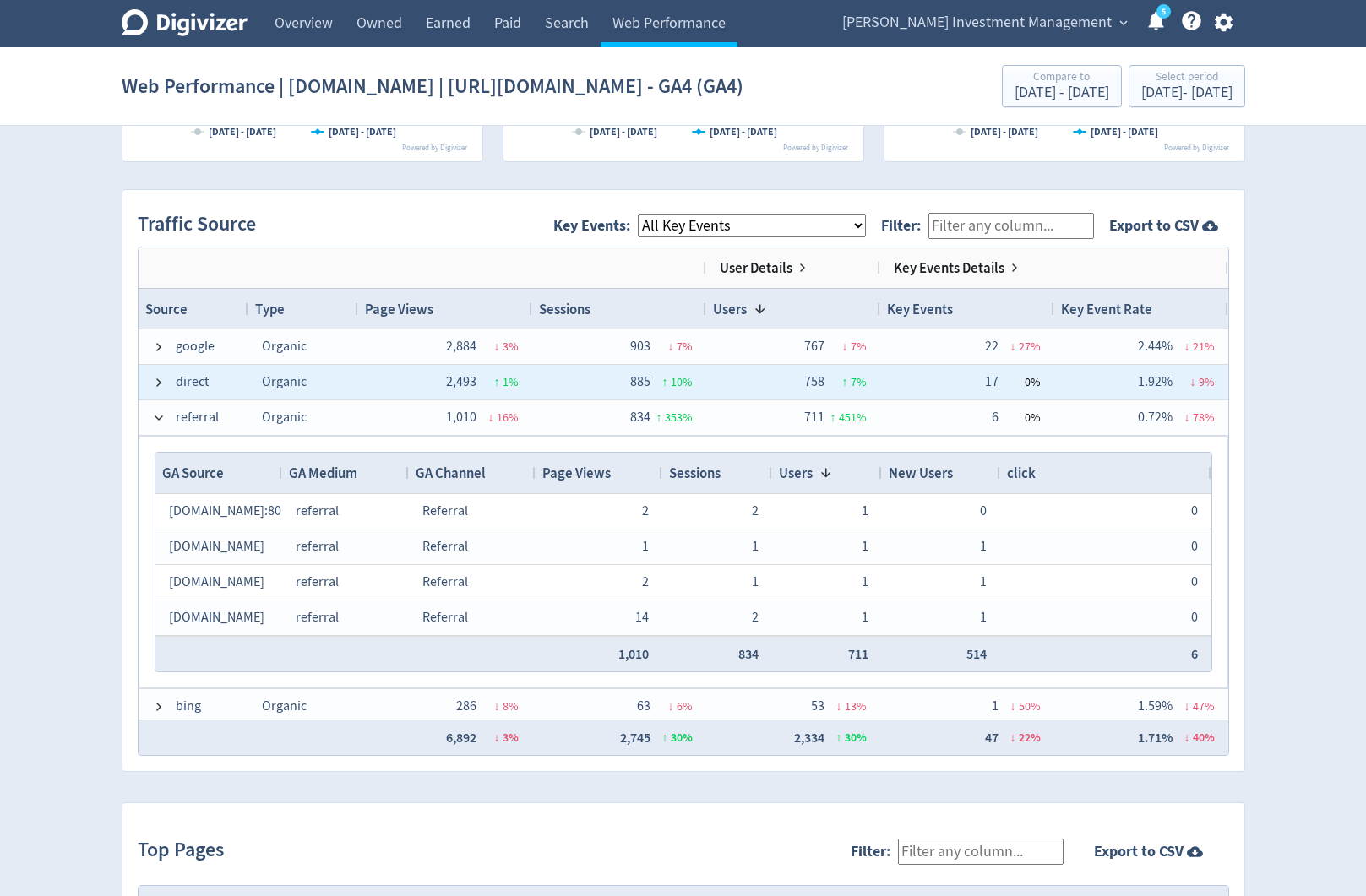 click at bounding box center [159, 382] 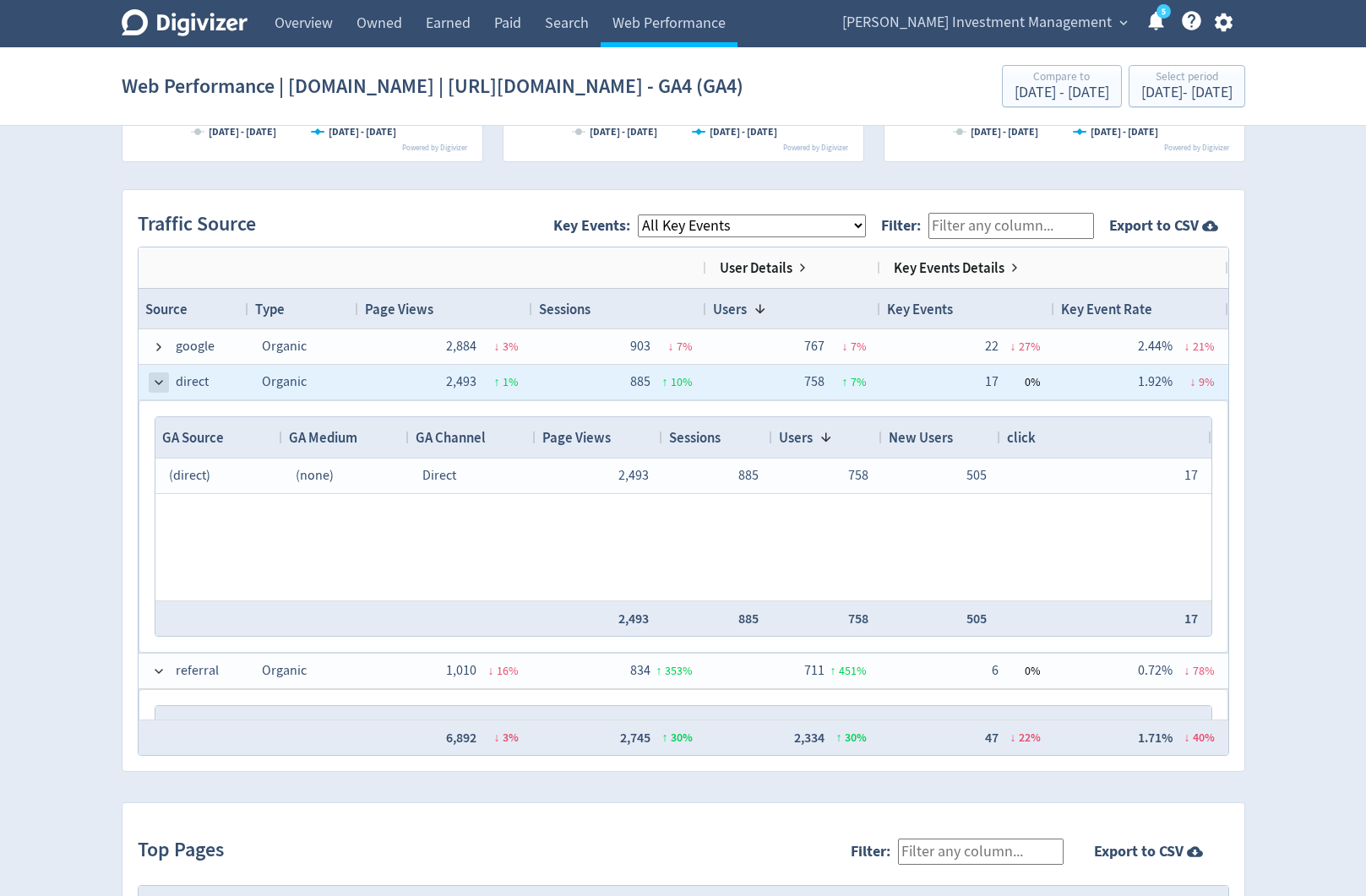 click at bounding box center [159, 383] 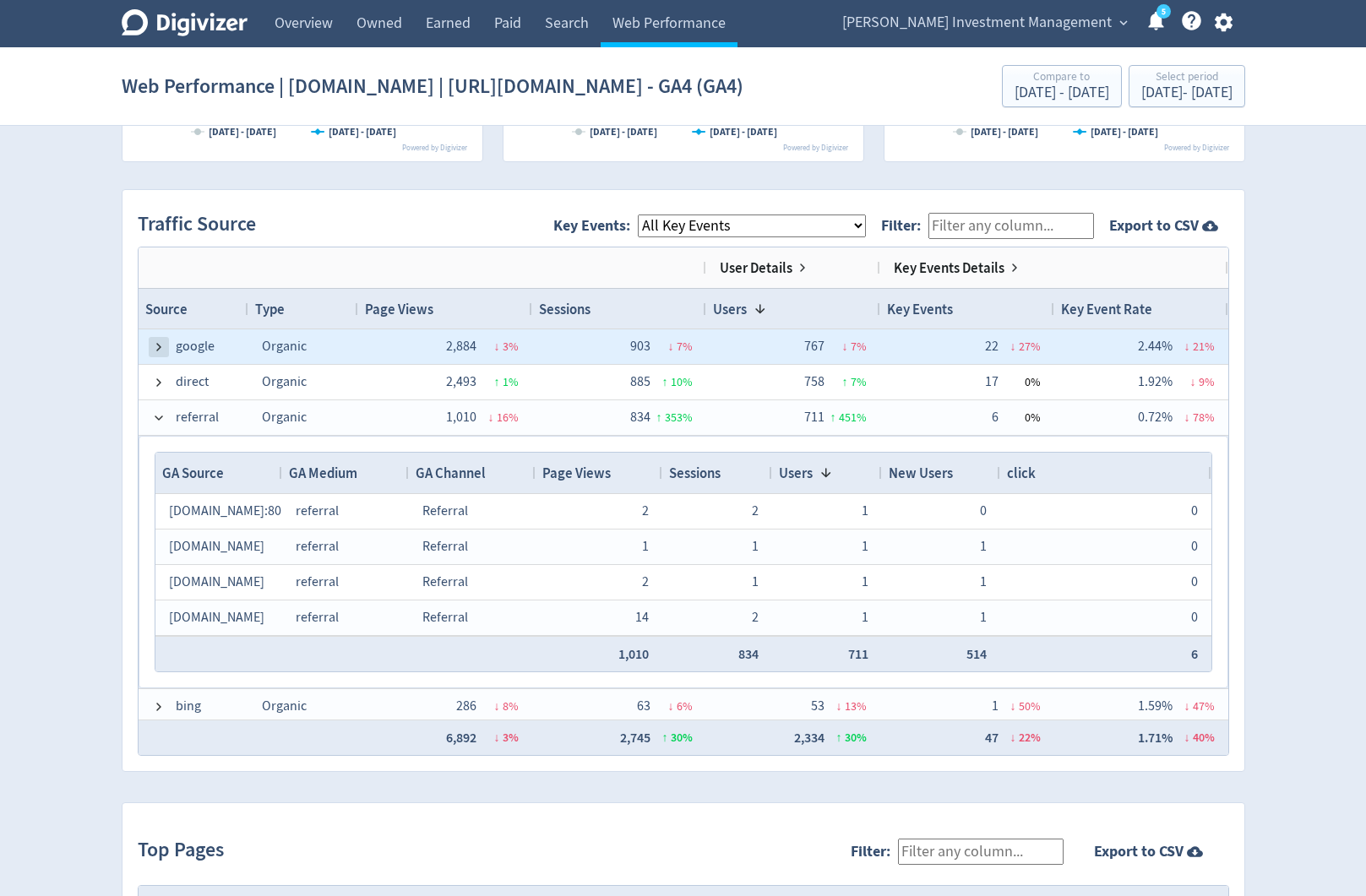 click at bounding box center (159, 347) 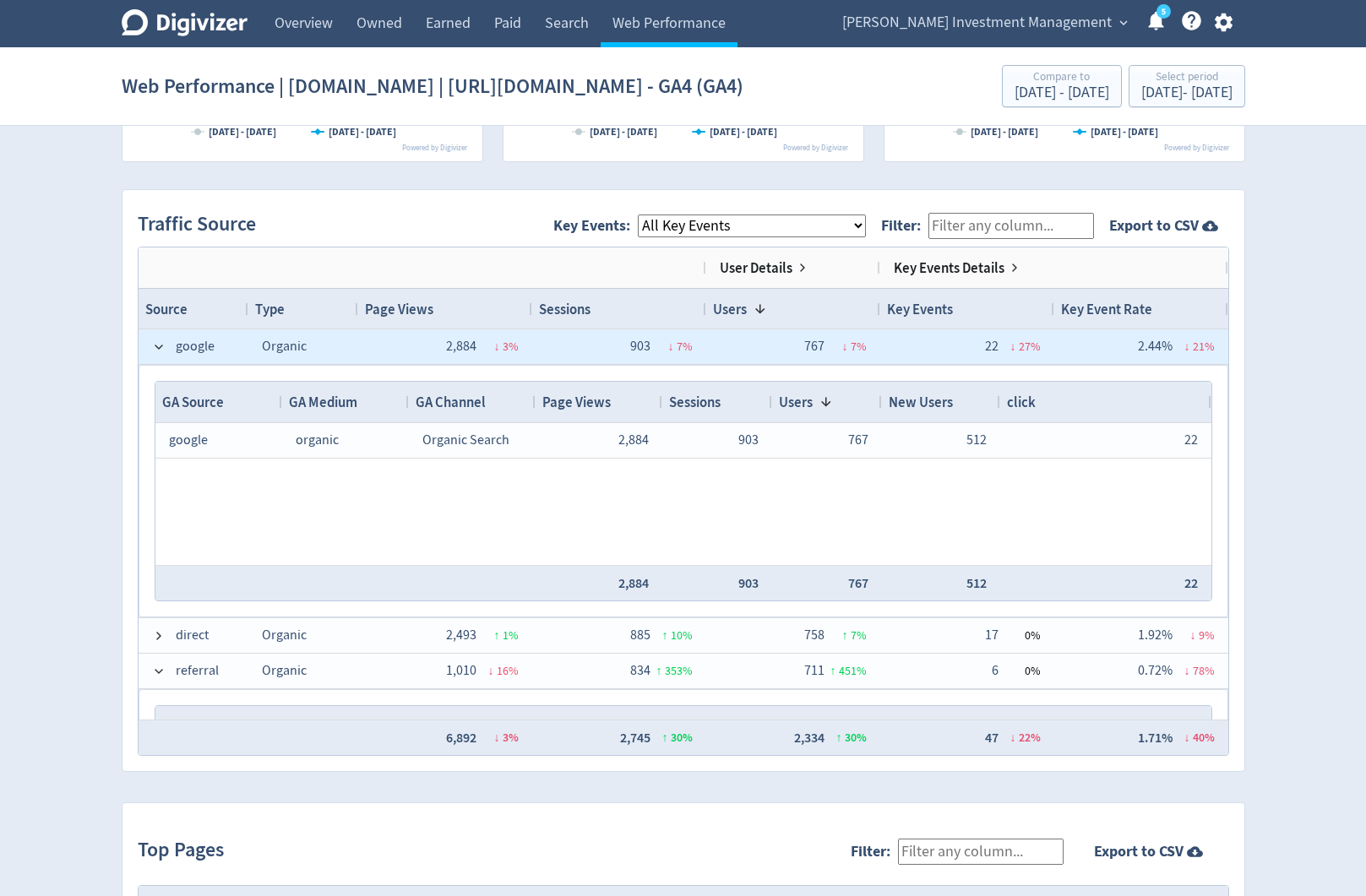 click at bounding box center [159, 347] 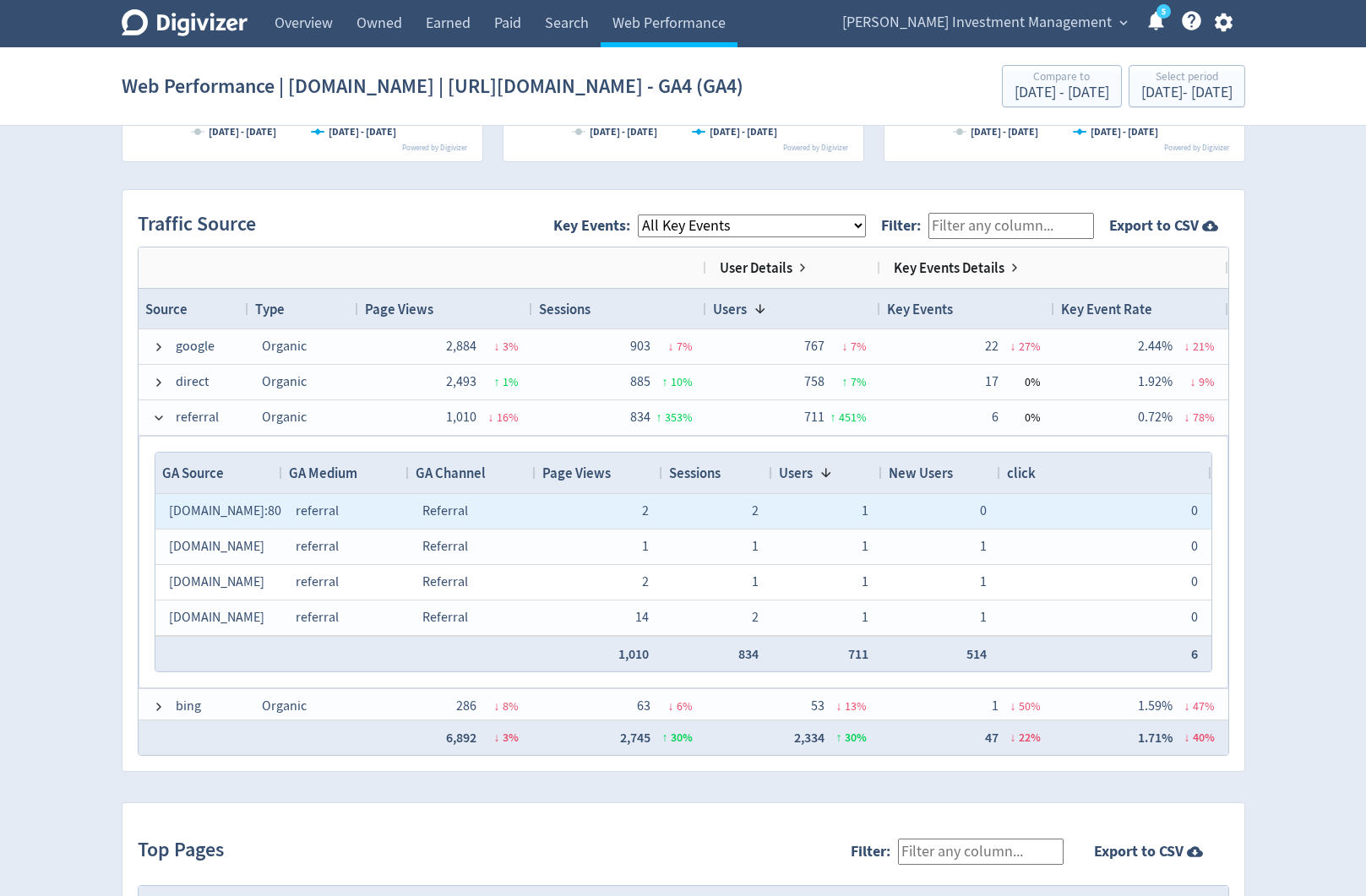 scroll, scrollTop: 11, scrollLeft: 0, axis: vertical 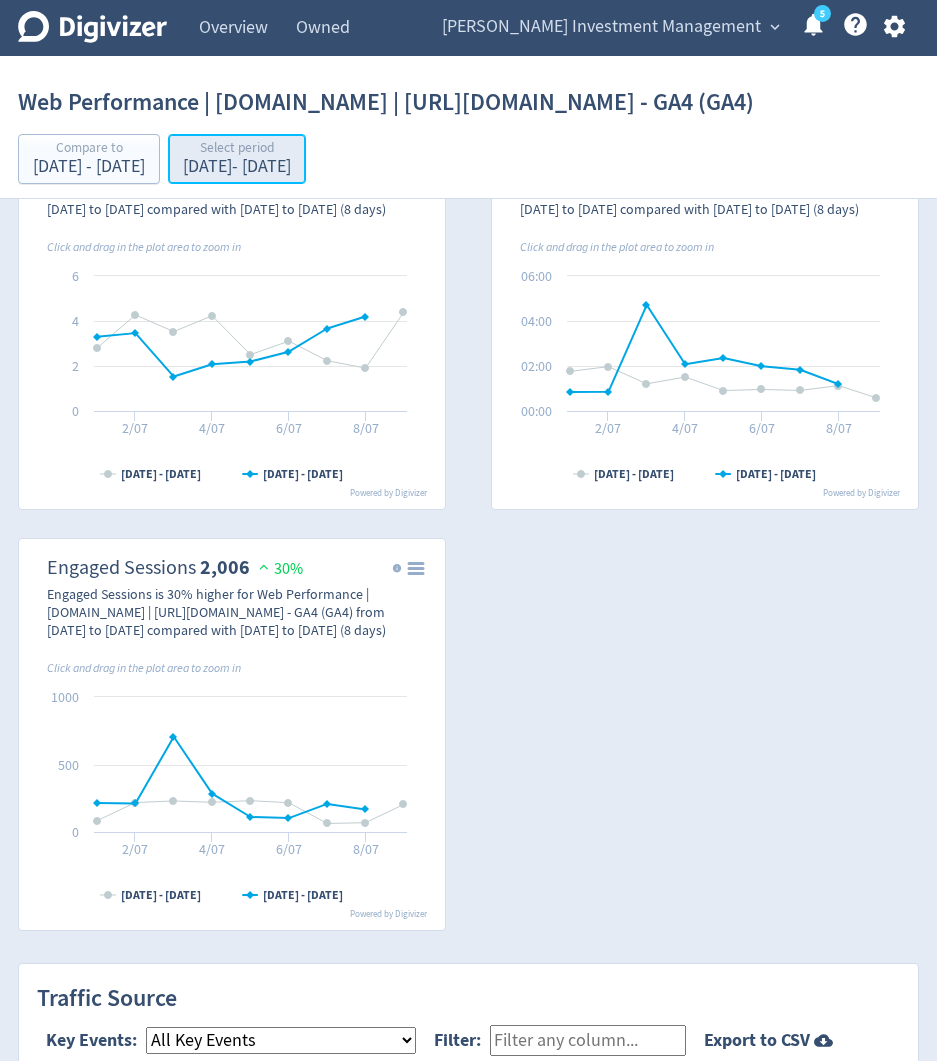 click on "[DATE]  -   [DATE]" at bounding box center [237, 167] 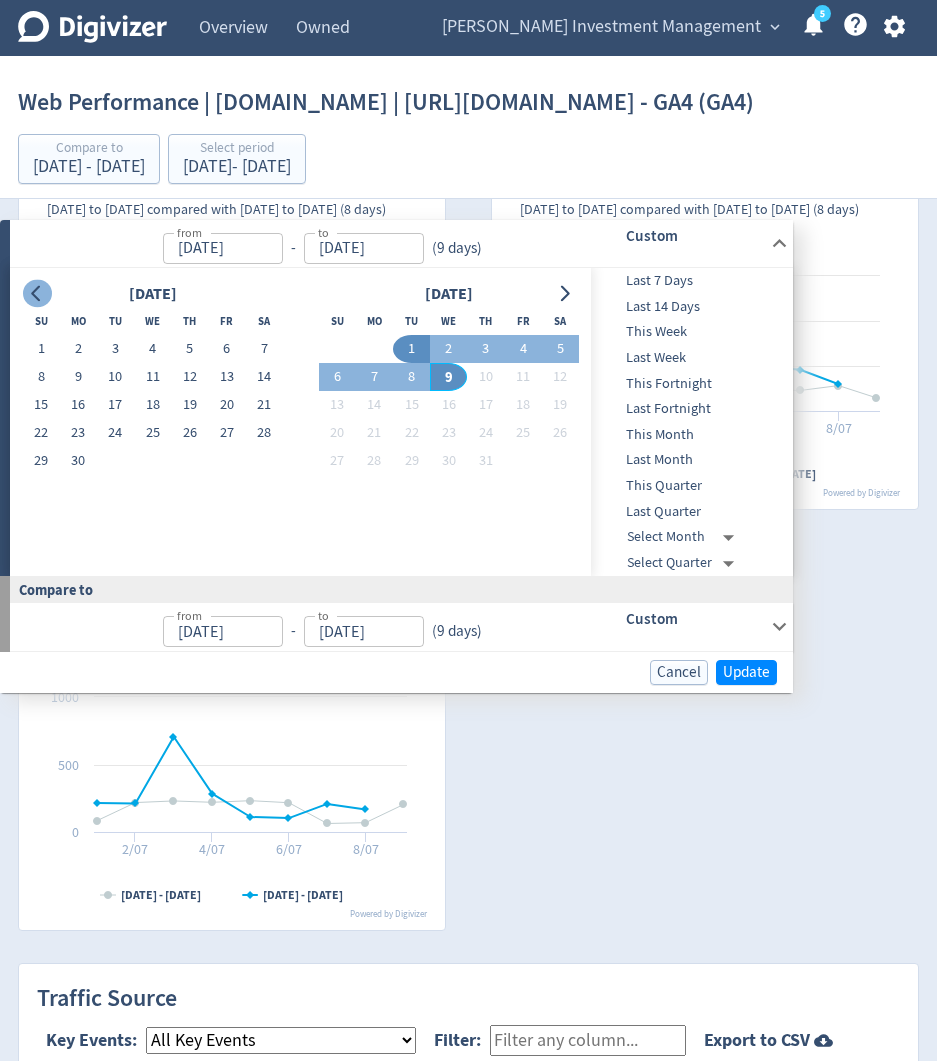 click at bounding box center (37, 294) 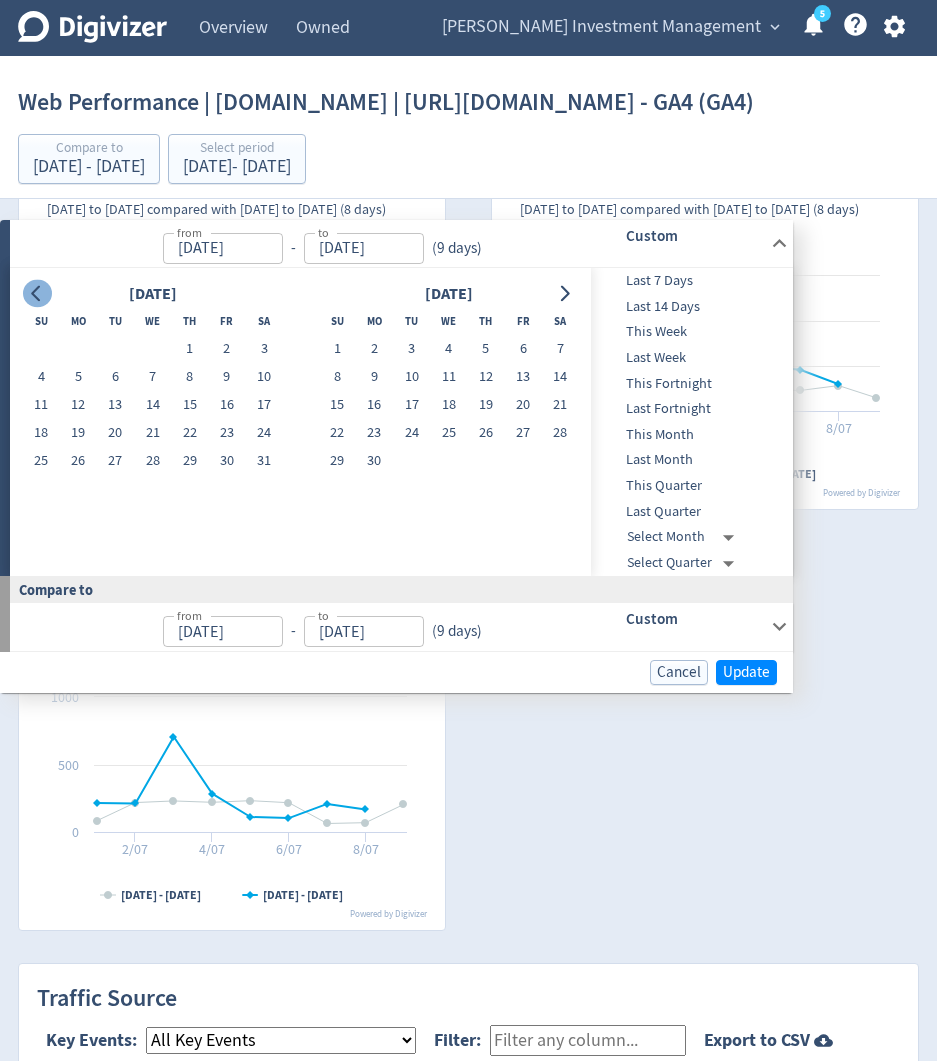 click at bounding box center [37, 294] 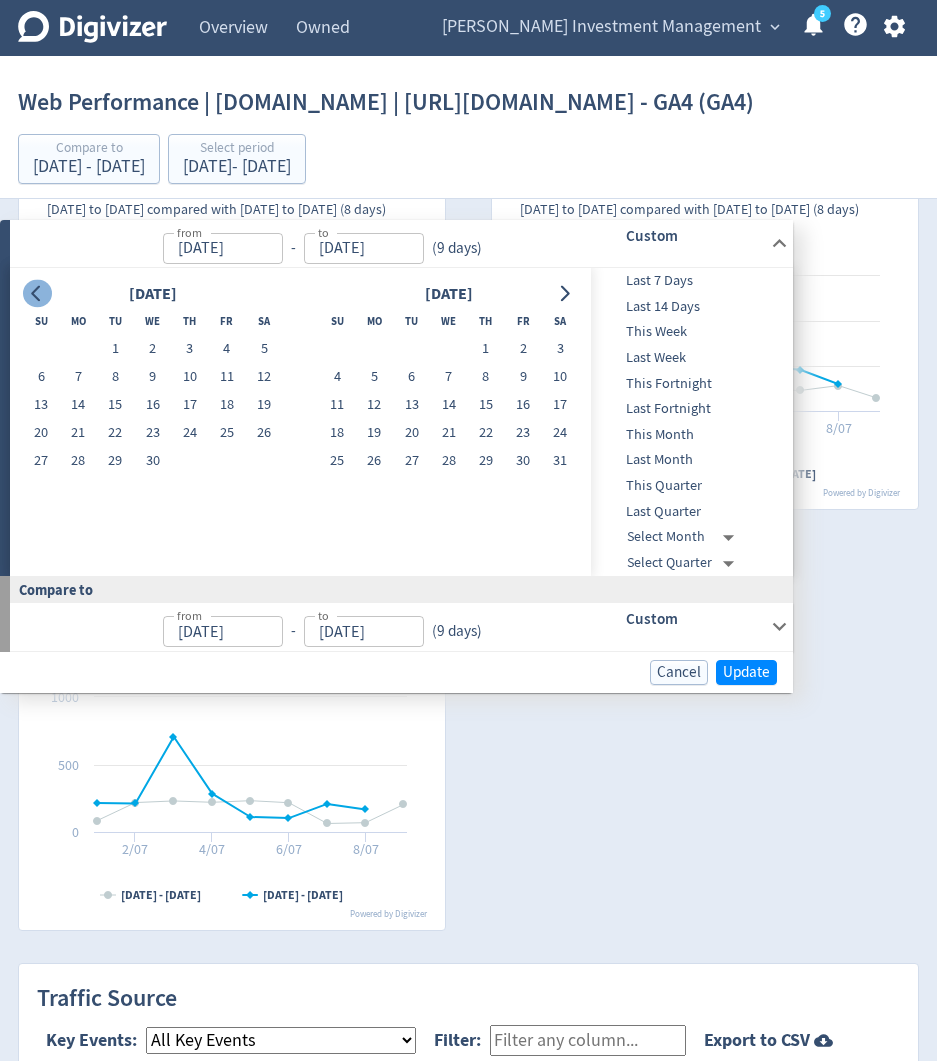 click at bounding box center [37, 294] 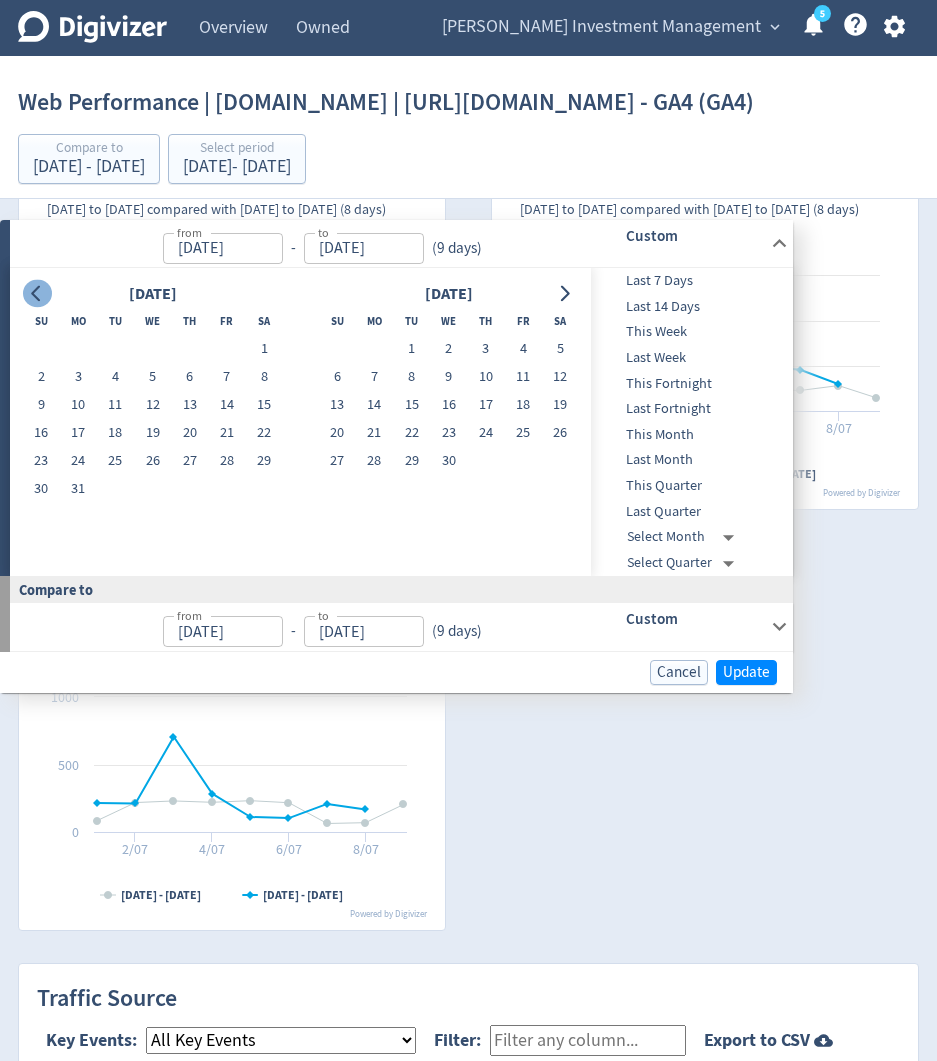 click at bounding box center [37, 294] 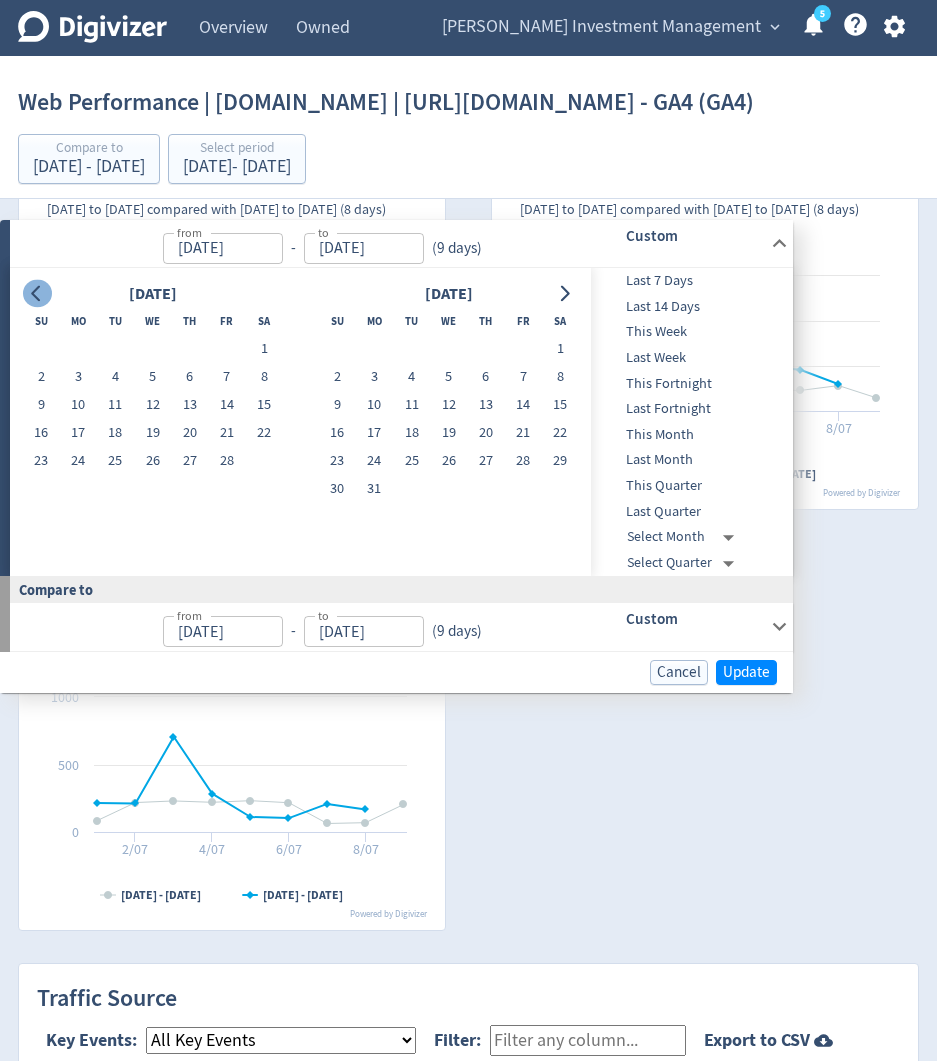 click at bounding box center [37, 294] 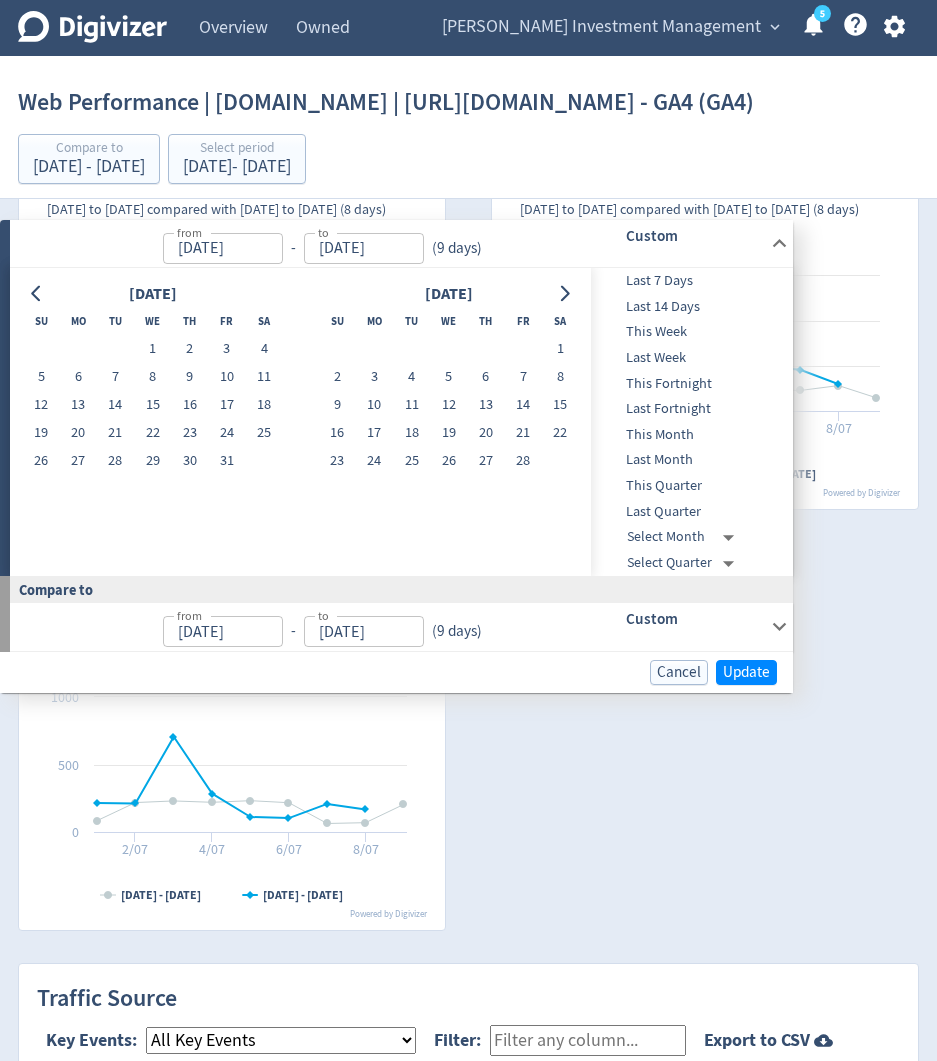 drag, startPoint x: 151, startPoint y: 346, endPoint x: 162, endPoint y: 365, distance: 21.954498 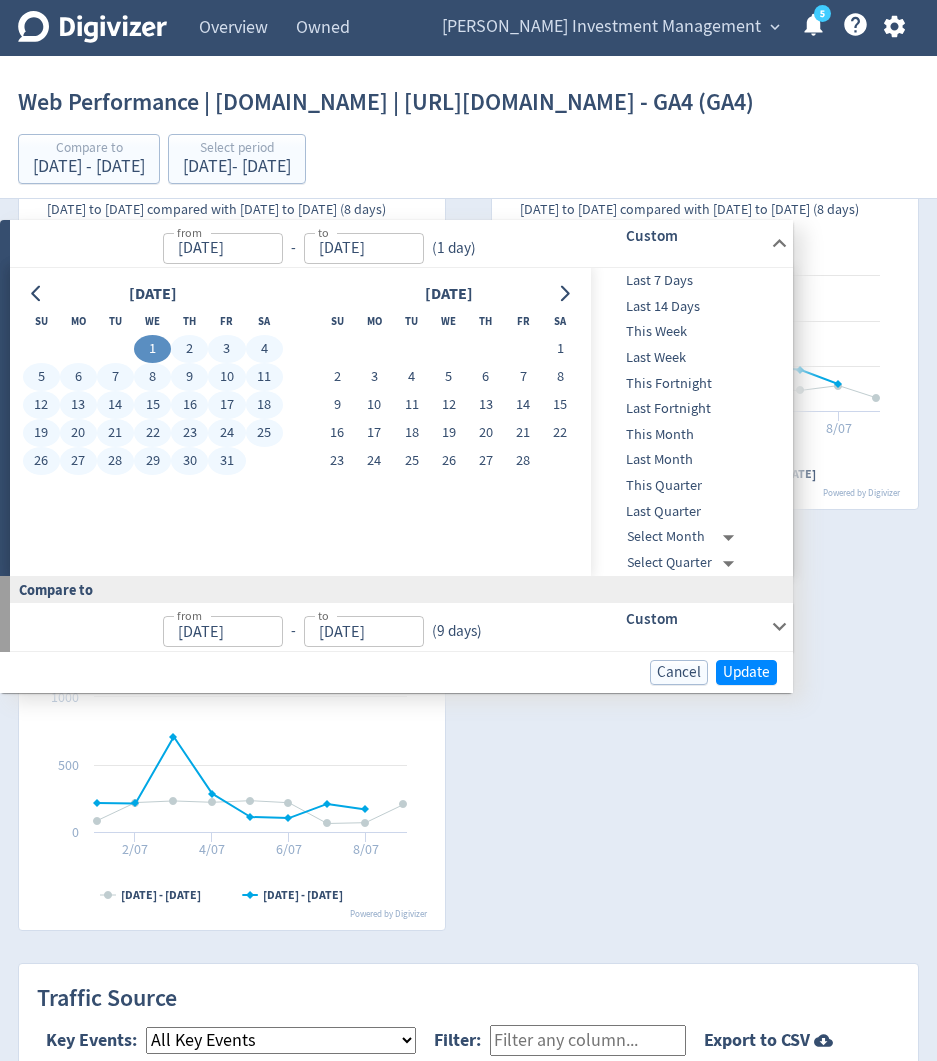drag, startPoint x: 221, startPoint y: 459, endPoint x: 286, endPoint y: 479, distance: 68.007355 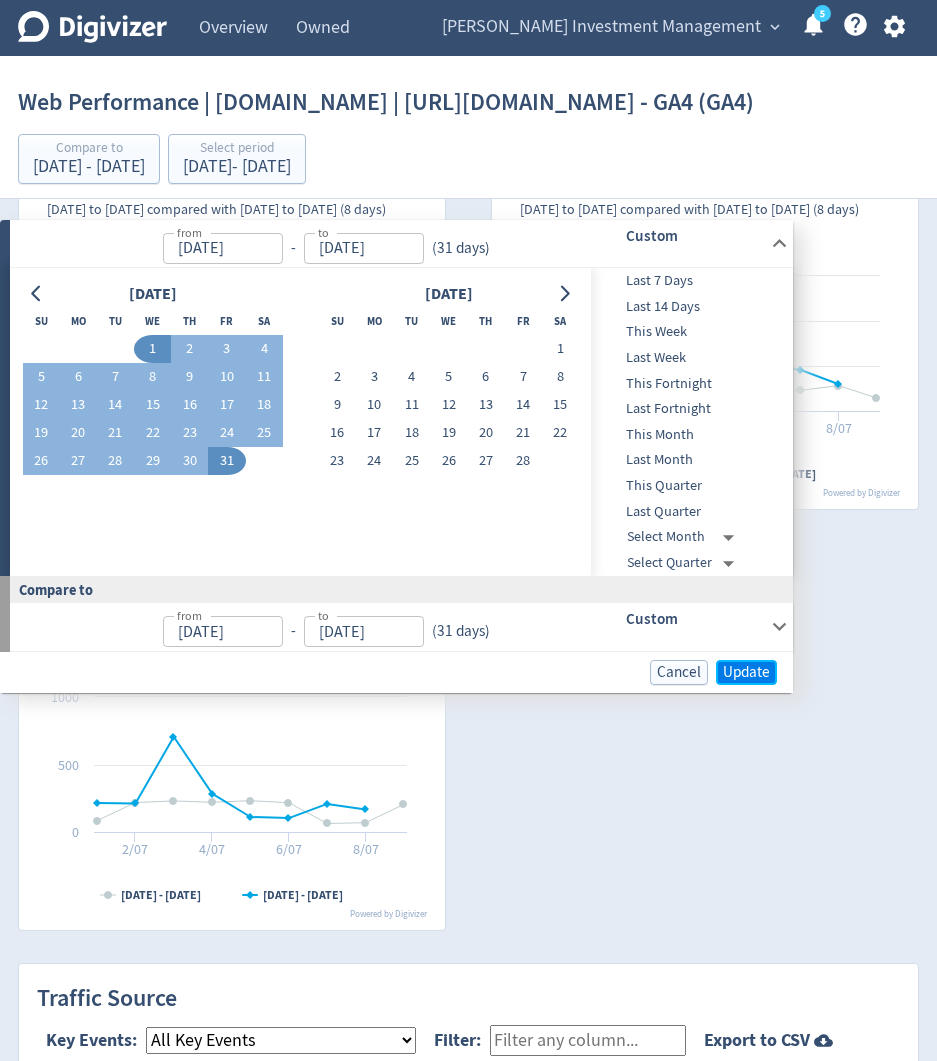 click on "Update" at bounding box center [746, 672] 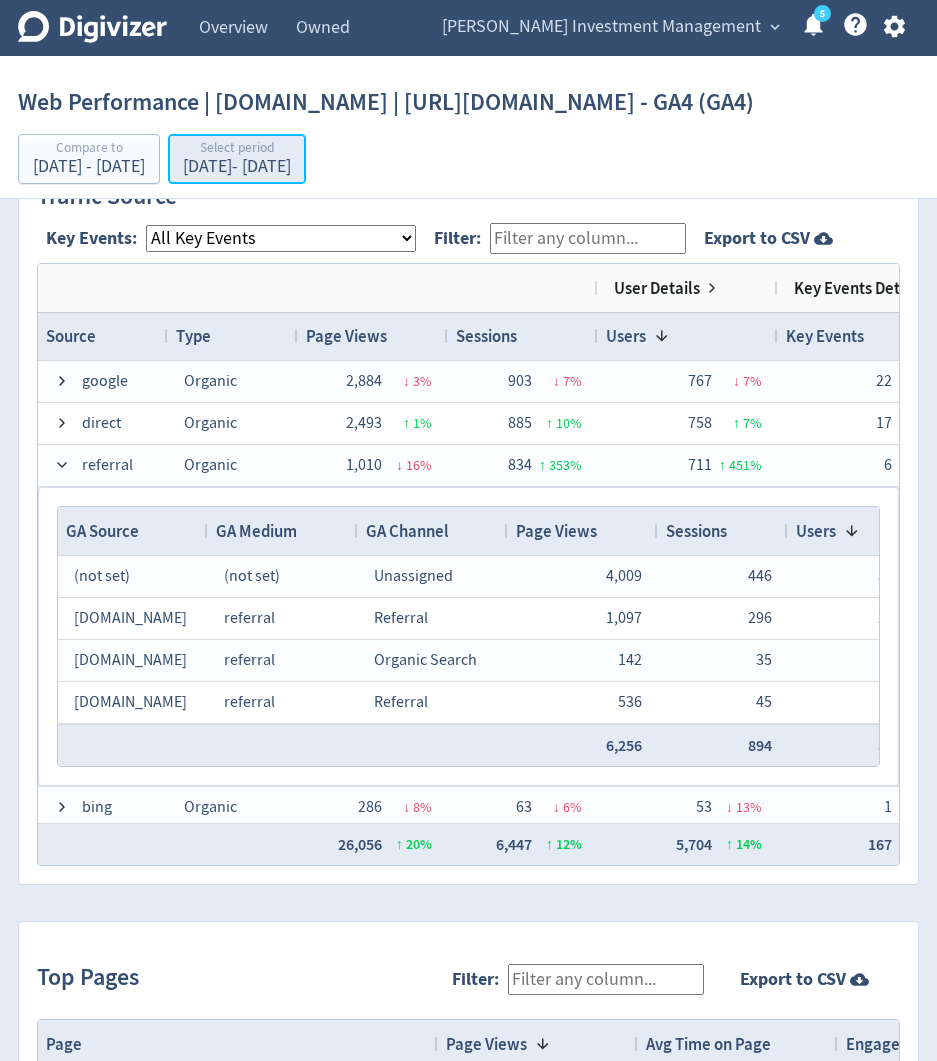 click on "[DATE]  -   [DATE]" at bounding box center (237, 167) 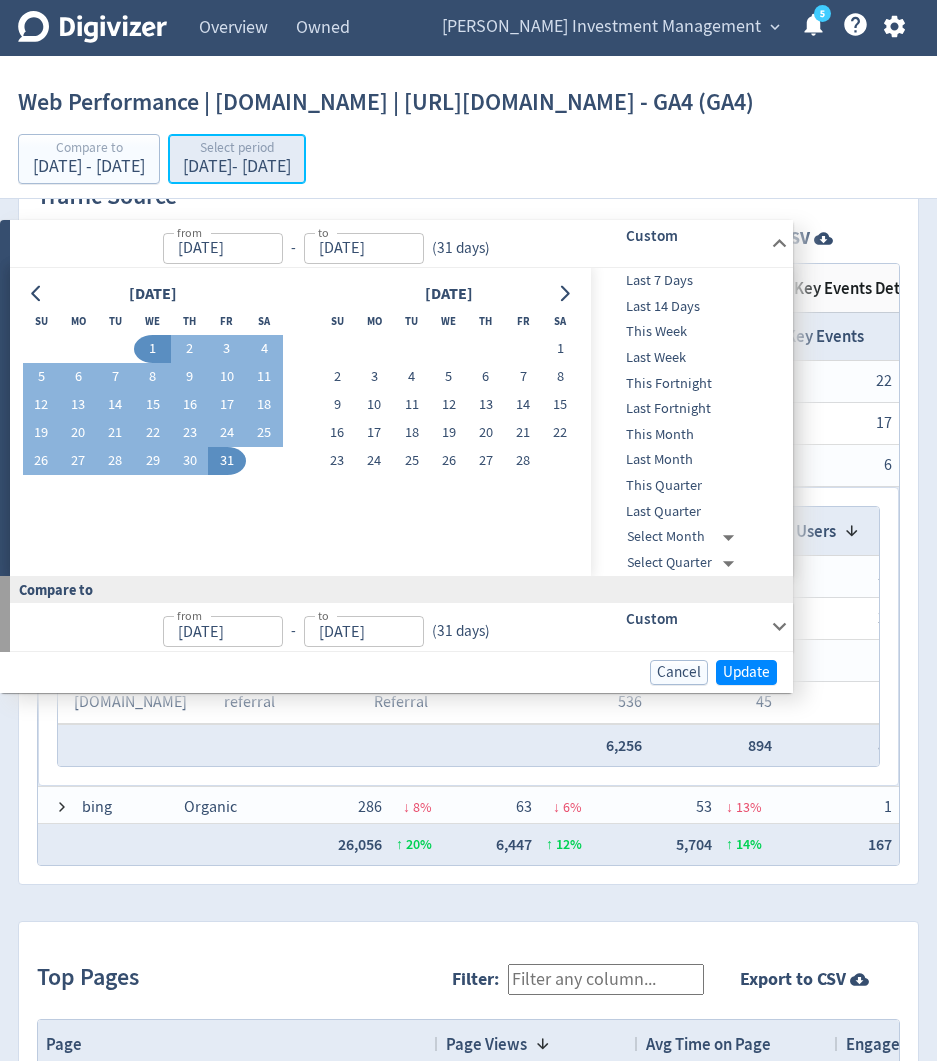 type on "[DATE]" 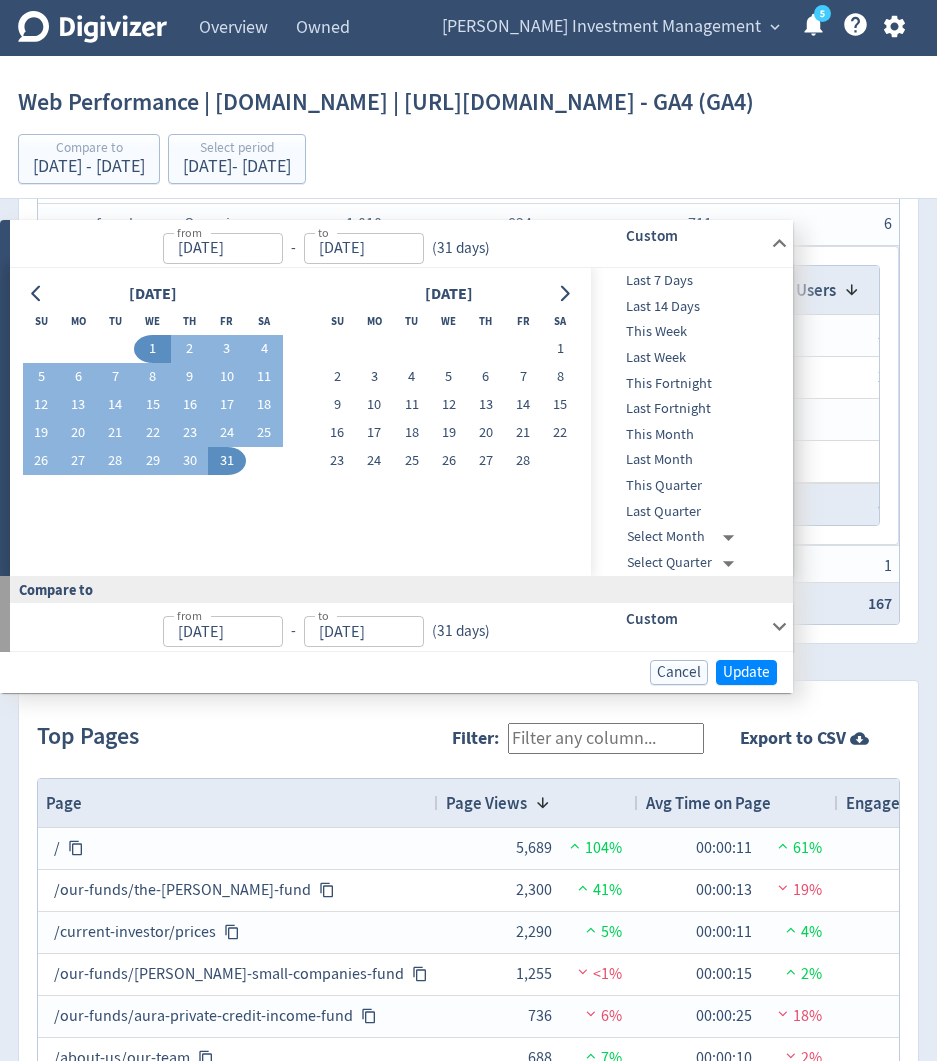 click on "[DATE]" at bounding box center (223, 631) 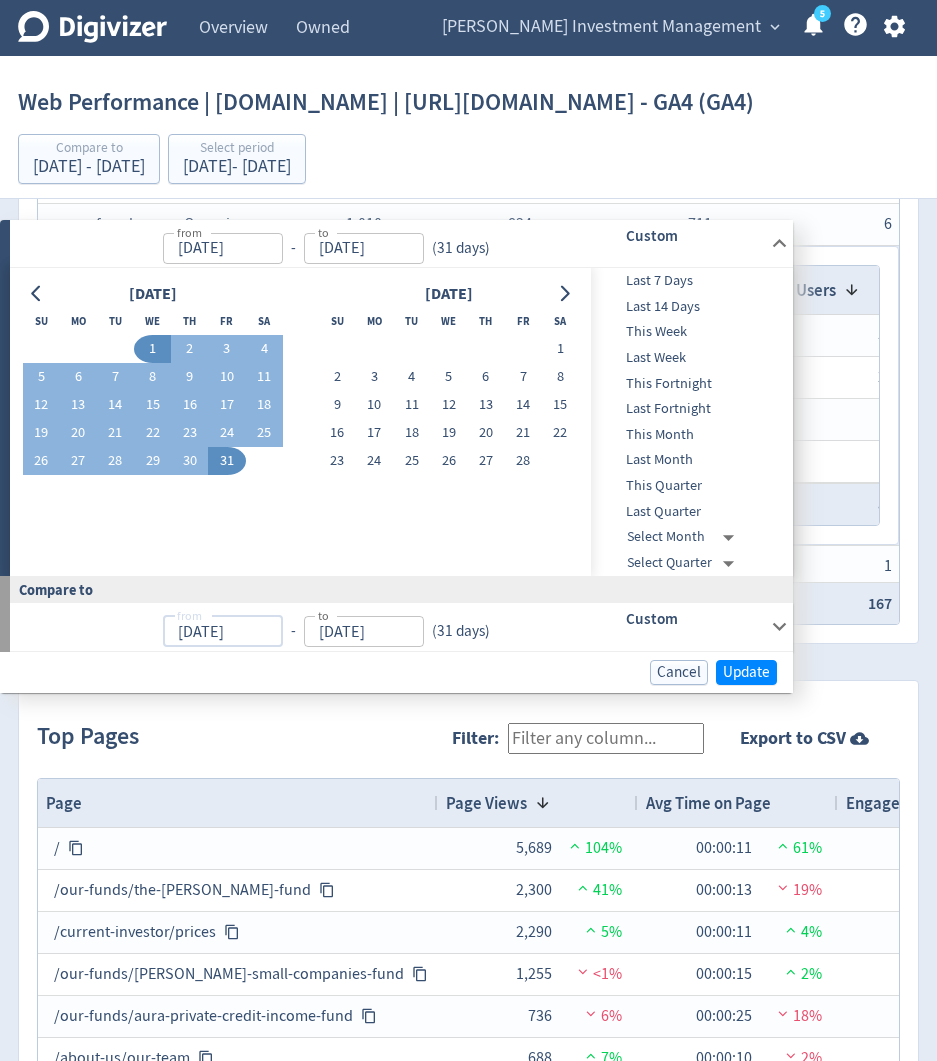 type on "[DATE]" 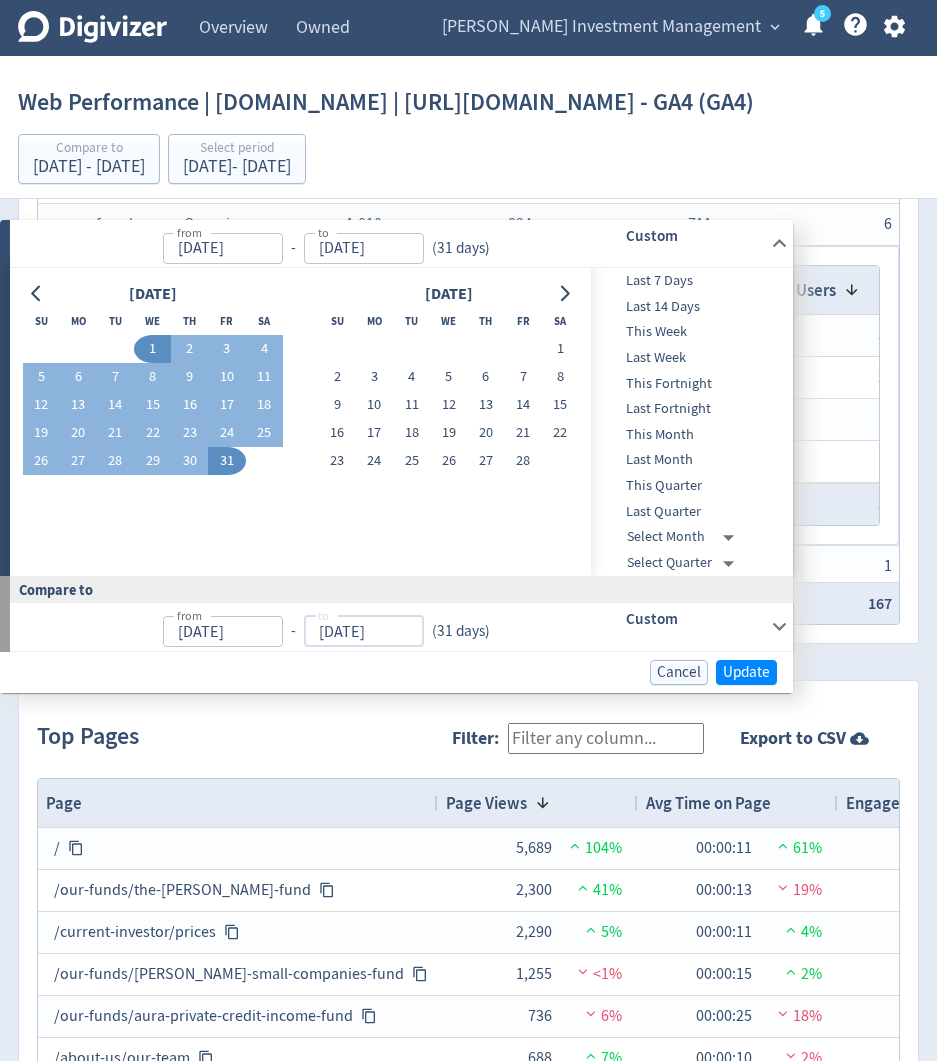 type on "[DATE]" 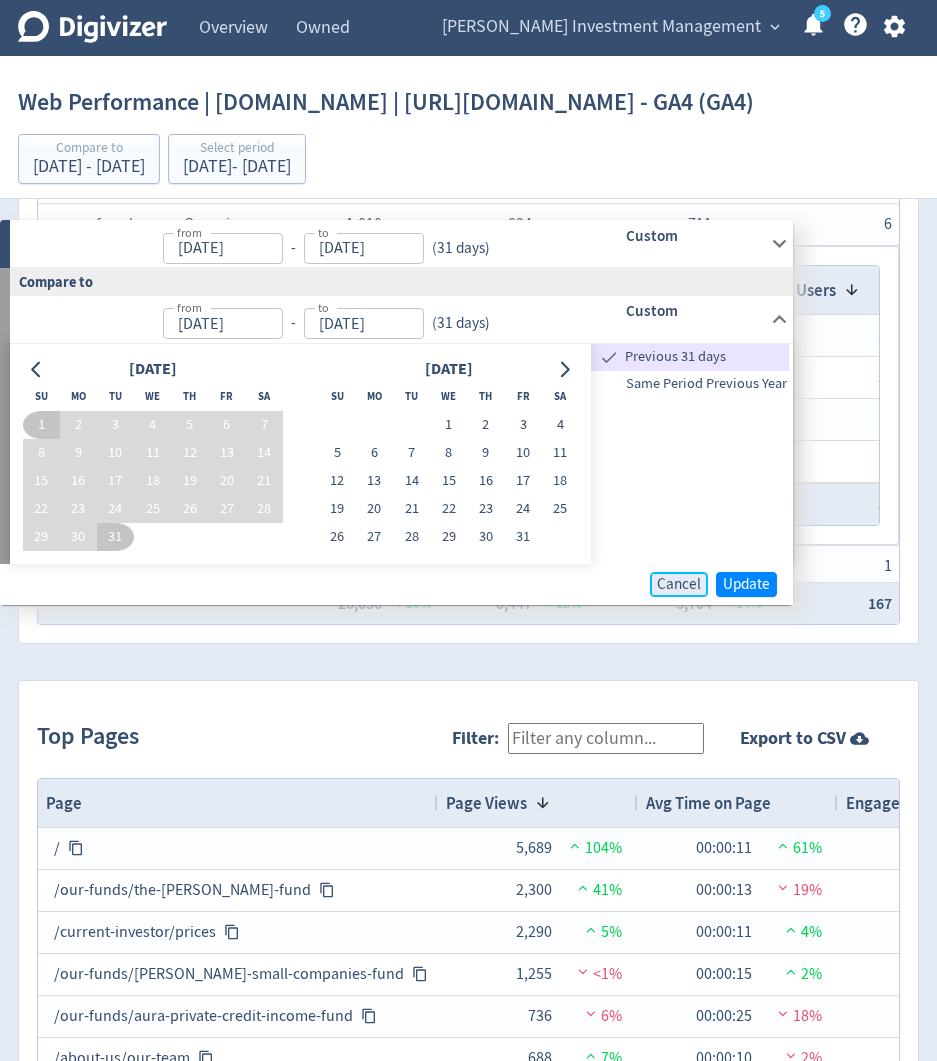 click on "Cancel" at bounding box center (679, 584) 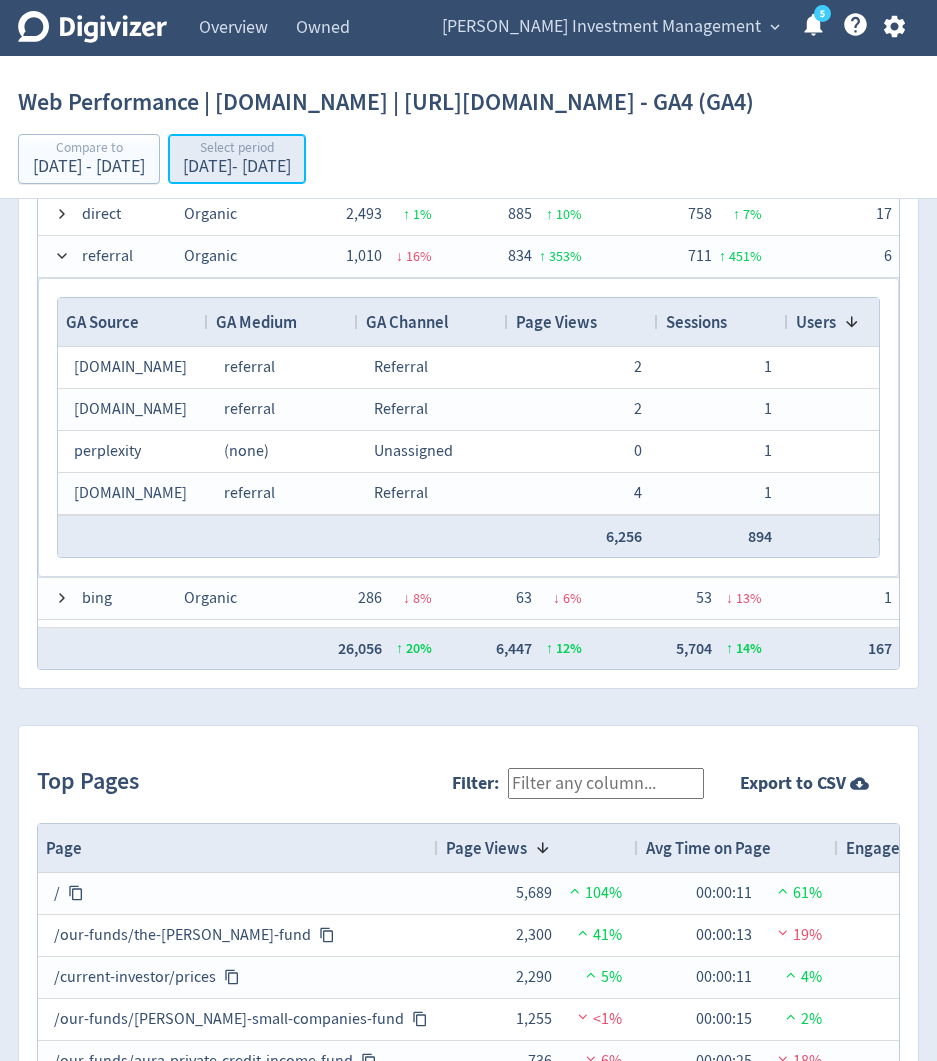 click on "[DATE]  -   [DATE]" at bounding box center [237, 167] 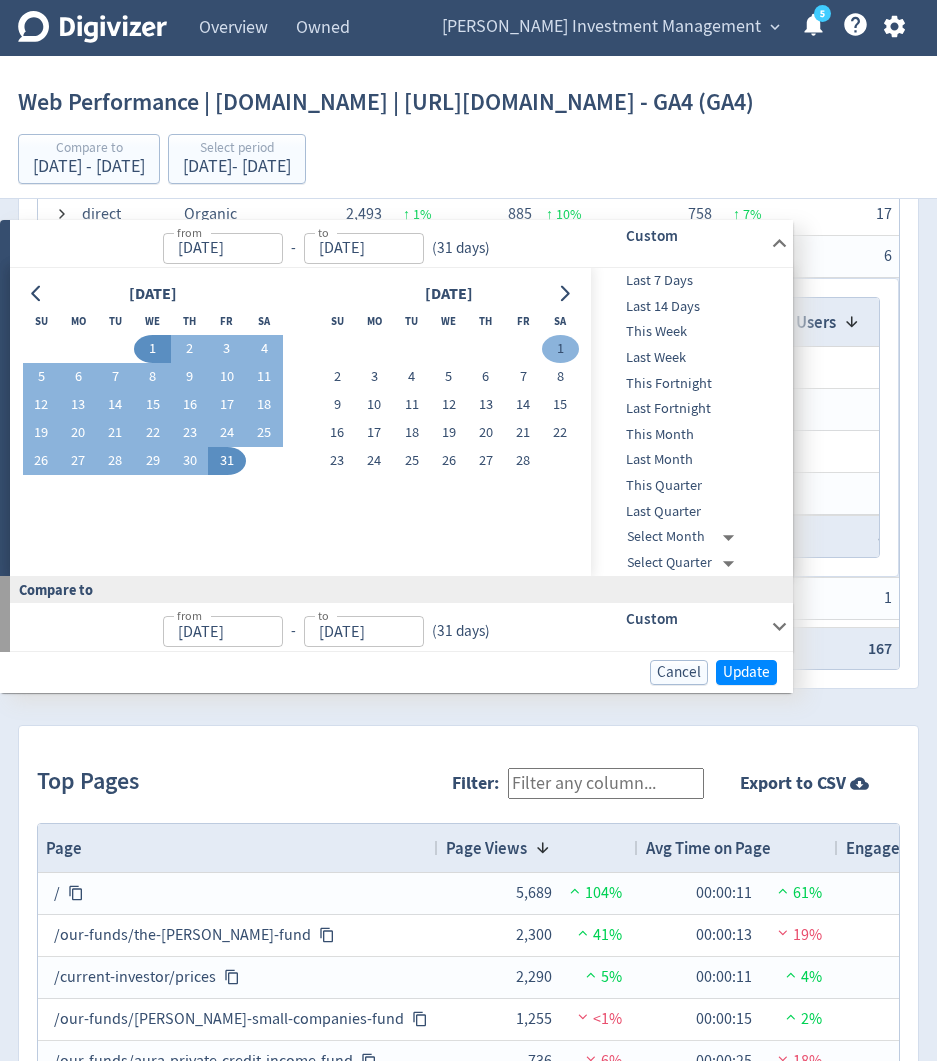 click on "1" at bounding box center [560, 349] 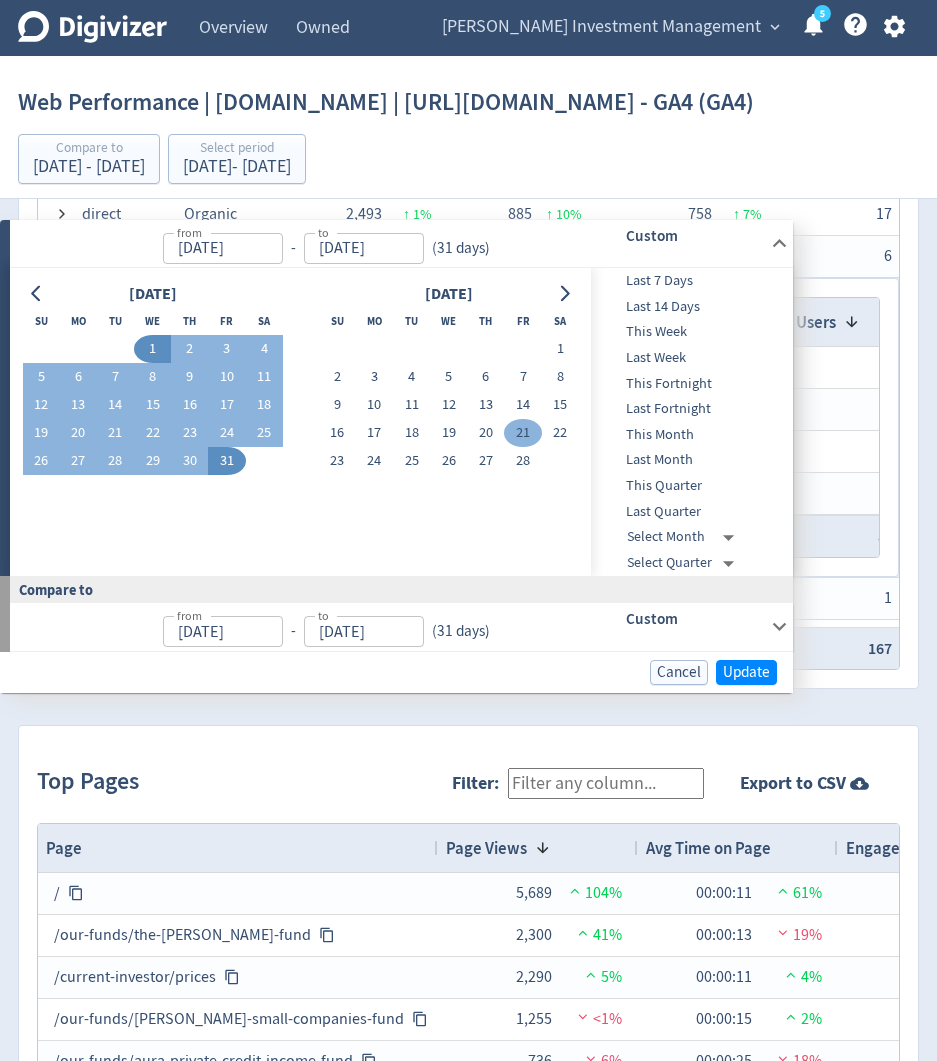 type on "[DATE]" 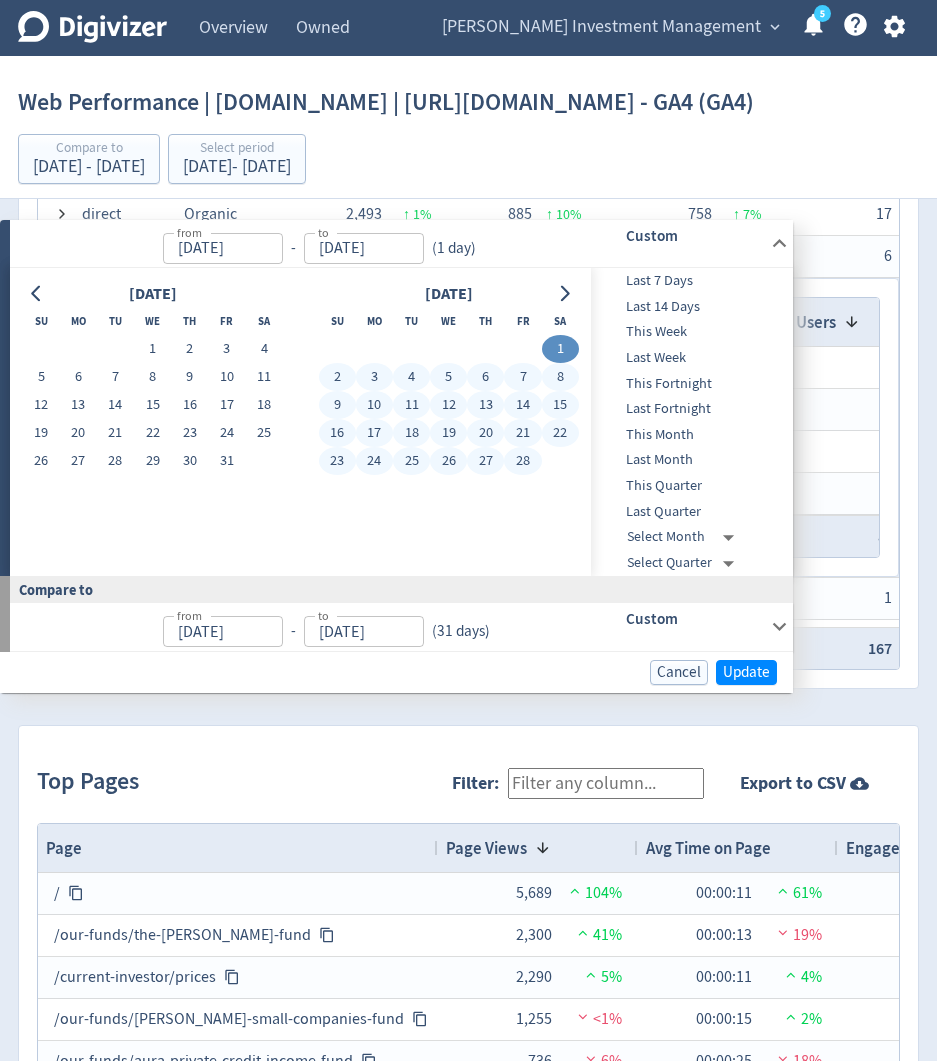click on "28" at bounding box center (522, 461) 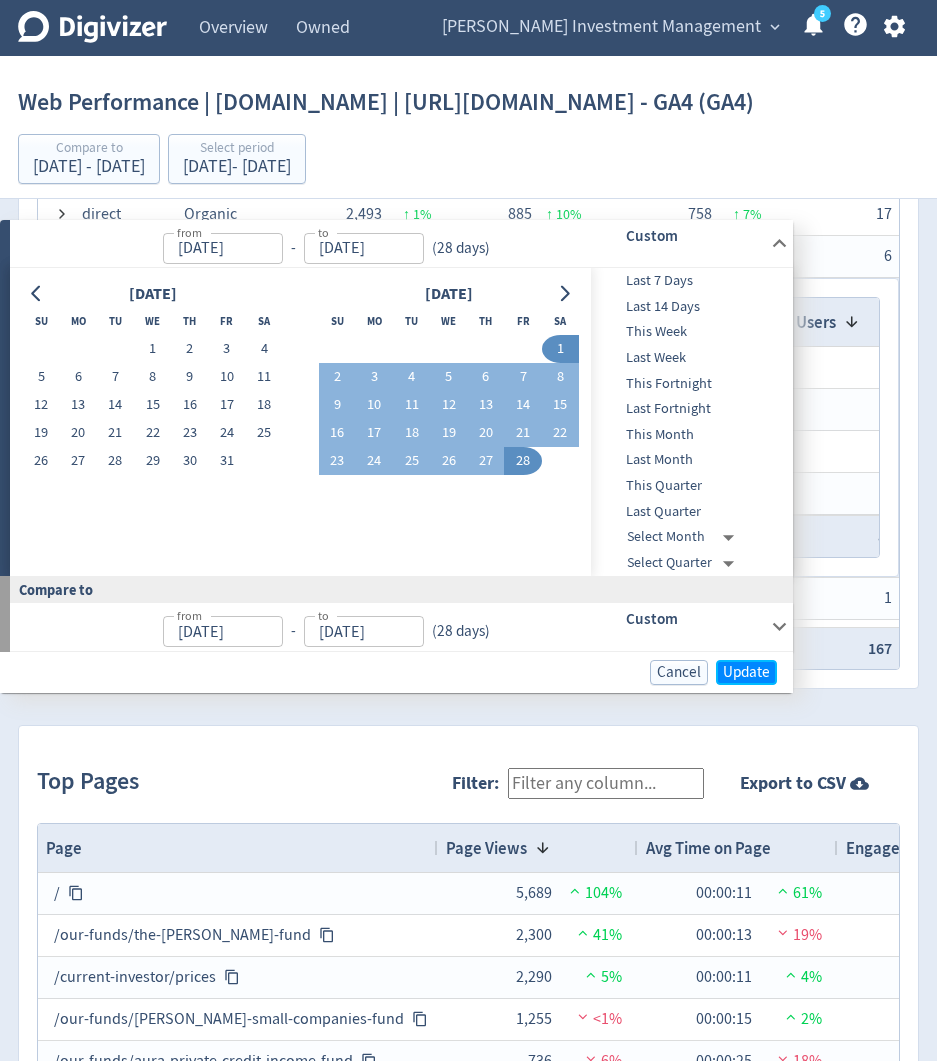 click on "Update" at bounding box center [746, 672] 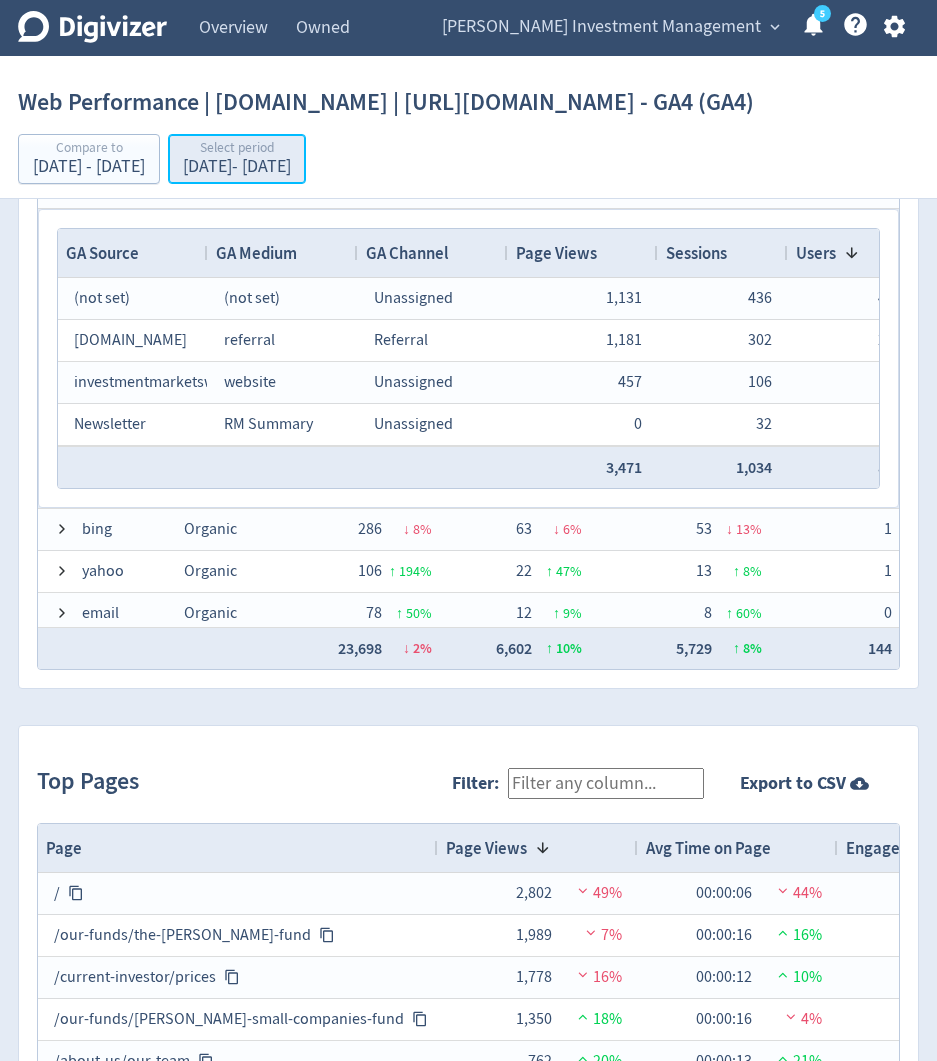 click on "[DATE]  -   [DATE]" at bounding box center [237, 167] 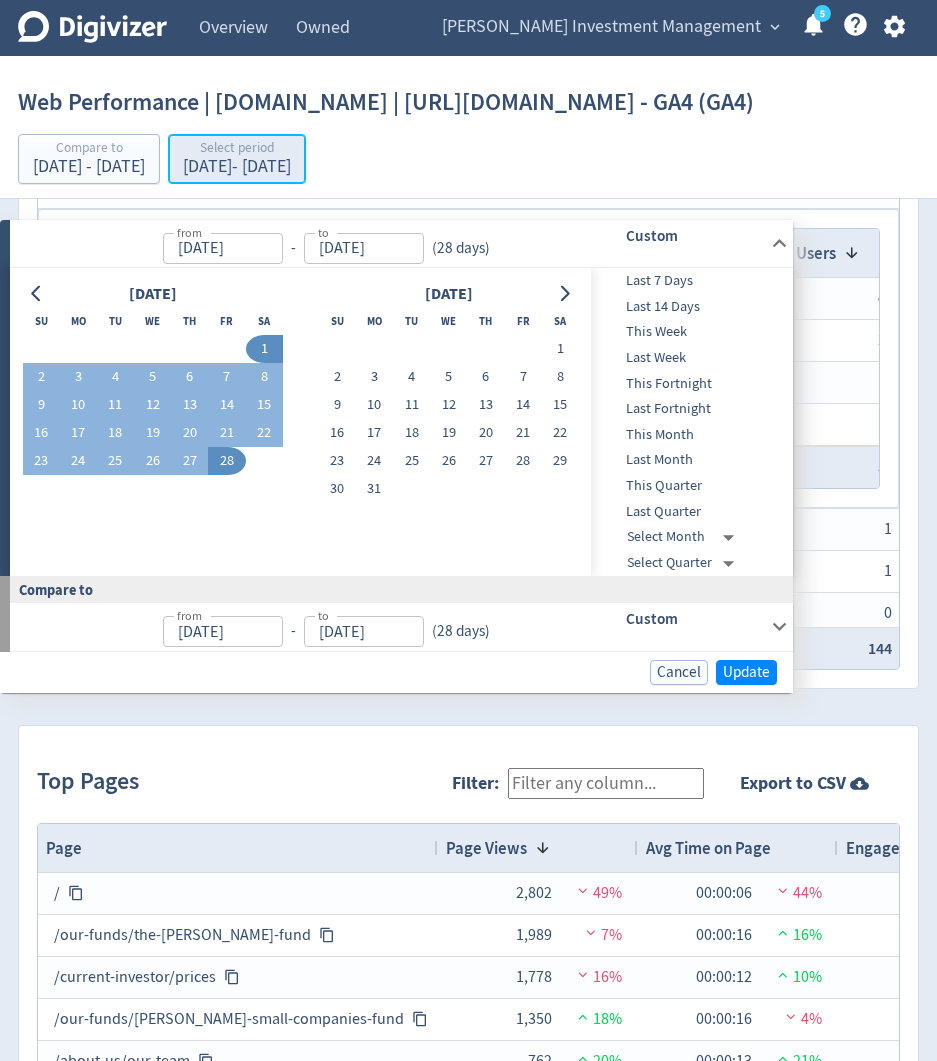 type on "[DATE]" 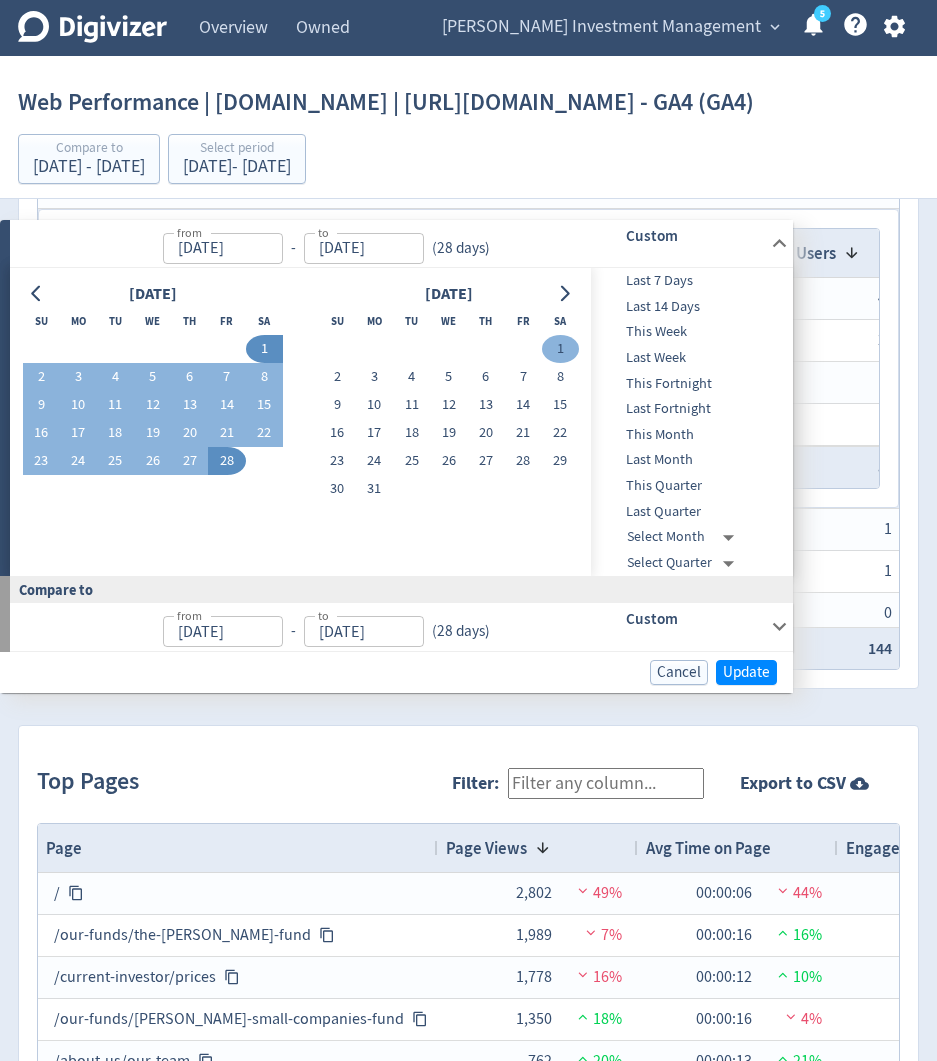 click on "1" at bounding box center [560, 349] 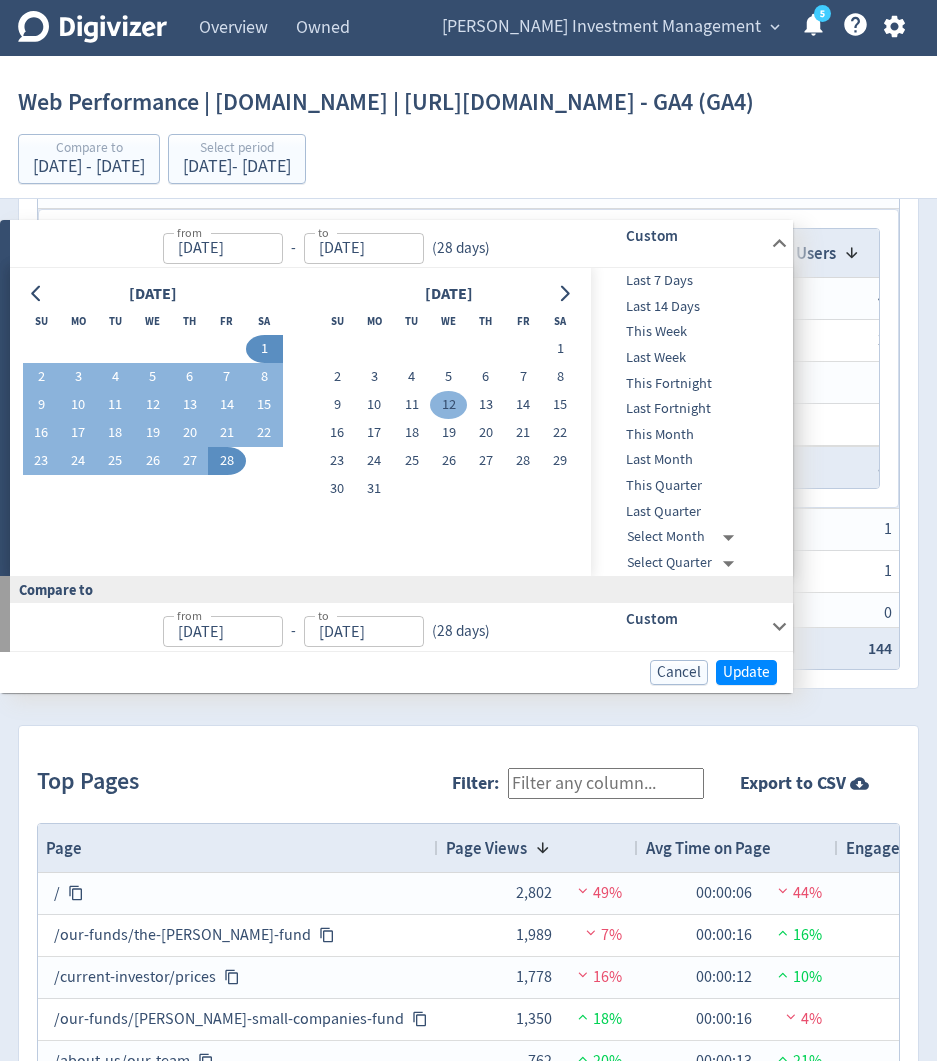type on "[DATE]" 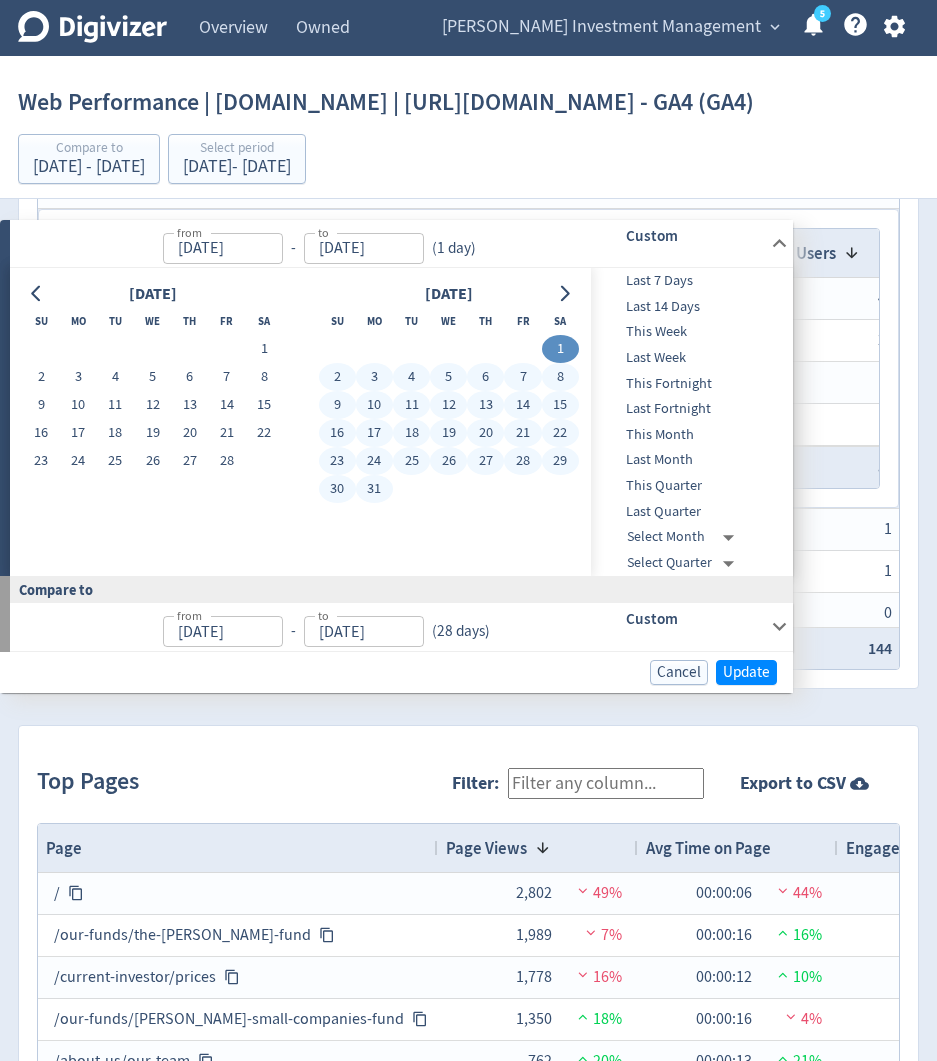 click on "31" at bounding box center [374, 489] 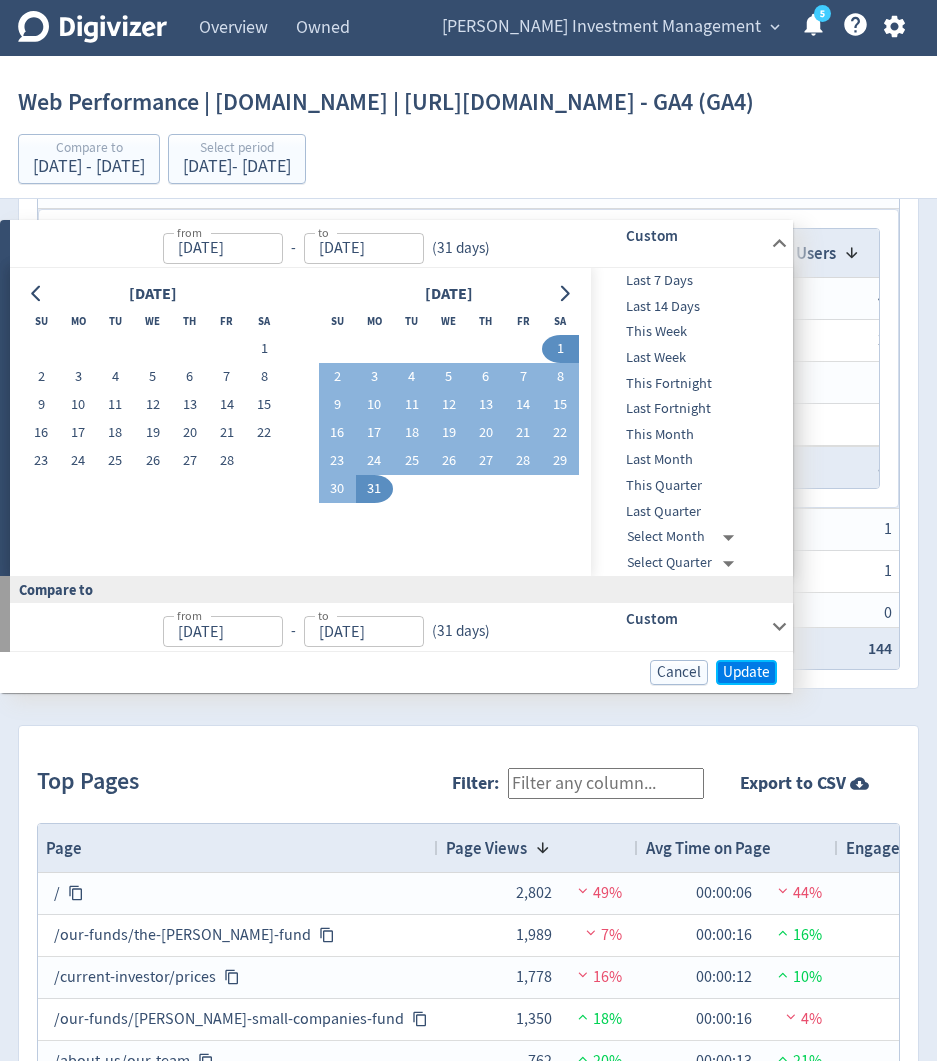 click on "Update" at bounding box center (746, 672) 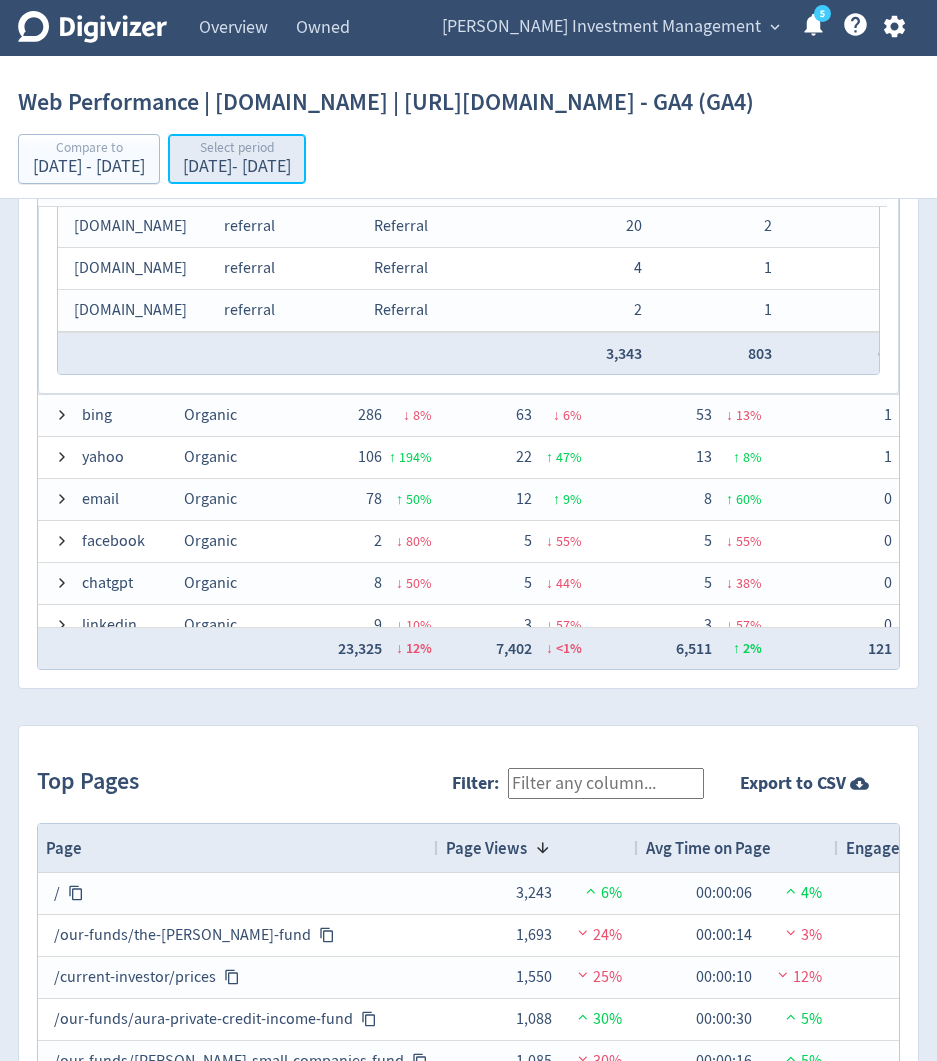 click on "[DATE]  -   [DATE]" at bounding box center [237, 167] 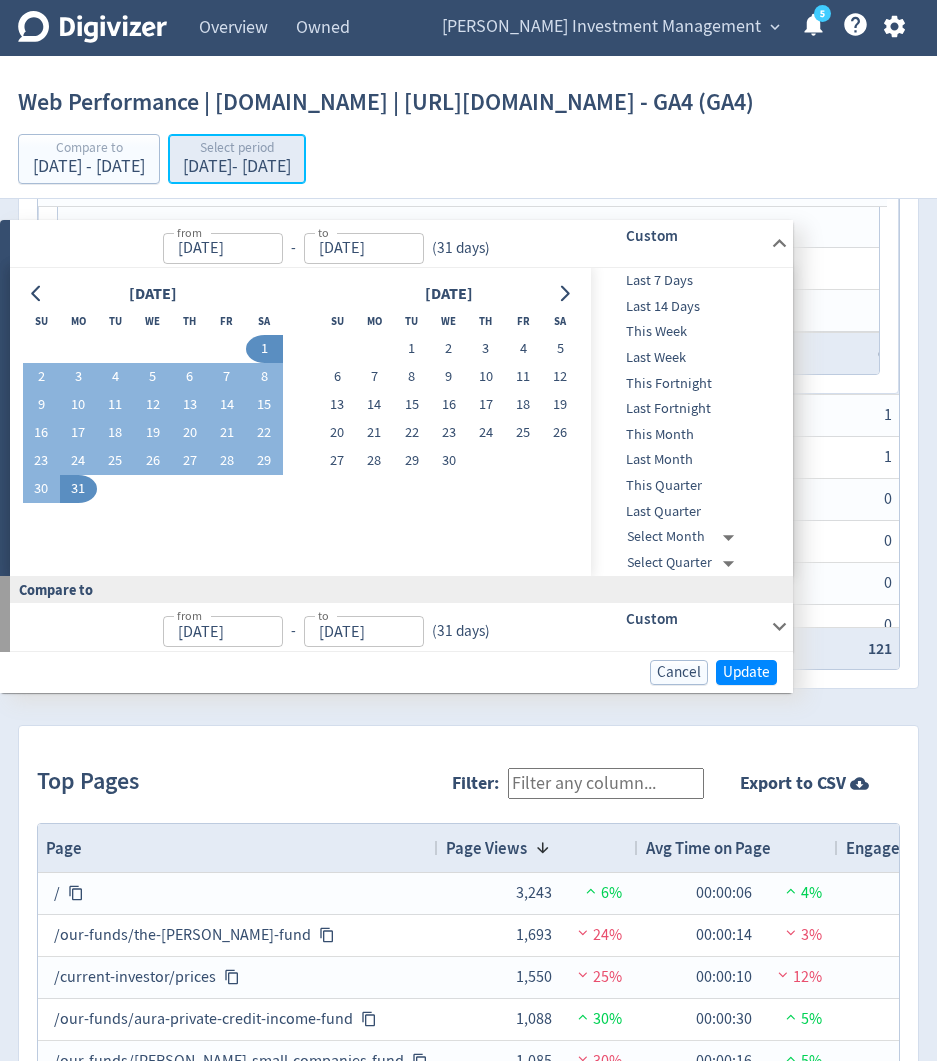 type on "[DATE]" 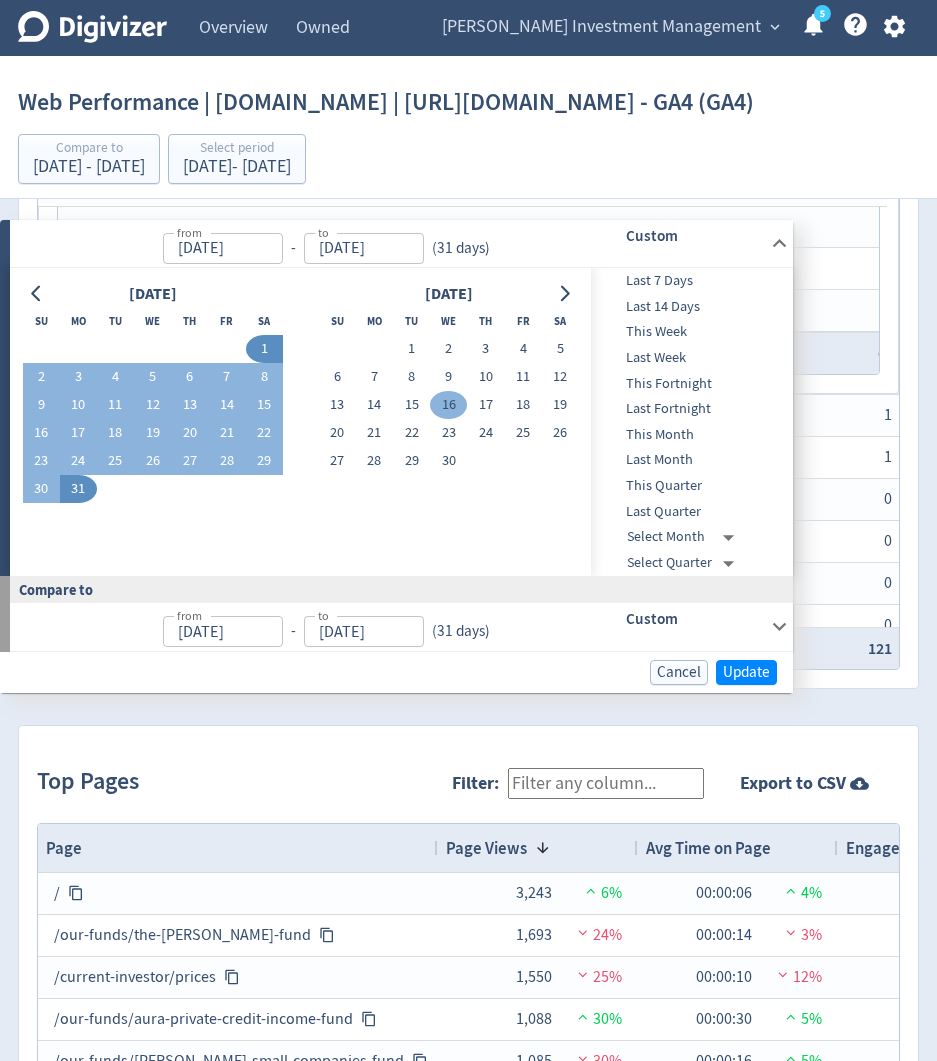 drag, startPoint x: 404, startPoint y: 341, endPoint x: 452, endPoint y: 417, distance: 89.88882 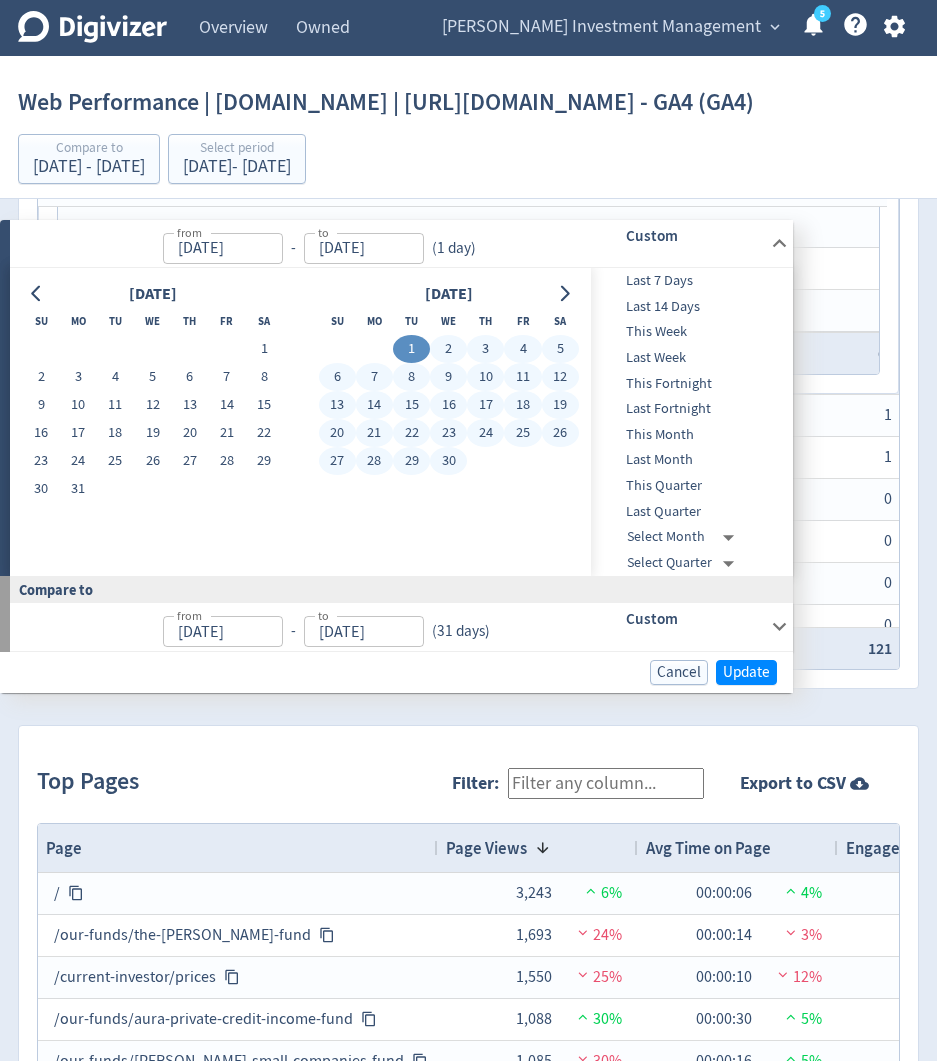 click on "30" at bounding box center [448, 461] 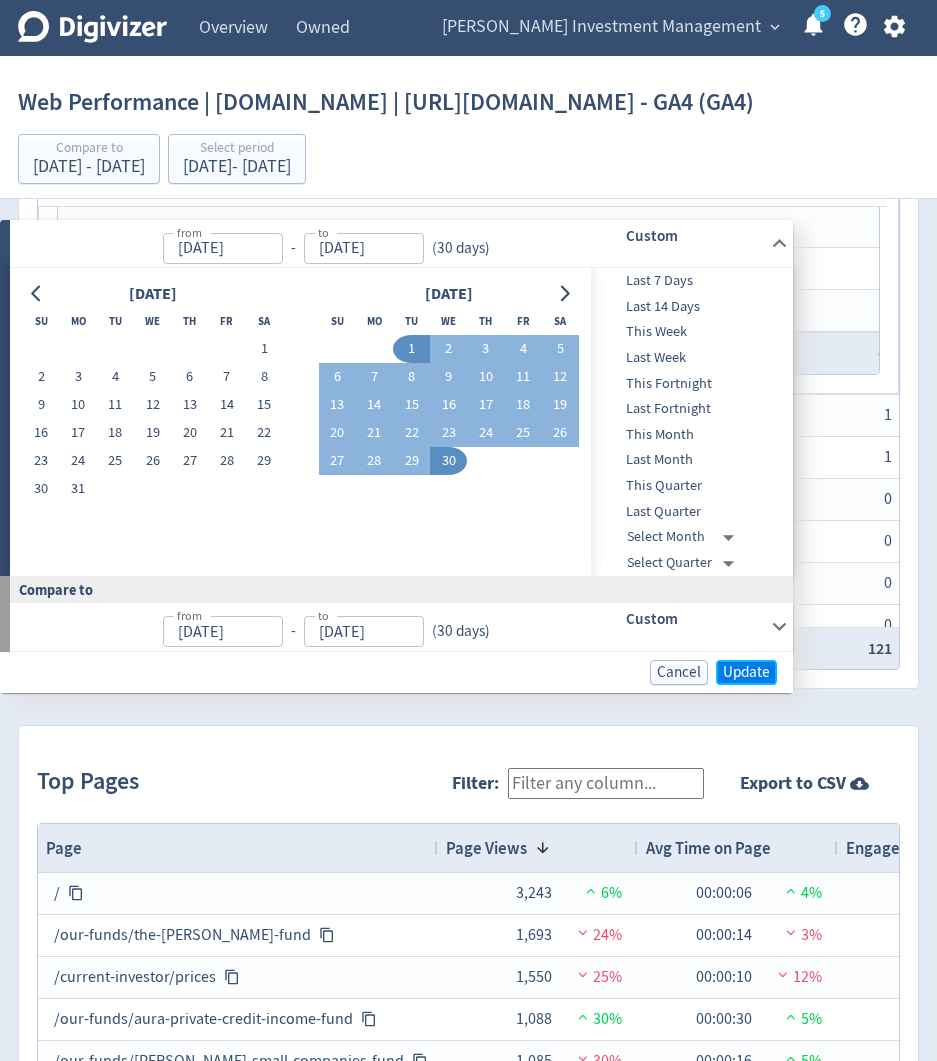click on "Update" at bounding box center [746, 672] 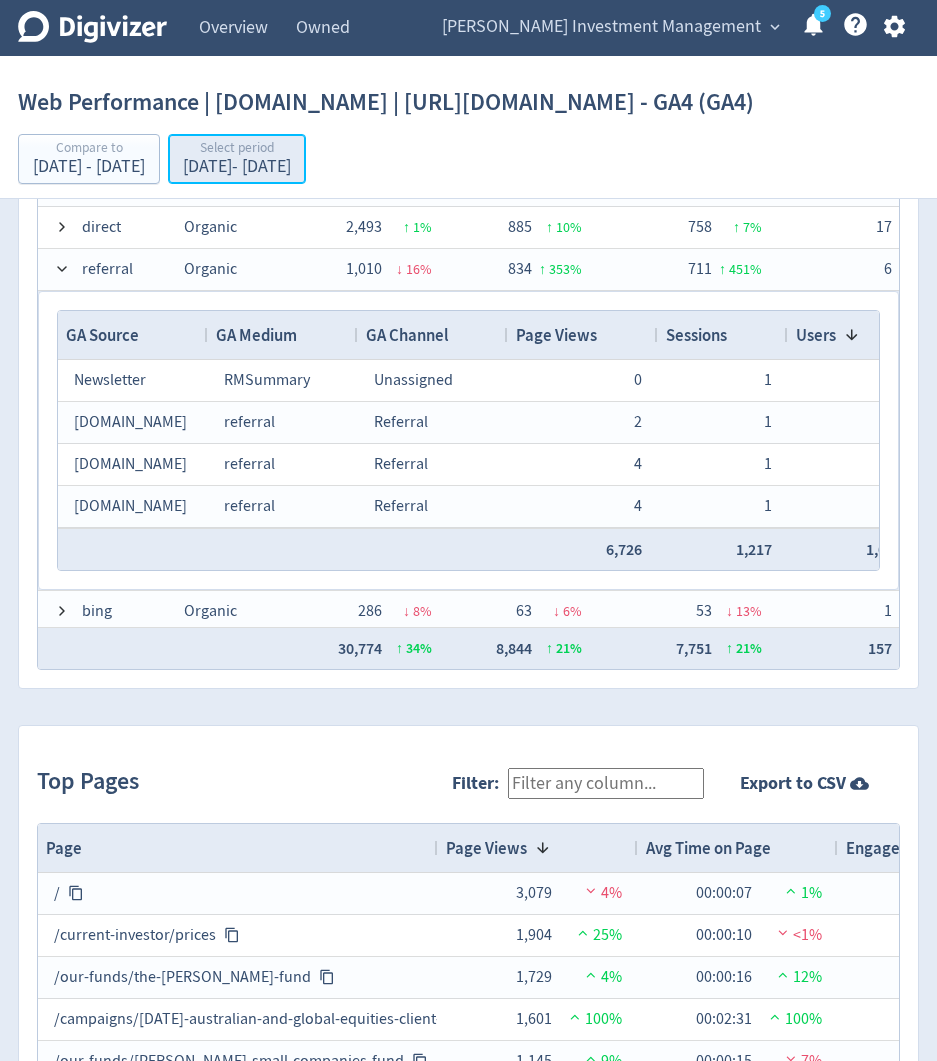 click on "Select period" at bounding box center [237, 149] 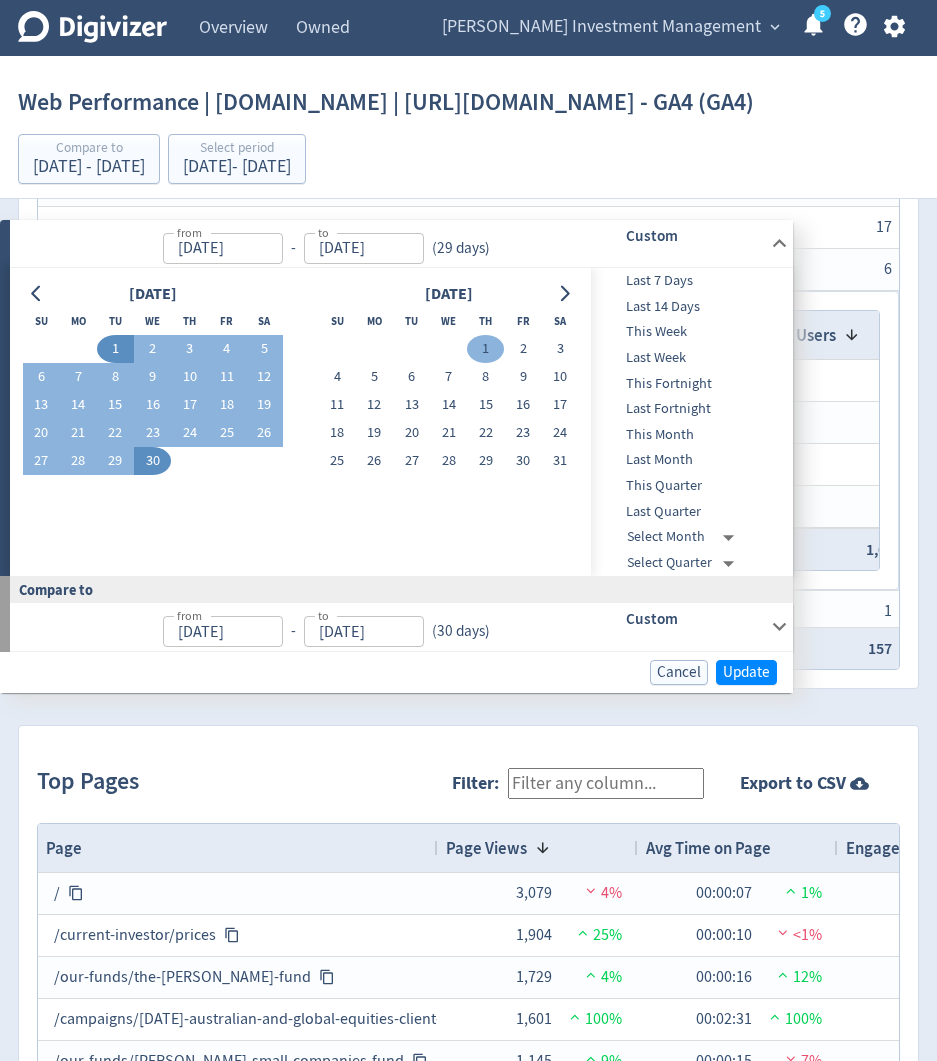 click on "1" at bounding box center [485, 349] 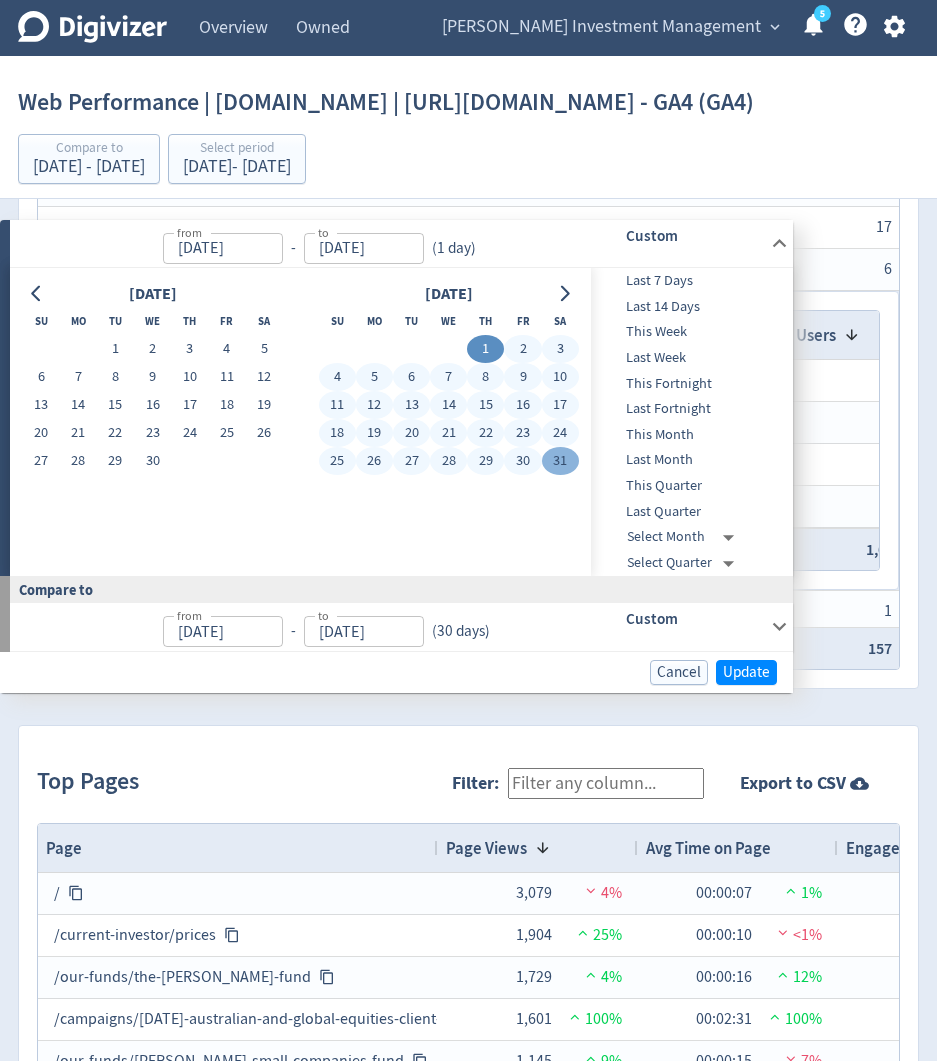 click on "31" at bounding box center [560, 461] 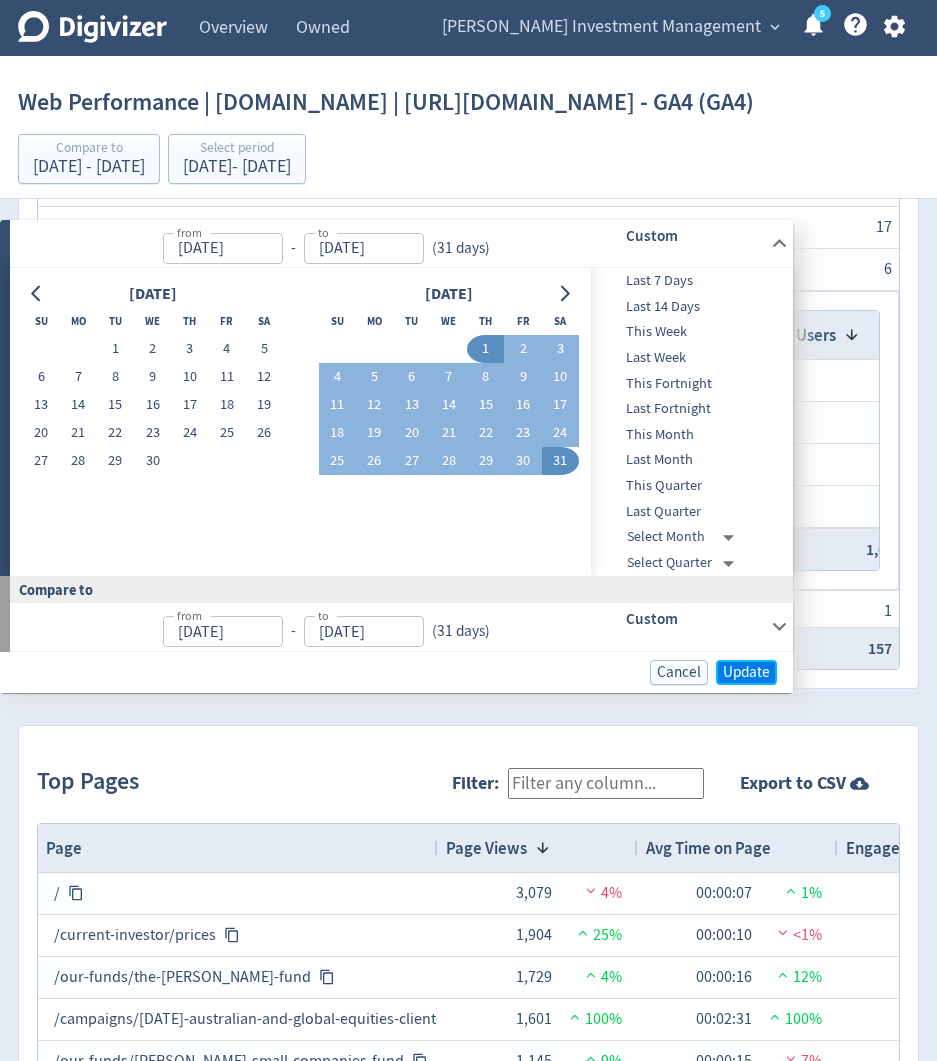 click on "Update" at bounding box center [746, 672] 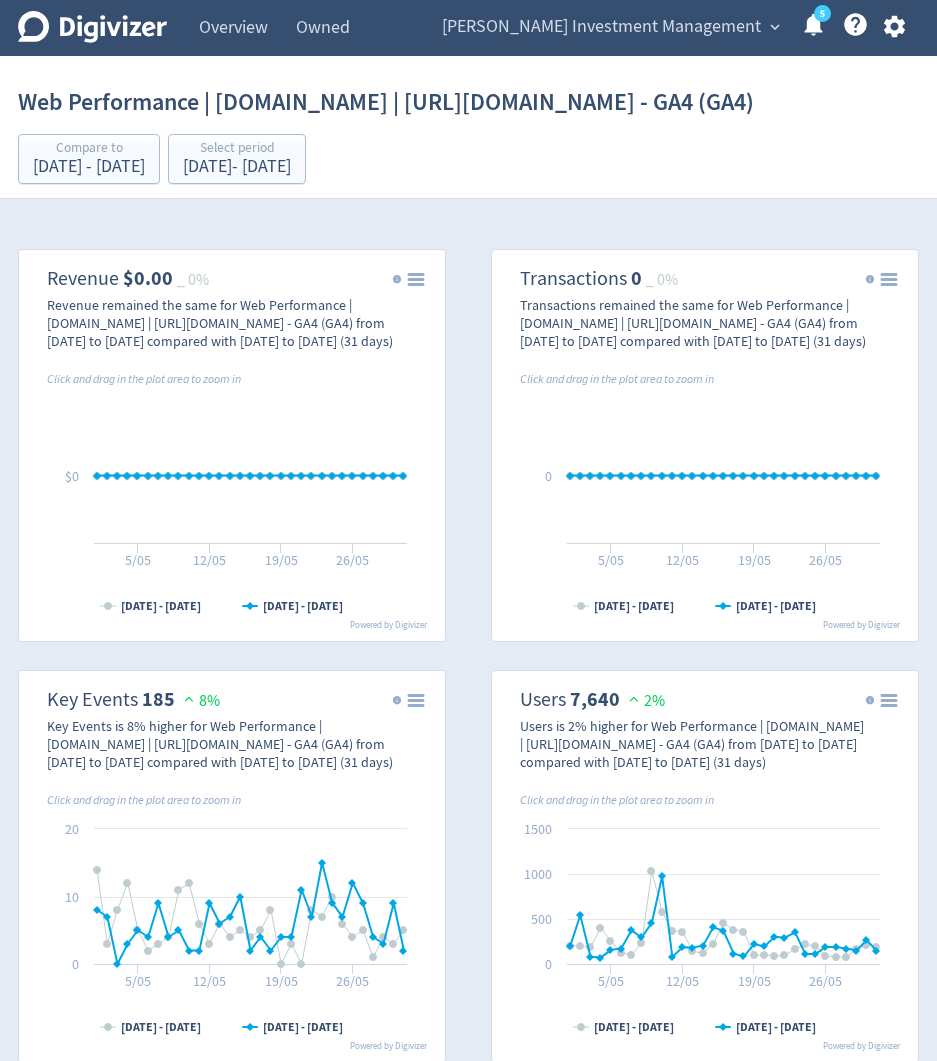 scroll, scrollTop: 2393, scrollLeft: 0, axis: vertical 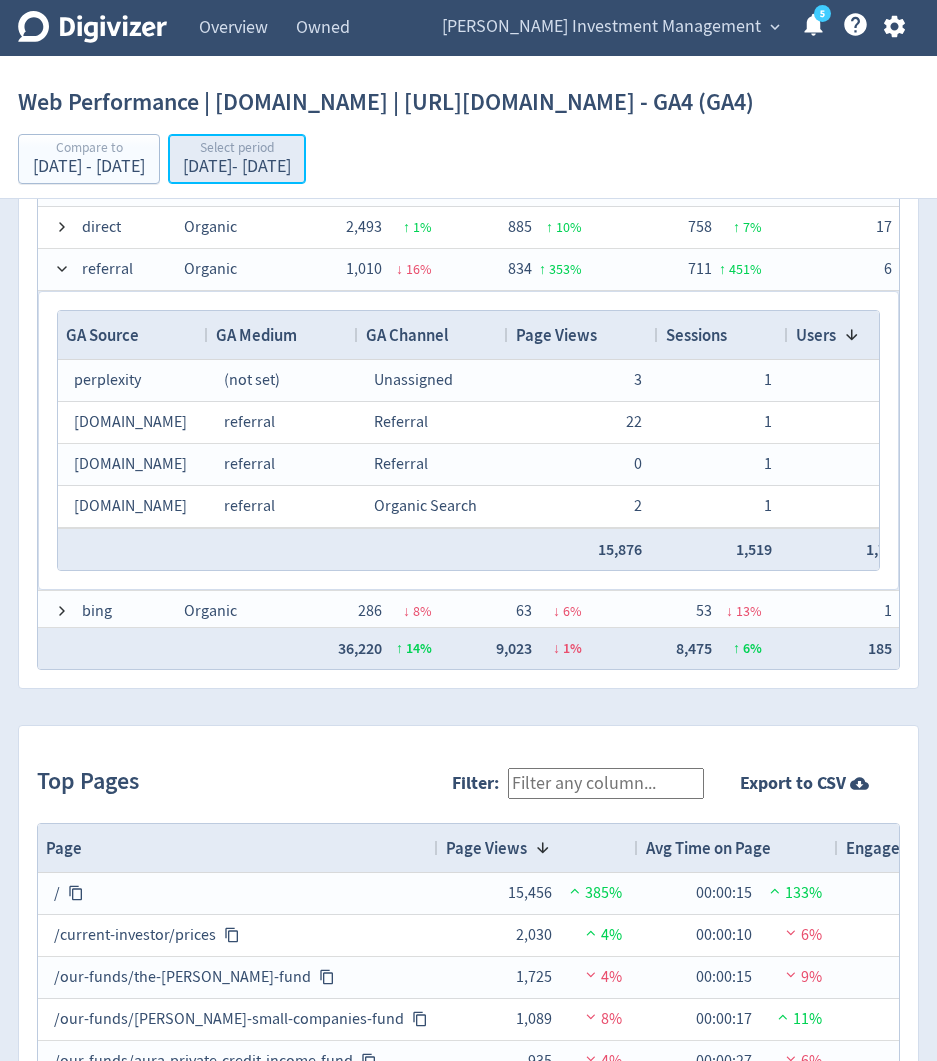 click on "Select period" at bounding box center [237, 149] 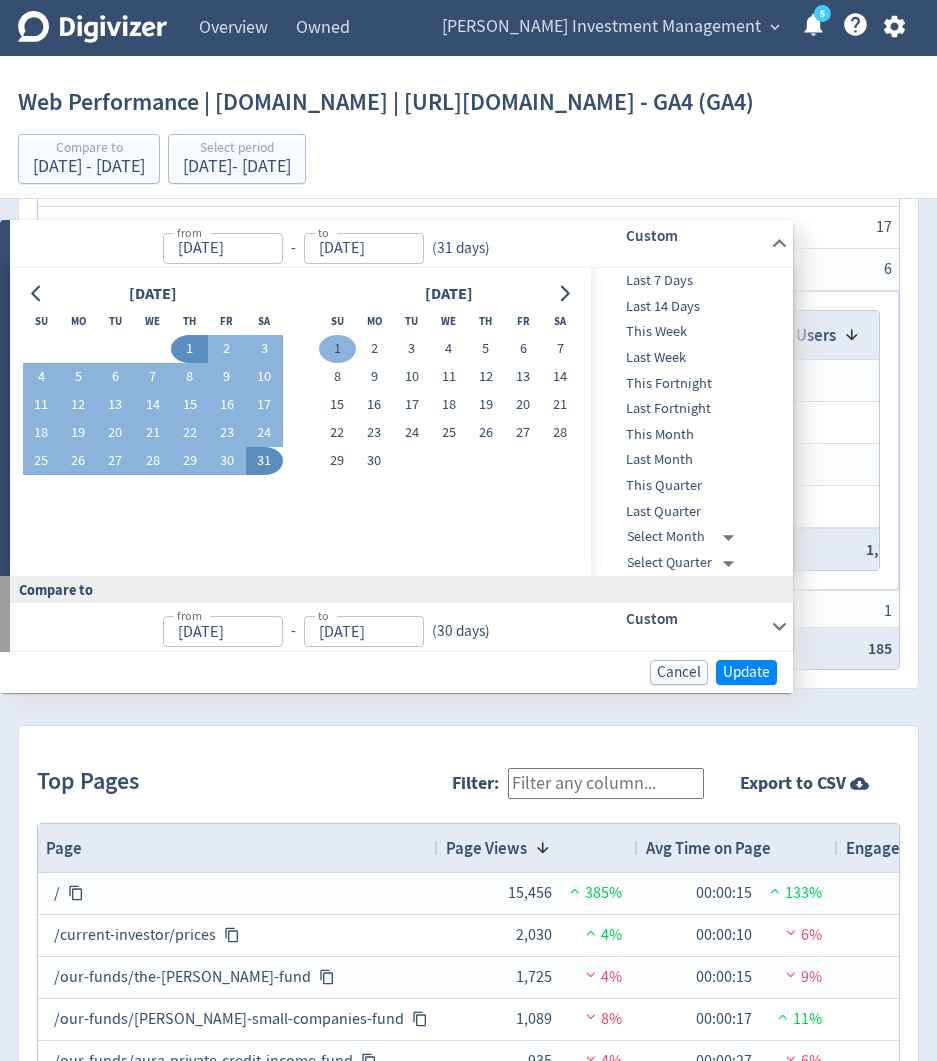click on "1" at bounding box center [337, 349] 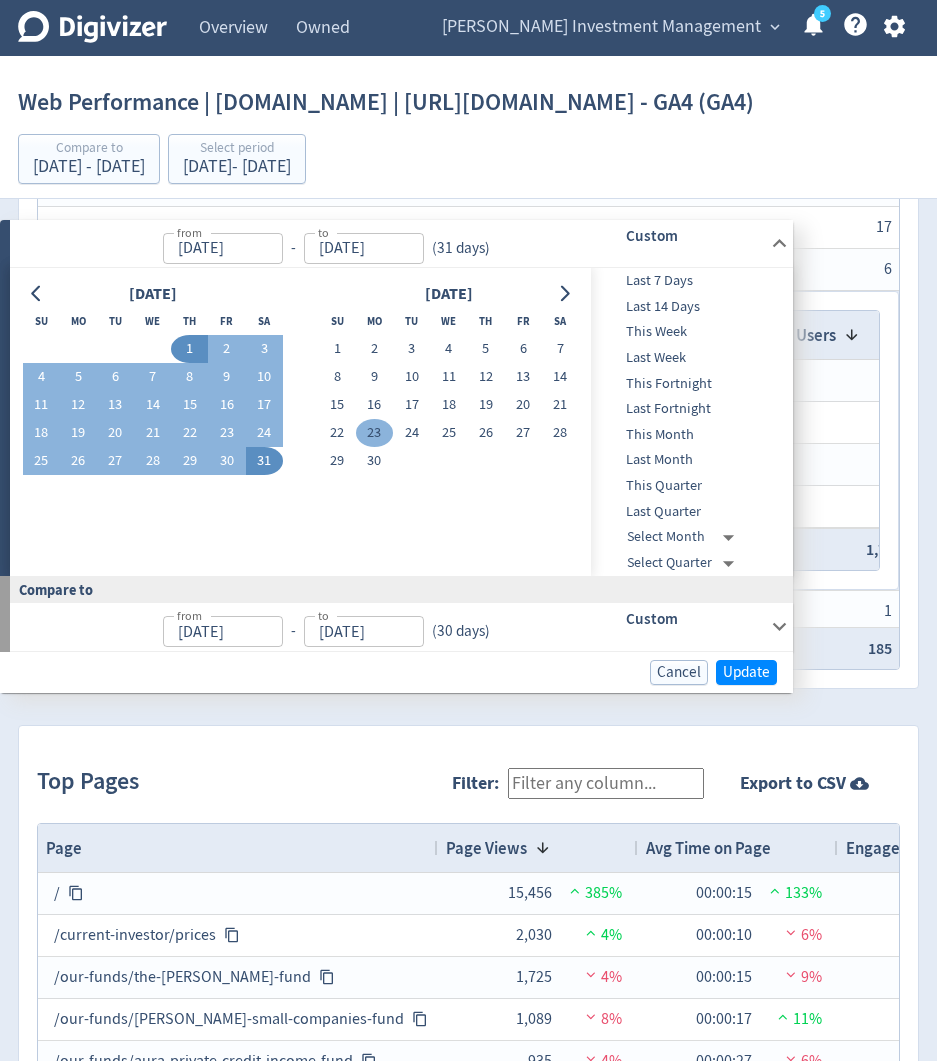 type on "[DATE]" 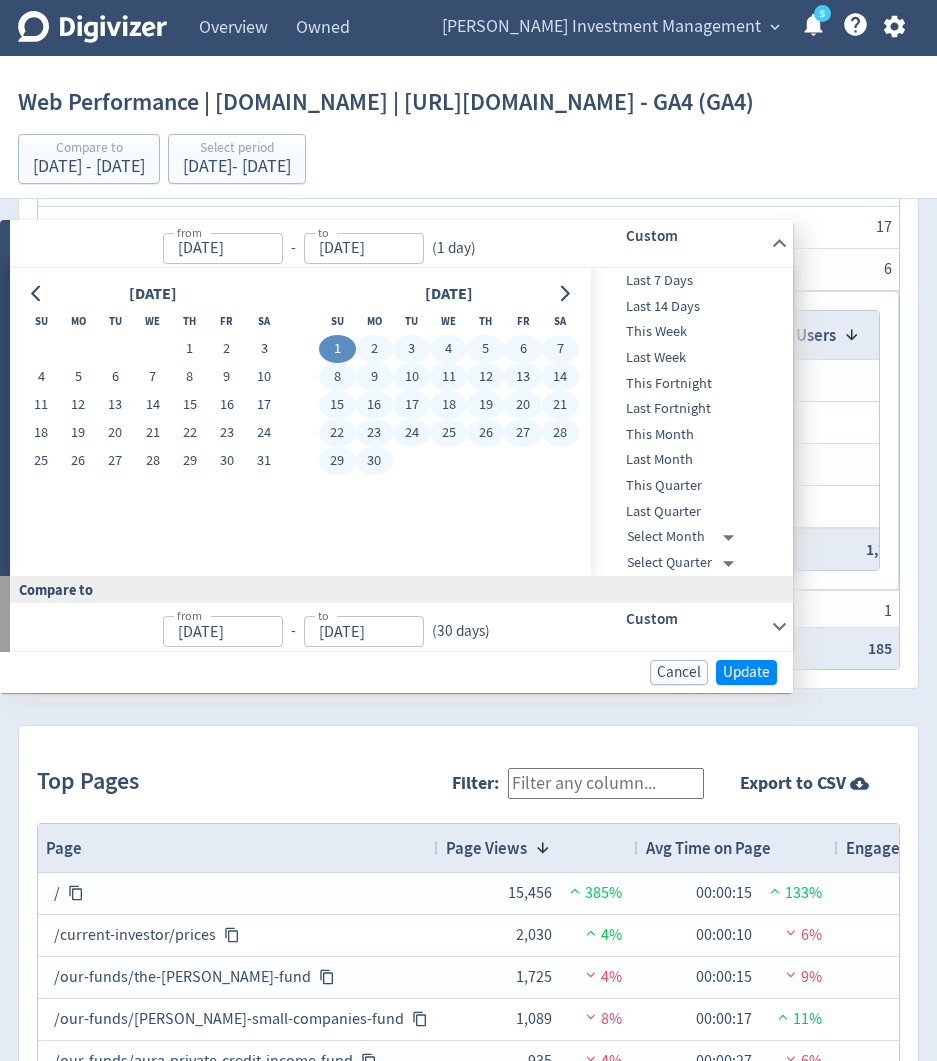 click on "30" at bounding box center (374, 461) 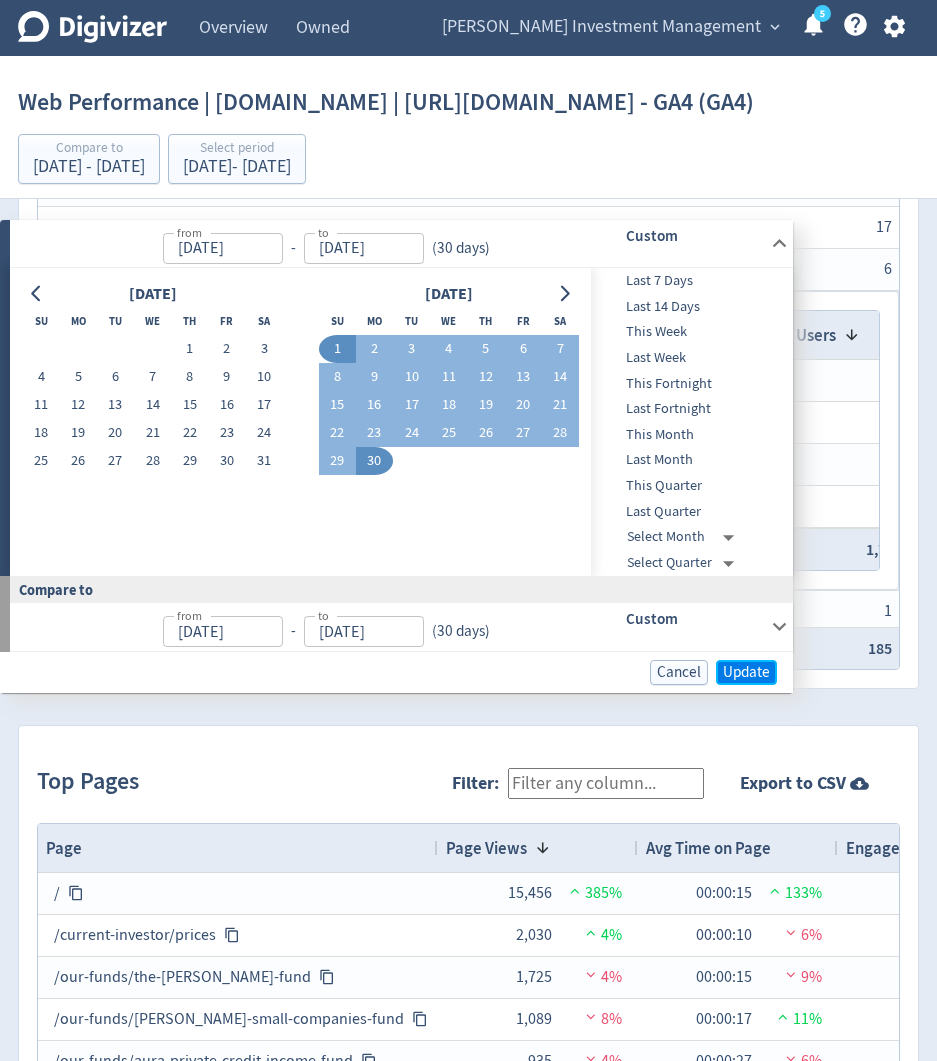 click on "Update" at bounding box center [746, 672] 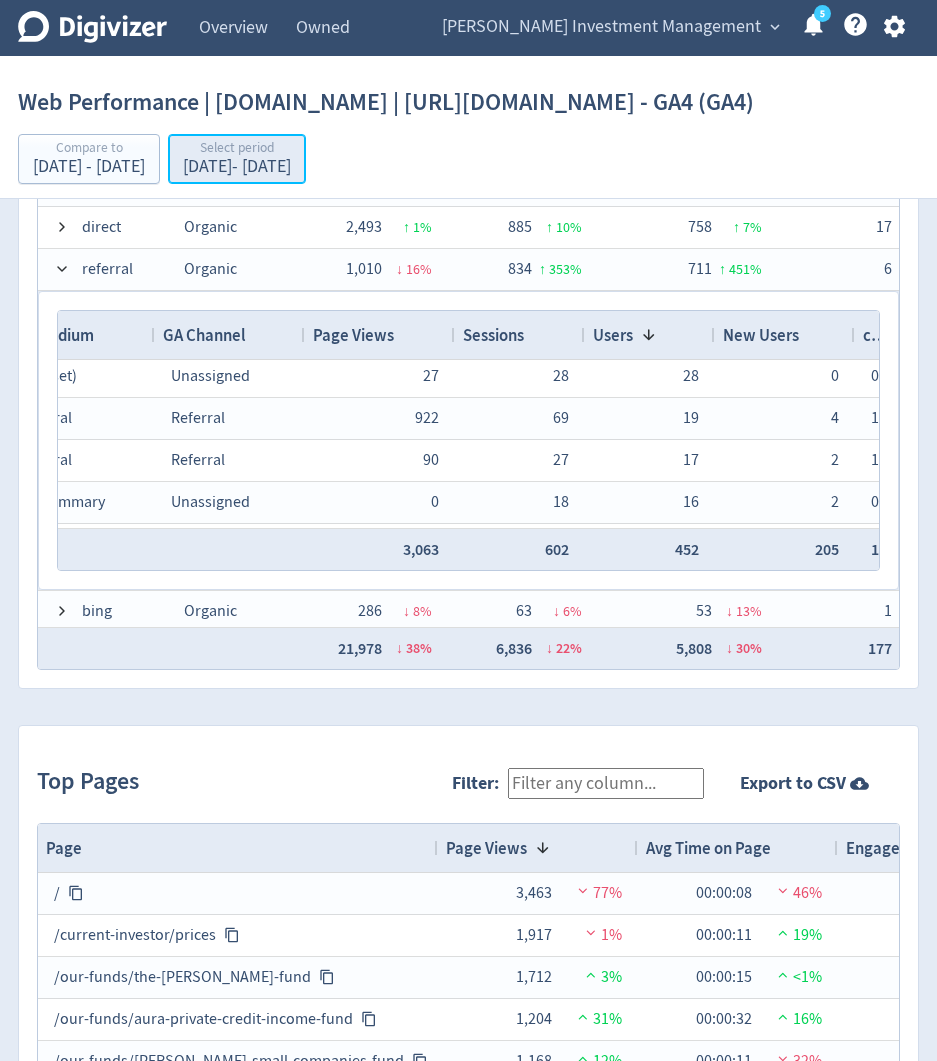 click on "[DATE]  -   [DATE]" at bounding box center [237, 167] 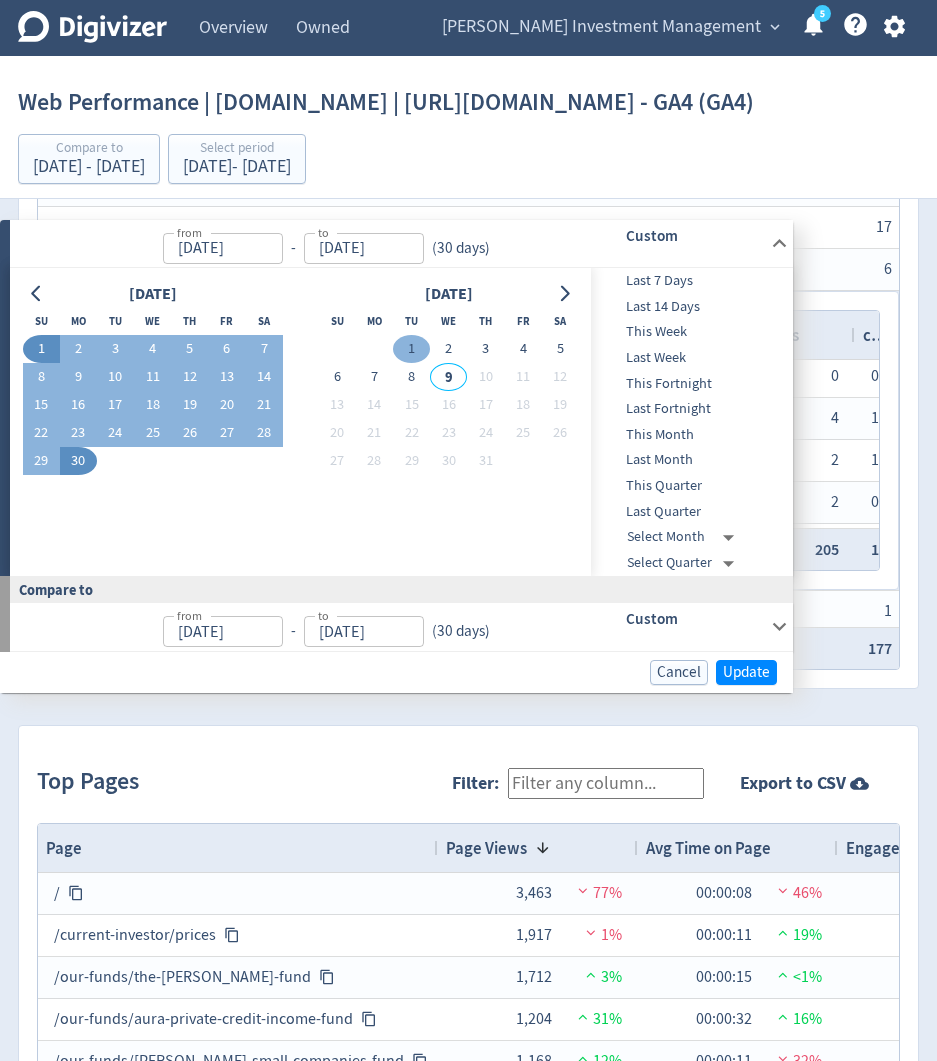 click on "1" at bounding box center [411, 349] 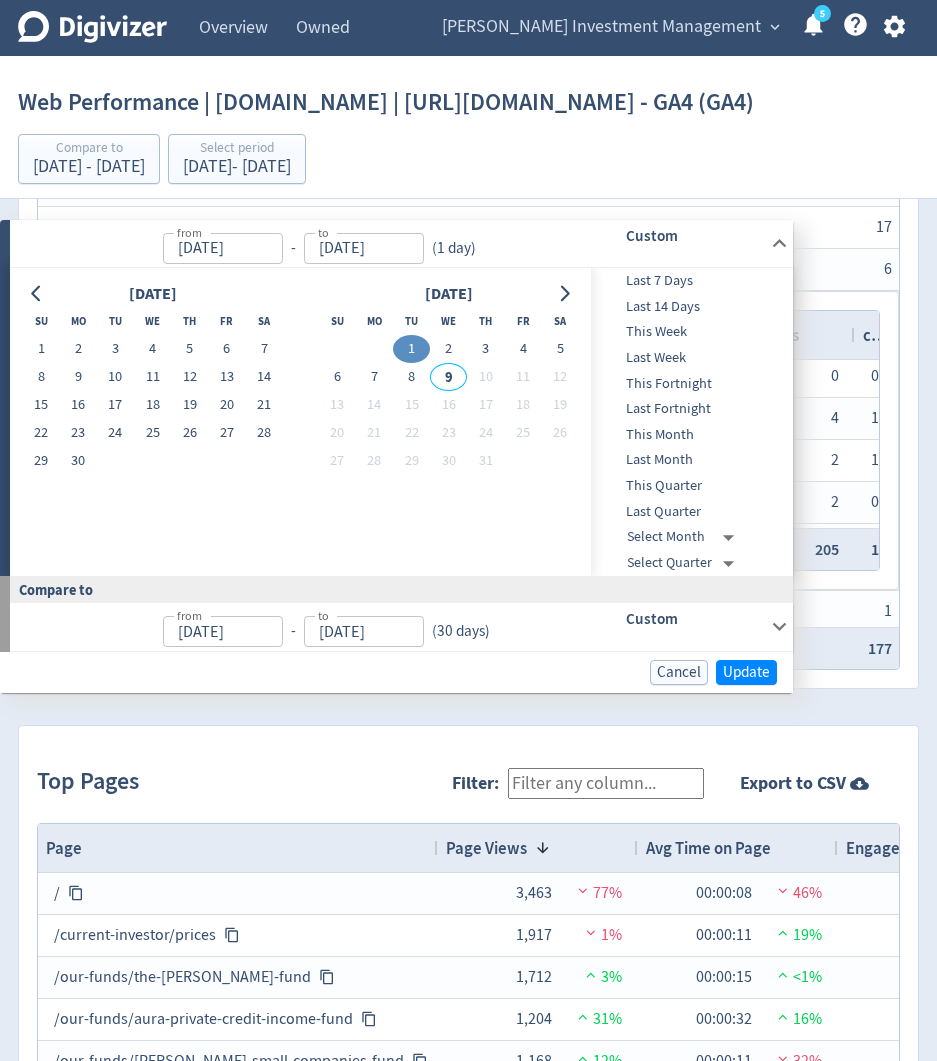 type on "[DATE]" 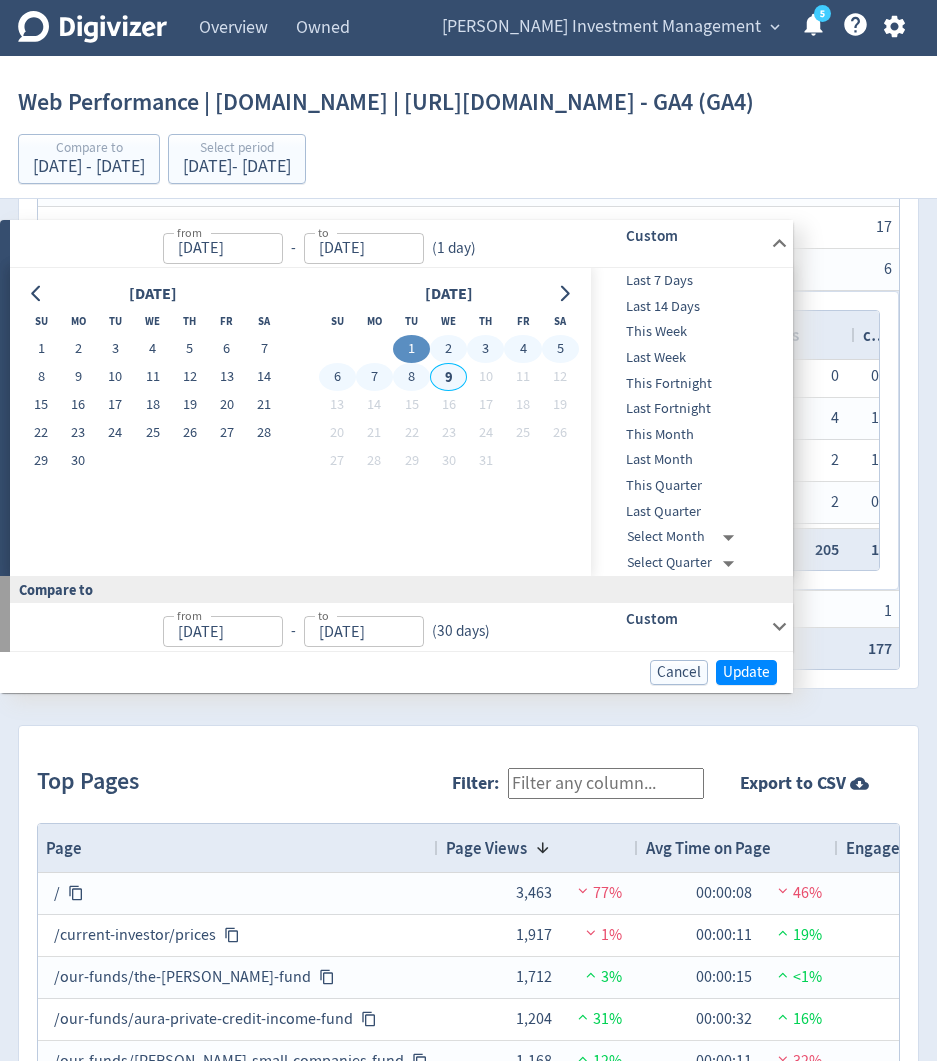 click on "9" at bounding box center (448, 377) 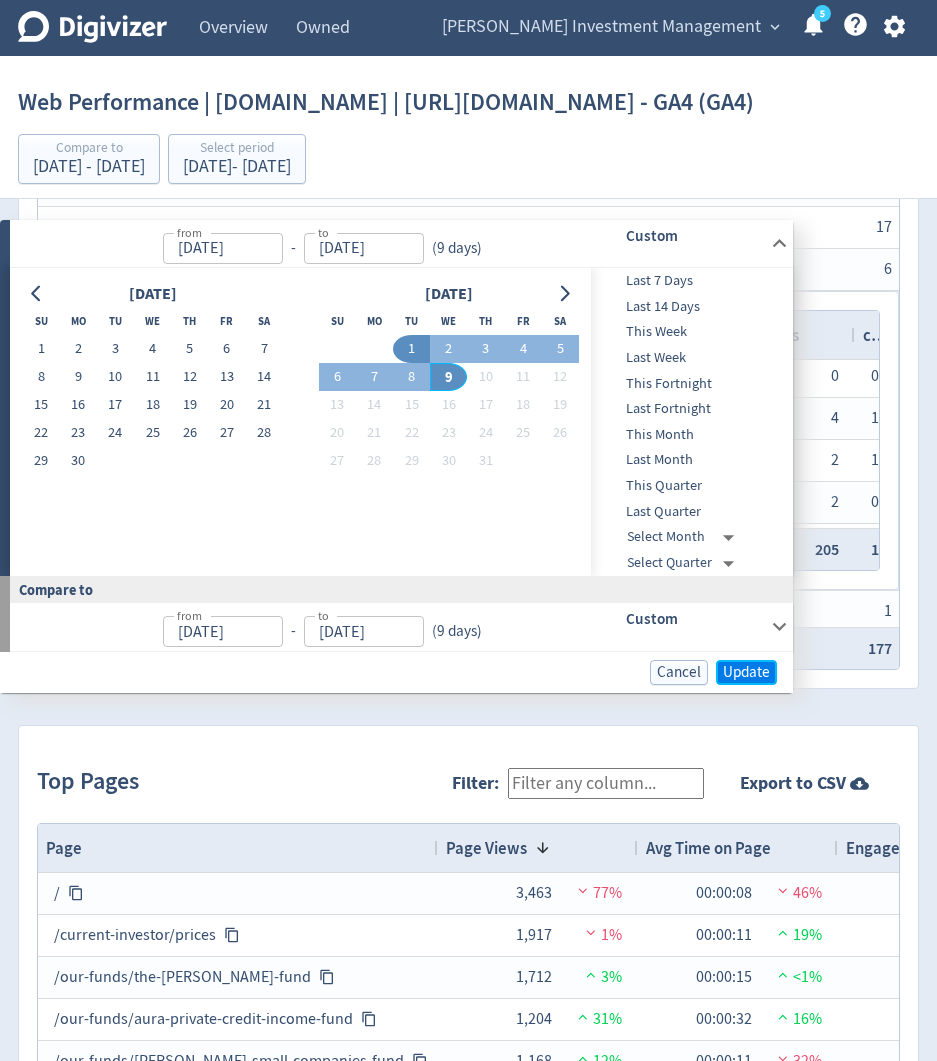 click on "Update" at bounding box center (746, 672) 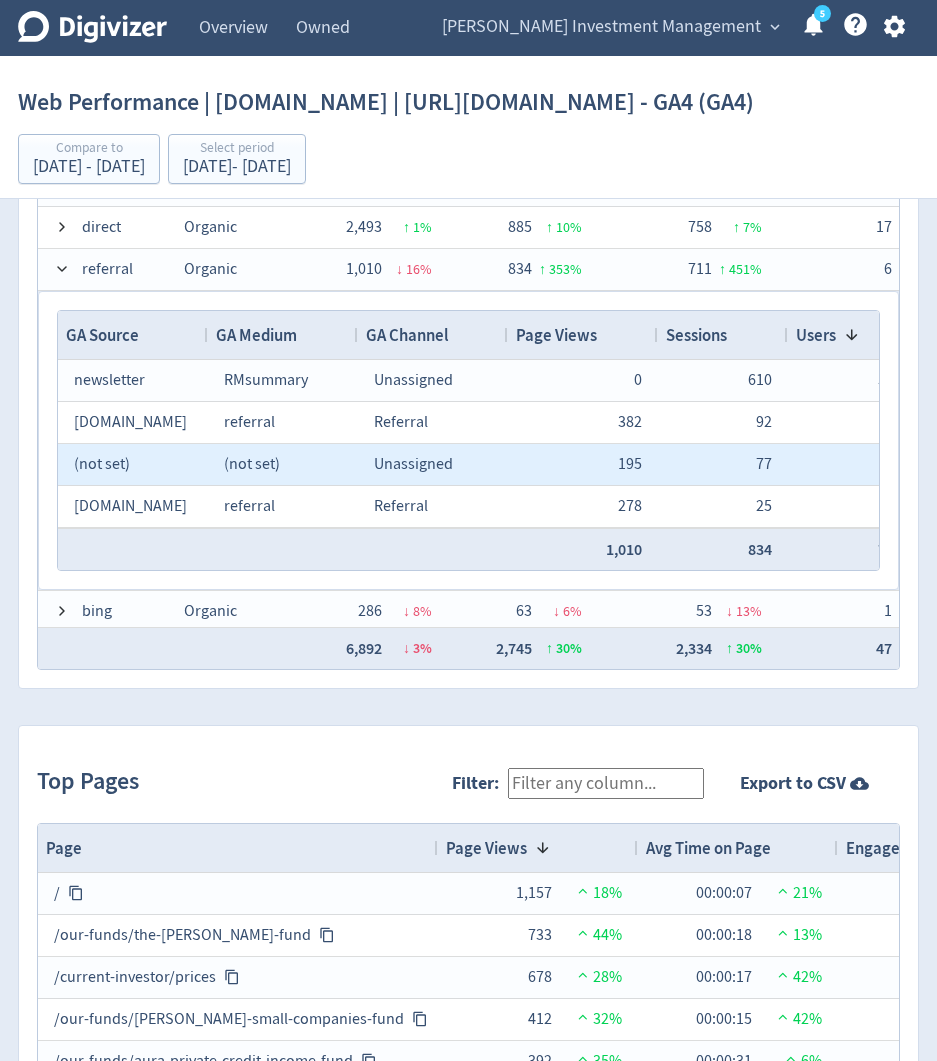 scroll, scrollTop: 33, scrollLeft: 0, axis: vertical 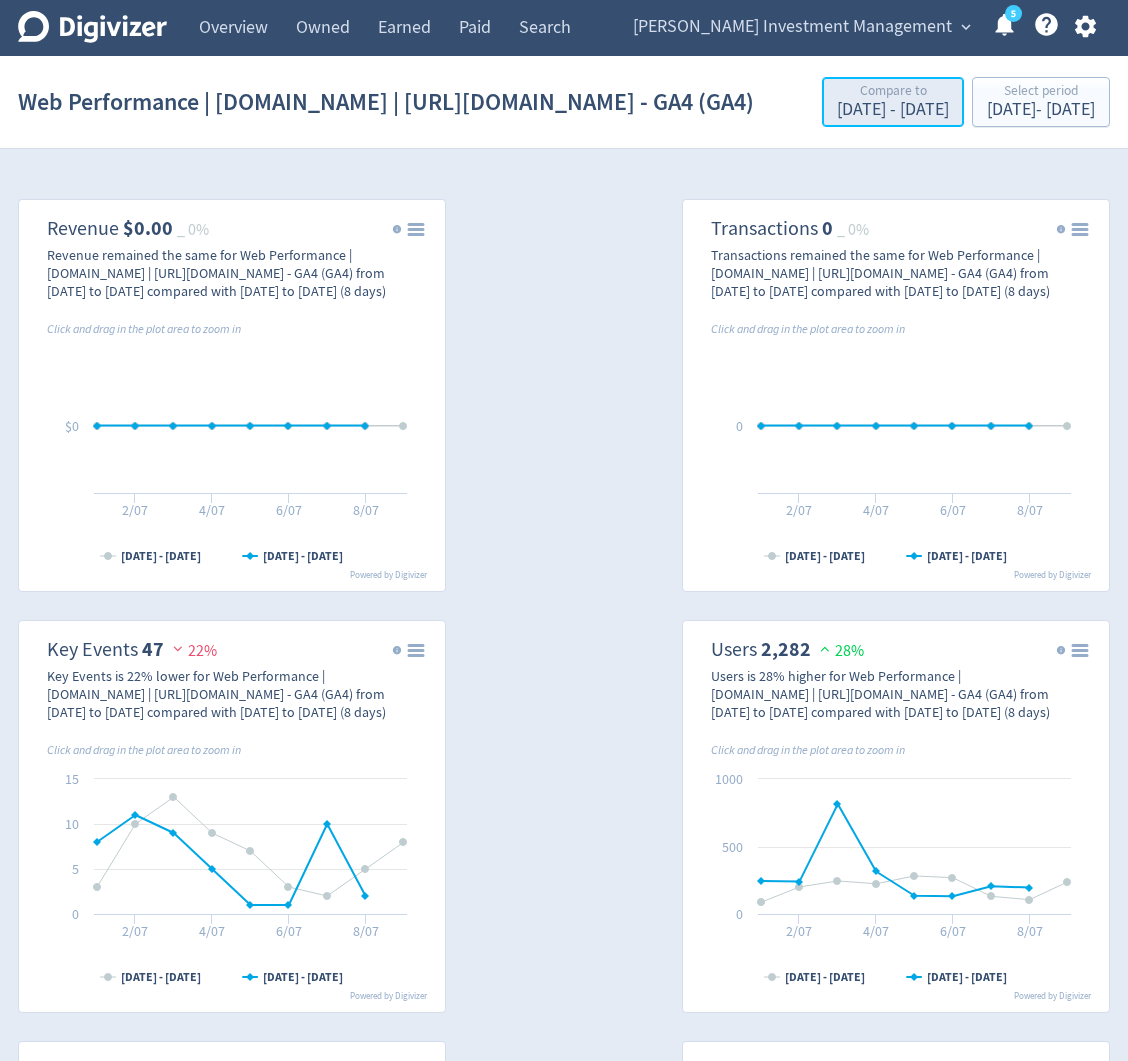 click on "[DATE]   -   [DATE]" at bounding box center (893, 110) 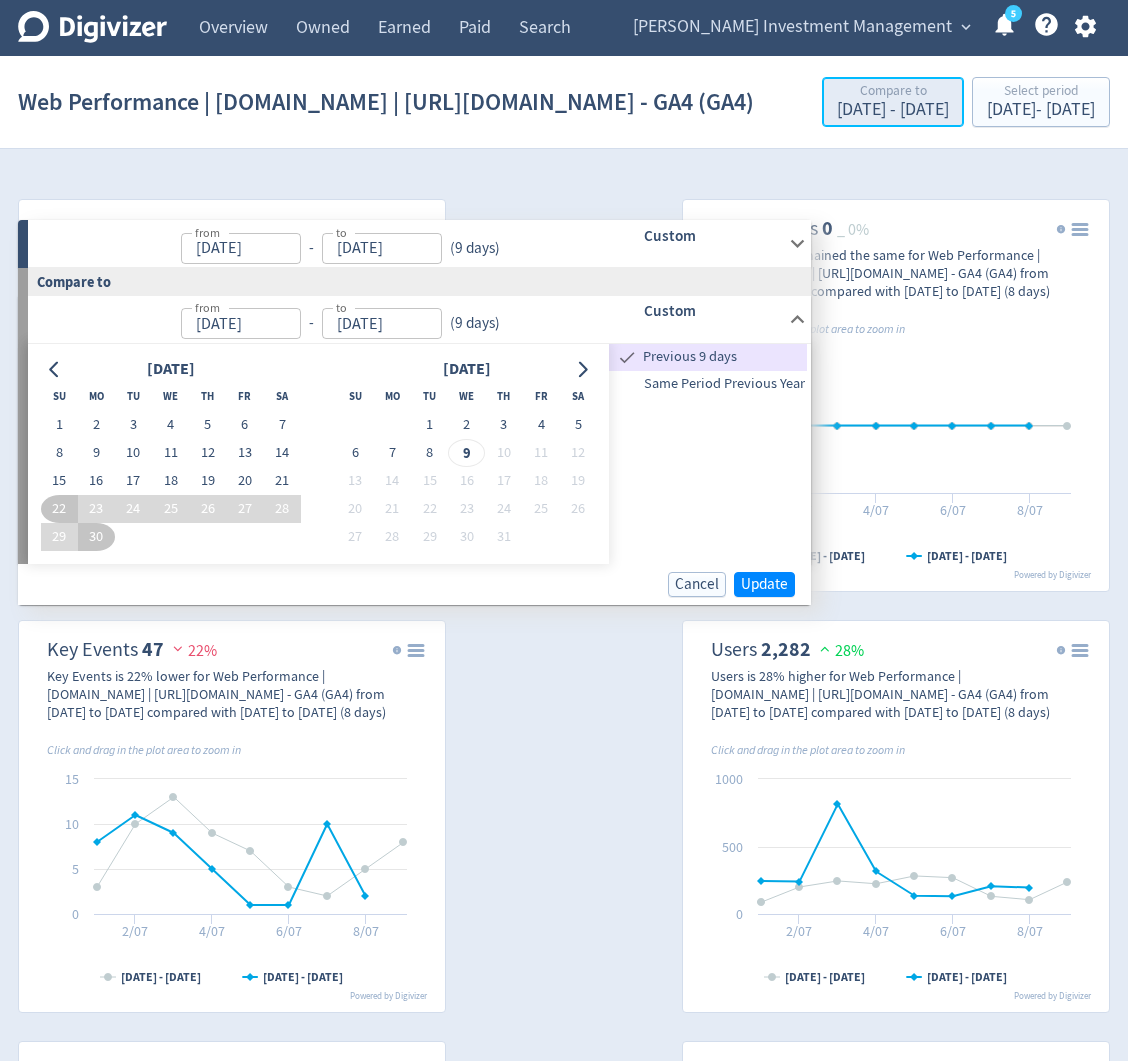 type on "[DATE]" 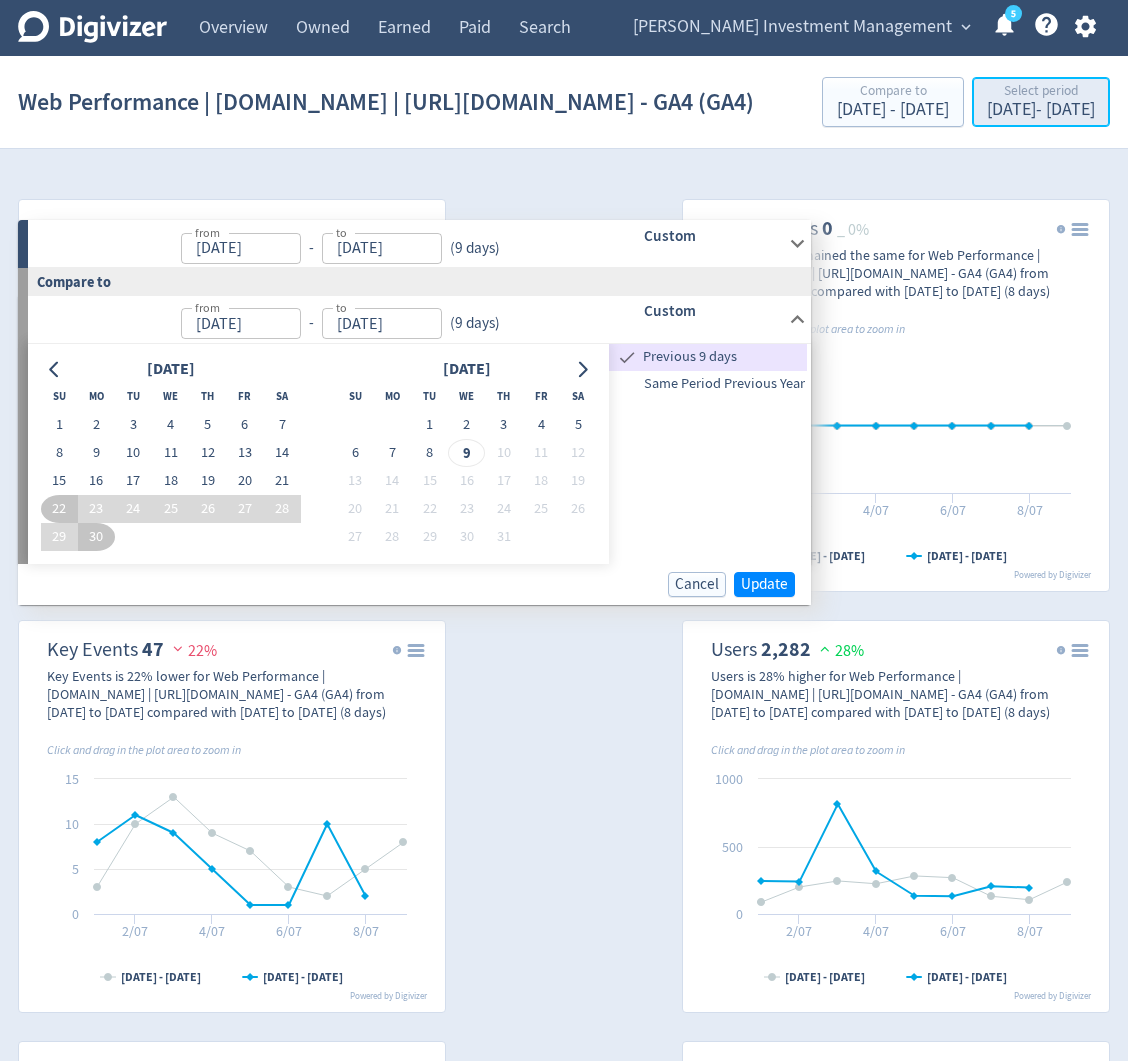 drag, startPoint x: 423, startPoint y: 203, endPoint x: 335, endPoint y: 186, distance: 89.62701 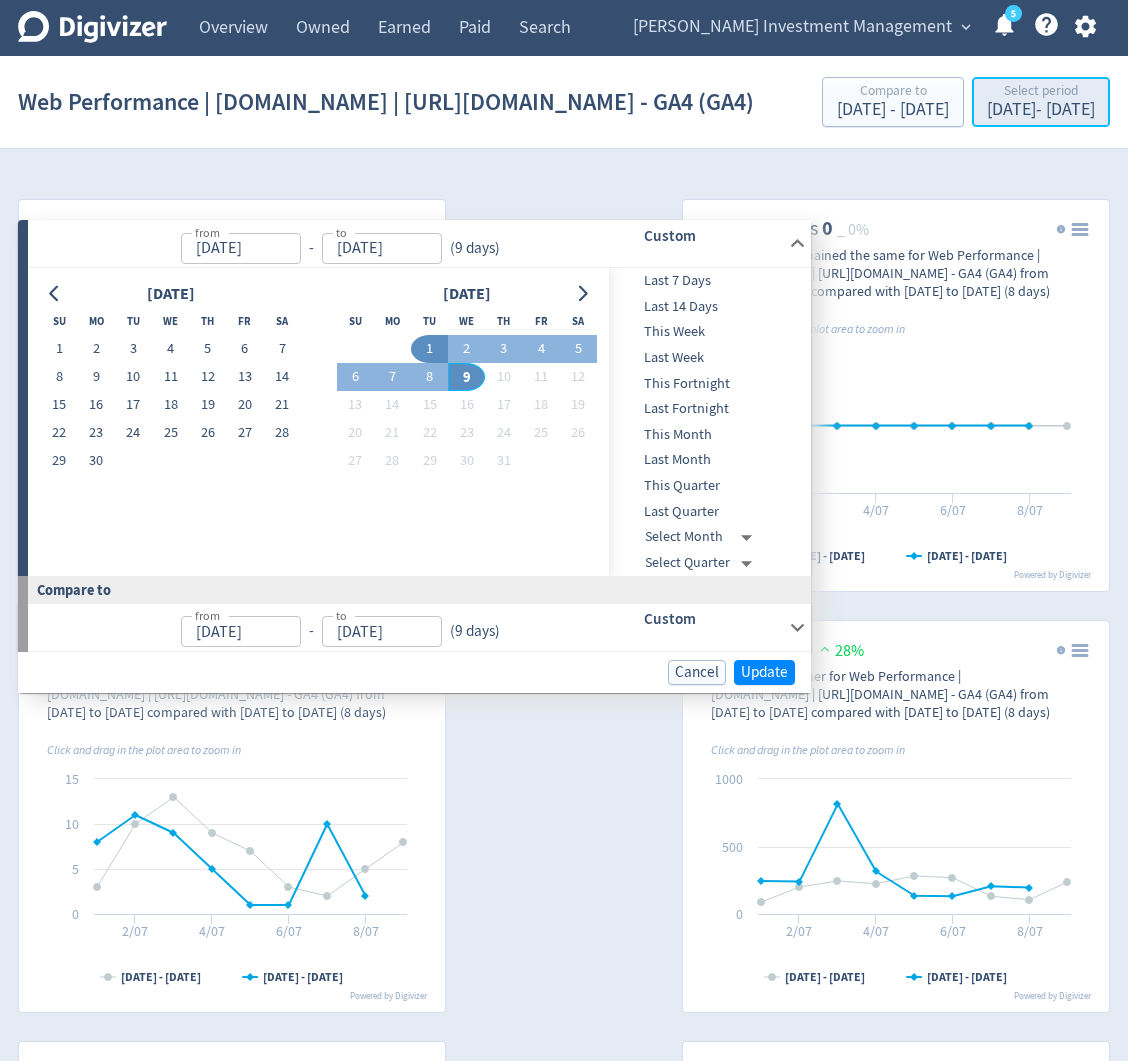 click on "Select period" at bounding box center (1041, 92) 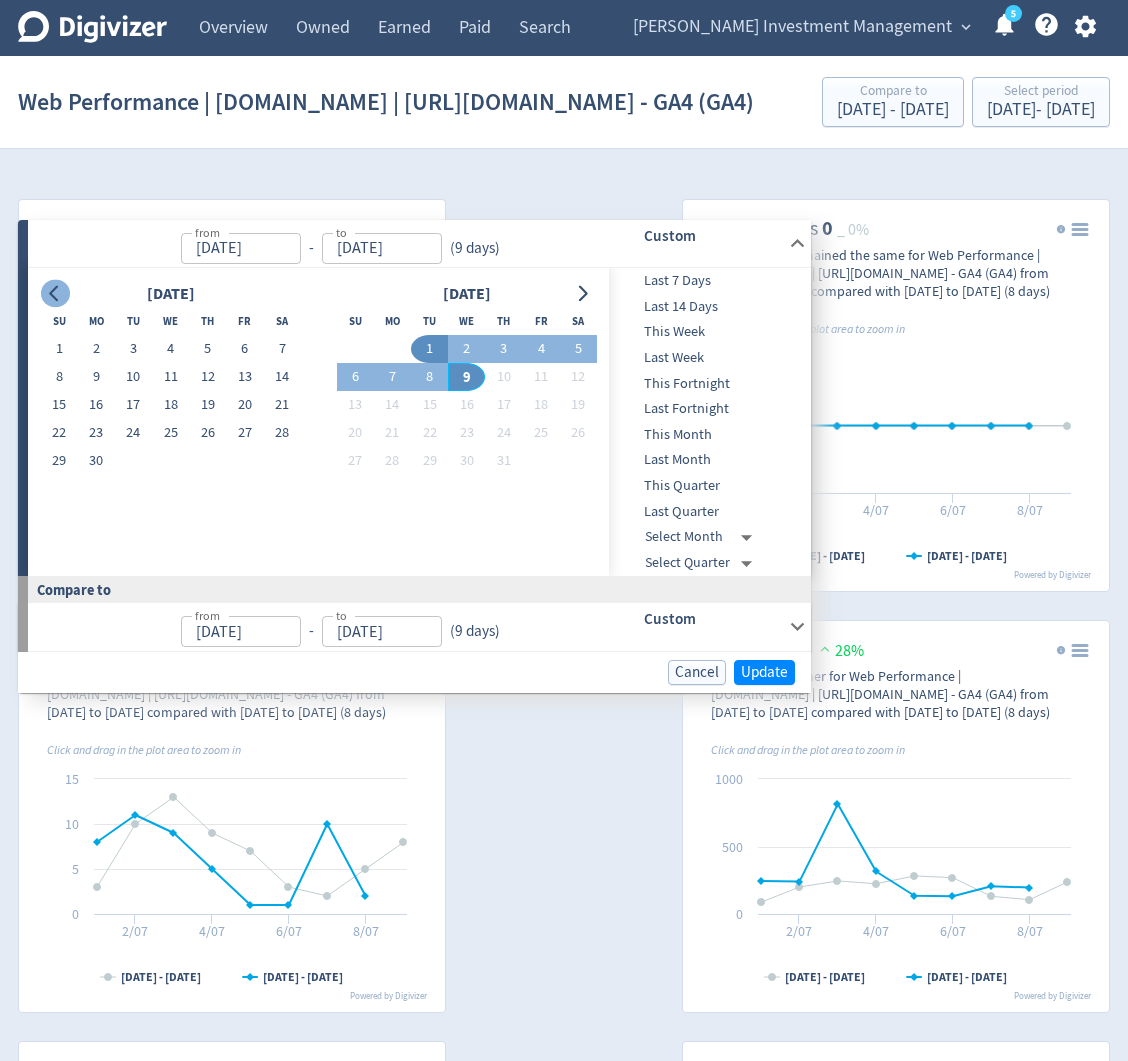 click at bounding box center [55, 294] 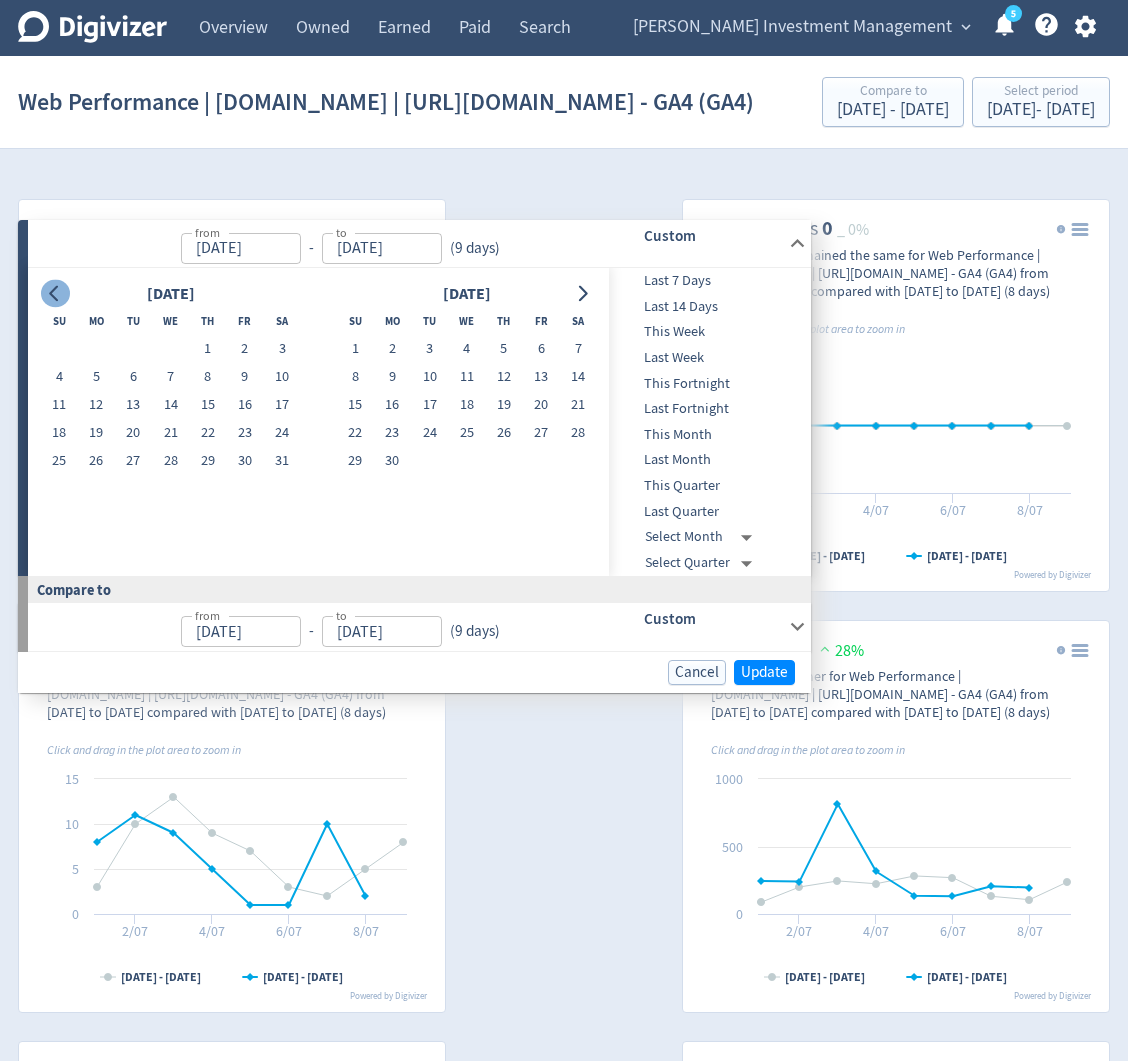 click at bounding box center (55, 294) 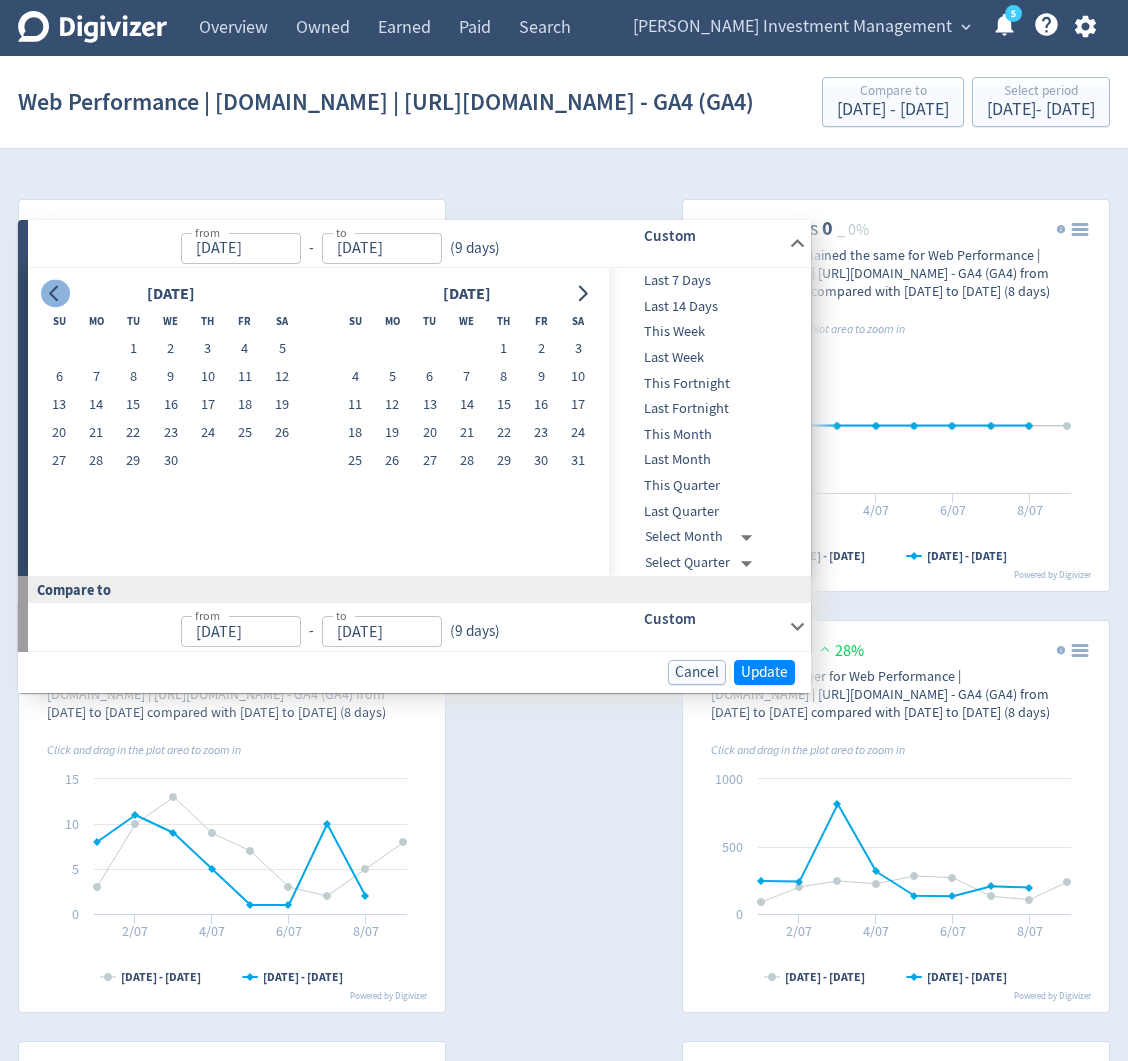 click at bounding box center [55, 294] 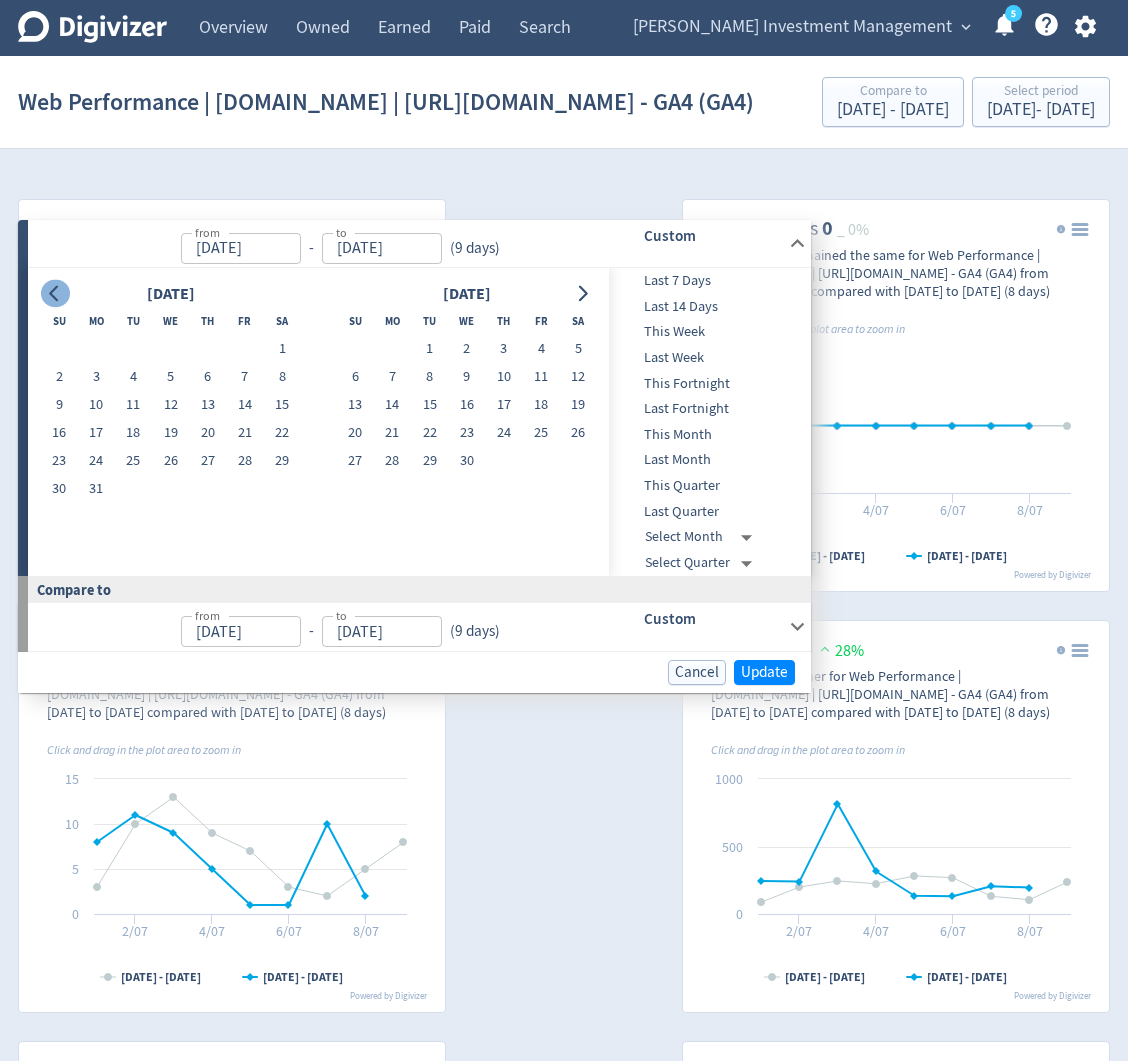 click 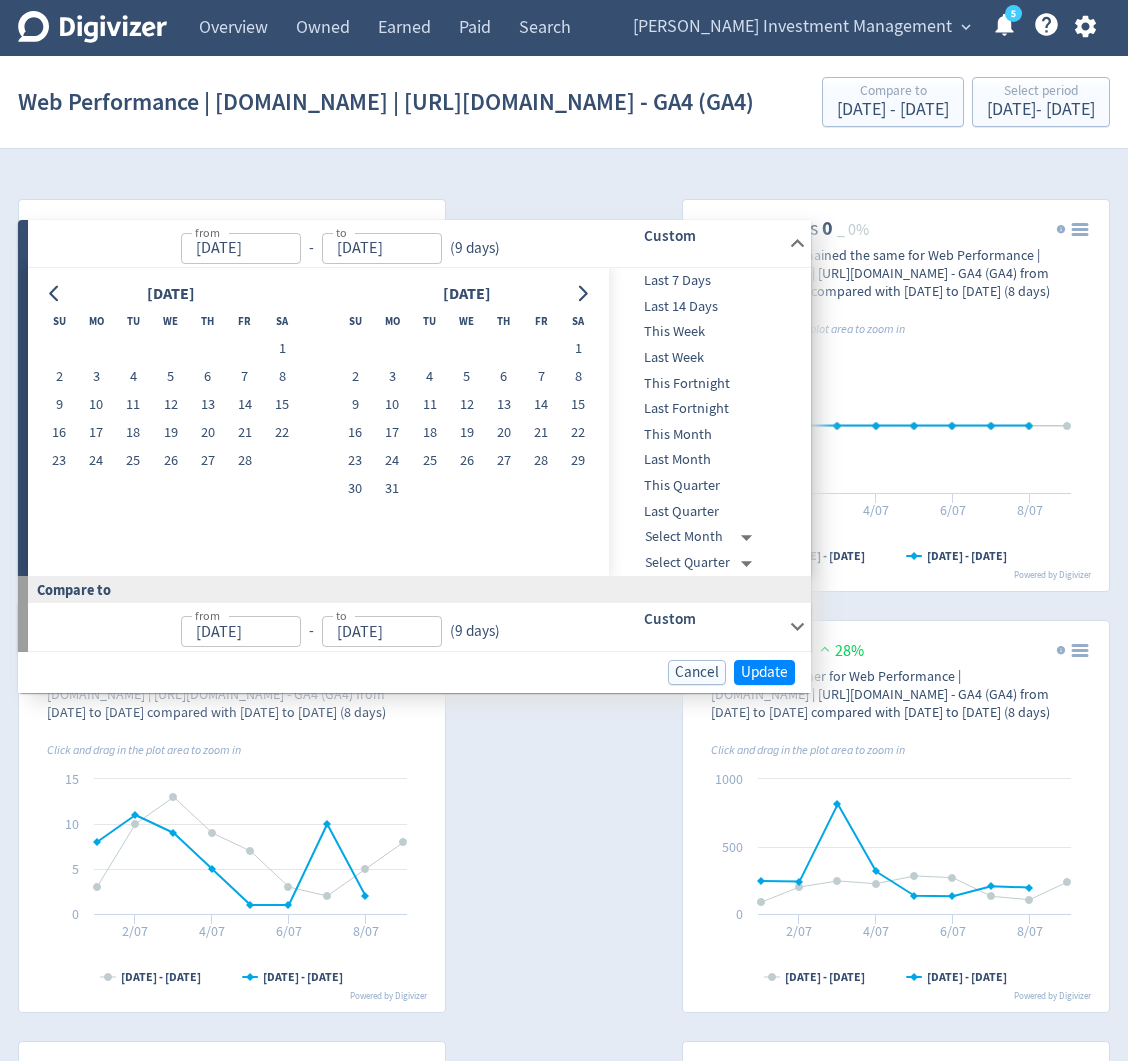 click at bounding box center [55, 294] 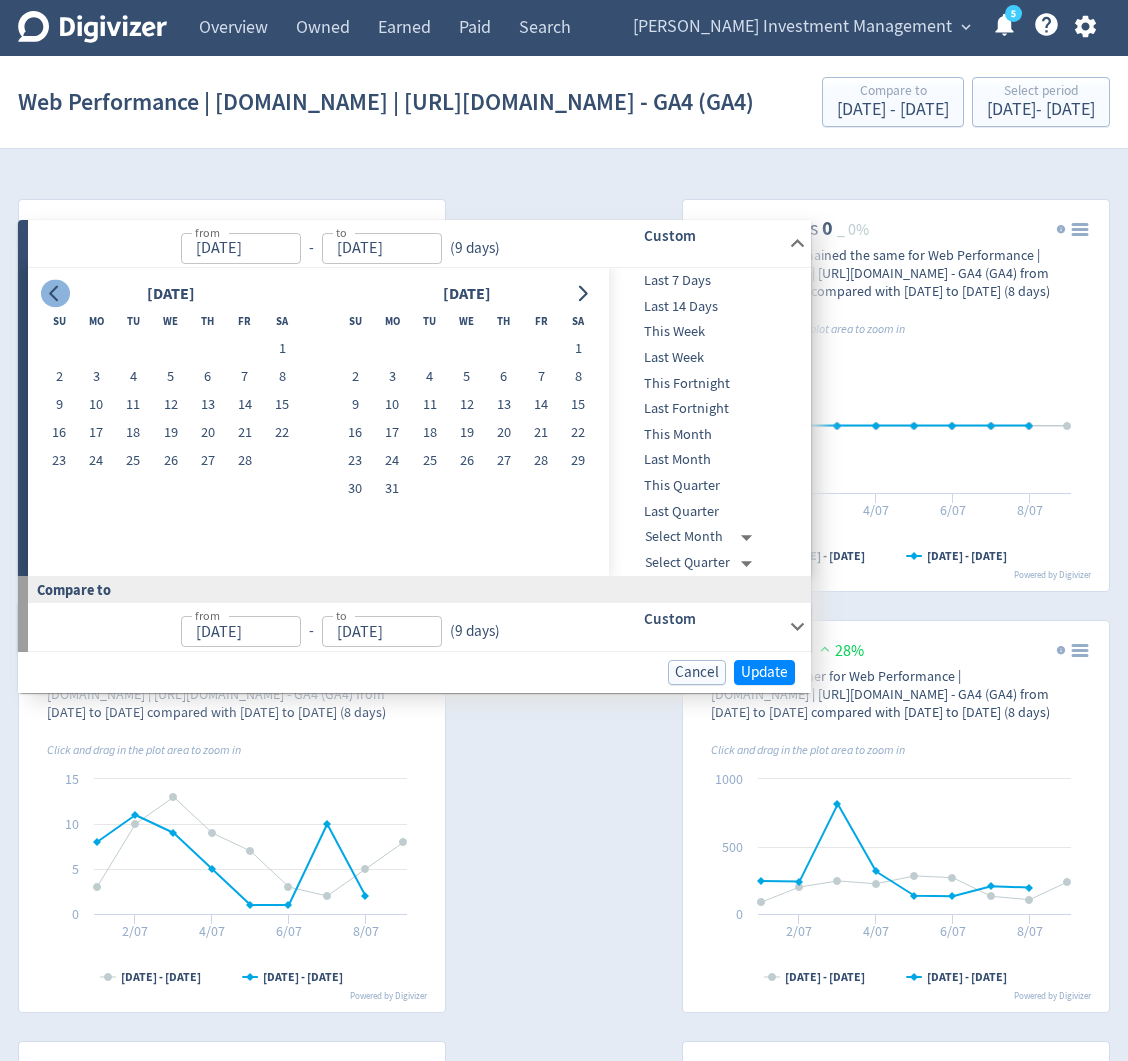 click 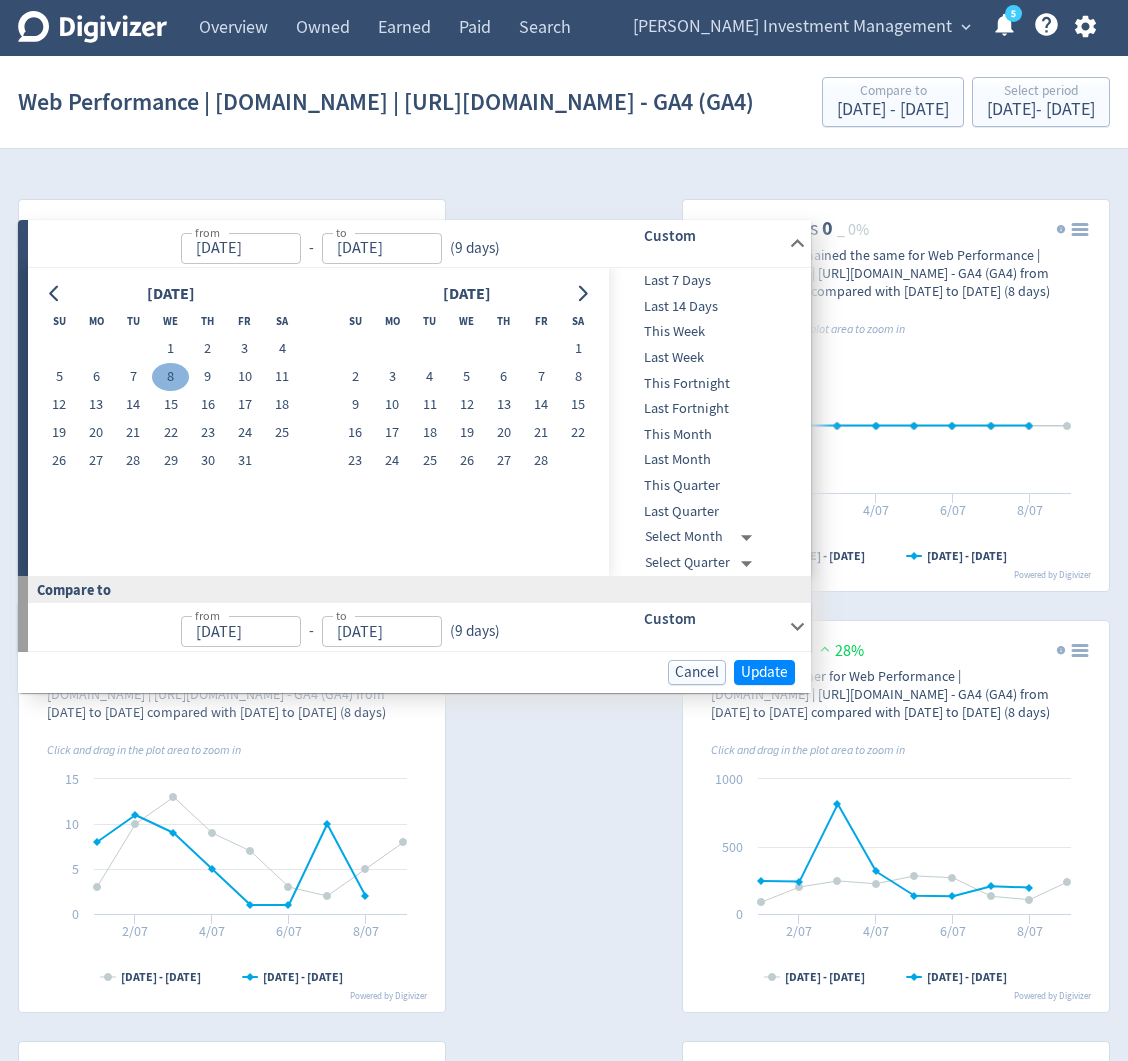 click on "1" at bounding box center (170, 349) 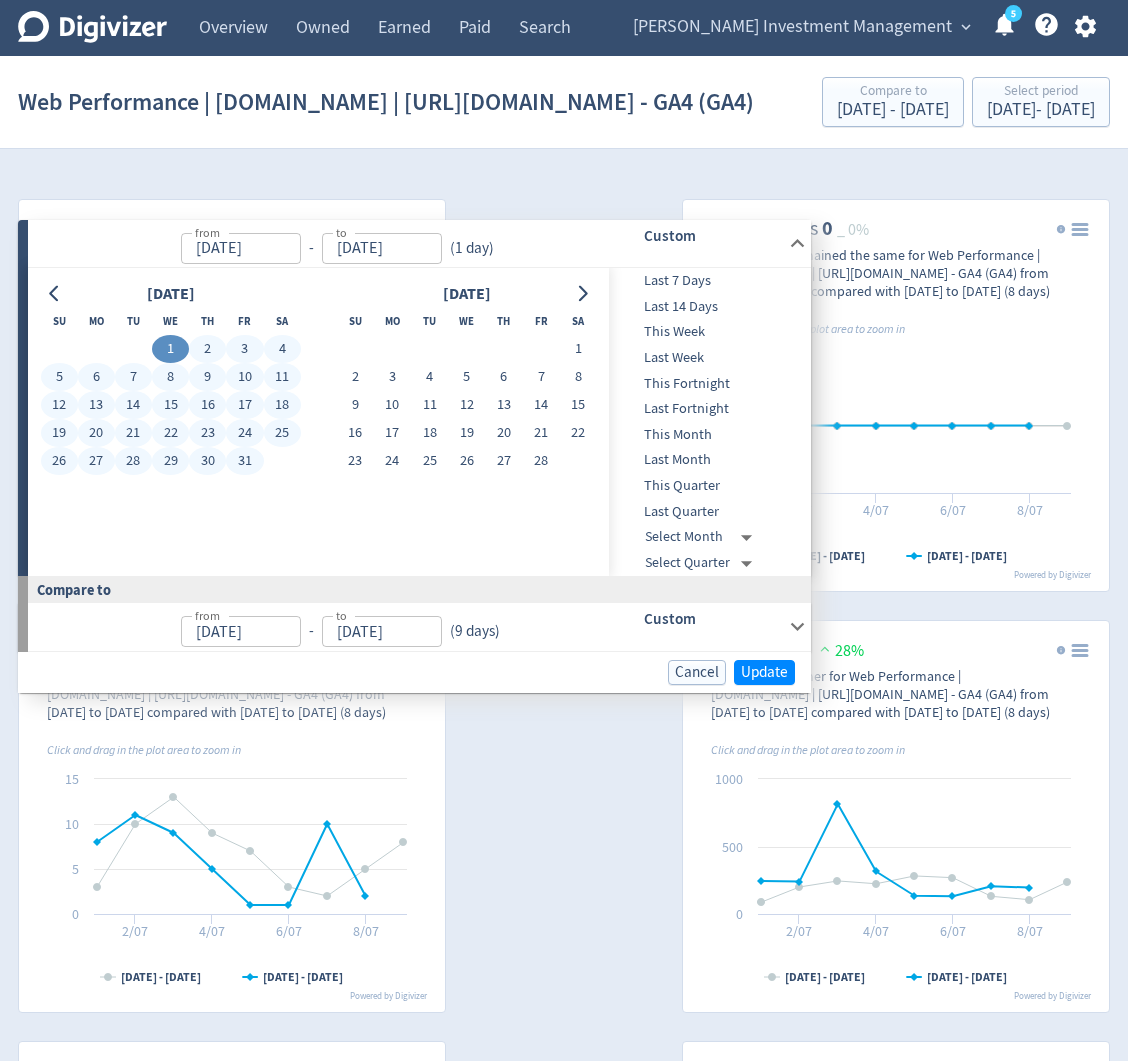 drag, startPoint x: 238, startPoint y: 462, endPoint x: 396, endPoint y: 524, distance: 169.7292 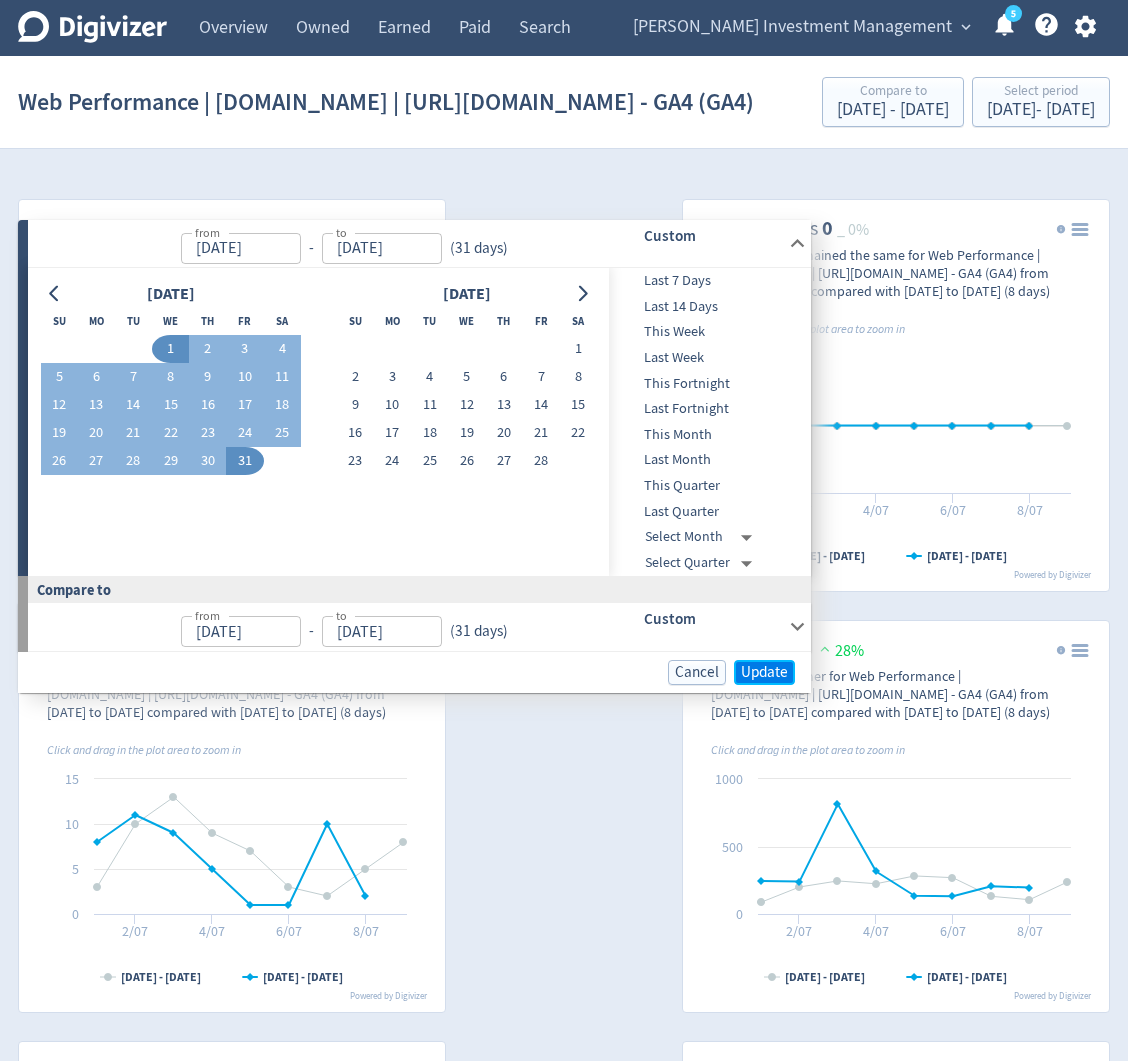 click on "Update" at bounding box center [764, 672] 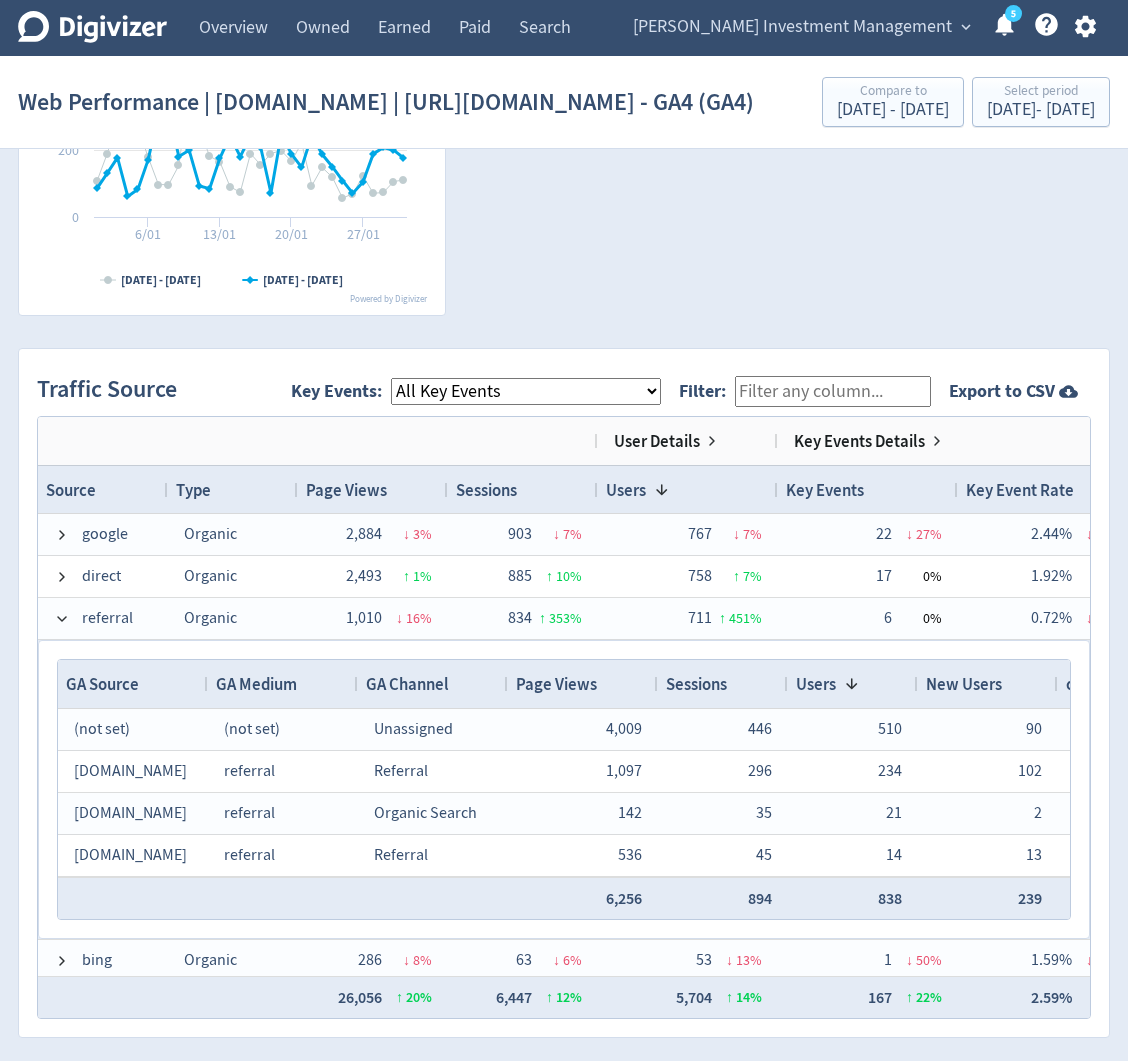 scroll, scrollTop: 1974, scrollLeft: 0, axis: vertical 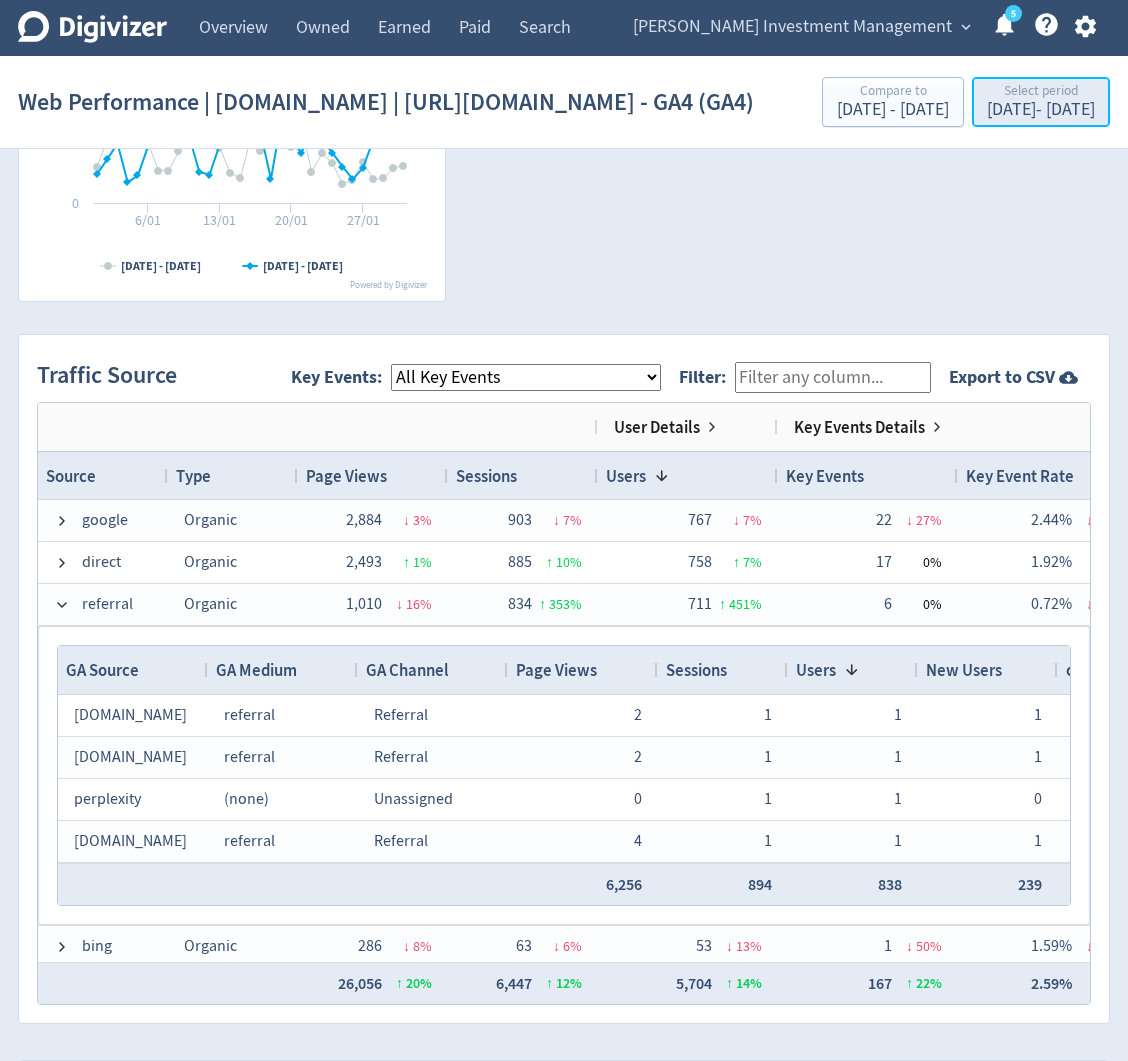 click on "Select period" at bounding box center (1041, 92) 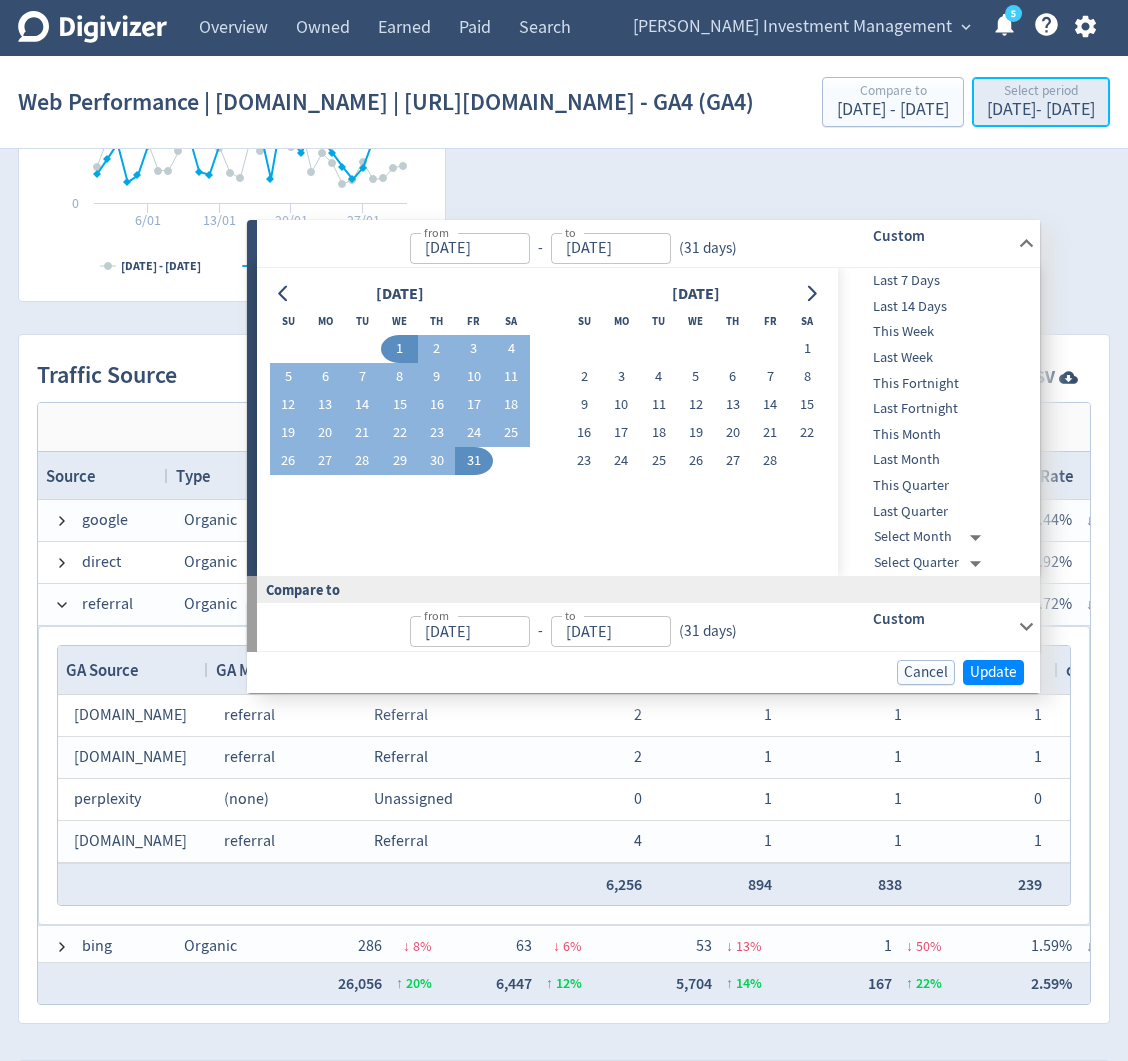type on "[DATE]" 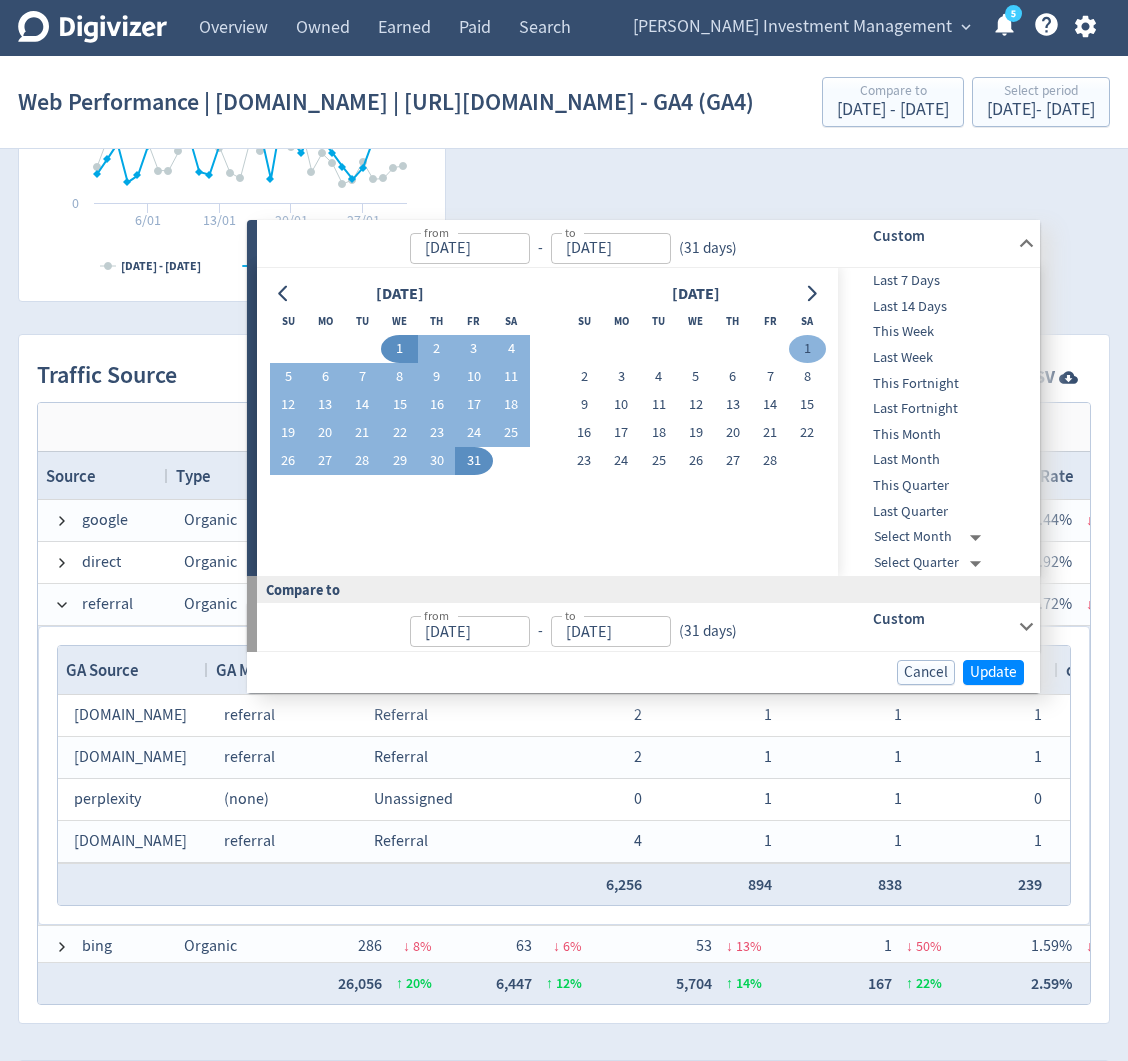 click on "1" at bounding box center [807, 349] 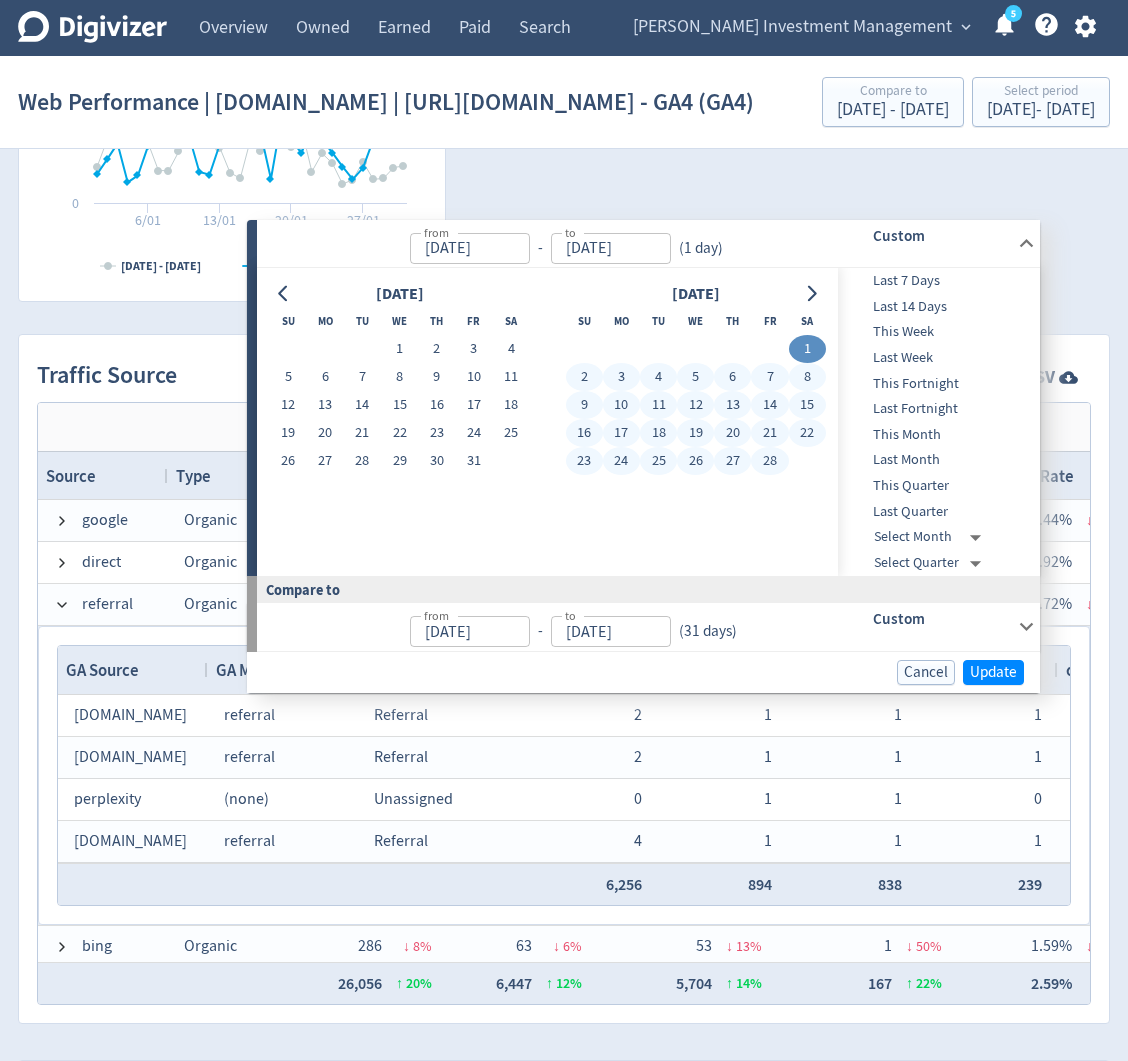 click on "28" at bounding box center [769, 461] 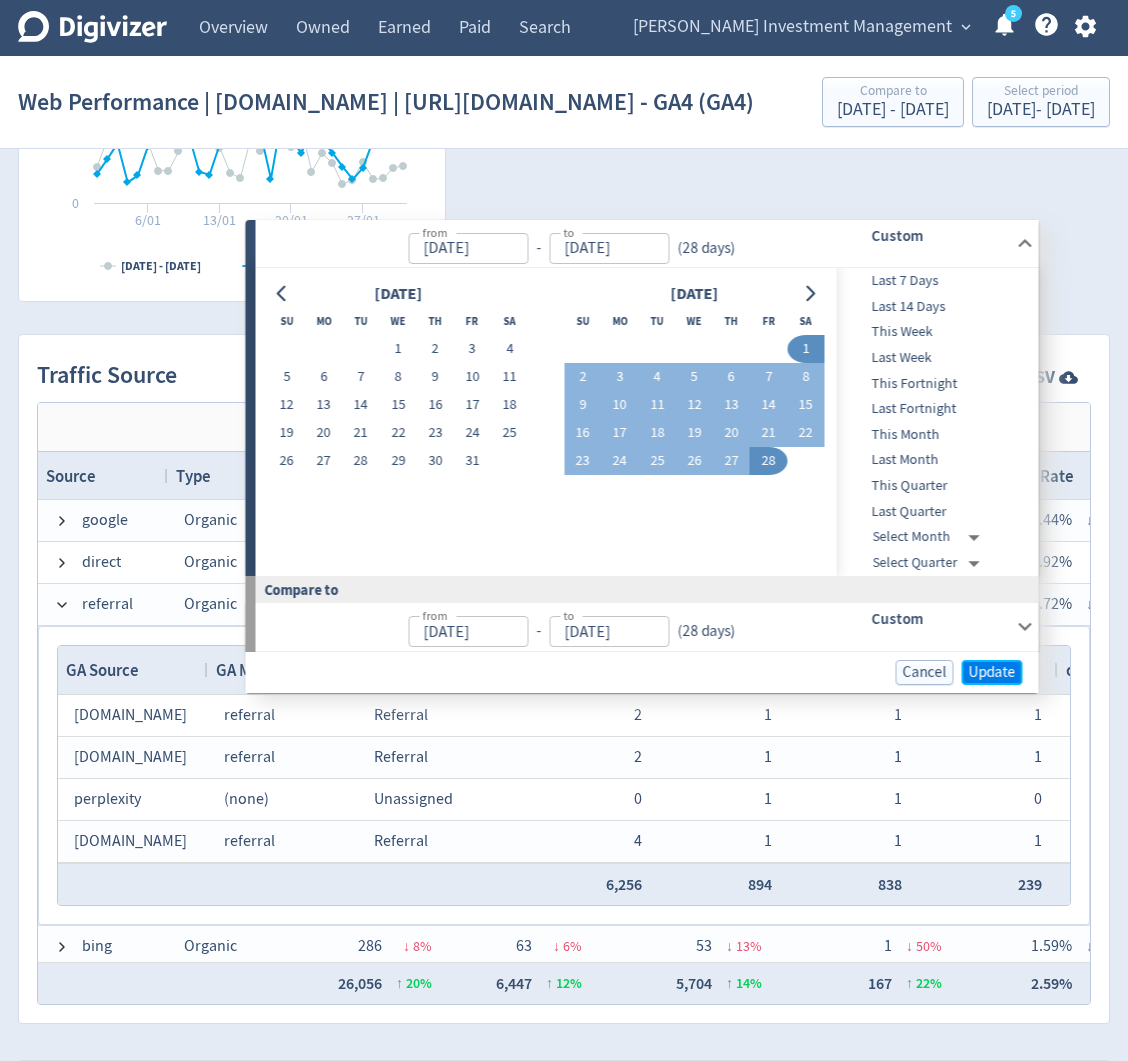 click on "Update" at bounding box center (992, 672) 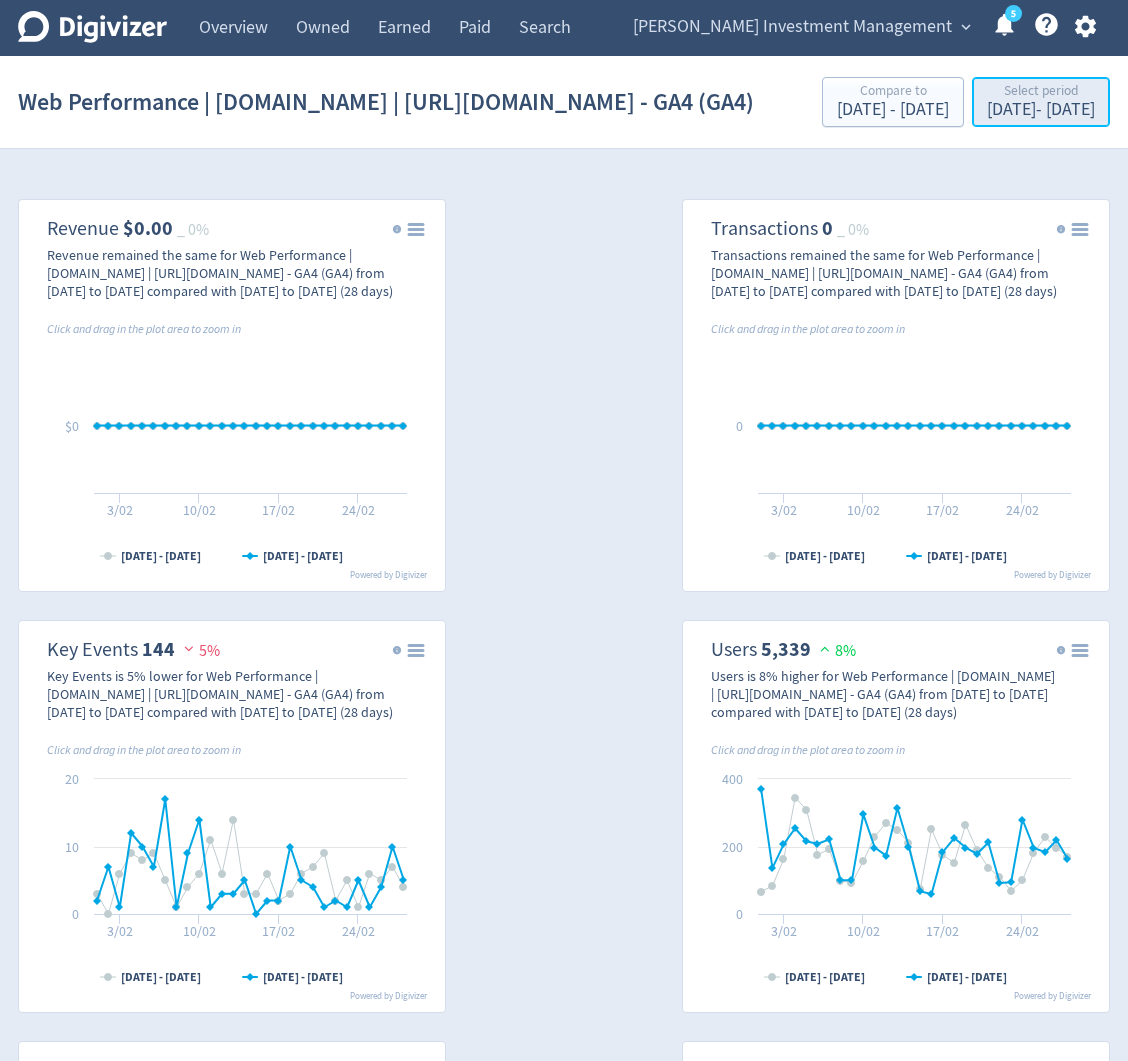 click on "[DATE]  -   [DATE]" at bounding box center [1041, 110] 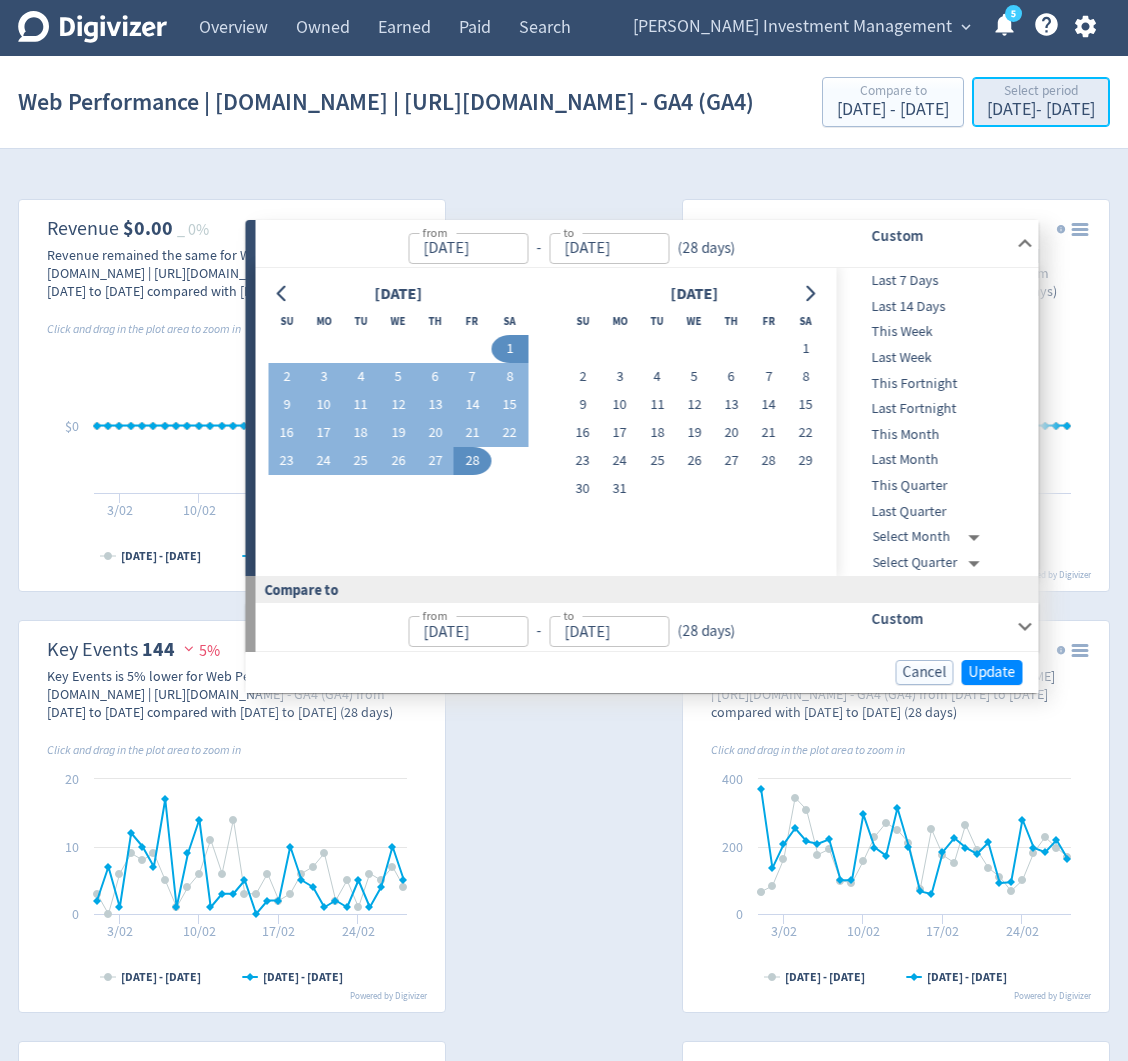 type on "[DATE]" 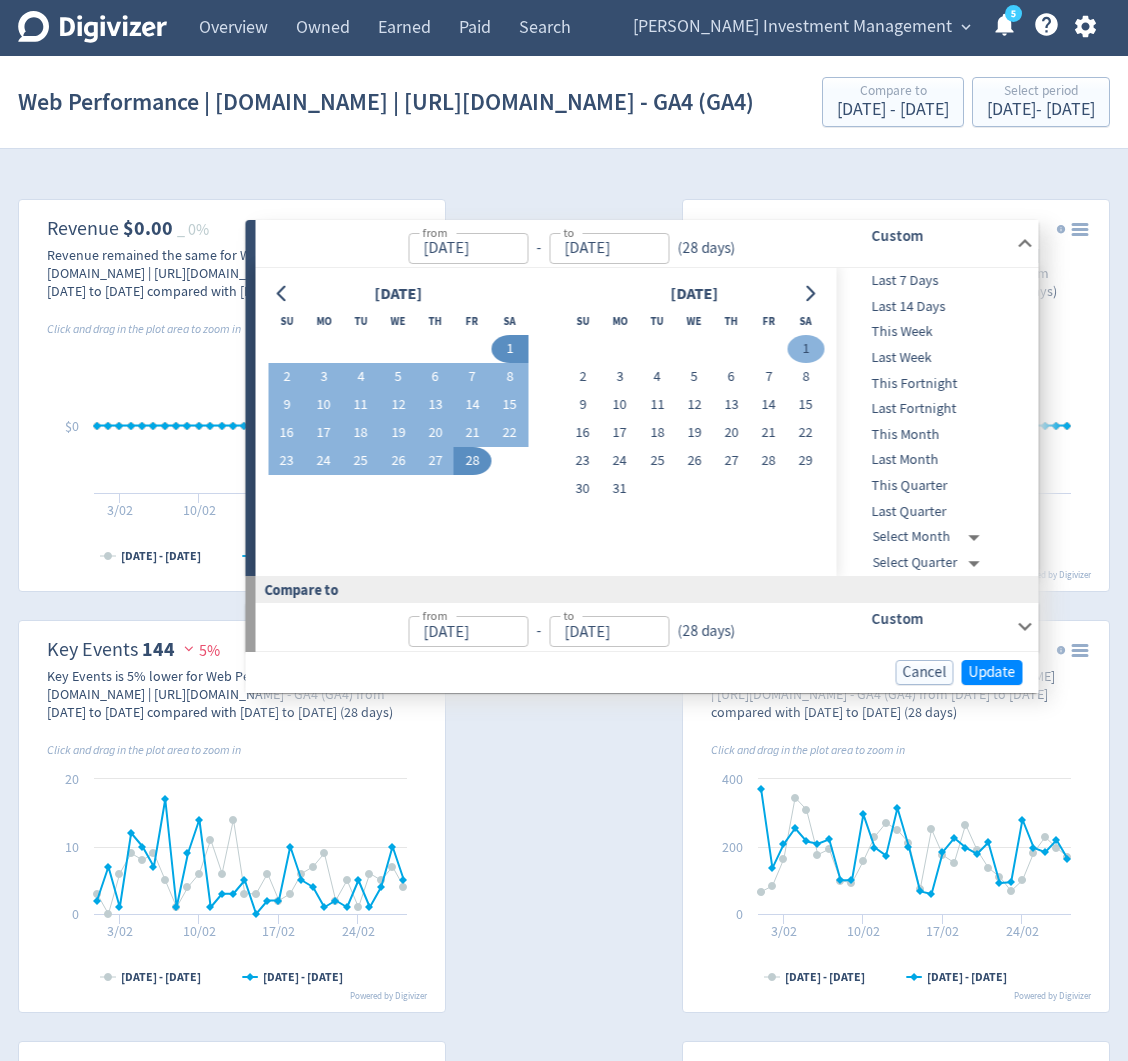 click on "1" at bounding box center (805, 349) 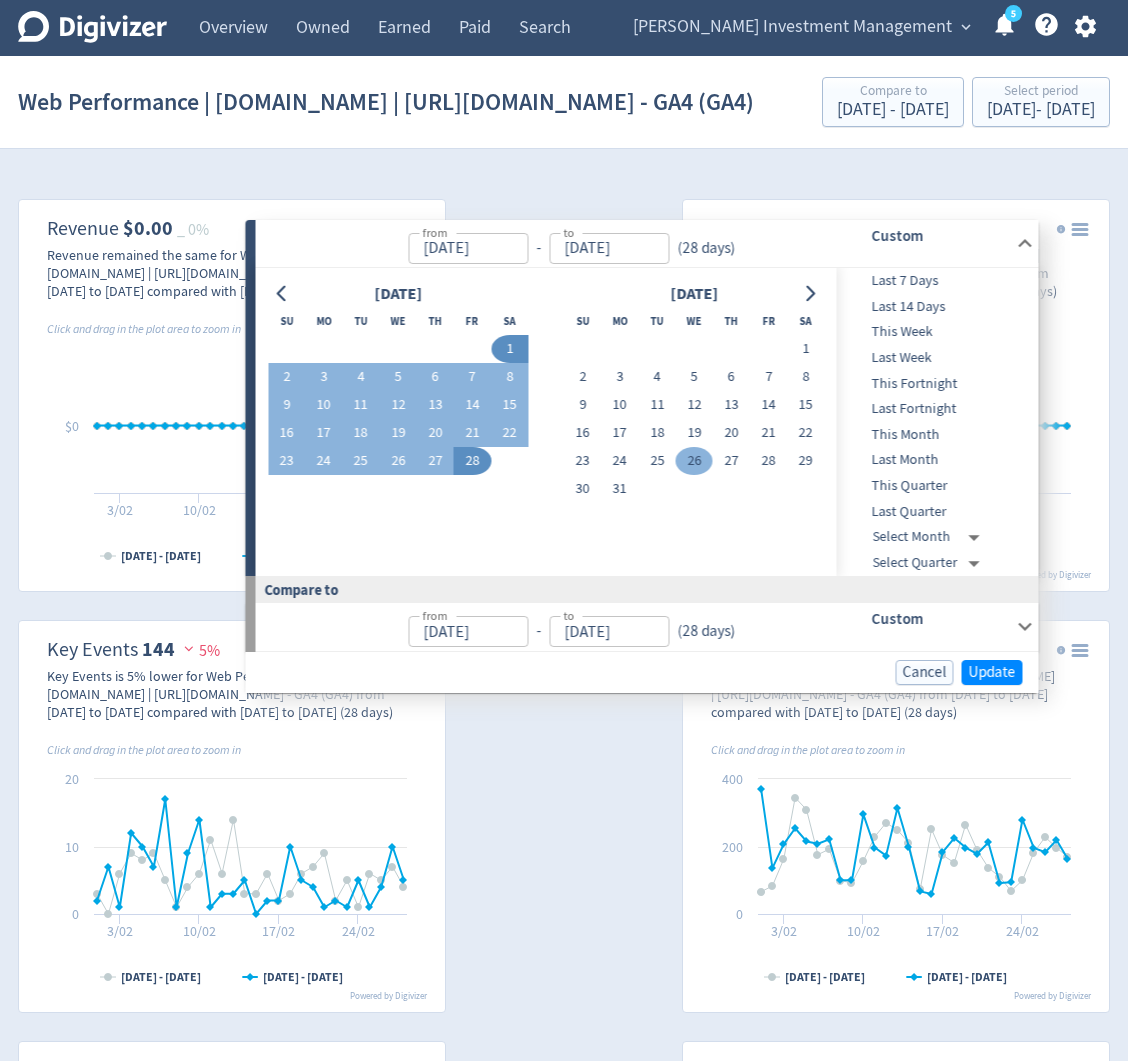 type on "[DATE]" 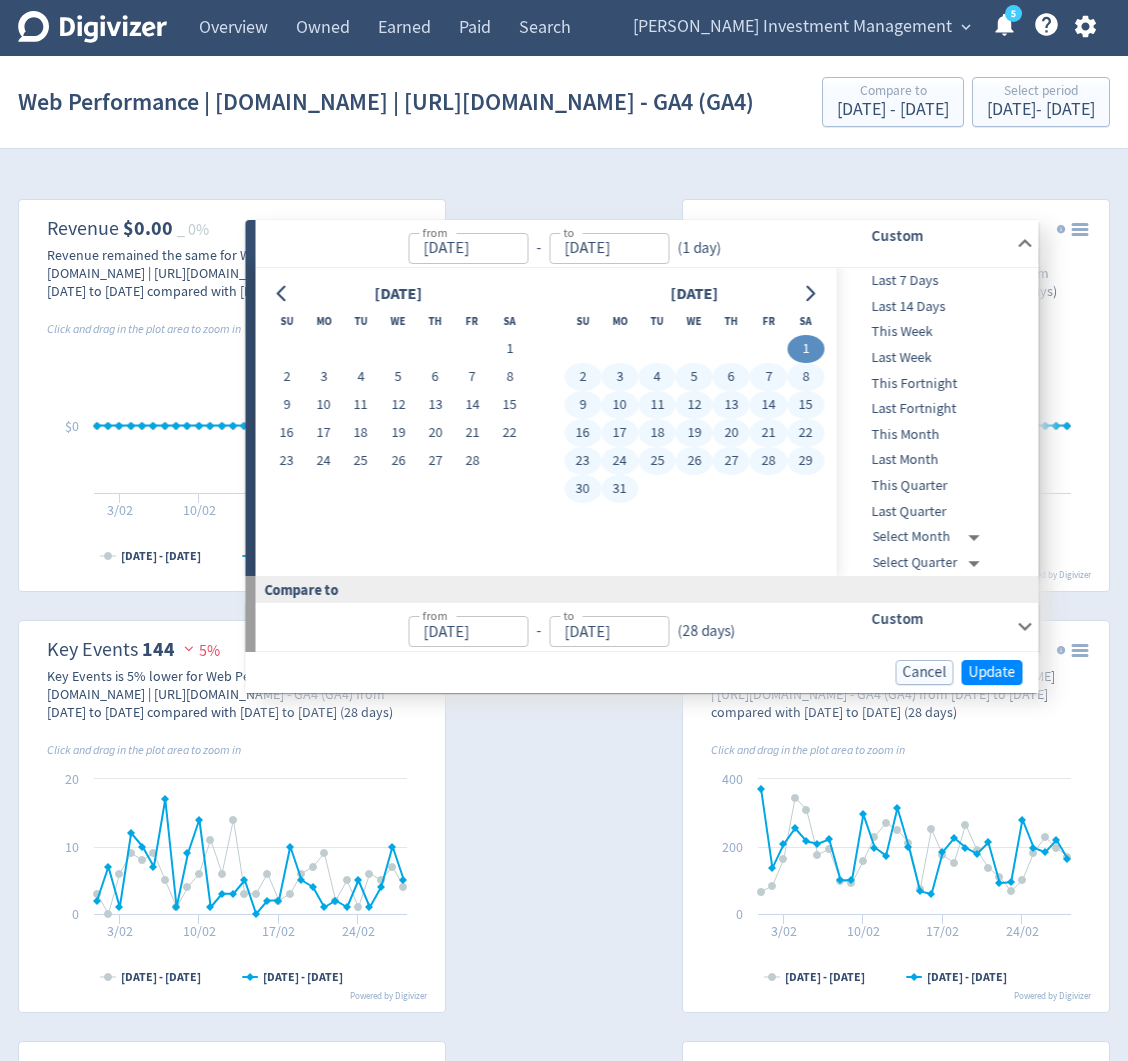 click on "31" at bounding box center (619, 489) 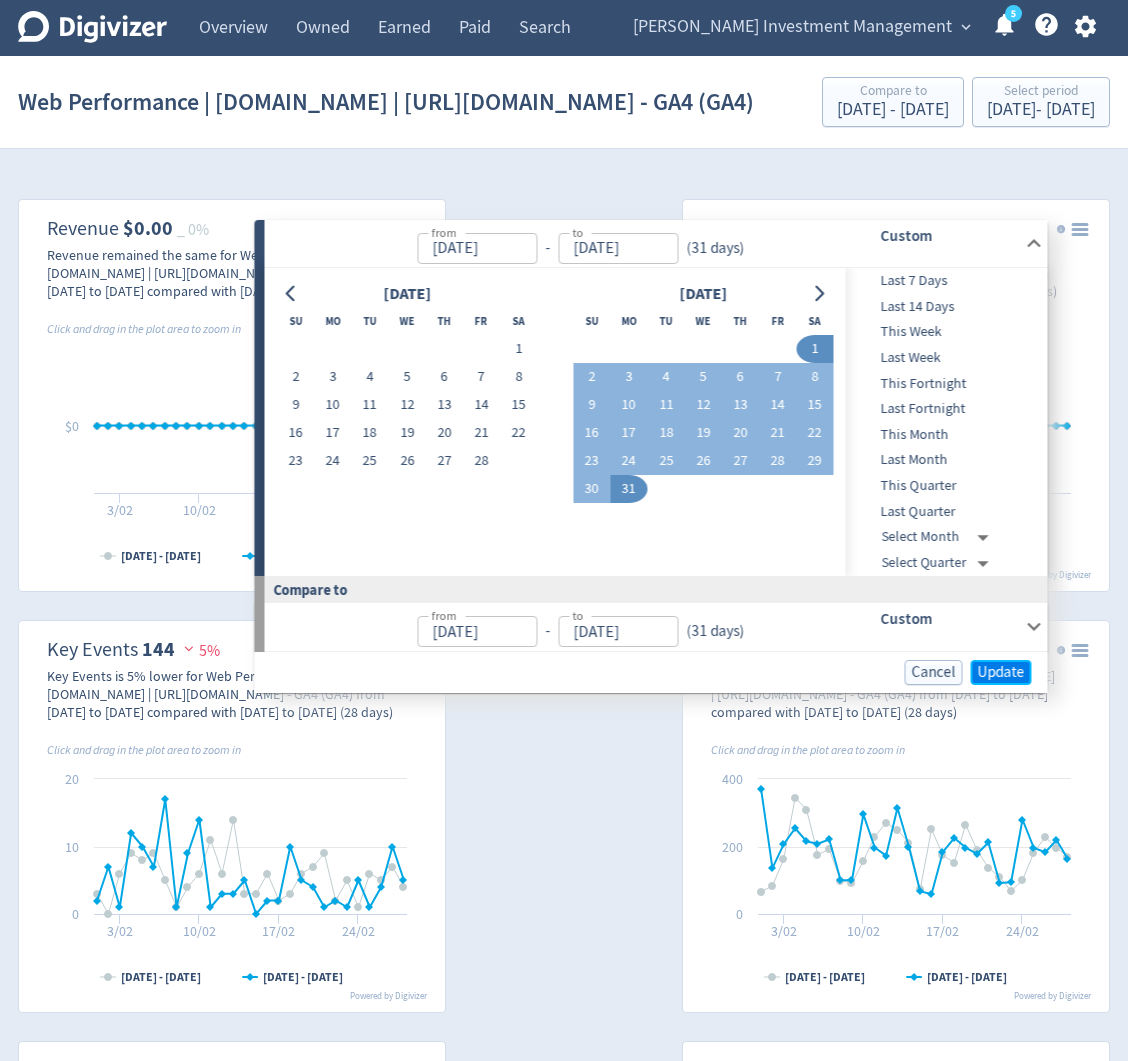 click on "Update" at bounding box center [1001, 672] 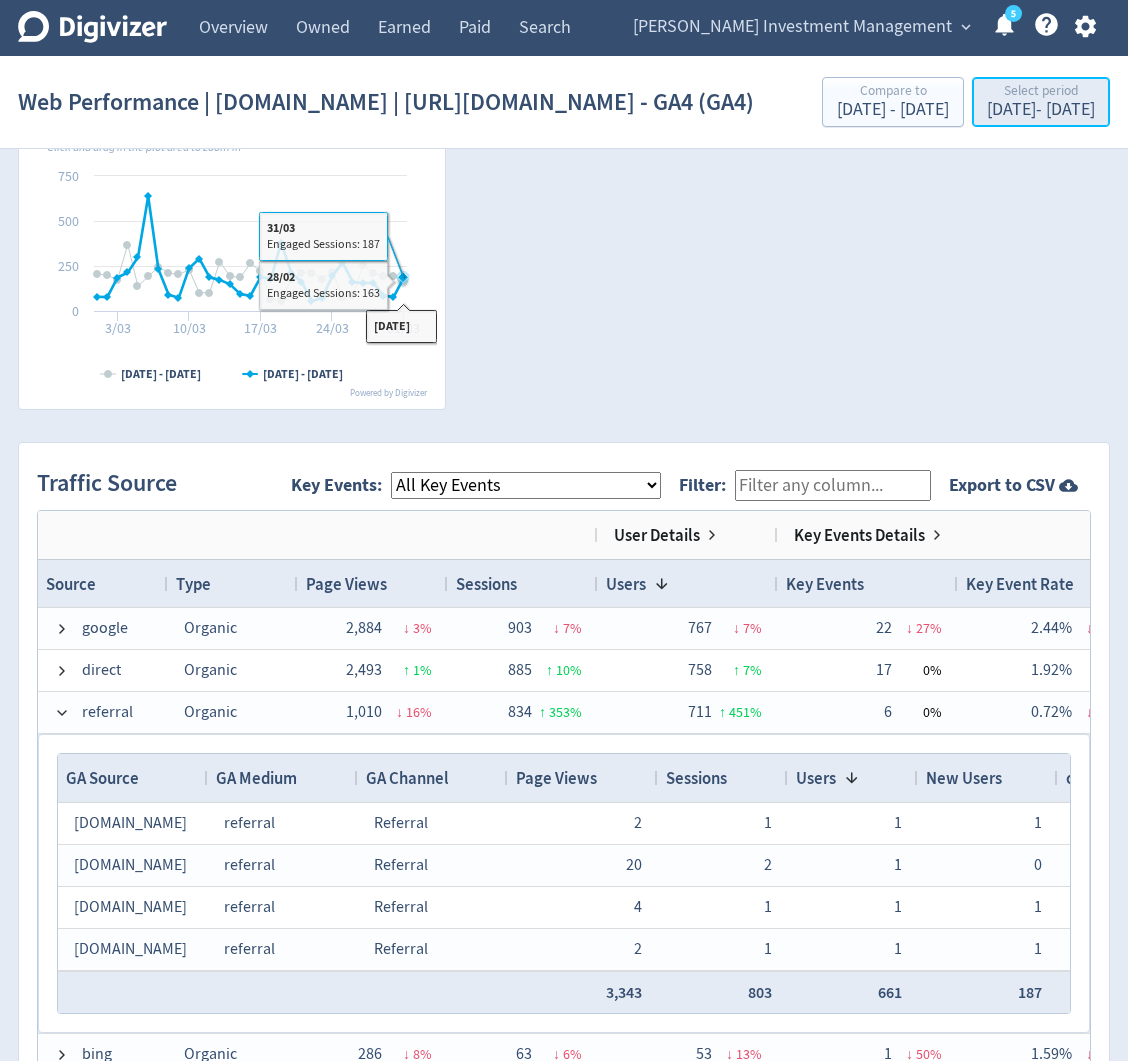 click on "[DATE]  -   [DATE]" at bounding box center (1041, 110) 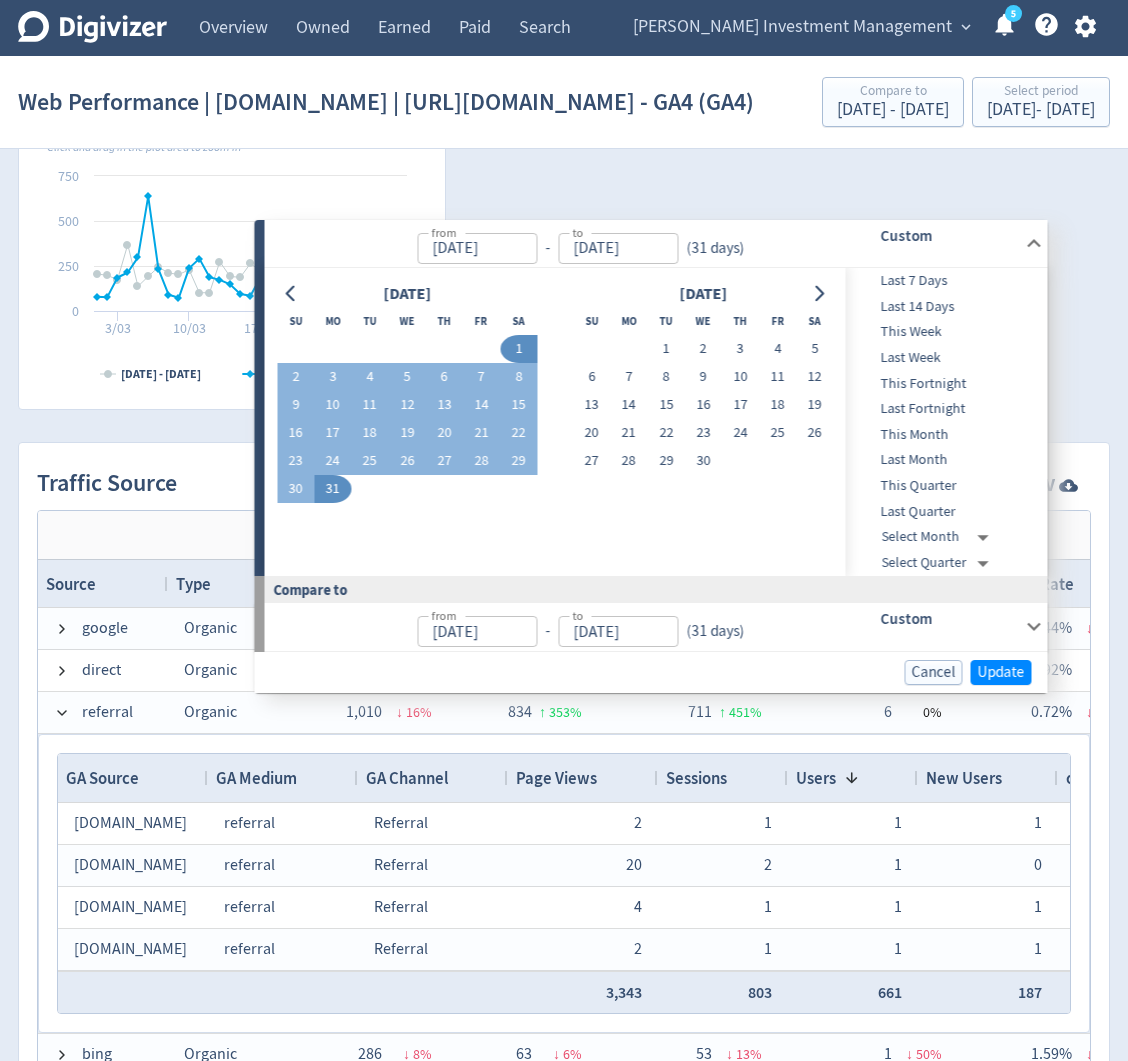 drag, startPoint x: 662, startPoint y: 347, endPoint x: 683, endPoint y: 427, distance: 82.710335 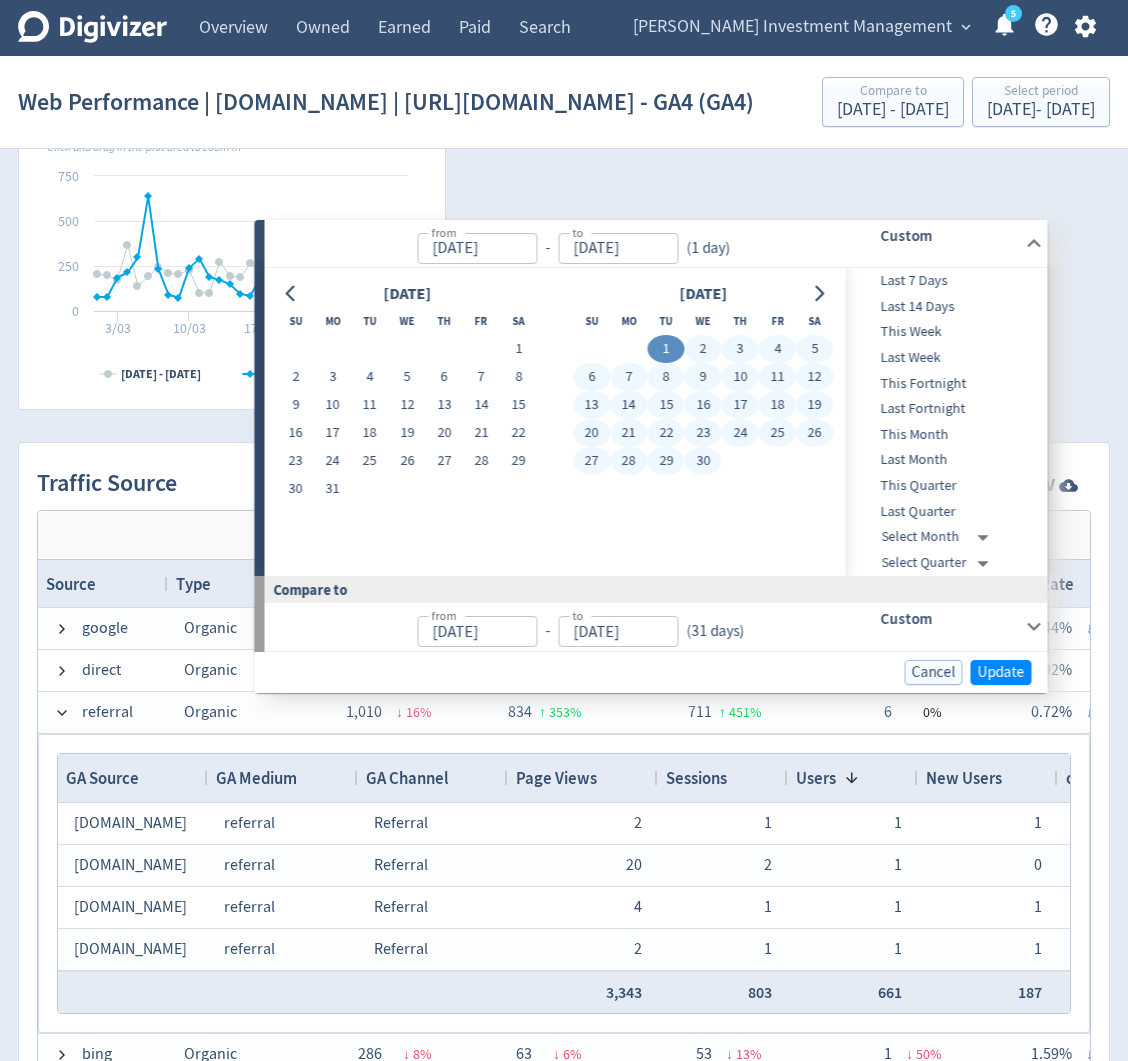 click on "30" at bounding box center [703, 461] 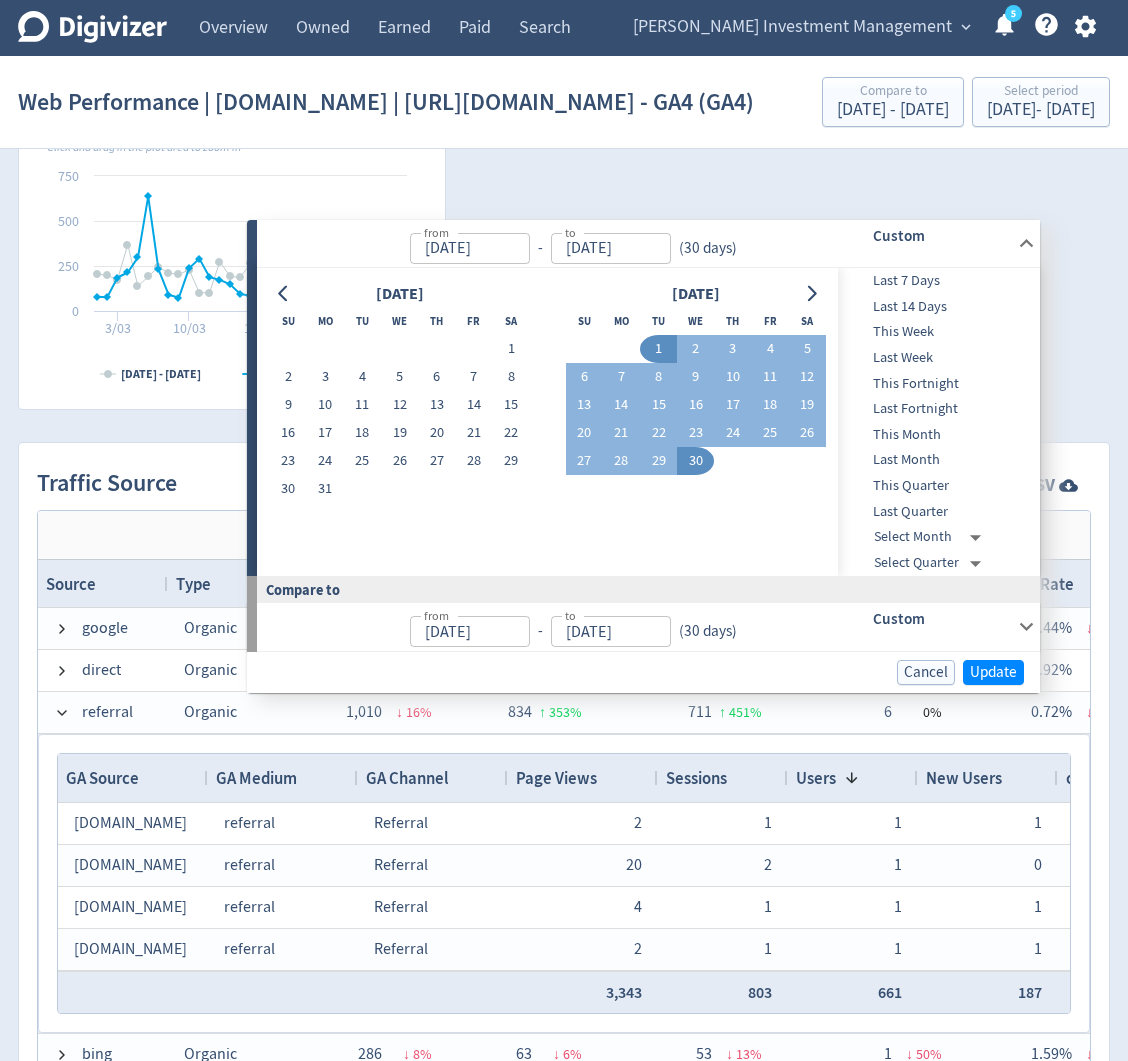 type on "[DATE]" 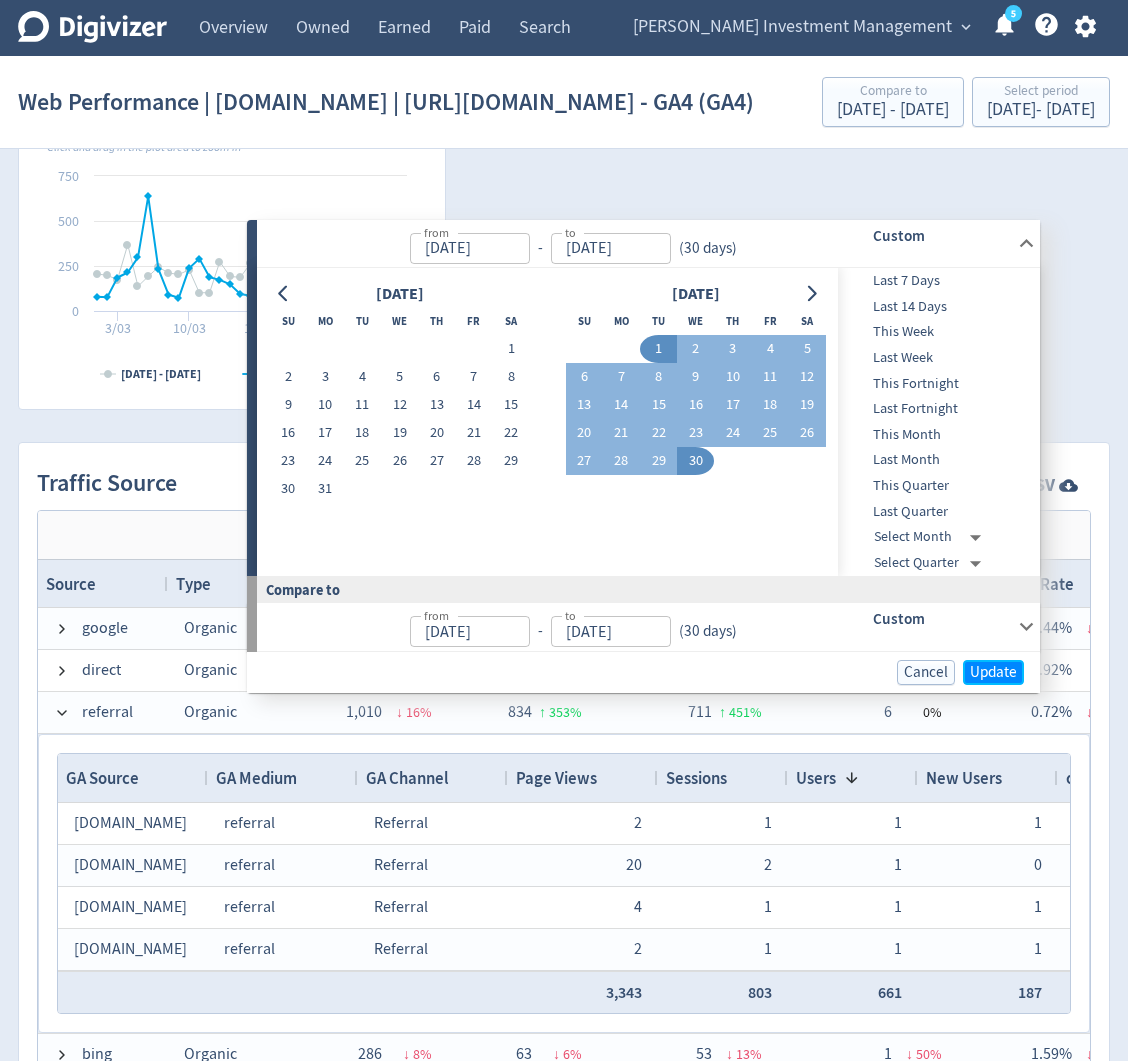 drag, startPoint x: 1002, startPoint y: 673, endPoint x: 811, endPoint y: 589, distance: 208.65521 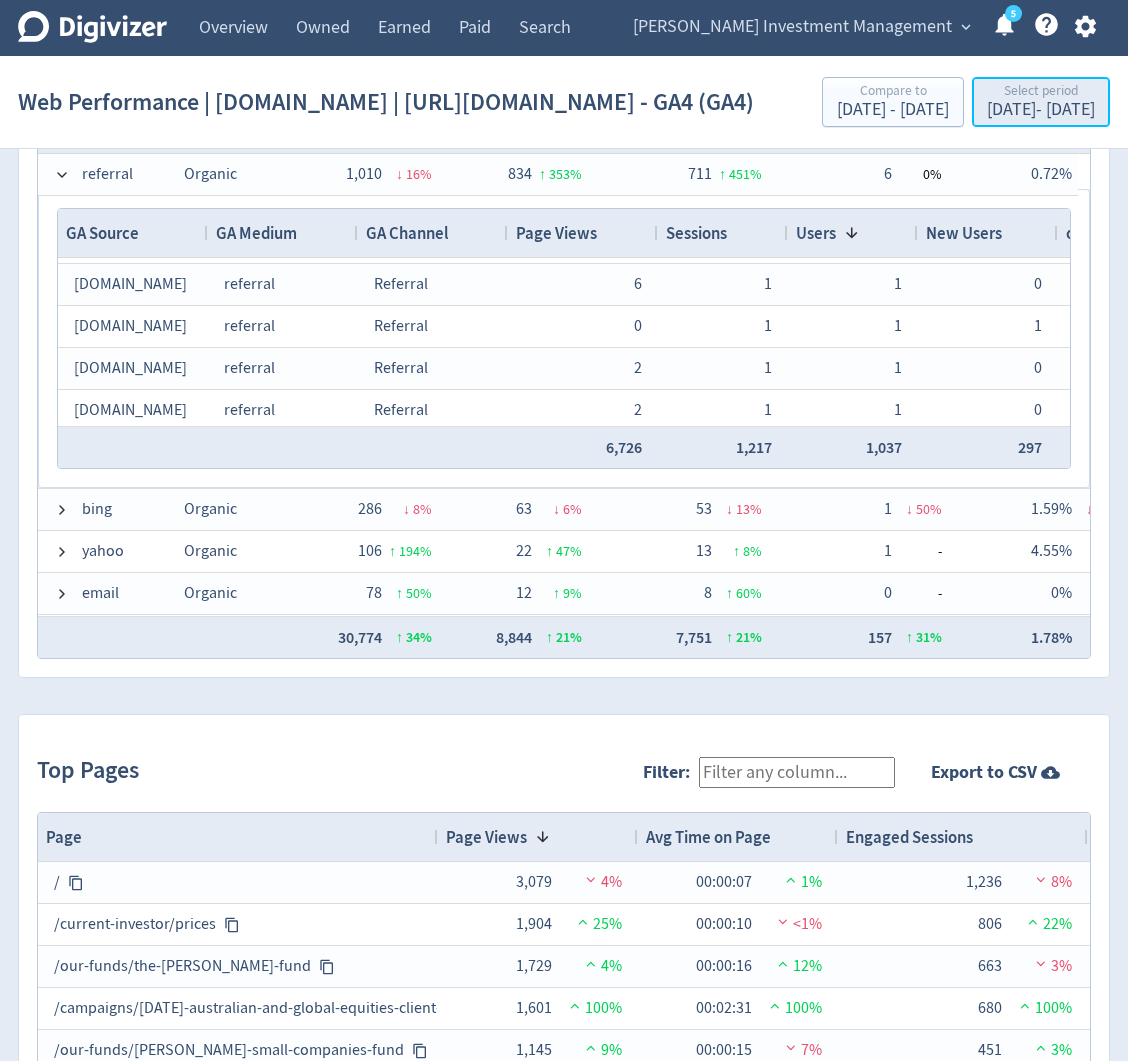 click on "[DATE]  -   [DATE]" at bounding box center (1041, 110) 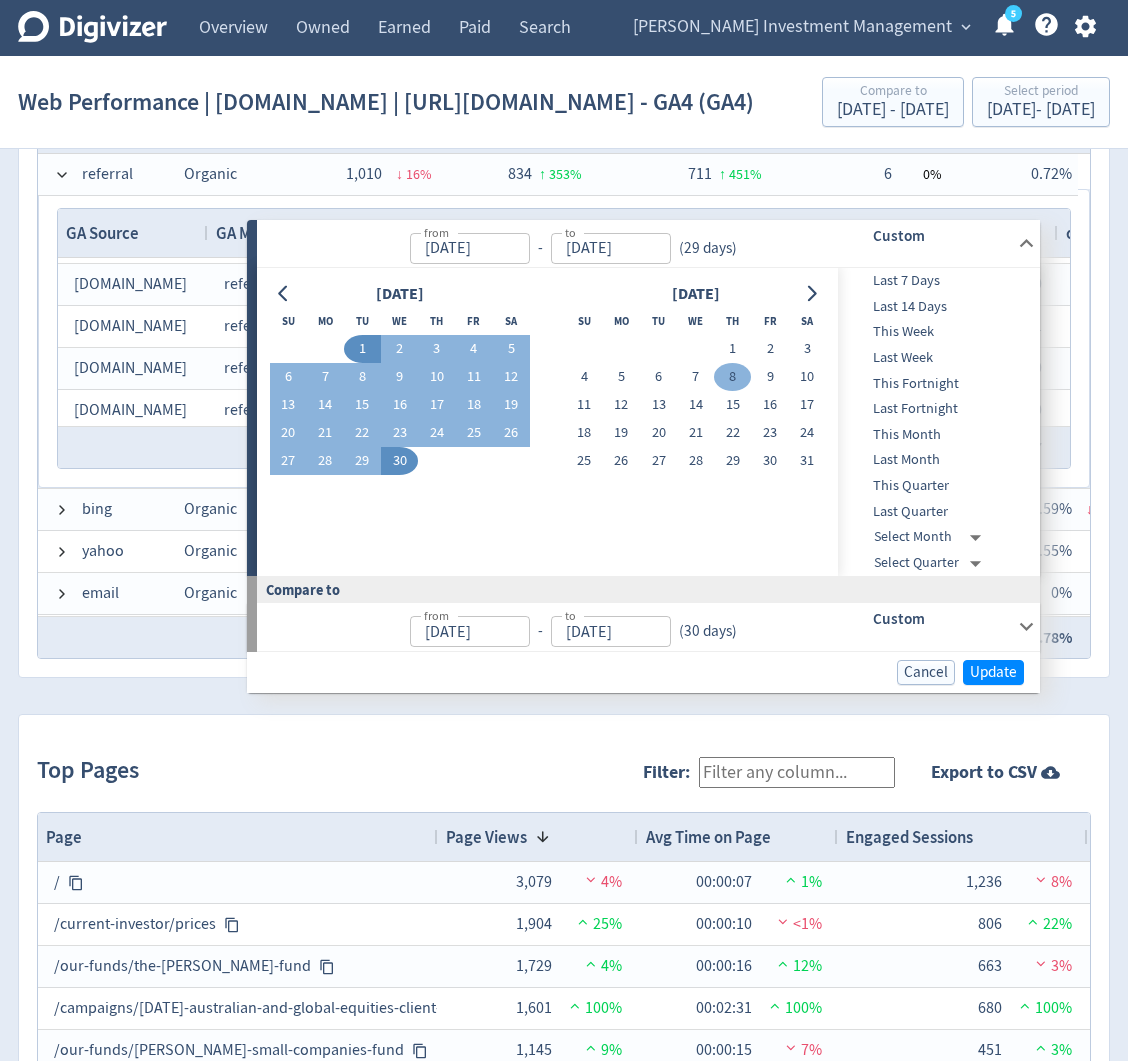 drag, startPoint x: 736, startPoint y: 352, endPoint x: 748, endPoint y: 380, distance: 30.463093 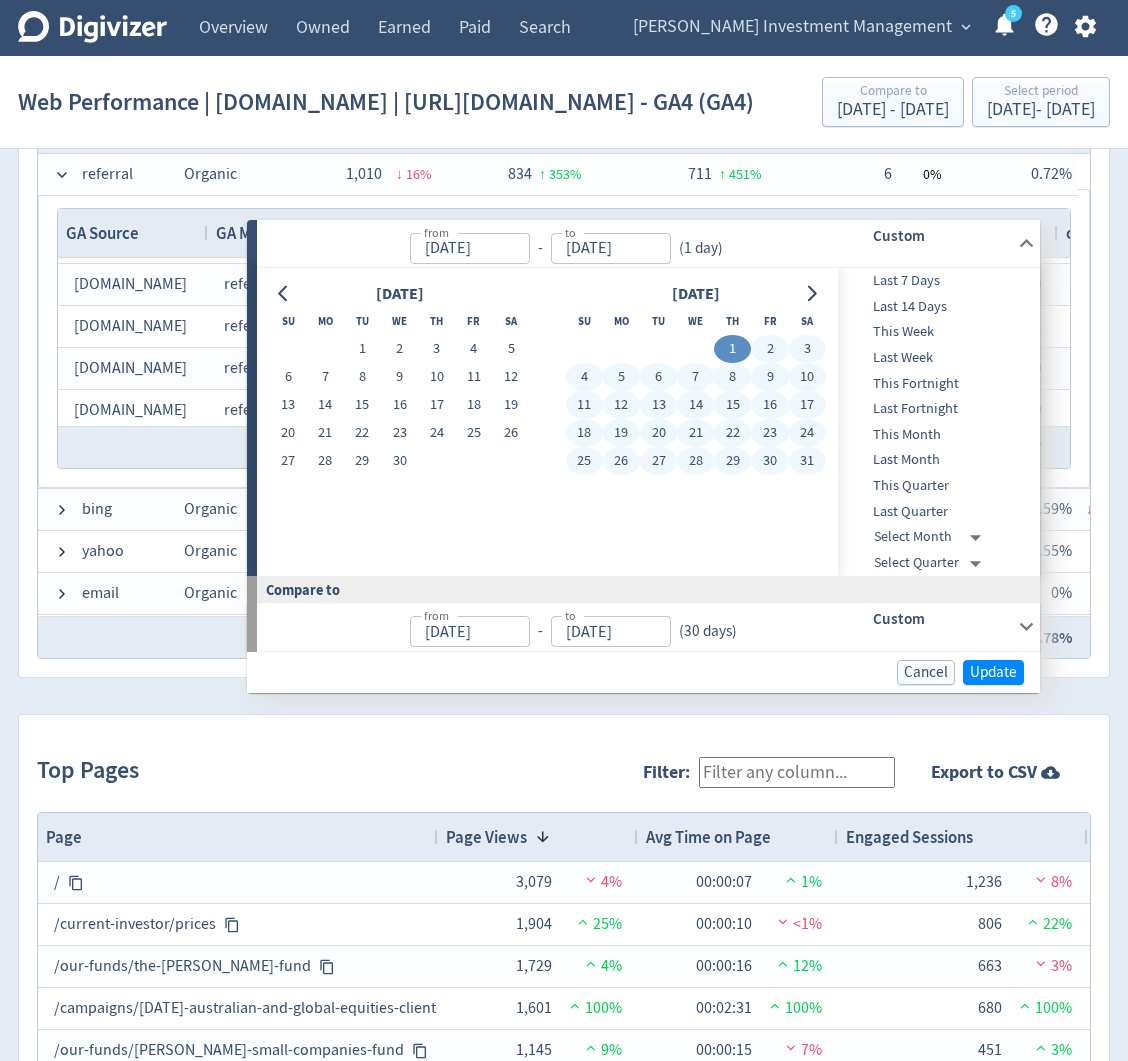 drag, startPoint x: 801, startPoint y: 464, endPoint x: 819, endPoint y: 473, distance: 20.12461 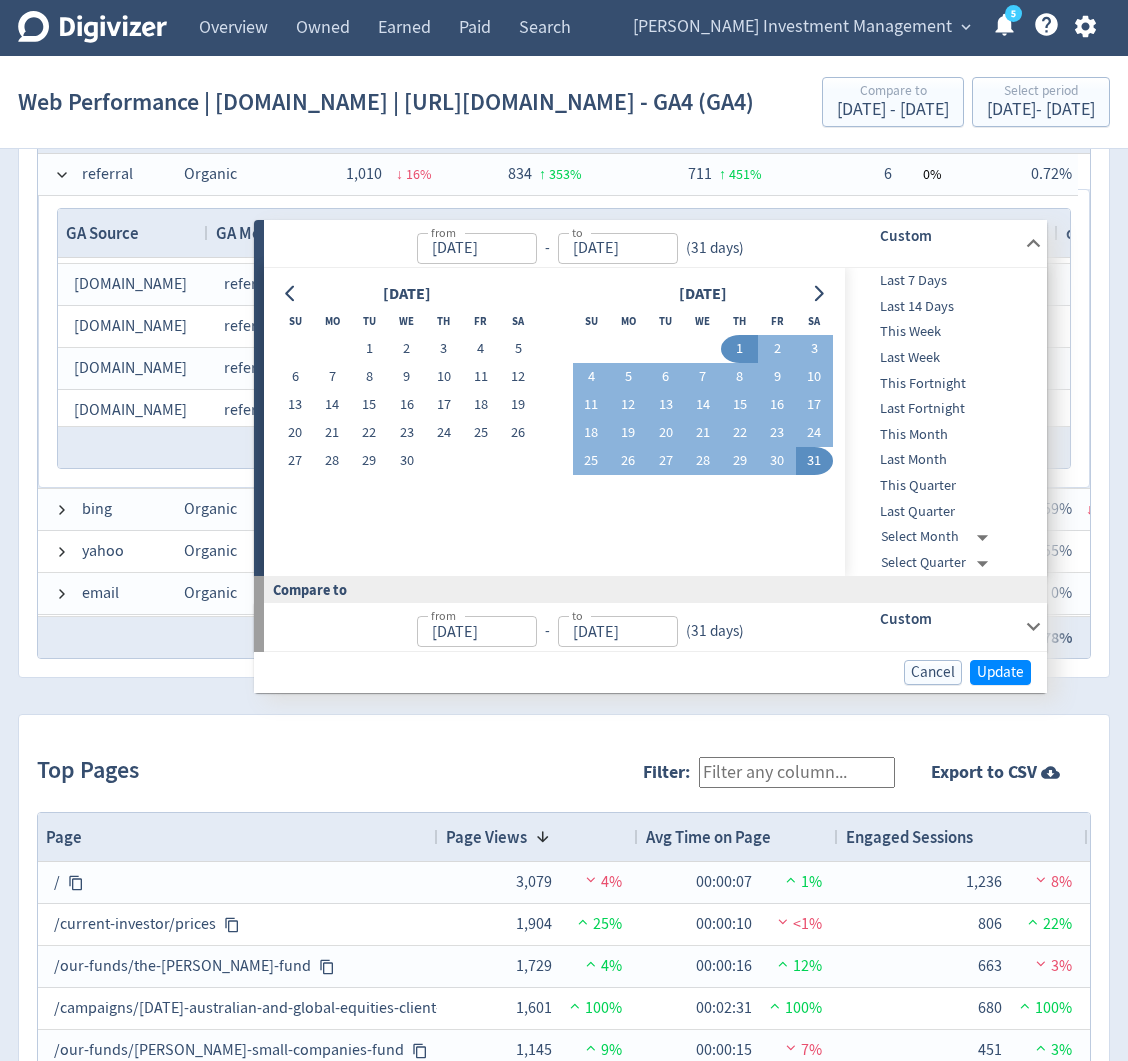 type on "[DATE]" 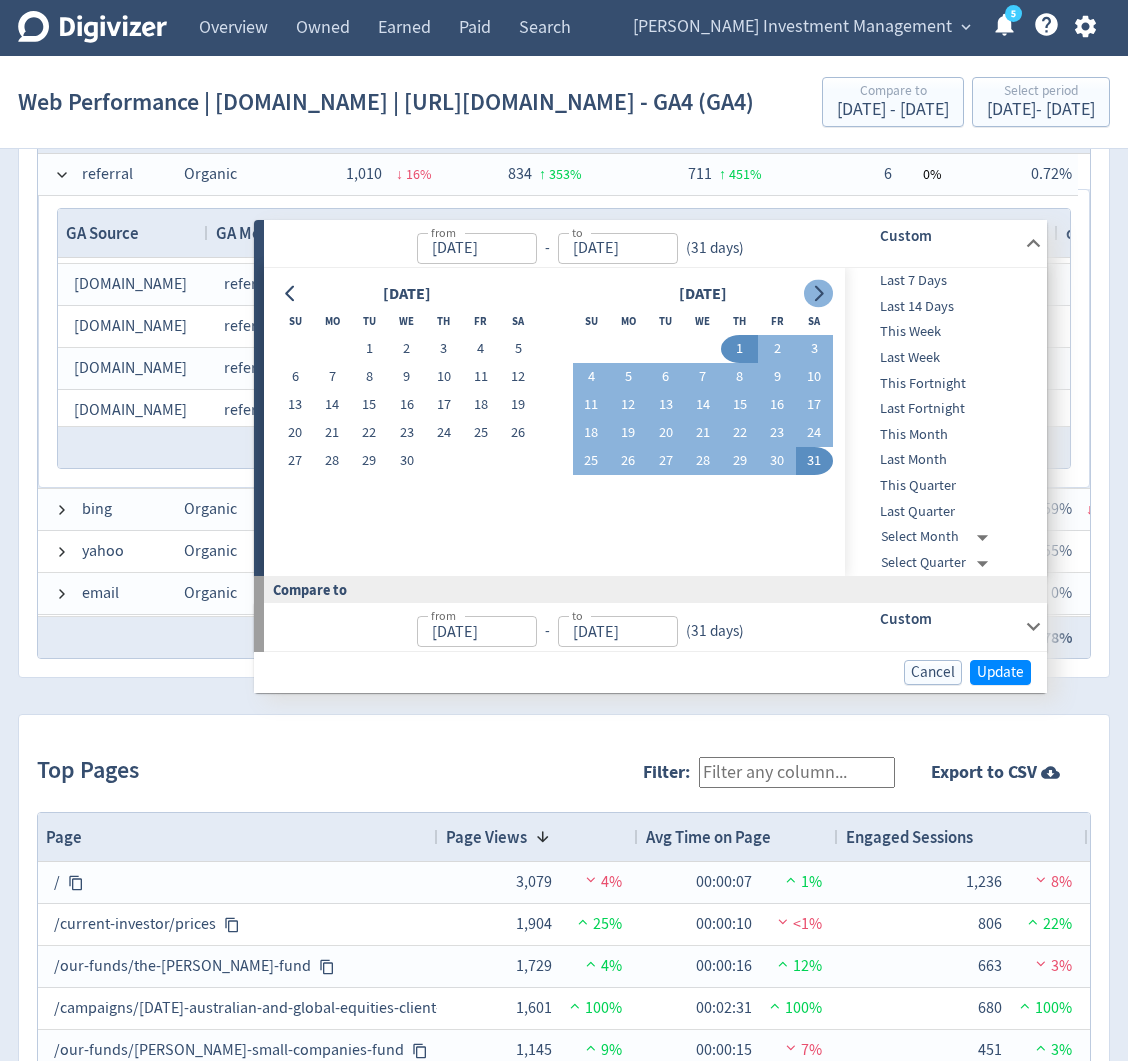 click at bounding box center (818, 294) 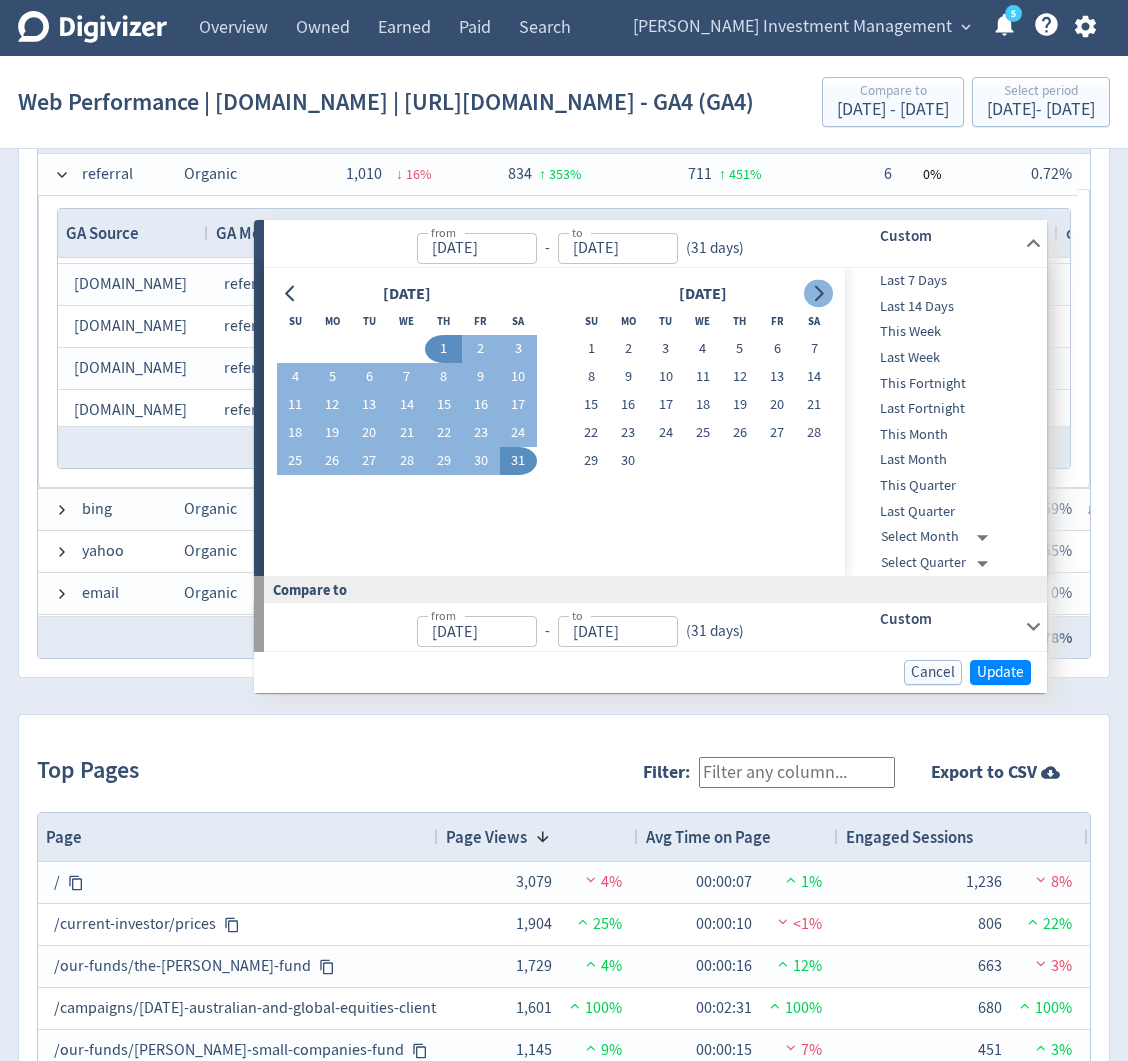 click 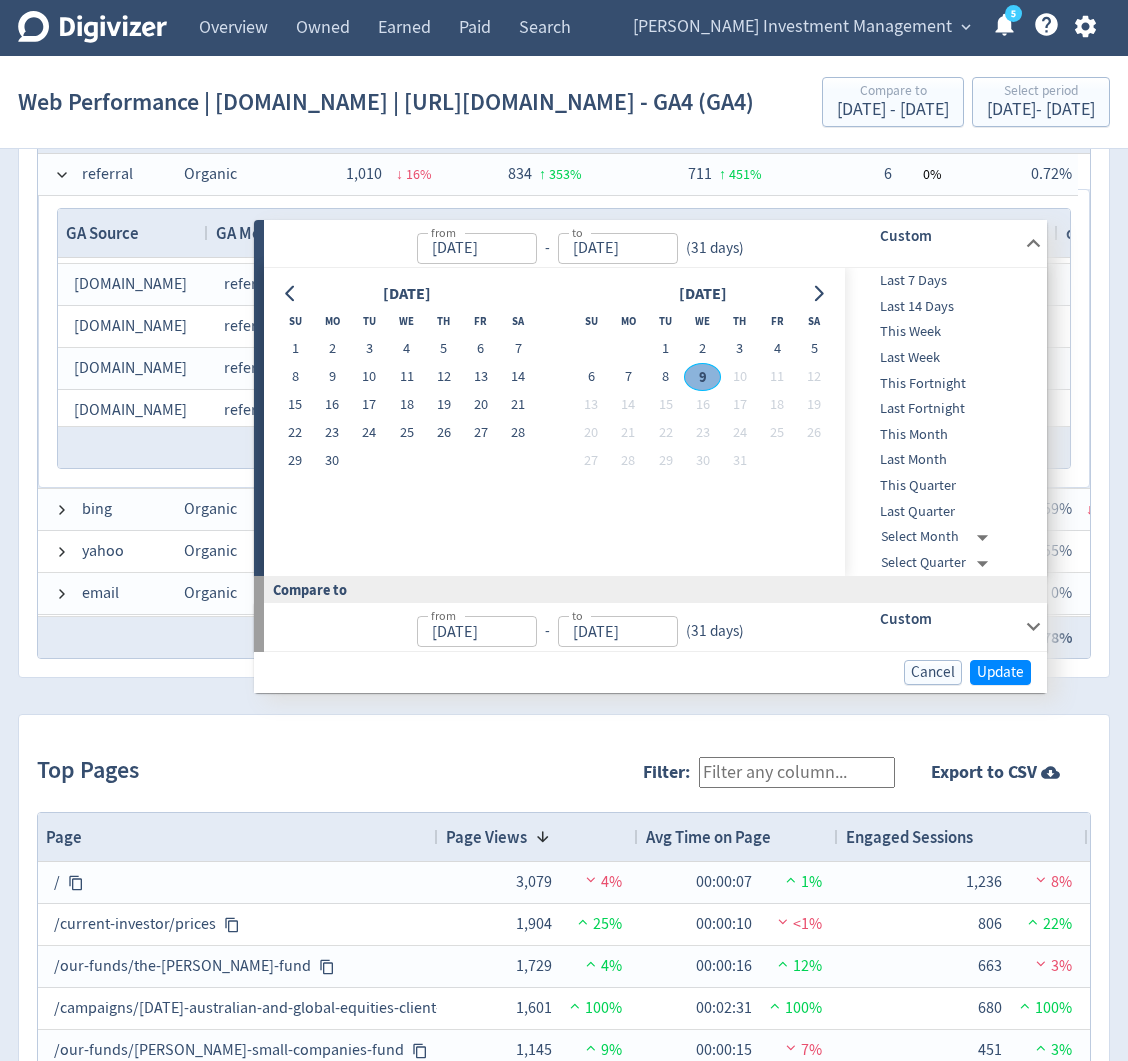 click on "9" at bounding box center (702, 377) 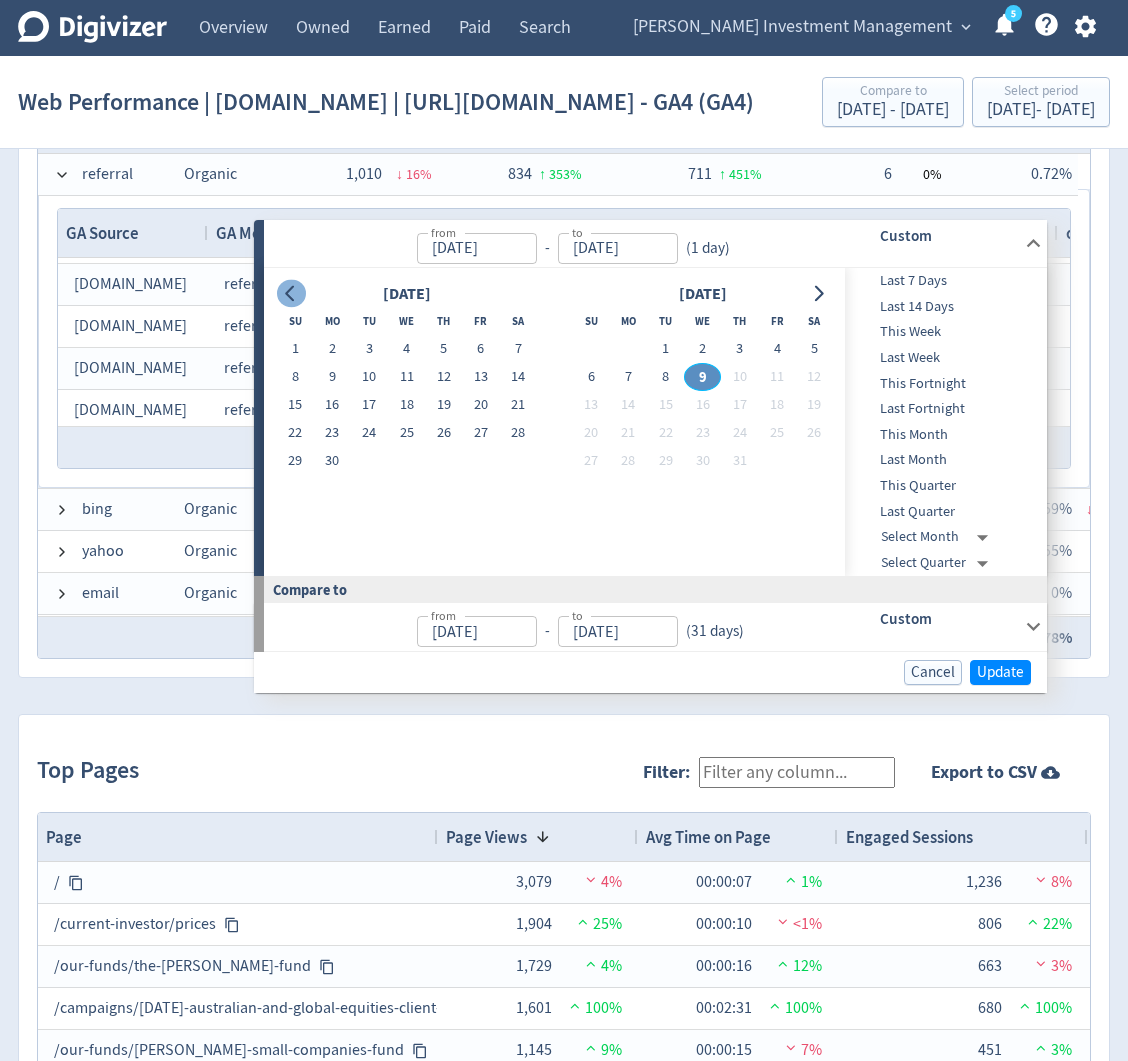 click 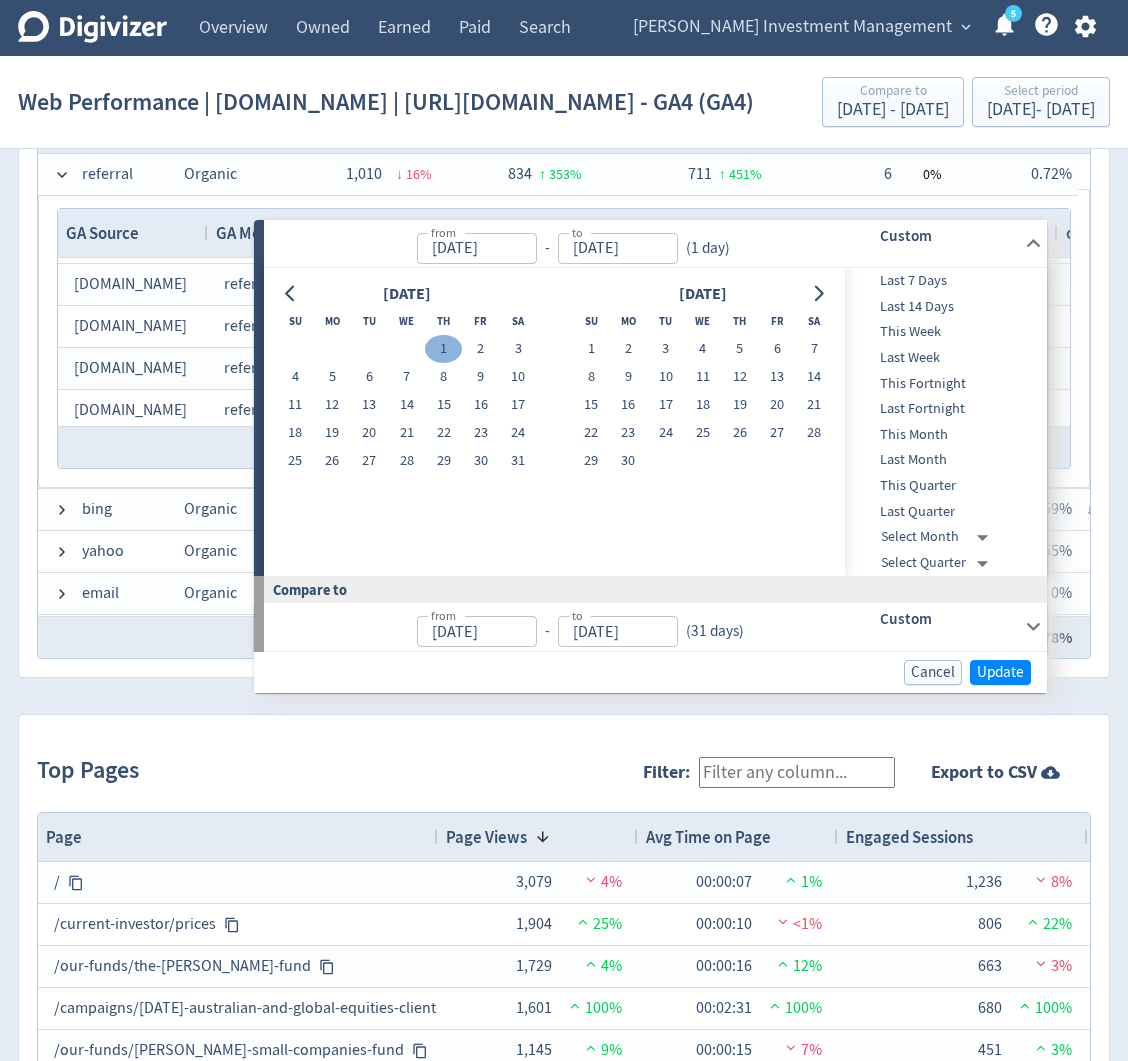 click on "1" at bounding box center (443, 349) 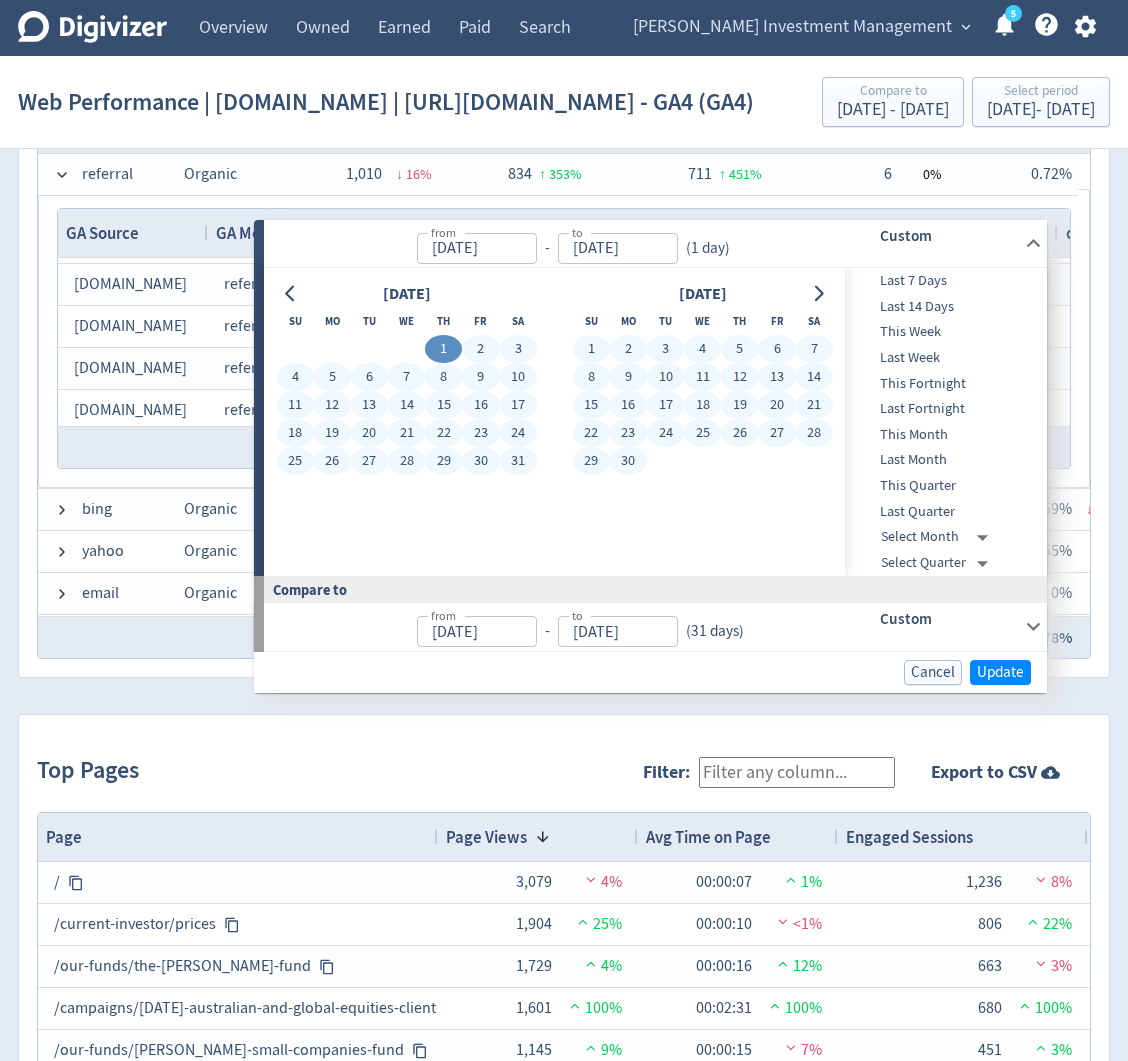 click on "30" at bounding box center [628, 461] 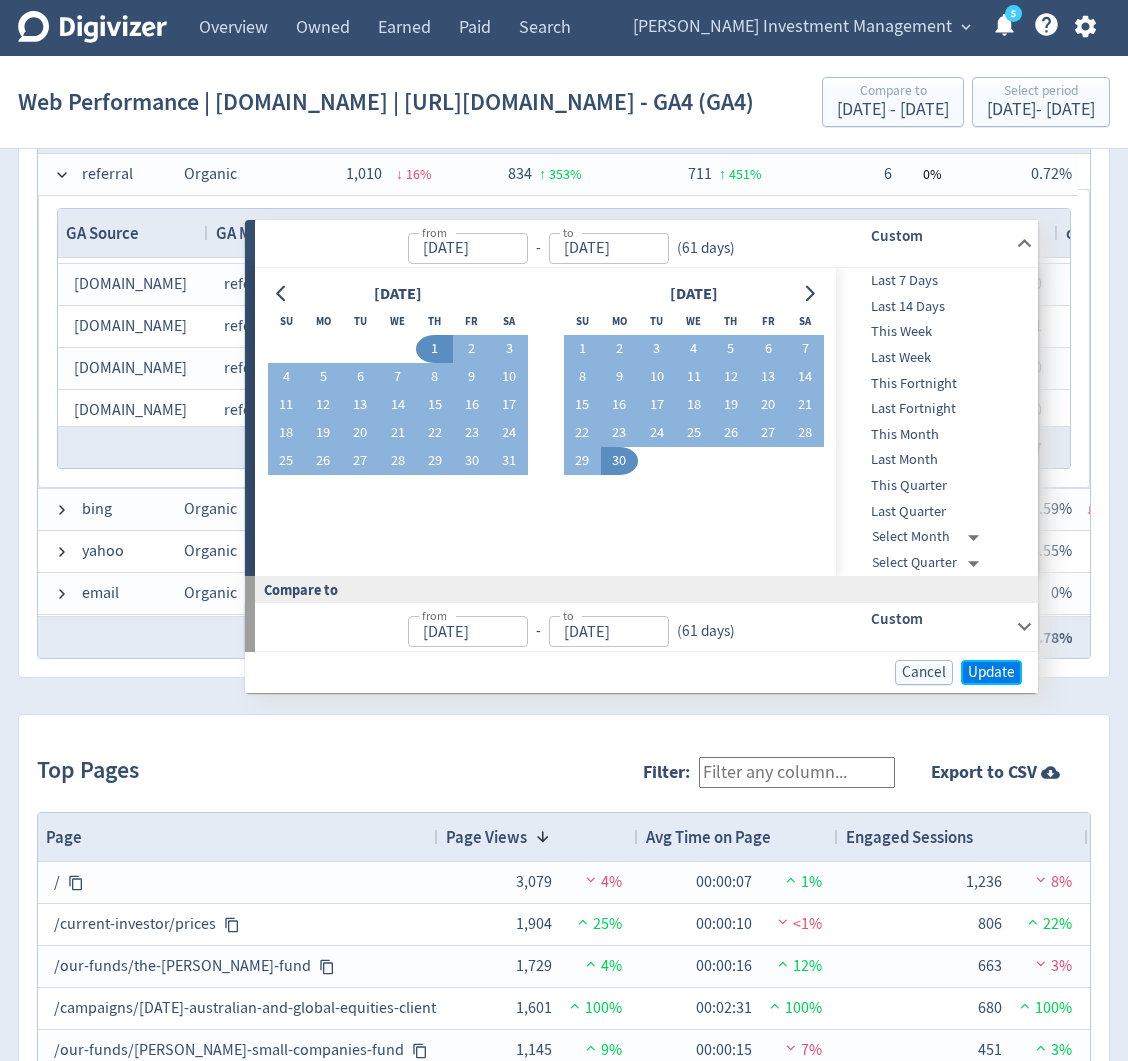 click on "Update" at bounding box center (991, 672) 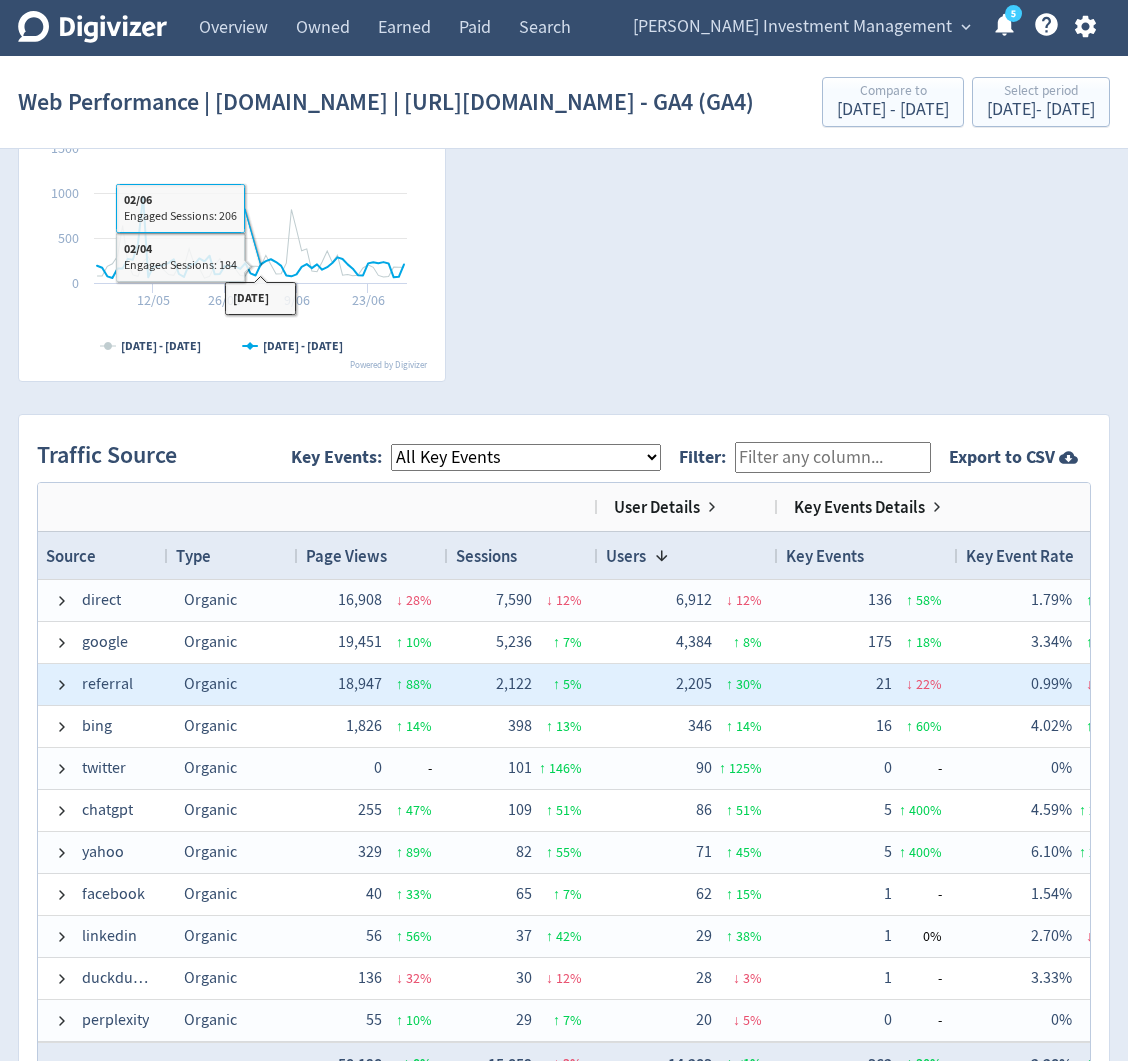 click on "referral" at bounding box center [103, 684] 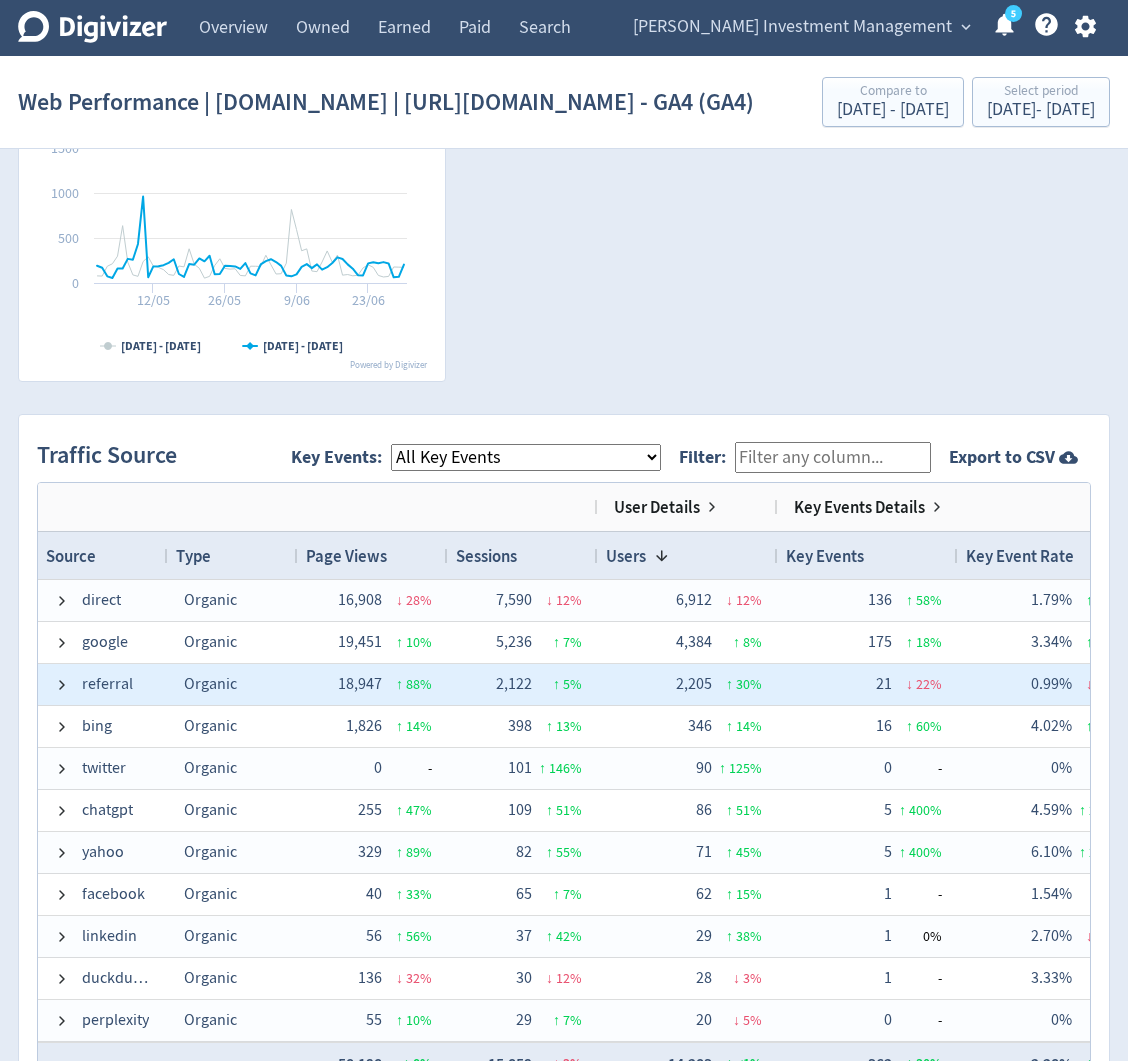 click on "referral" at bounding box center (103, 684) 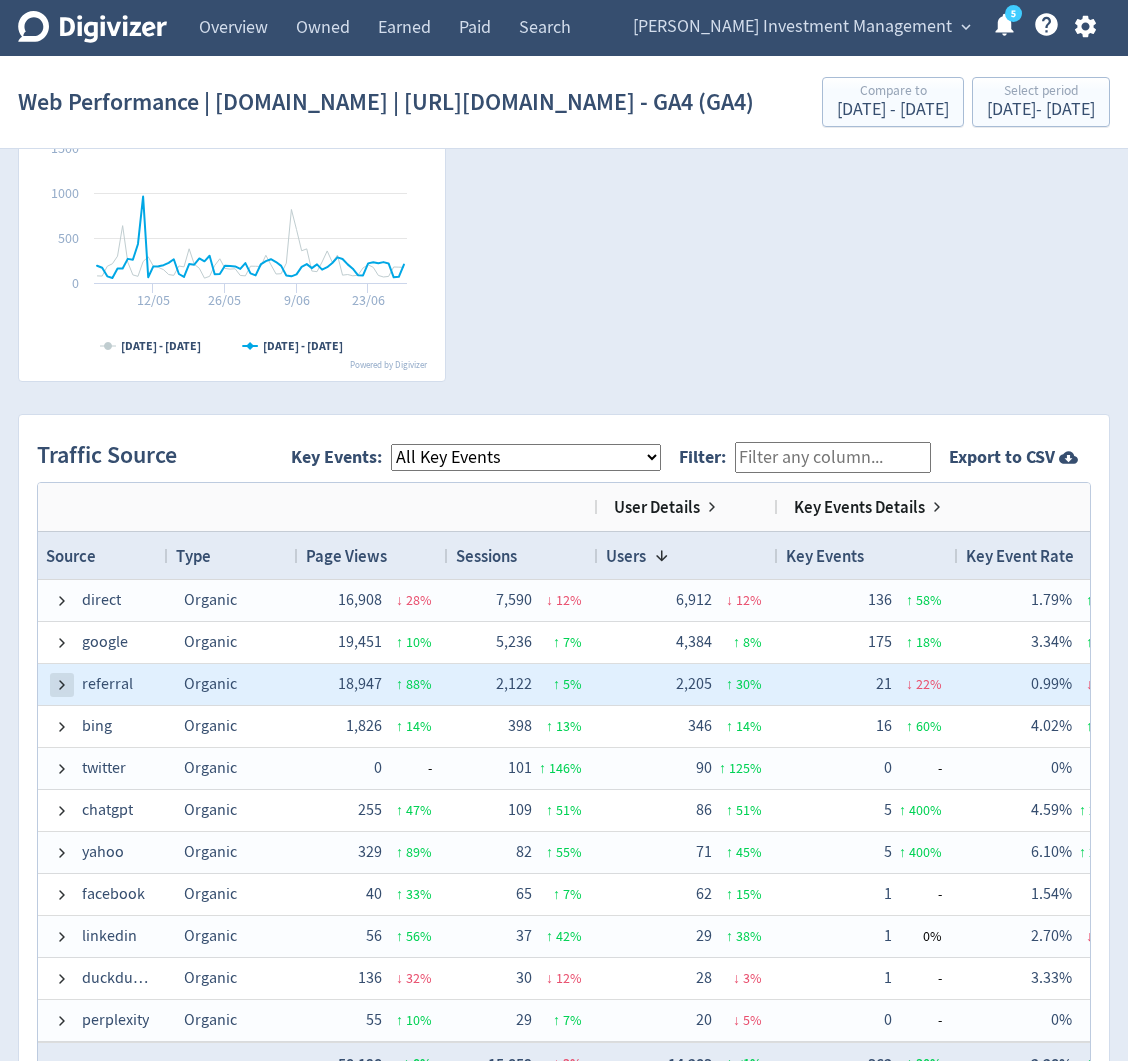 click at bounding box center [62, 685] 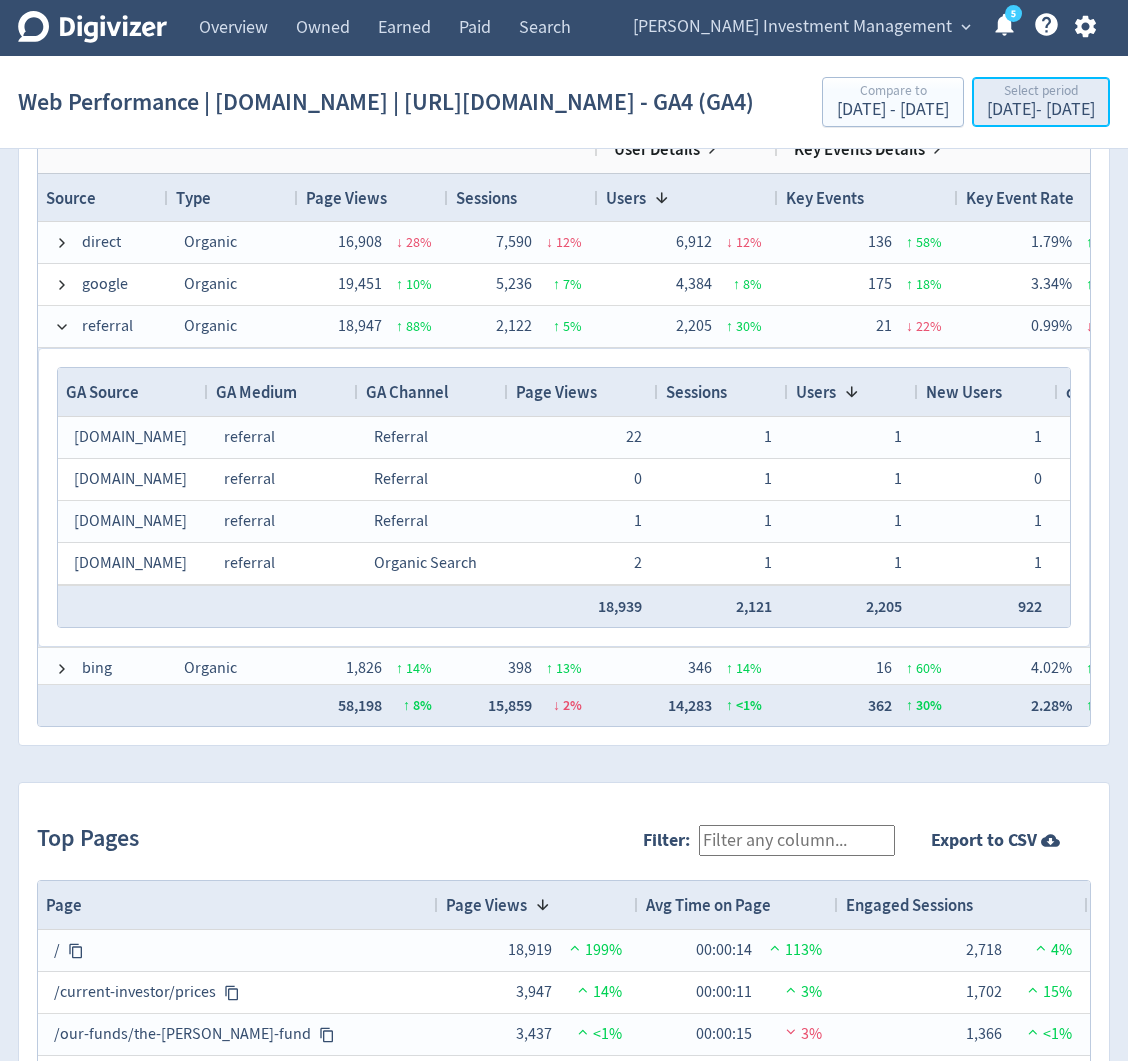 click on "May 1, 2025  -   Jun 30, 2025" at bounding box center (1041, 110) 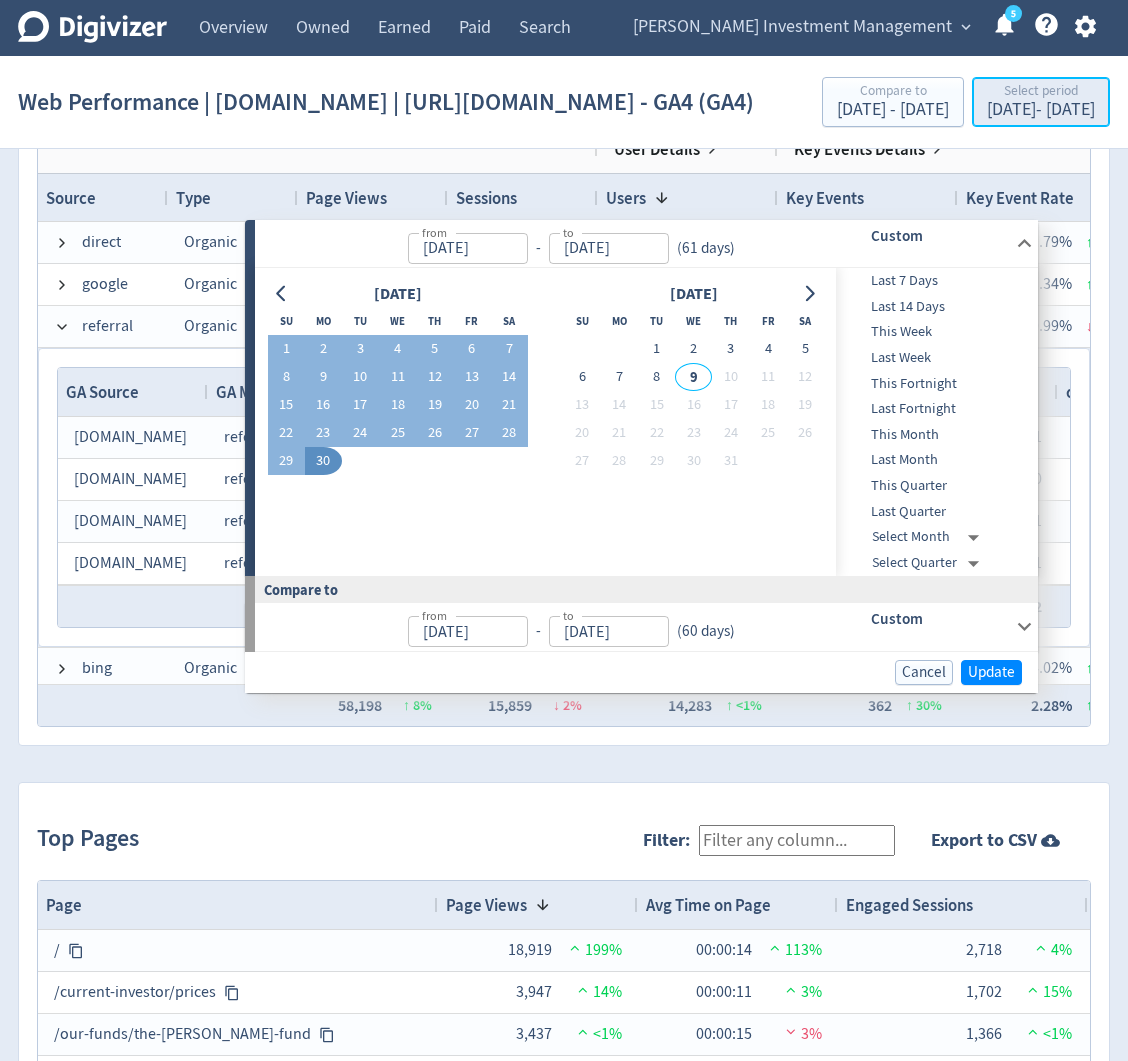type on "[DATE]" 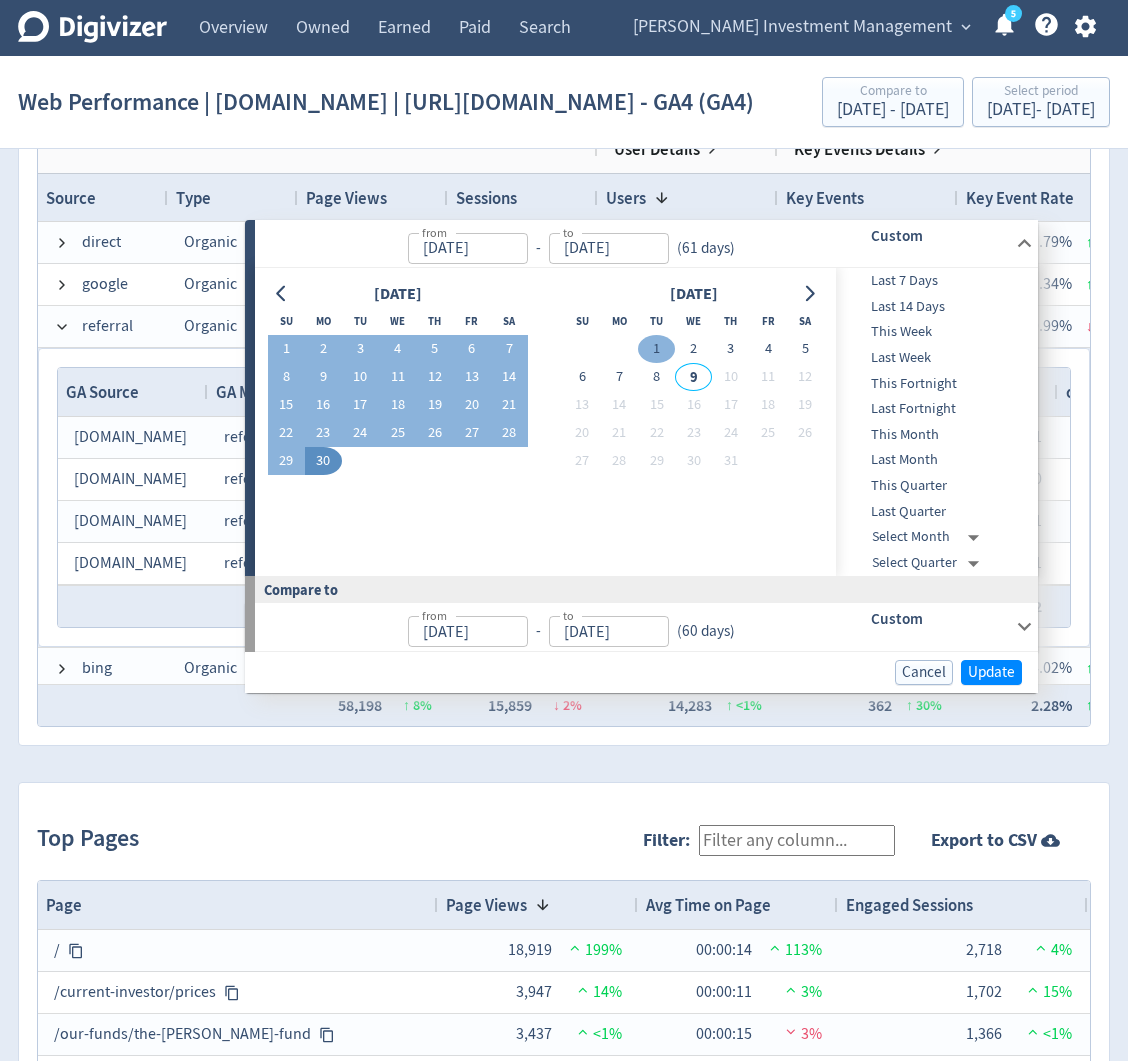 click on "1" at bounding box center [656, 349] 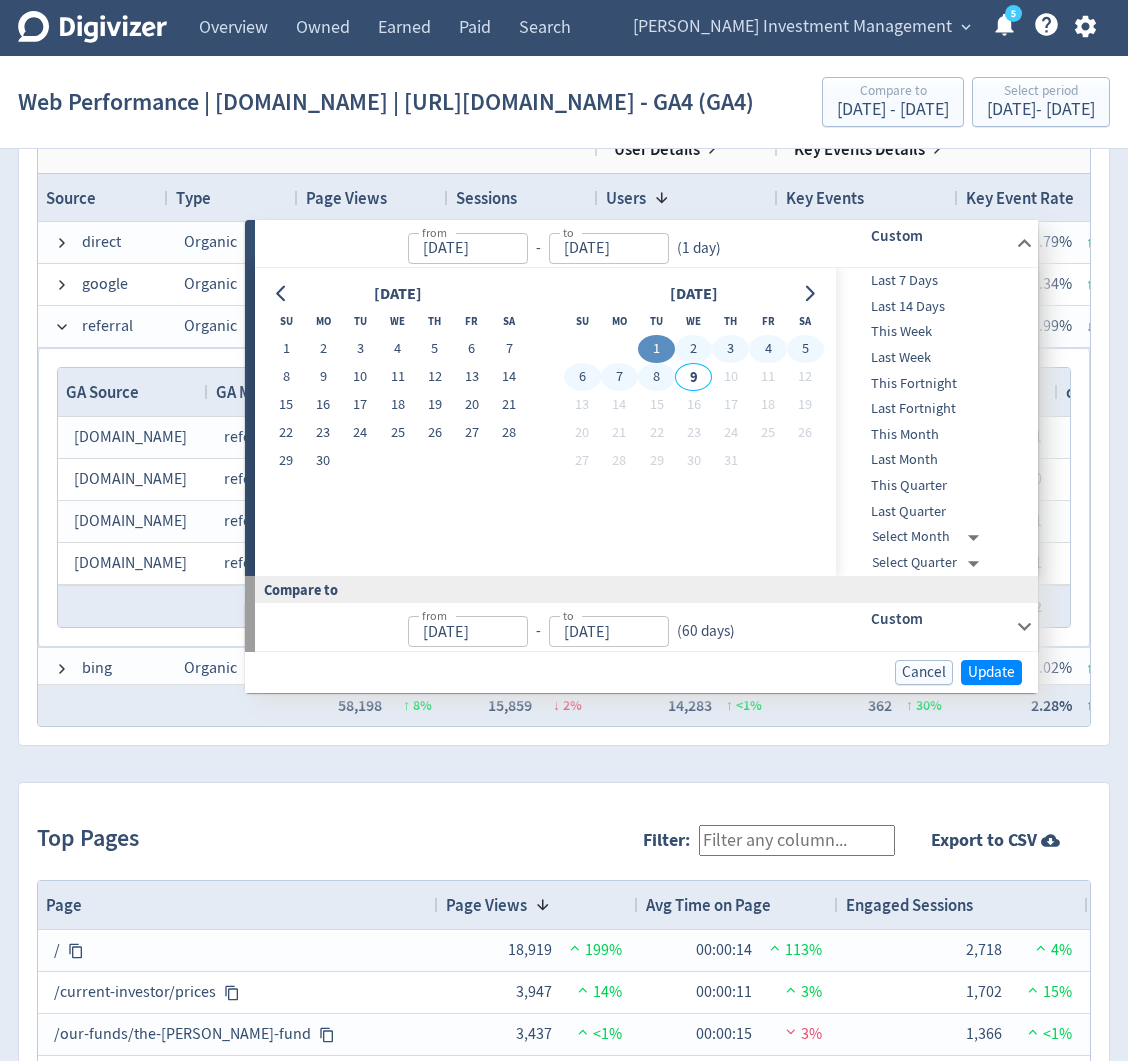 drag, startPoint x: 653, startPoint y: 370, endPoint x: 667, endPoint y: 379, distance: 16.643316 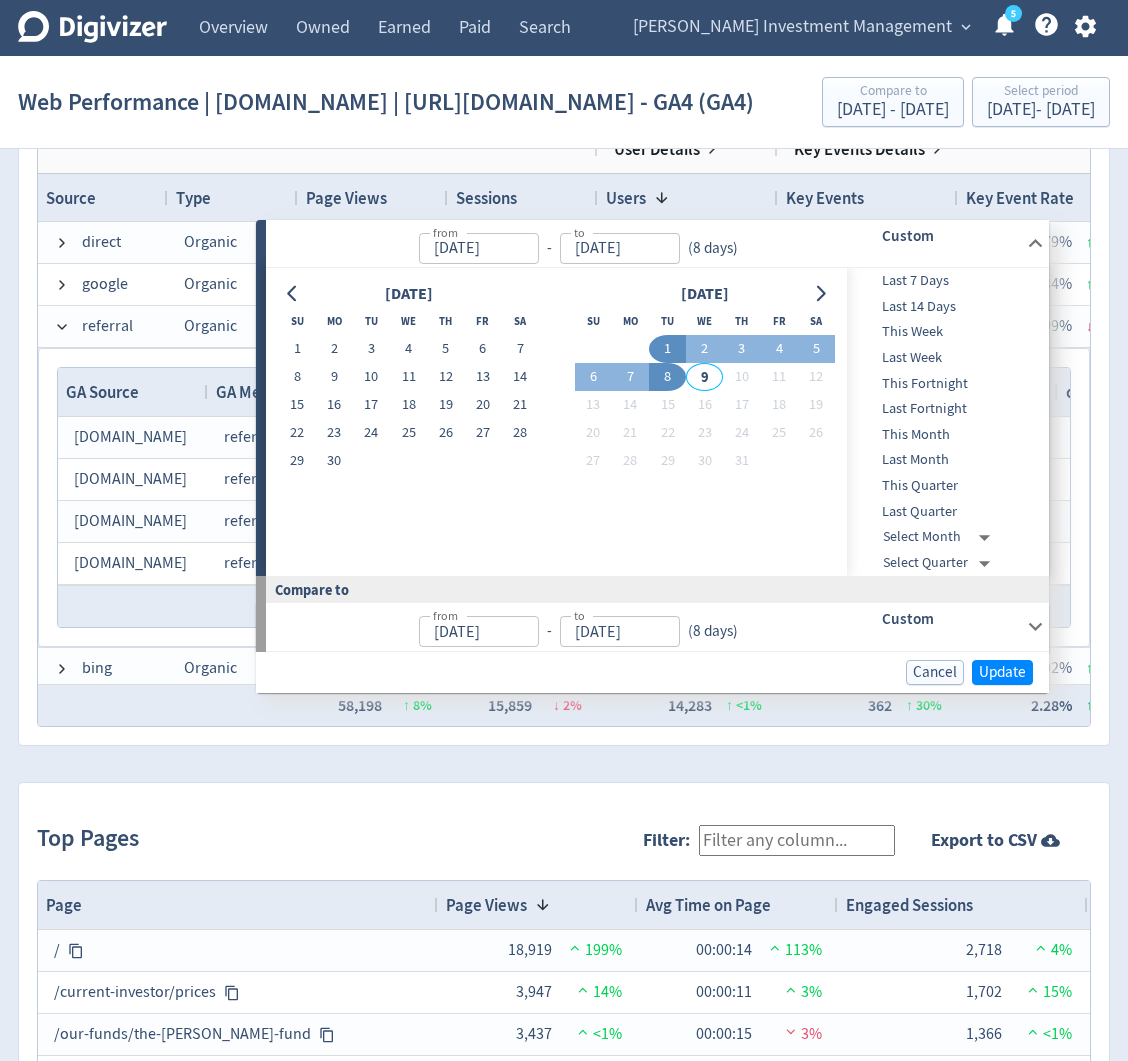 type on "[DATE]" 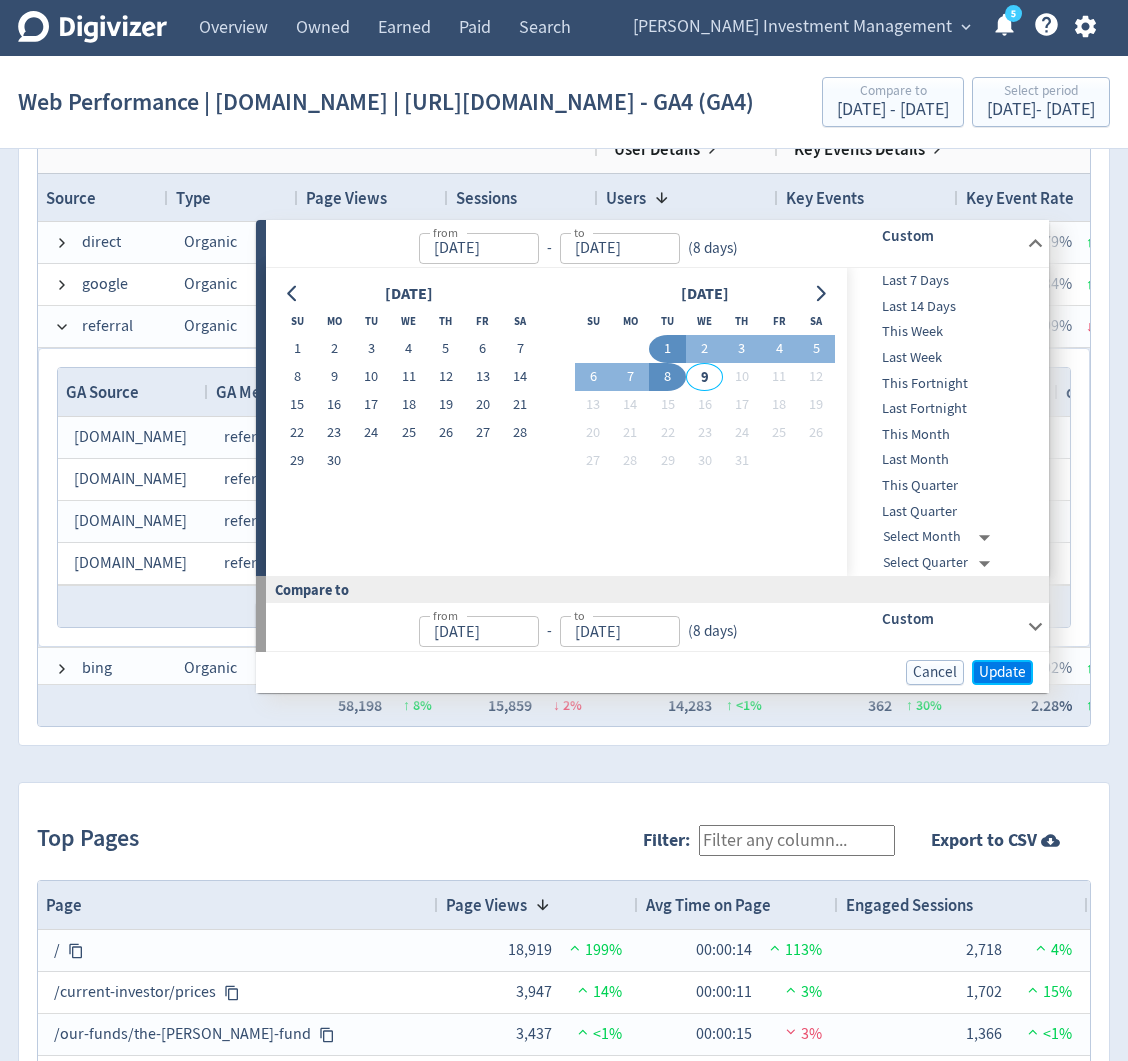 click on "Update" at bounding box center (1002, 672) 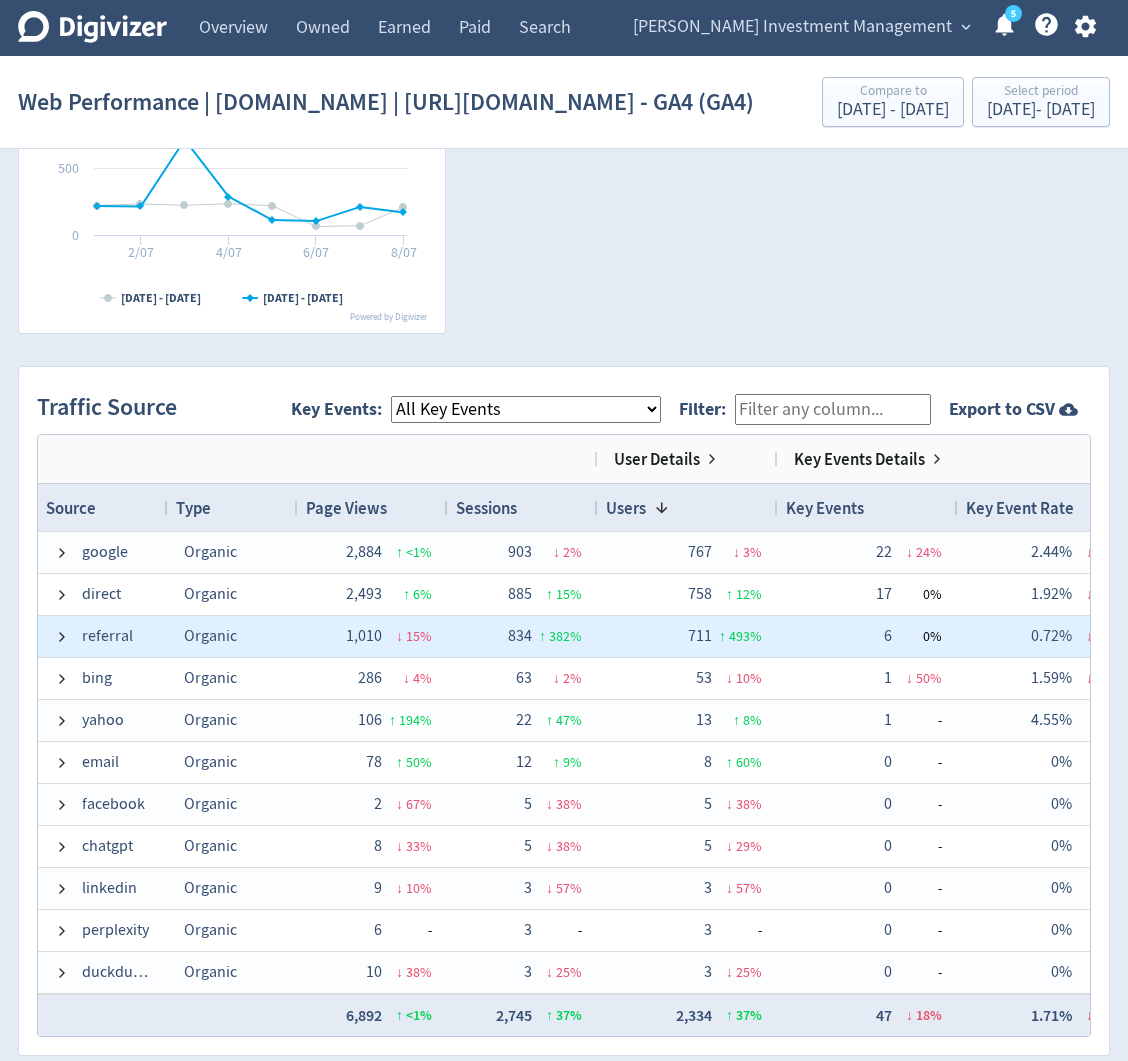 click on "referral" at bounding box center (103, 636) 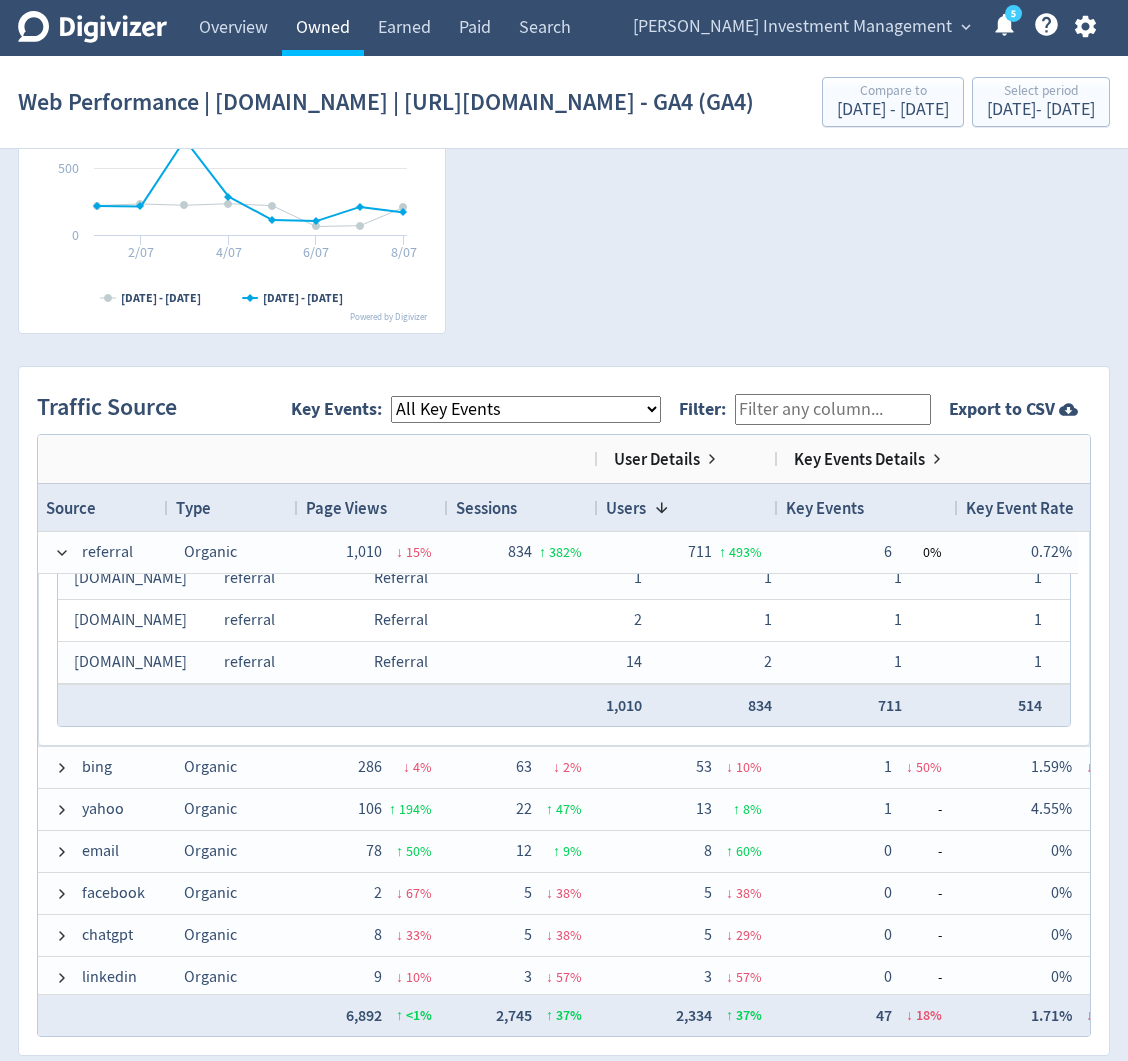 click on "Owned" at bounding box center [323, 28] 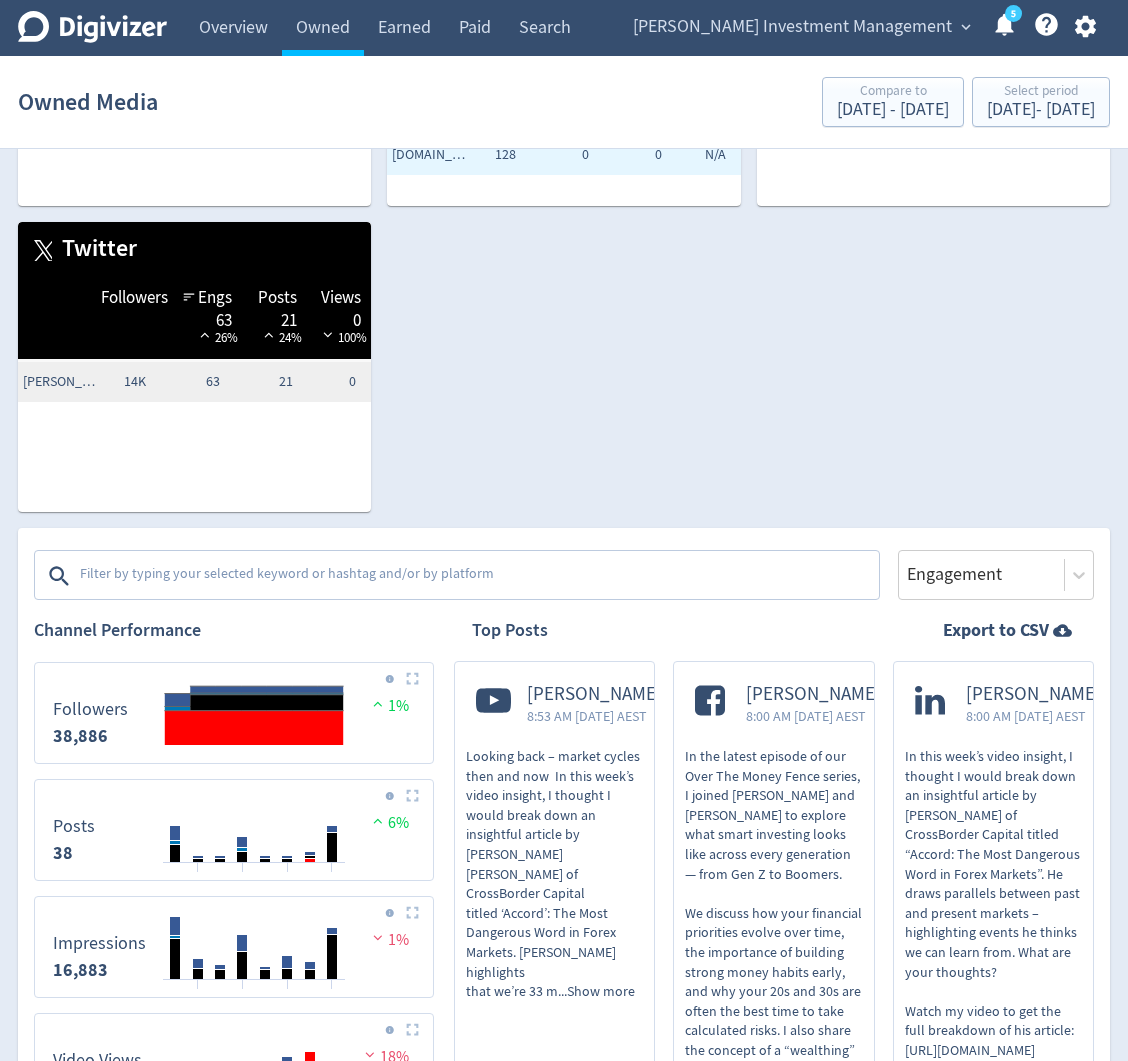 scroll, scrollTop: 230, scrollLeft: 0, axis: vertical 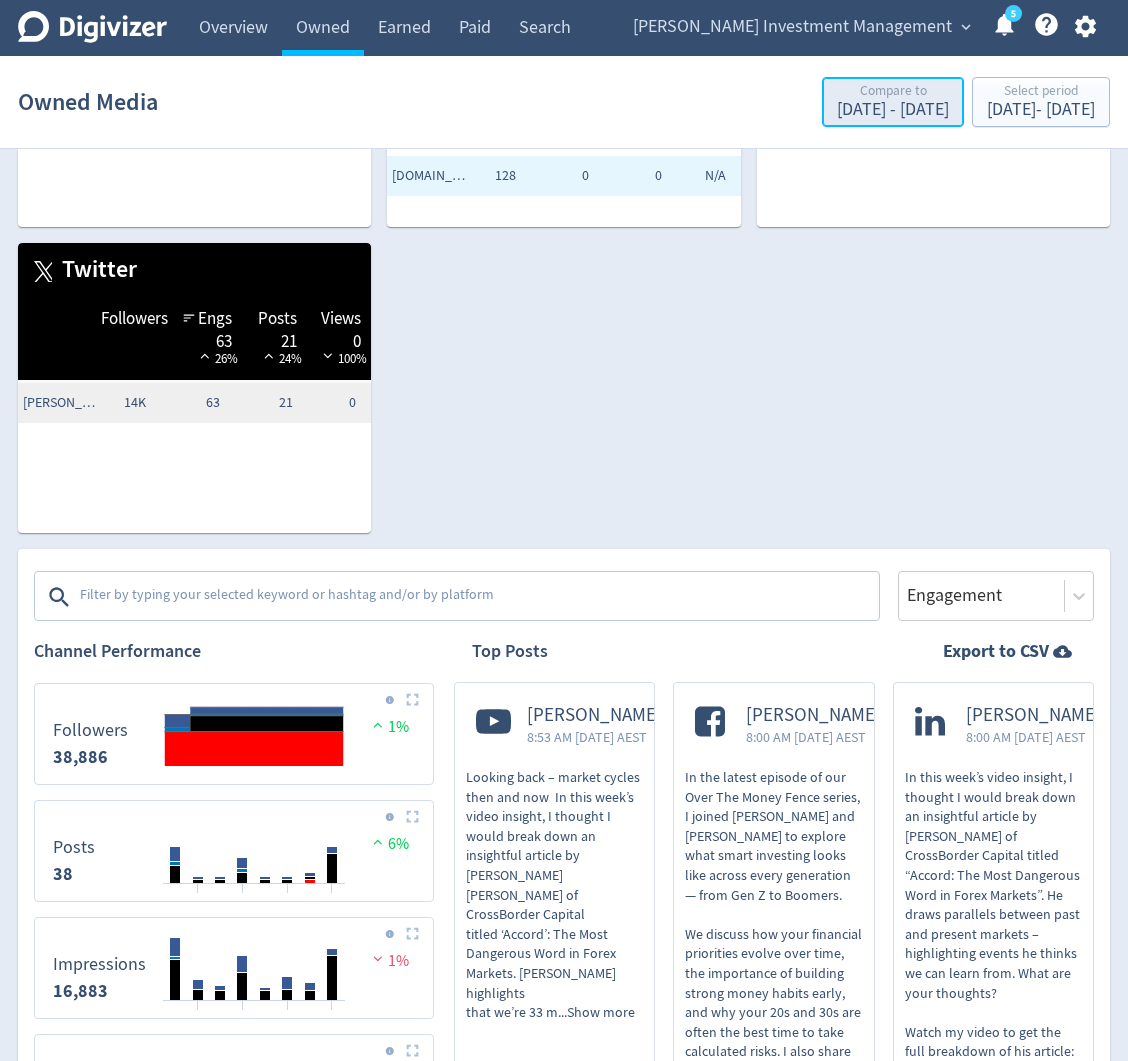 click on "Compare to" at bounding box center (893, 92) 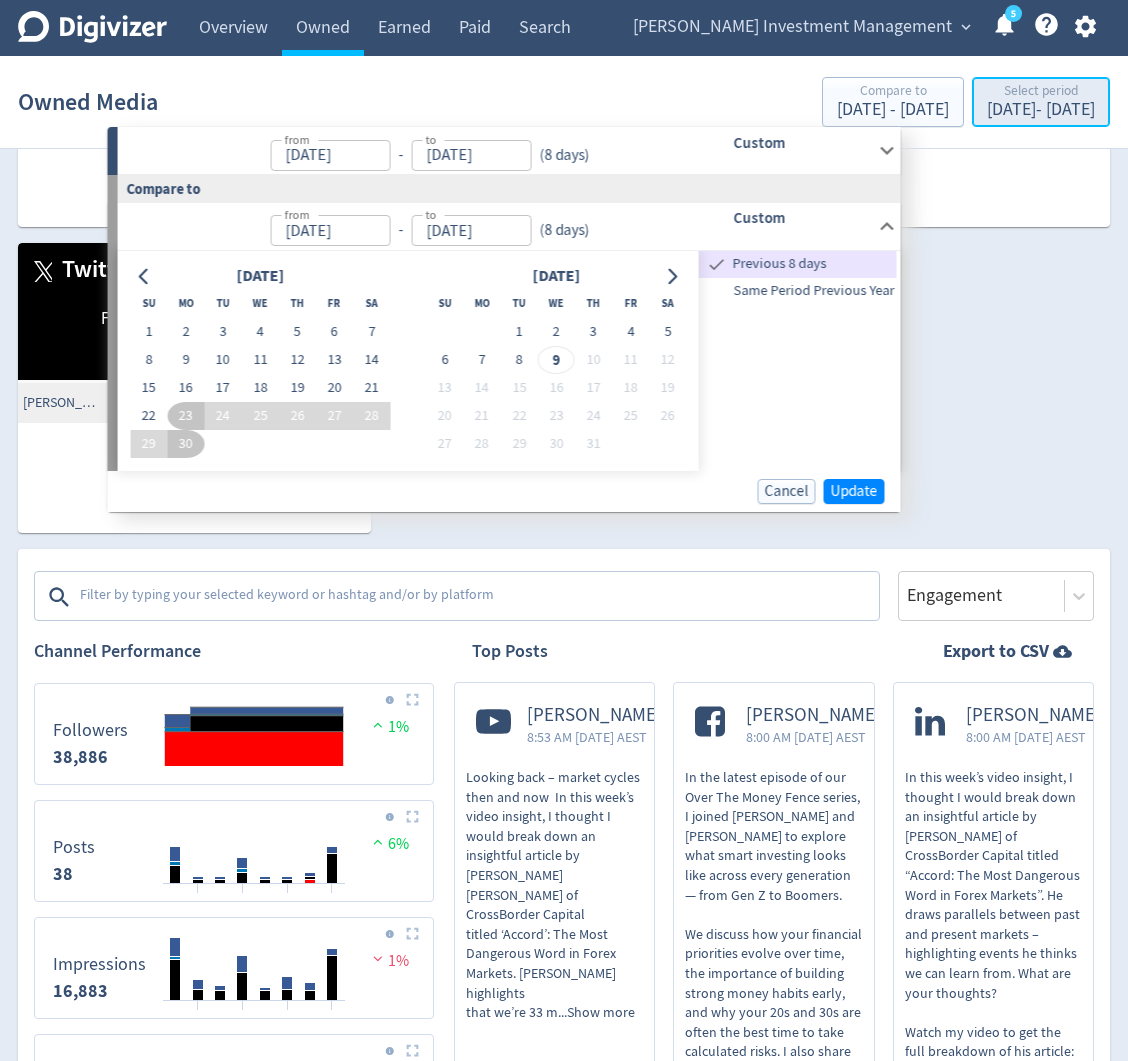 click on "Jul 1, 2025  -   Jul 8, 2025" at bounding box center [1041, 110] 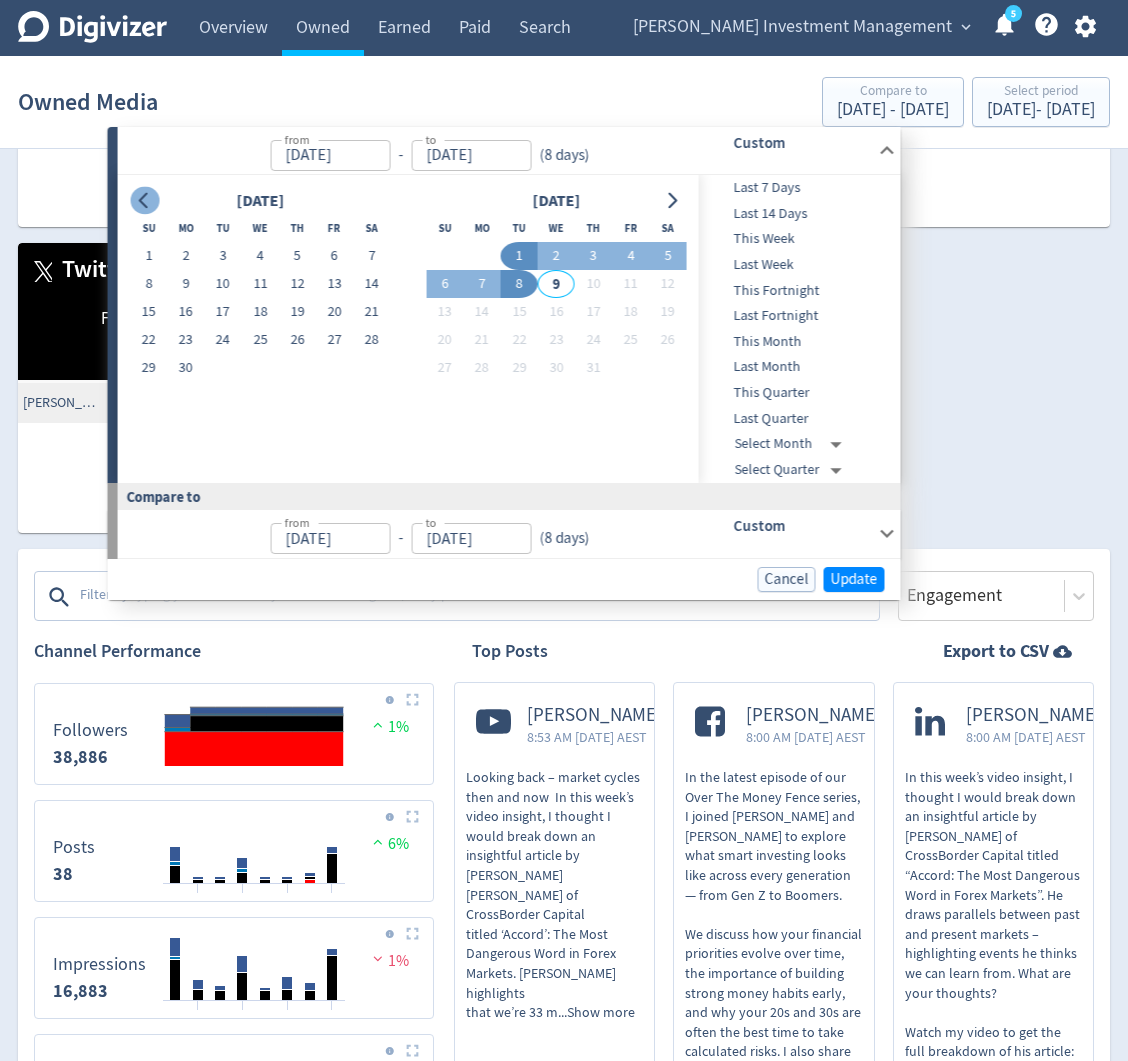 click at bounding box center (144, 201) 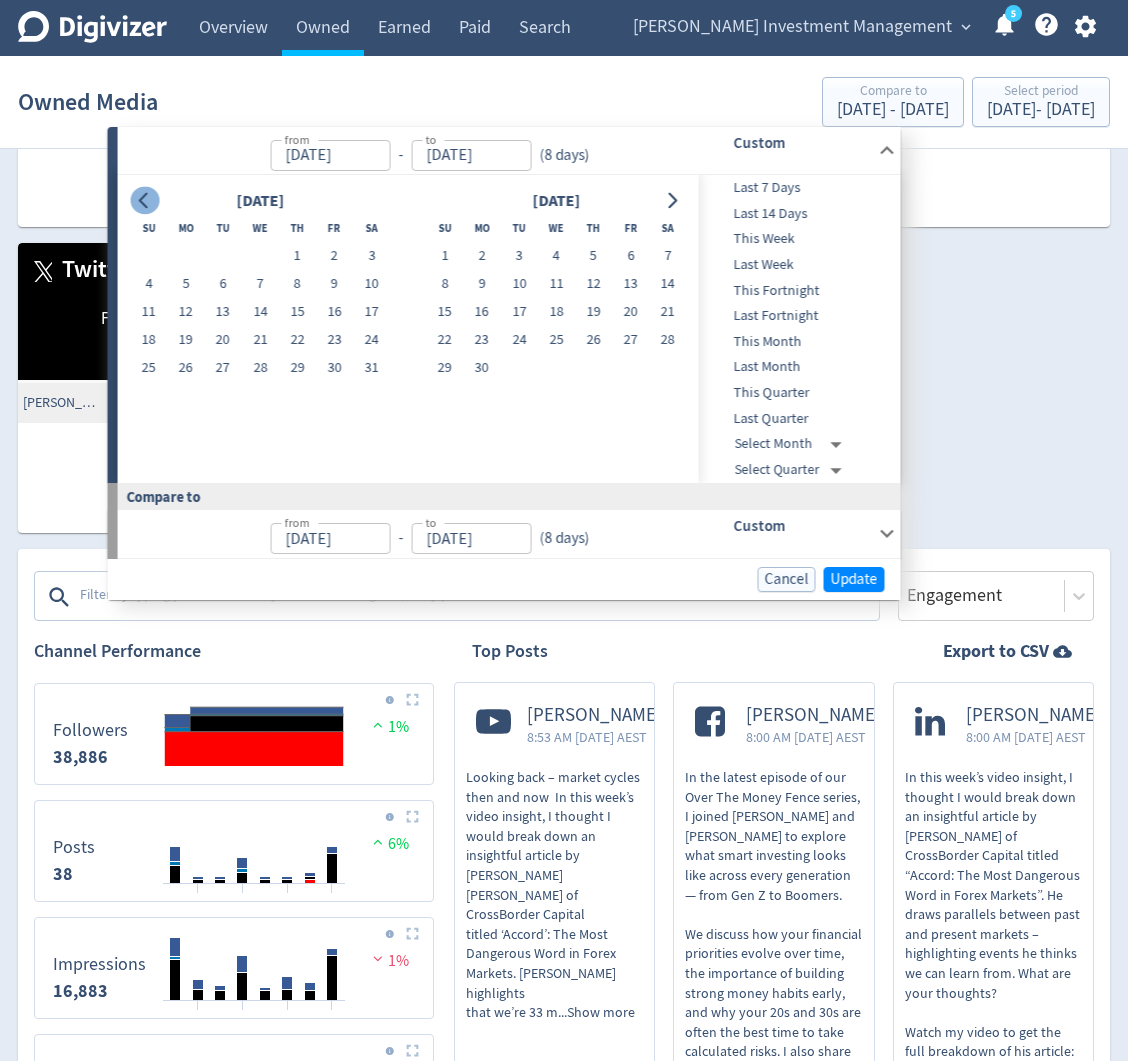 click at bounding box center [144, 201] 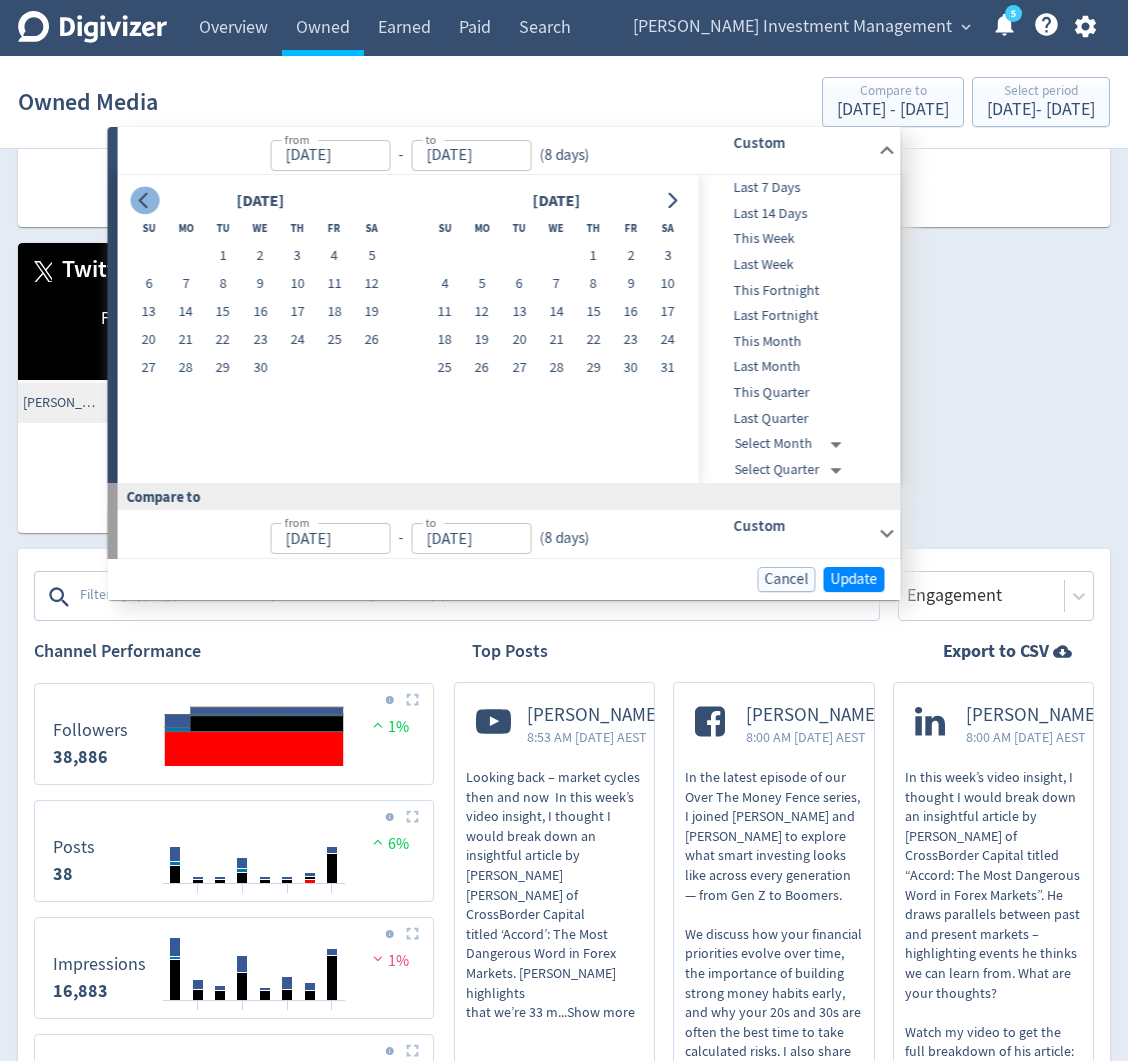 click at bounding box center [144, 201] 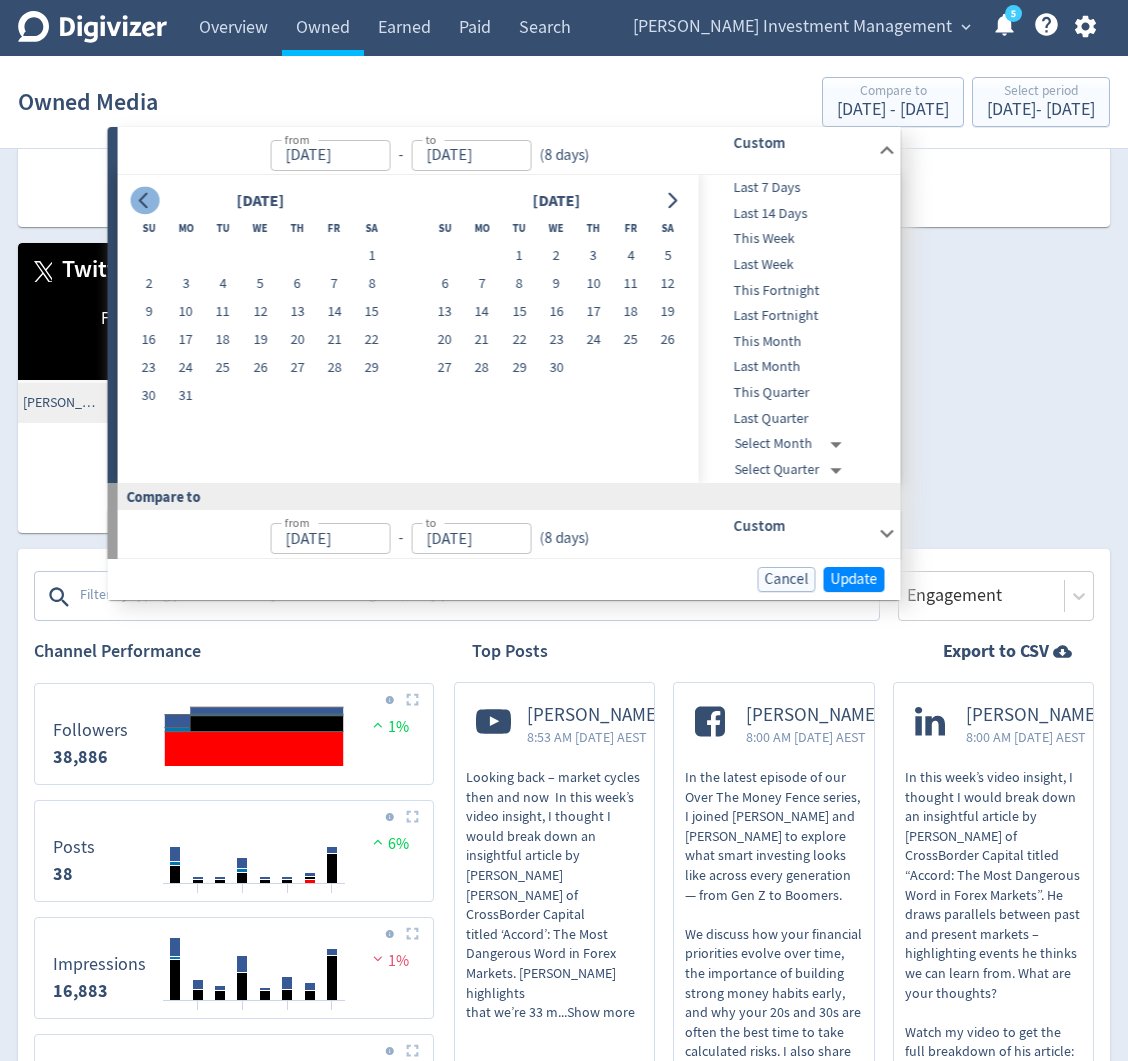 click at bounding box center [144, 201] 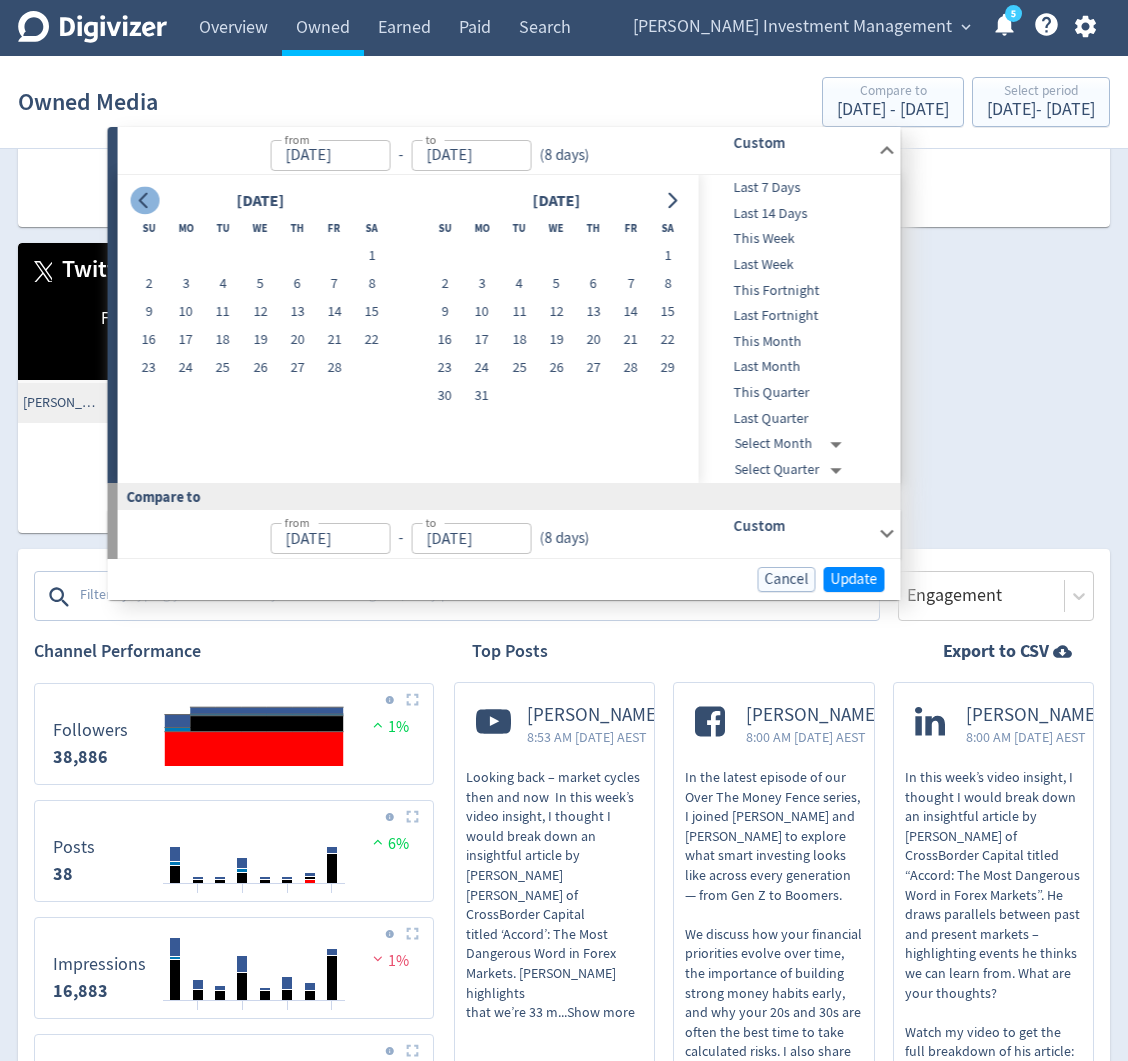click at bounding box center (144, 201) 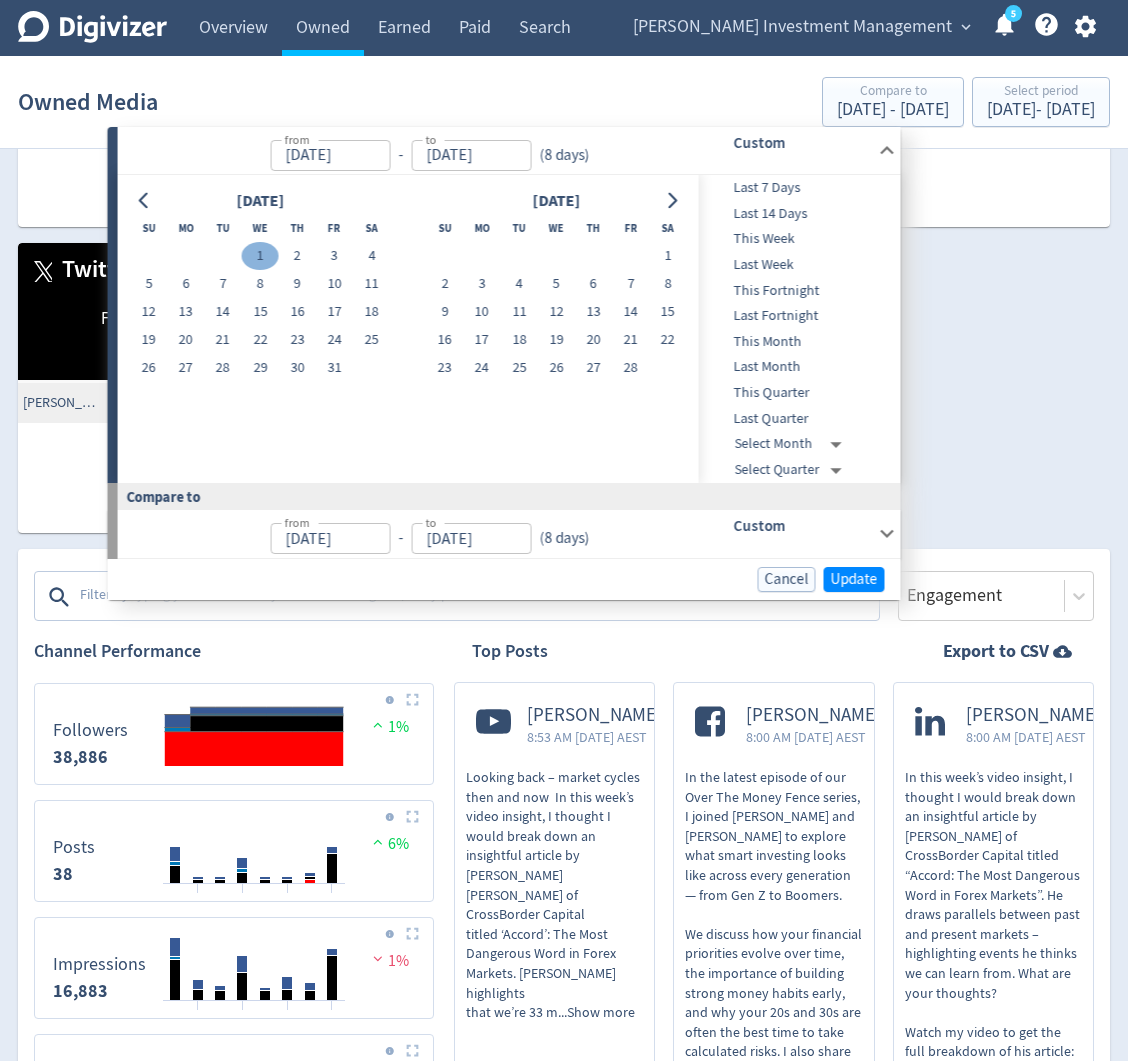 click on "1" at bounding box center (260, 256) 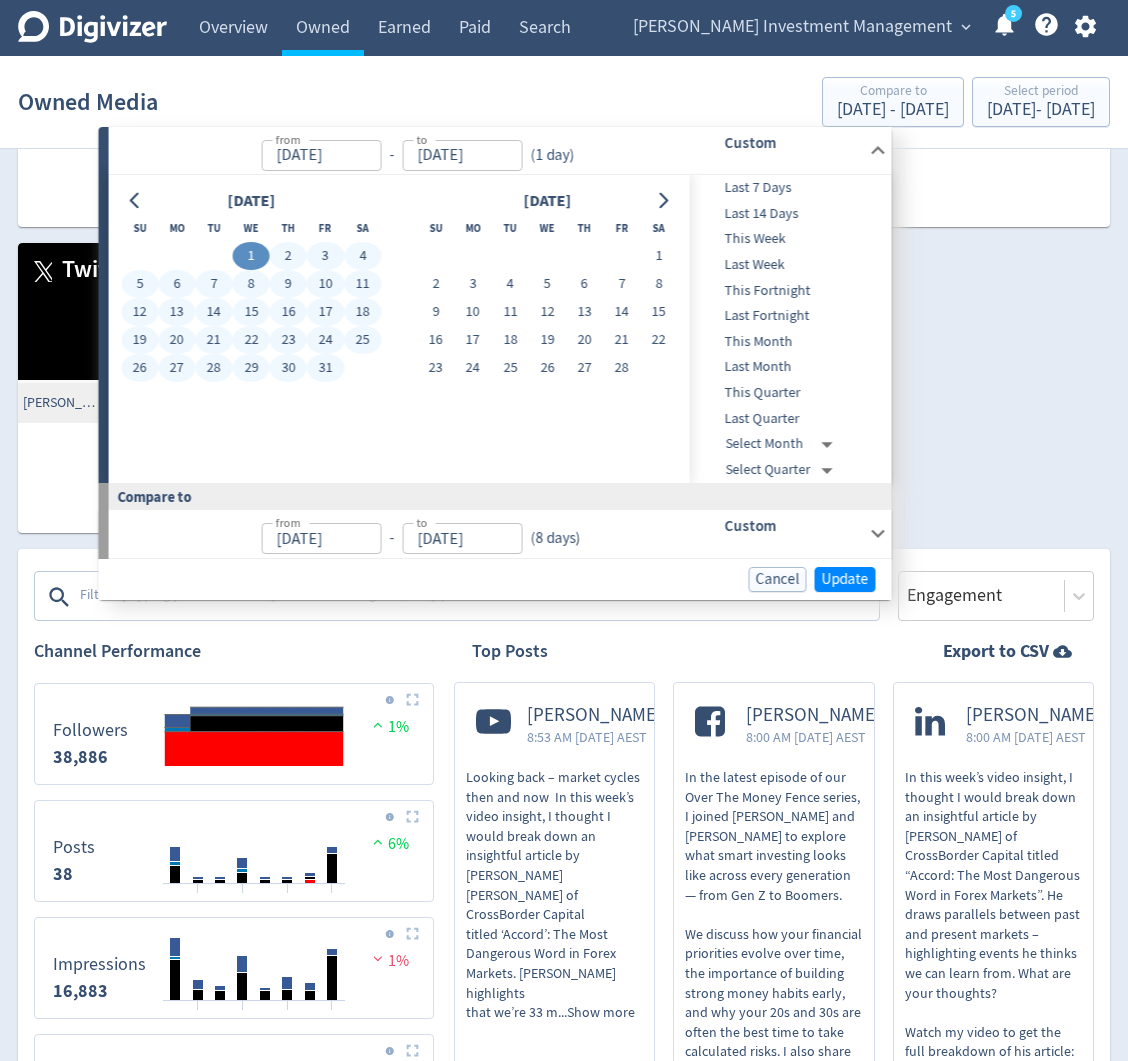click on "31" at bounding box center (325, 368) 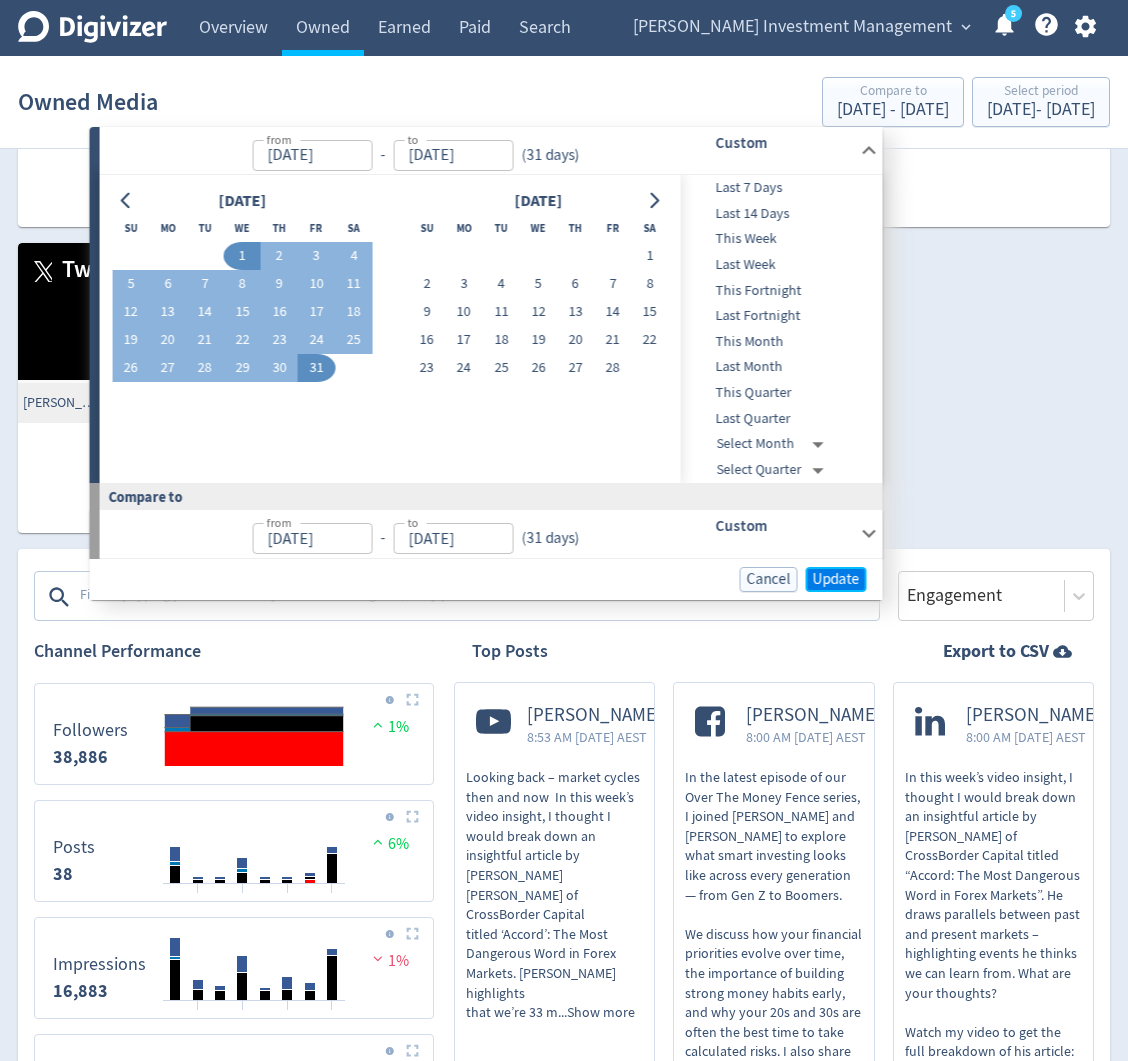 click on "Update" at bounding box center (836, 579) 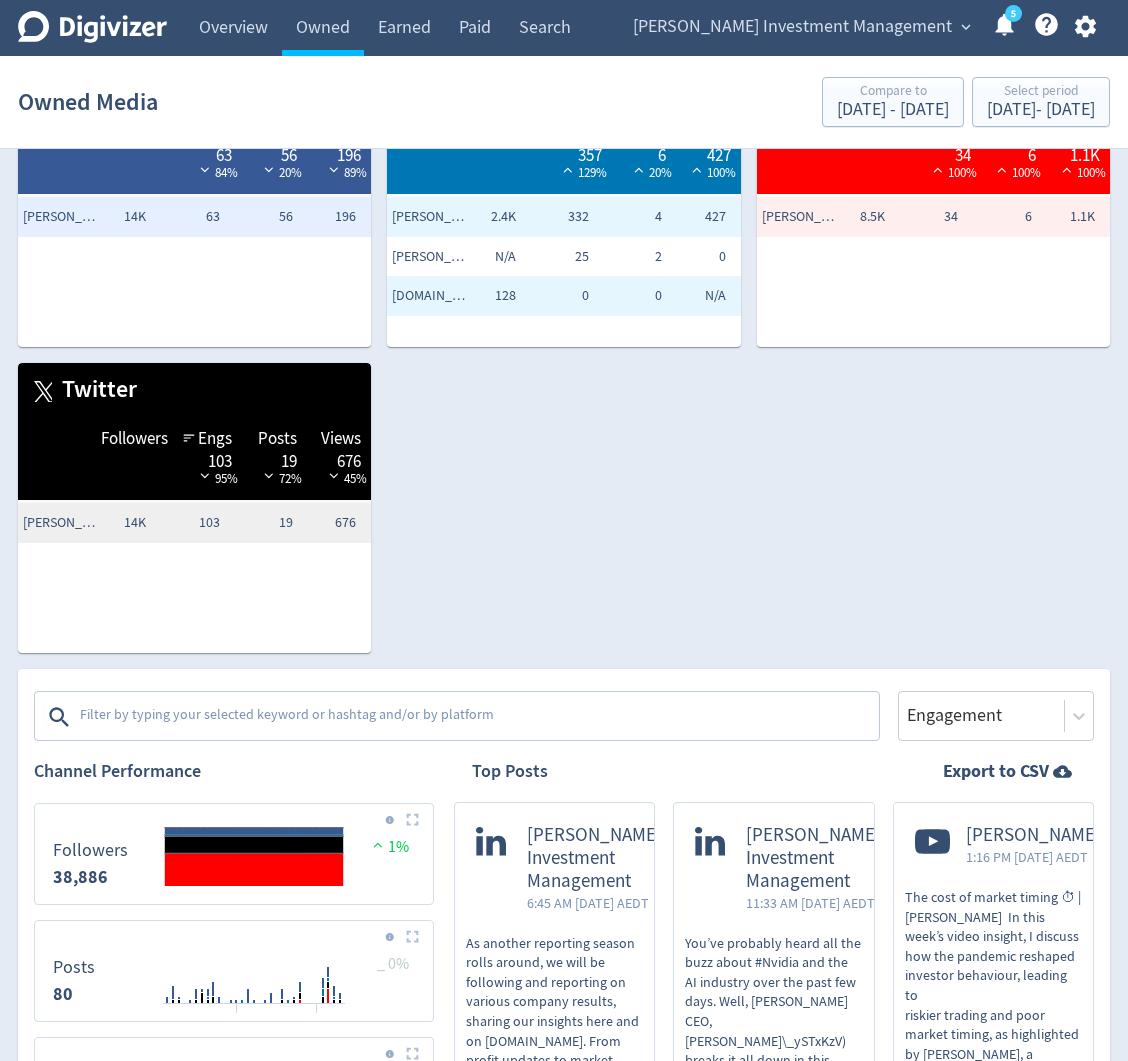 scroll, scrollTop: 0, scrollLeft: 0, axis: both 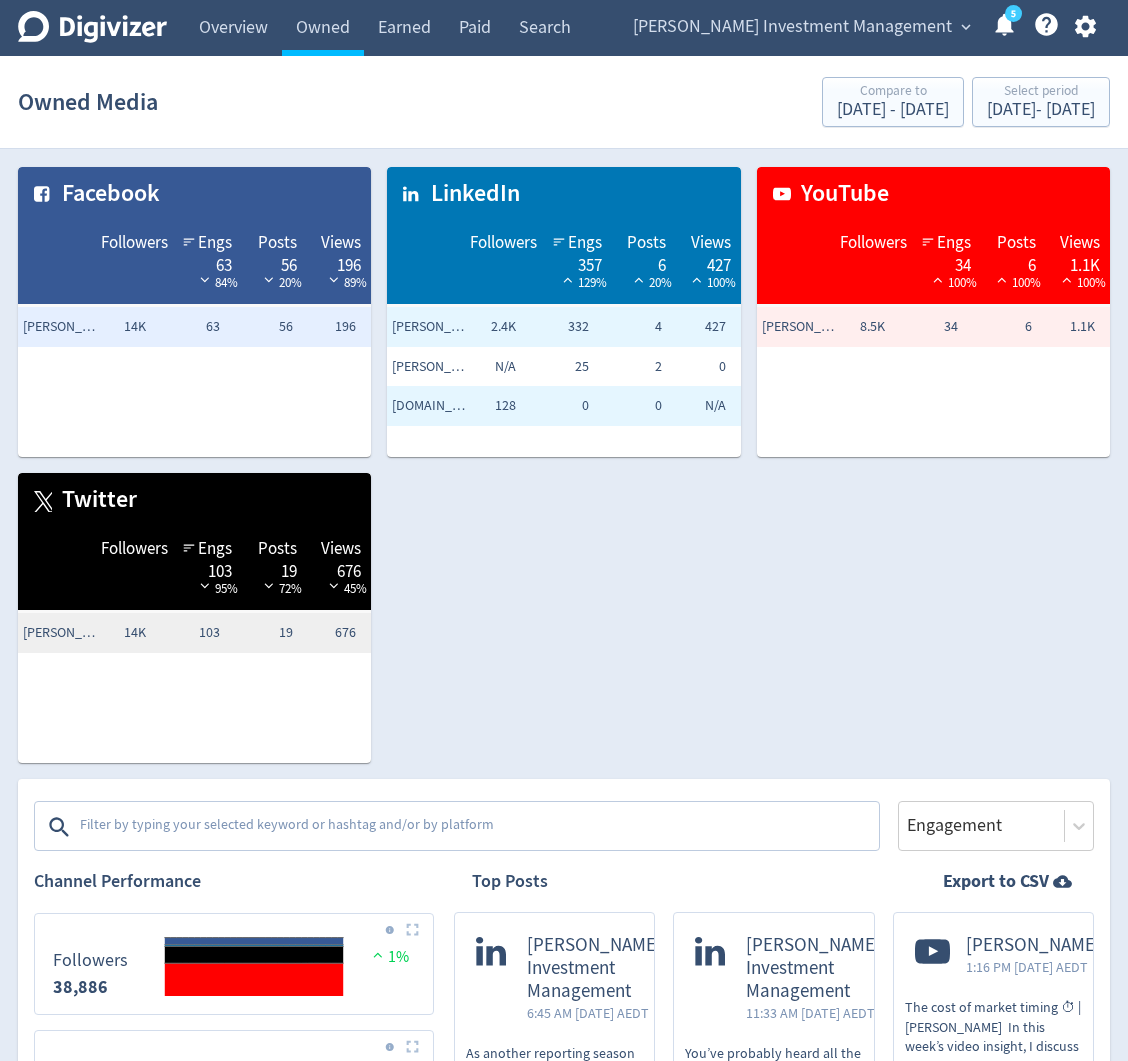 click at bounding box center [477, 827] 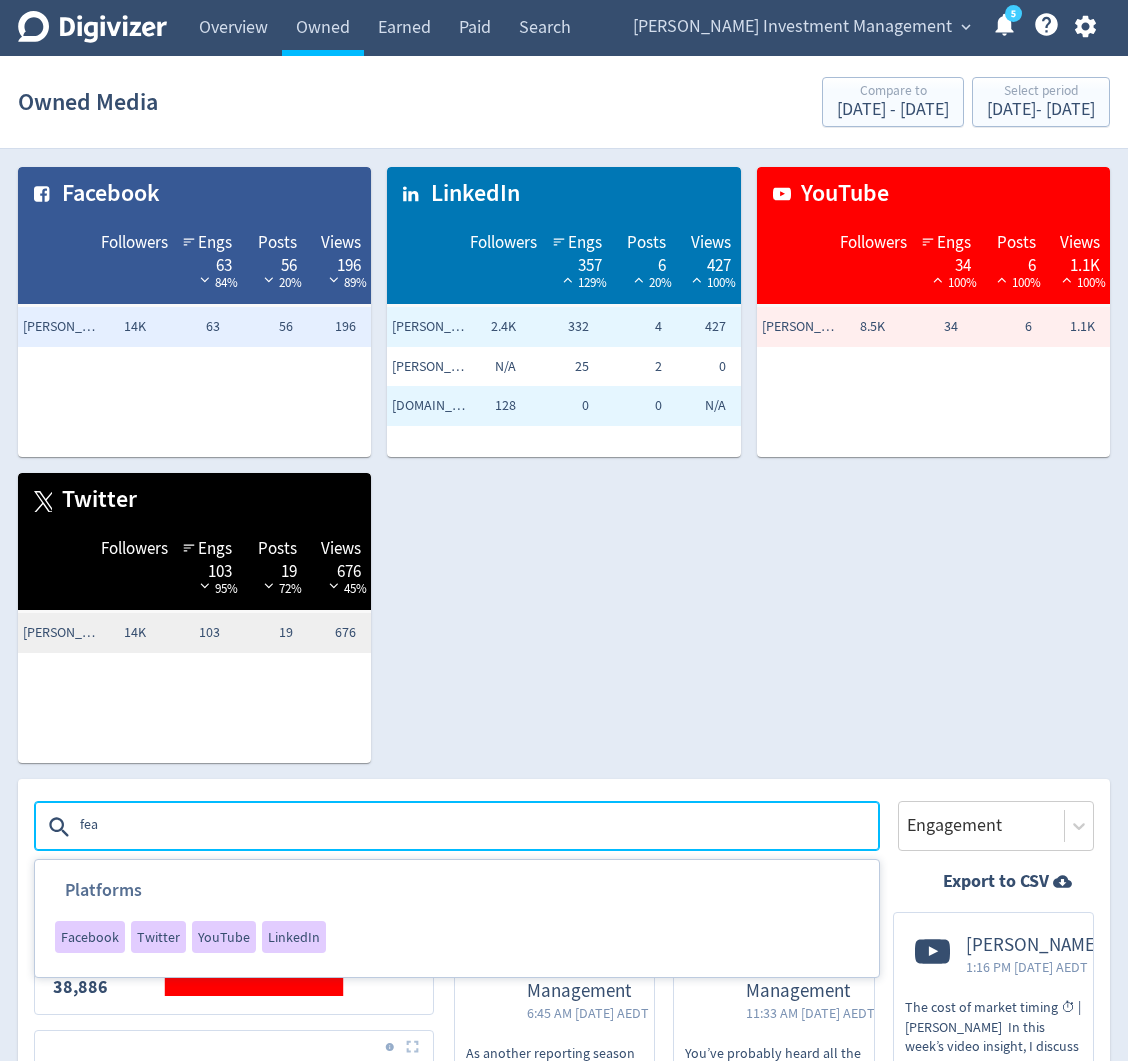 type on "fear" 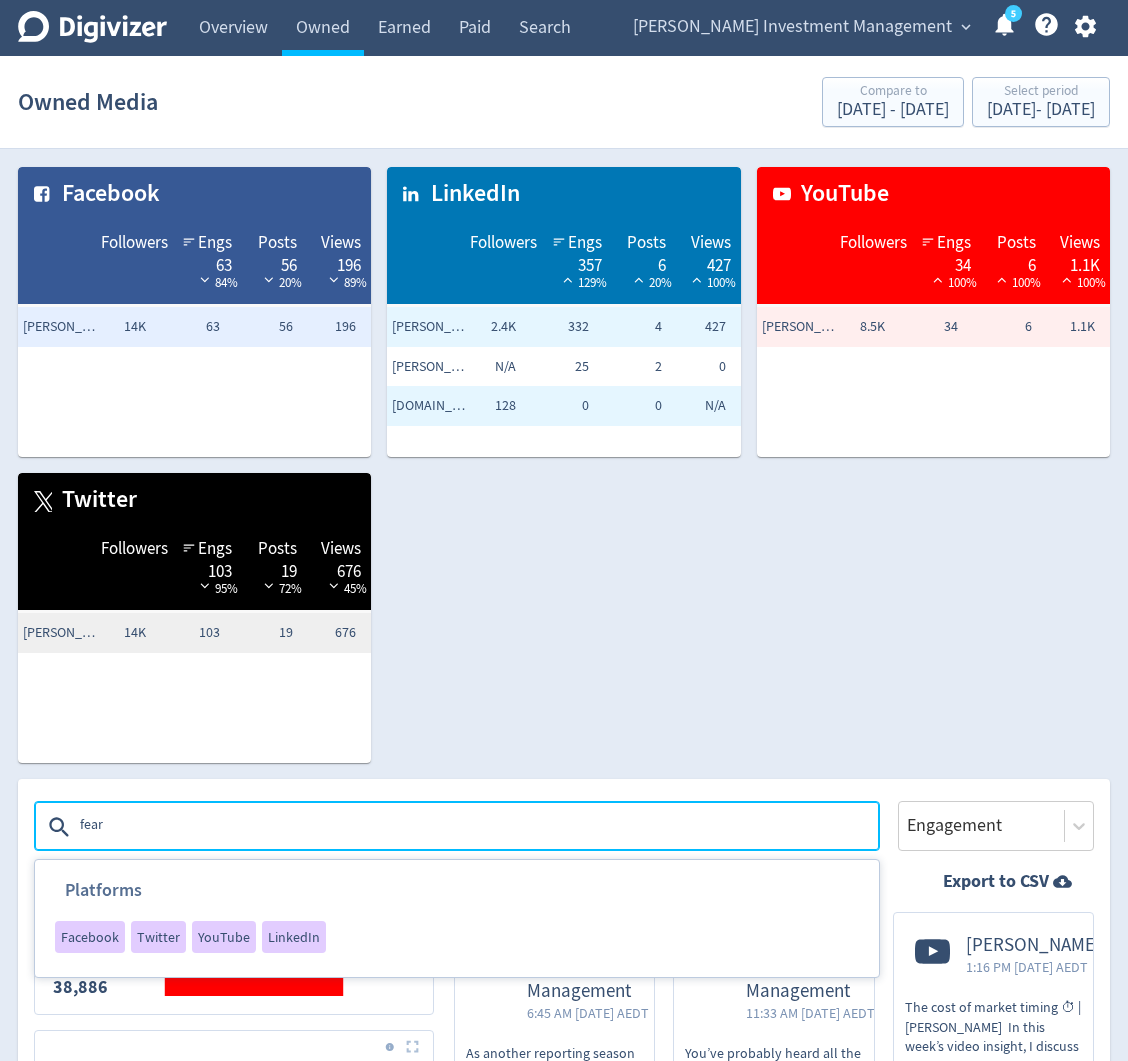 type 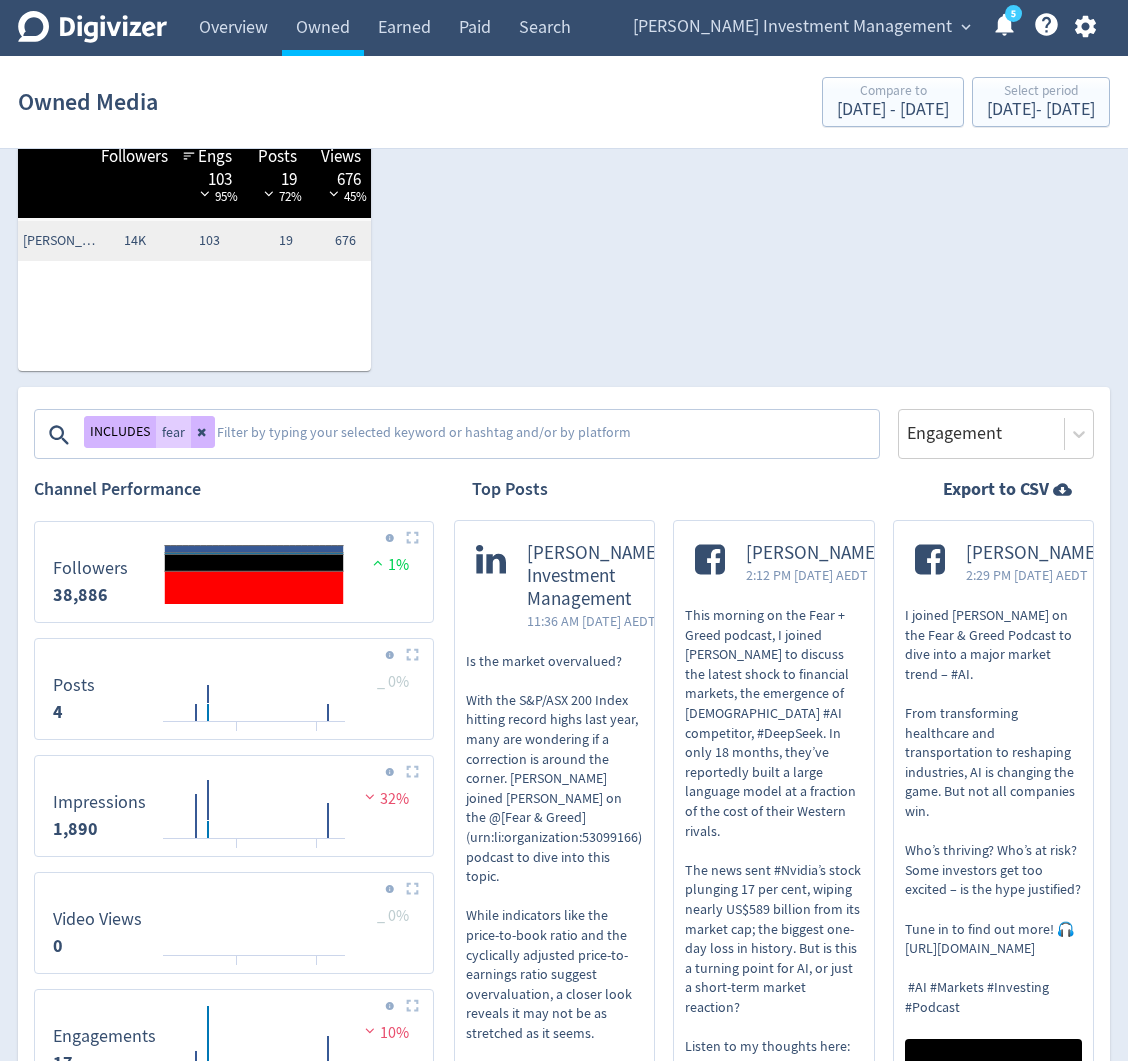 scroll, scrollTop: 740, scrollLeft: 0, axis: vertical 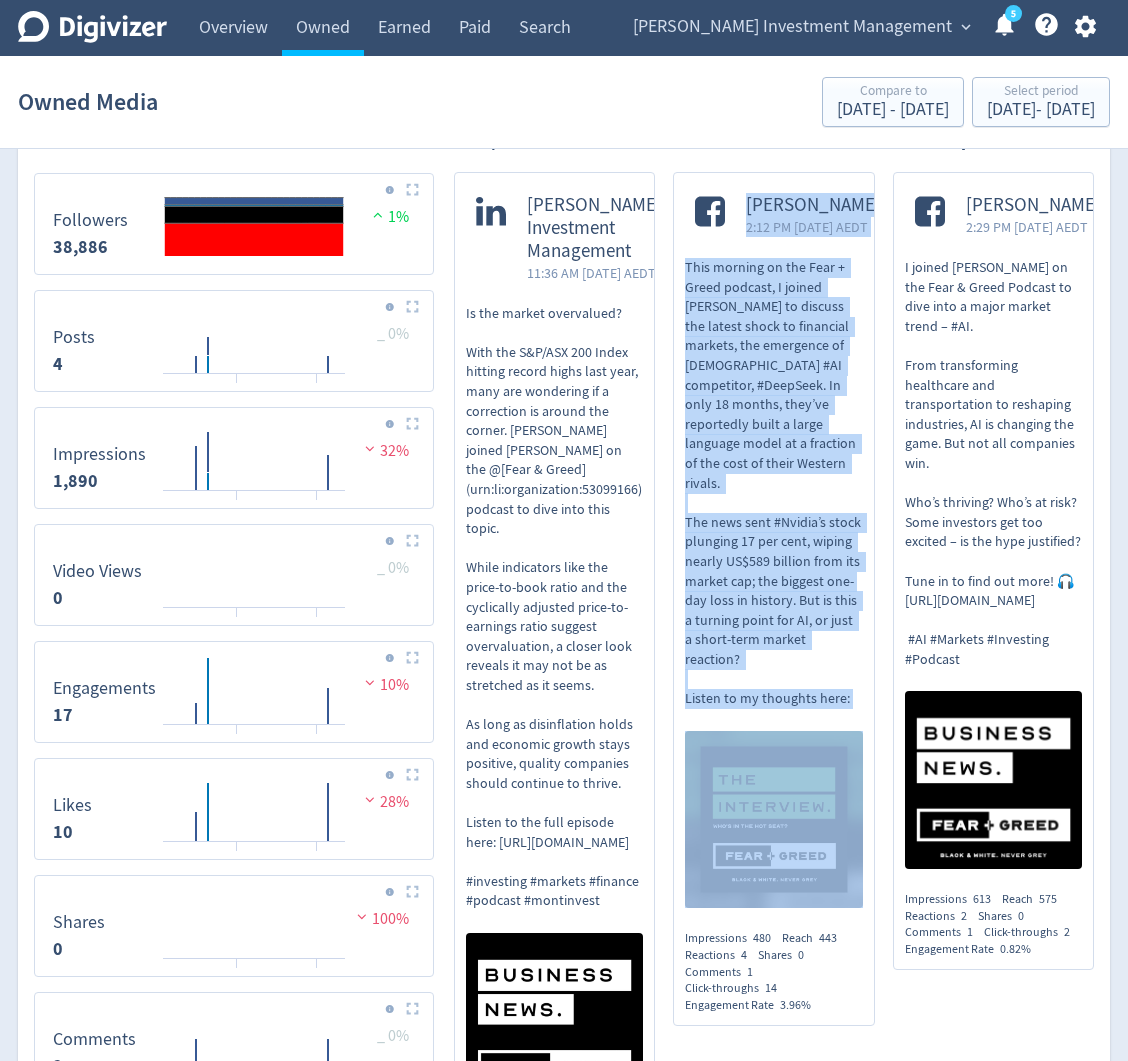 click on "I joined Sean Aylmer on the Fear & Greed Podcast to dive into a major market trend – #AI.
From transforming healthcare and transportation to reshaping industries, AI is changing the game. But not all companies win.
Who’s thriving? Who’s at risk? Some investors get too excited – is the hype justified?
Tune in to find out more! 🎧
https://bit.ly/3W69r3Z
#AI #Markets #Investing #Podcast" at bounding box center [993, 463] 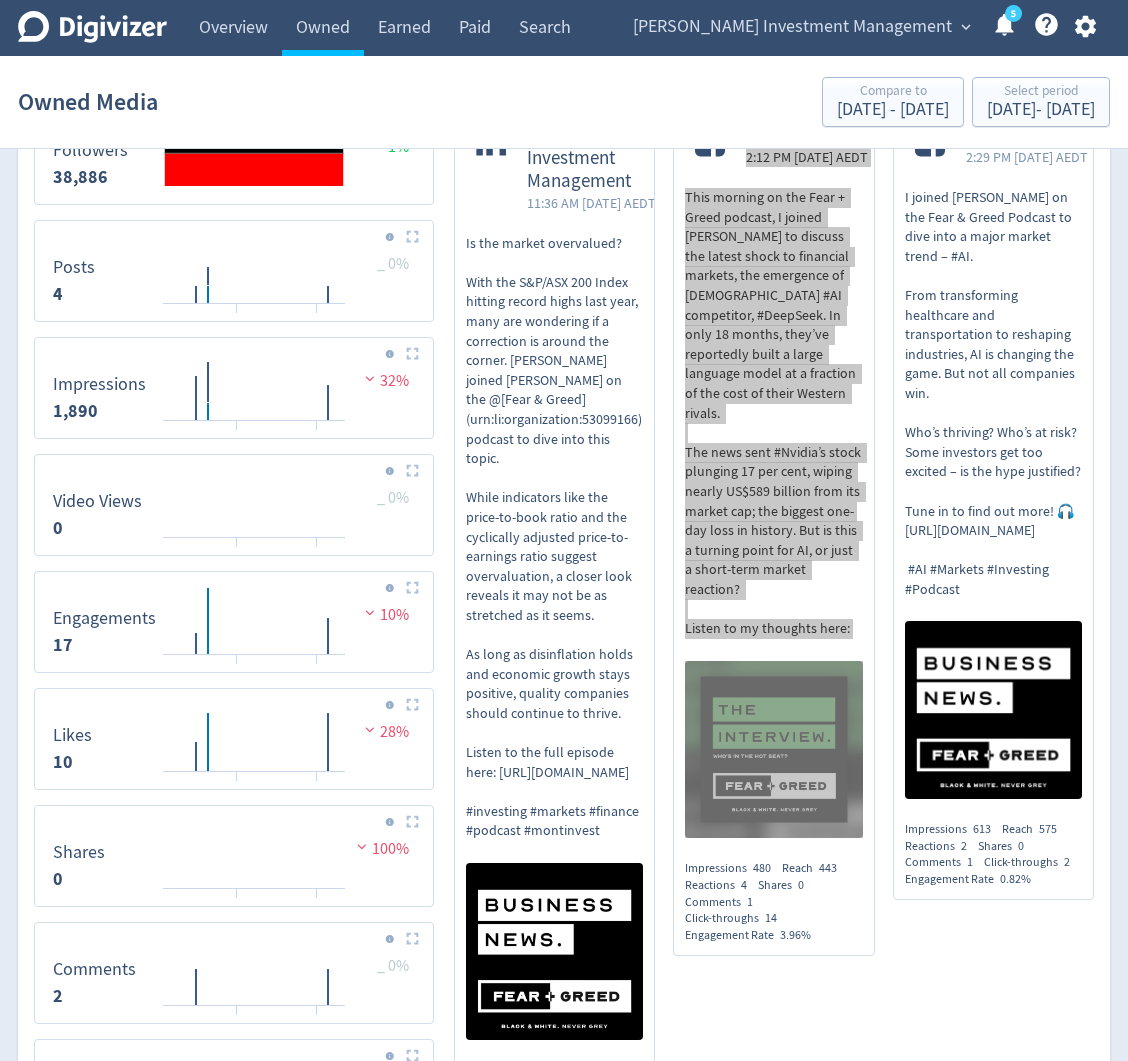 scroll, scrollTop: 0, scrollLeft: 0, axis: both 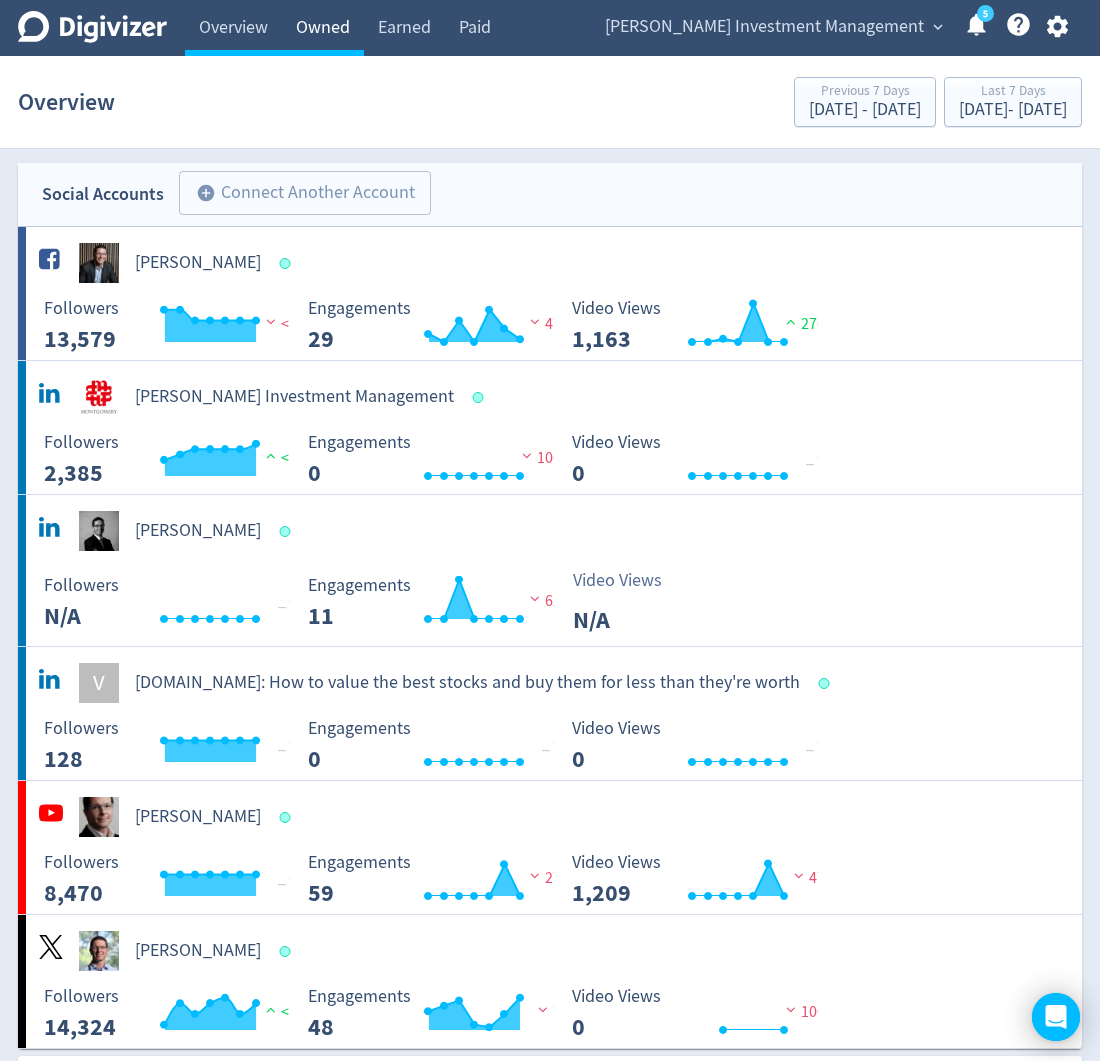 click on "Owned" at bounding box center (323, 28) 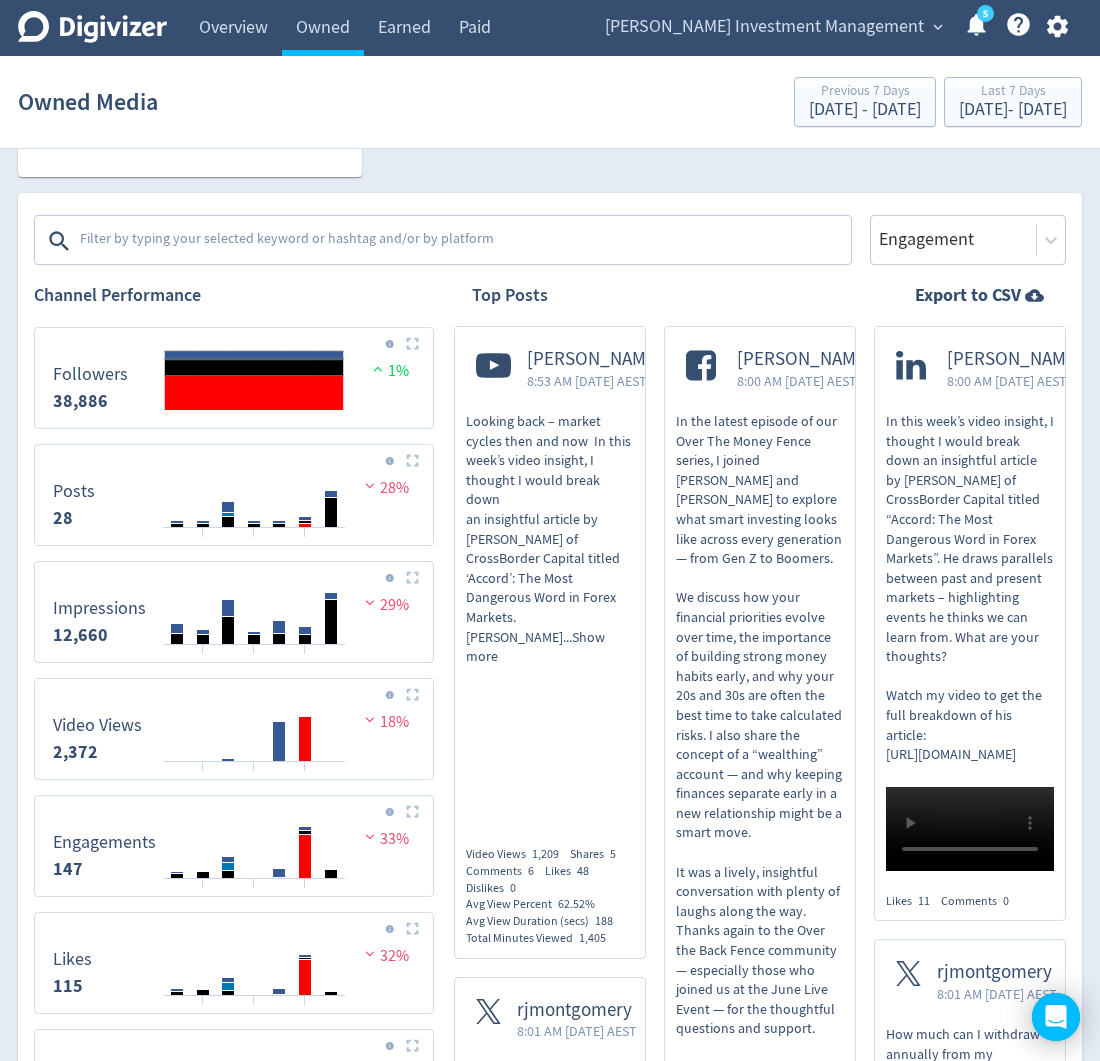 scroll, scrollTop: 590, scrollLeft: 0, axis: vertical 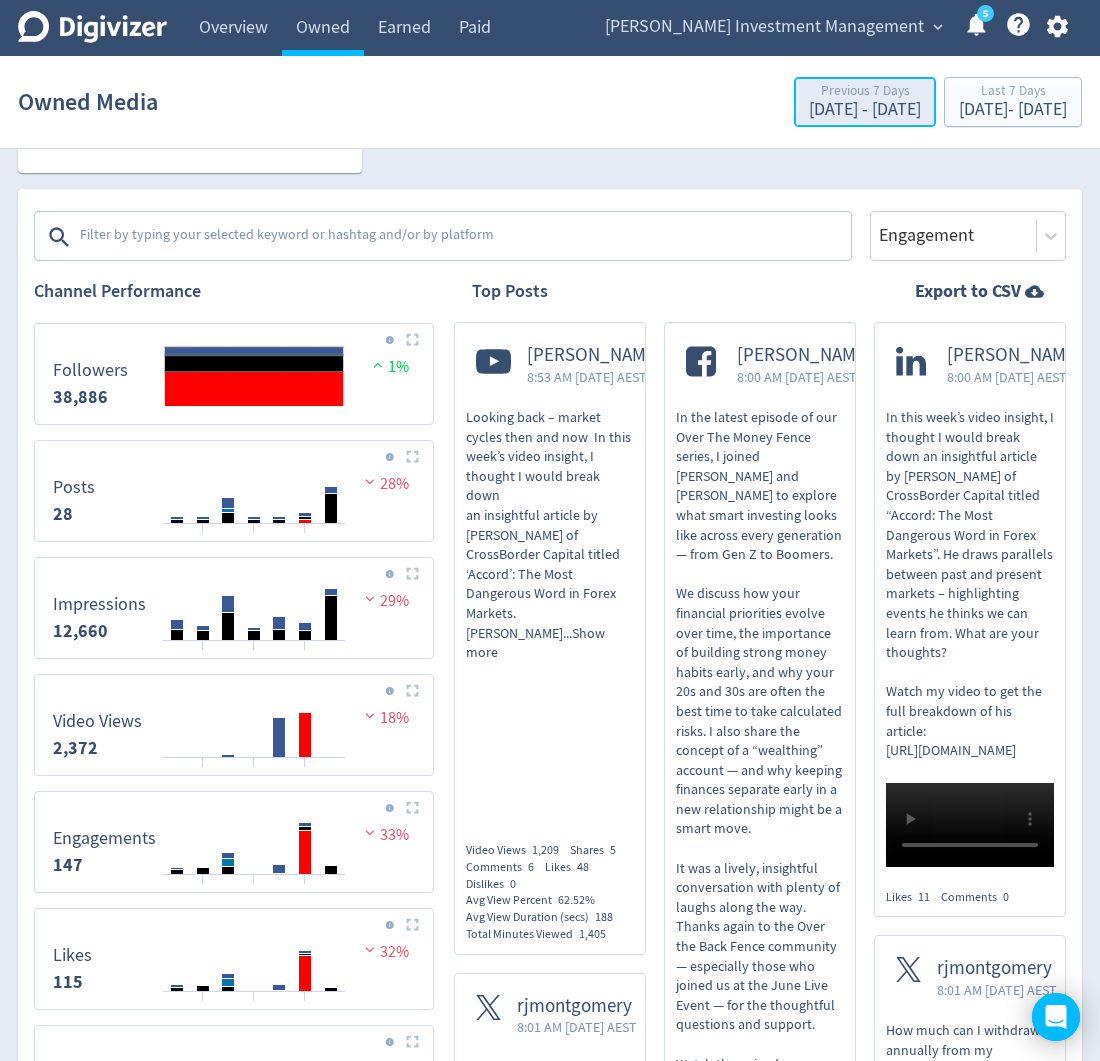 click on "Jun 25, 2025   -   Jul 1, 2025" at bounding box center [865, 110] 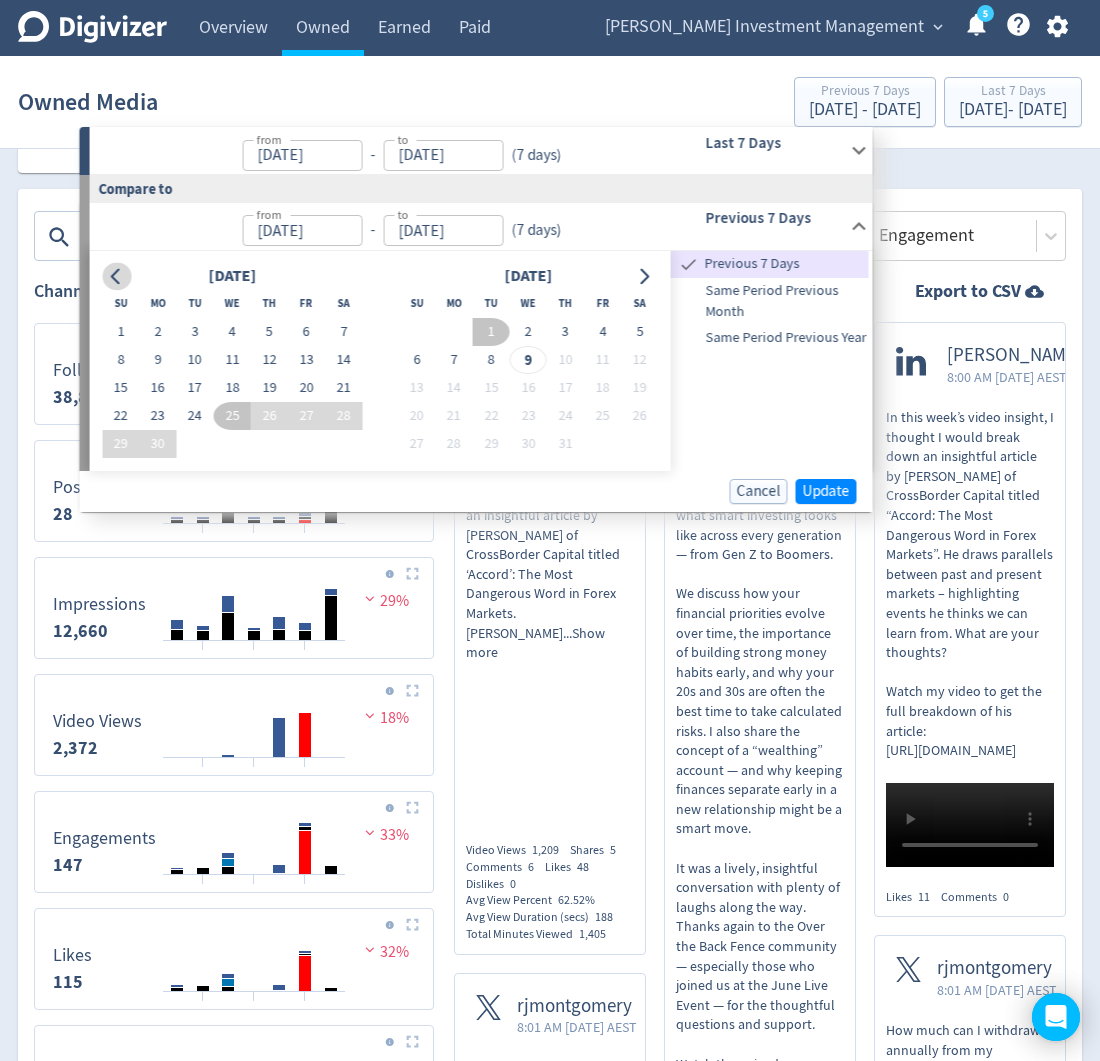 click 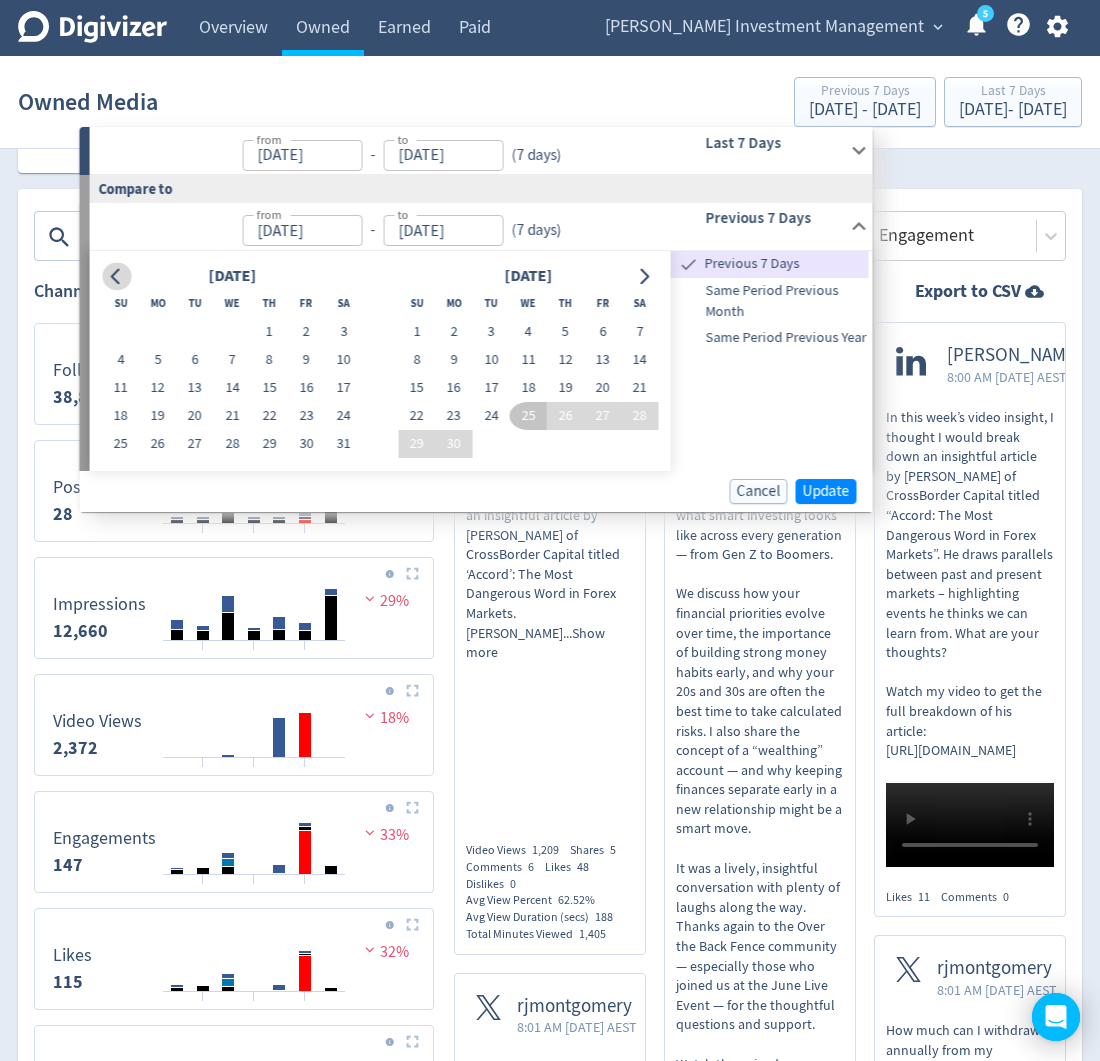 click 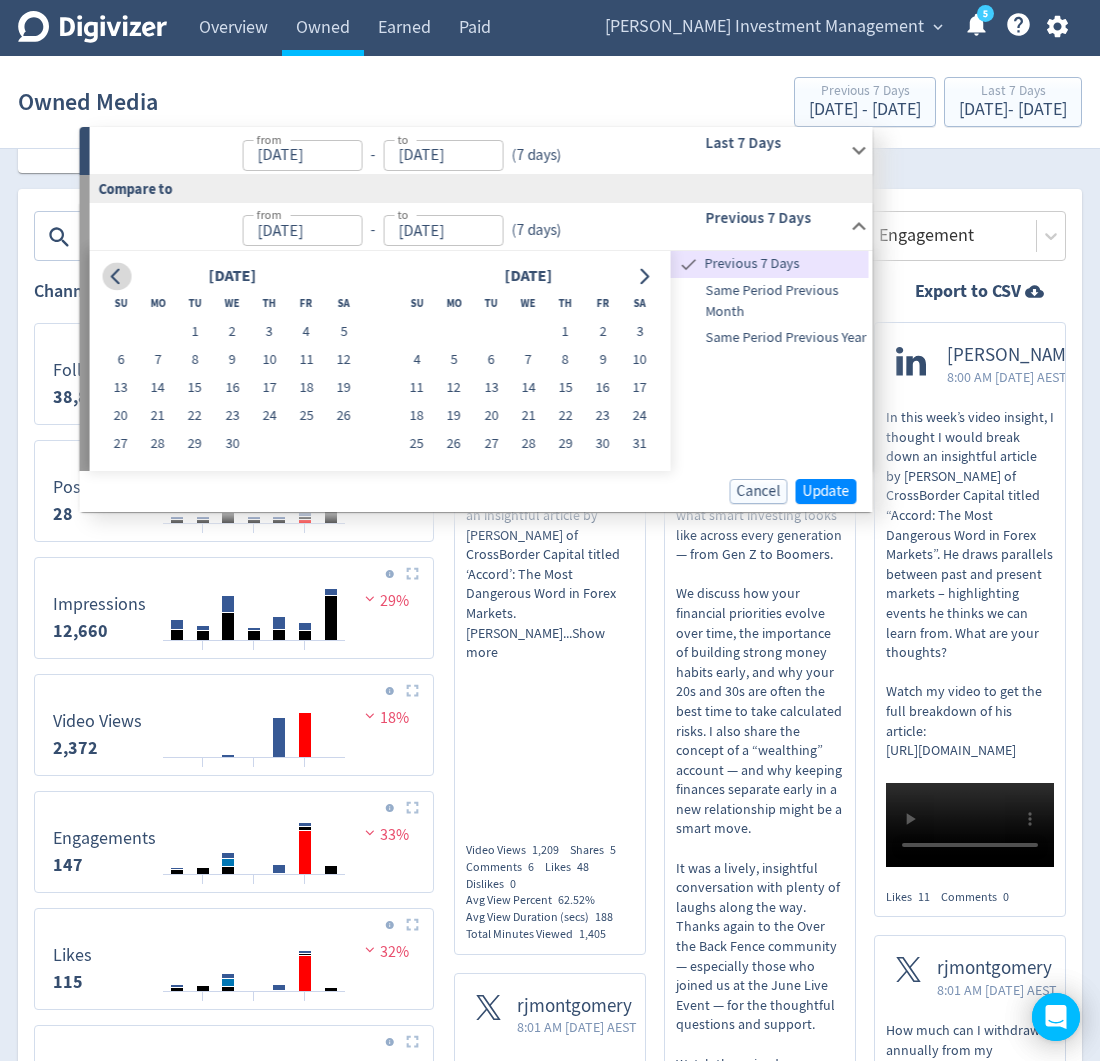 click 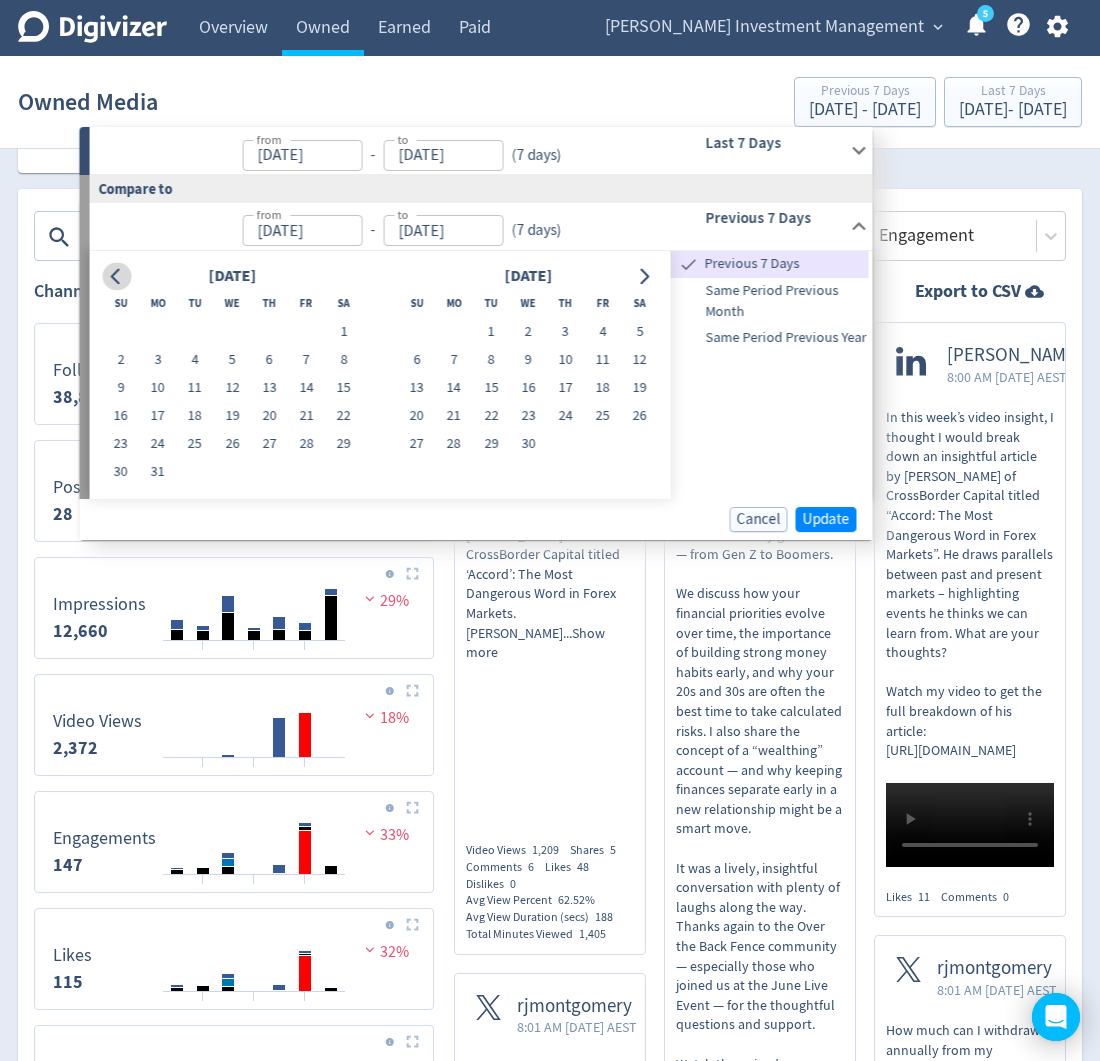 click 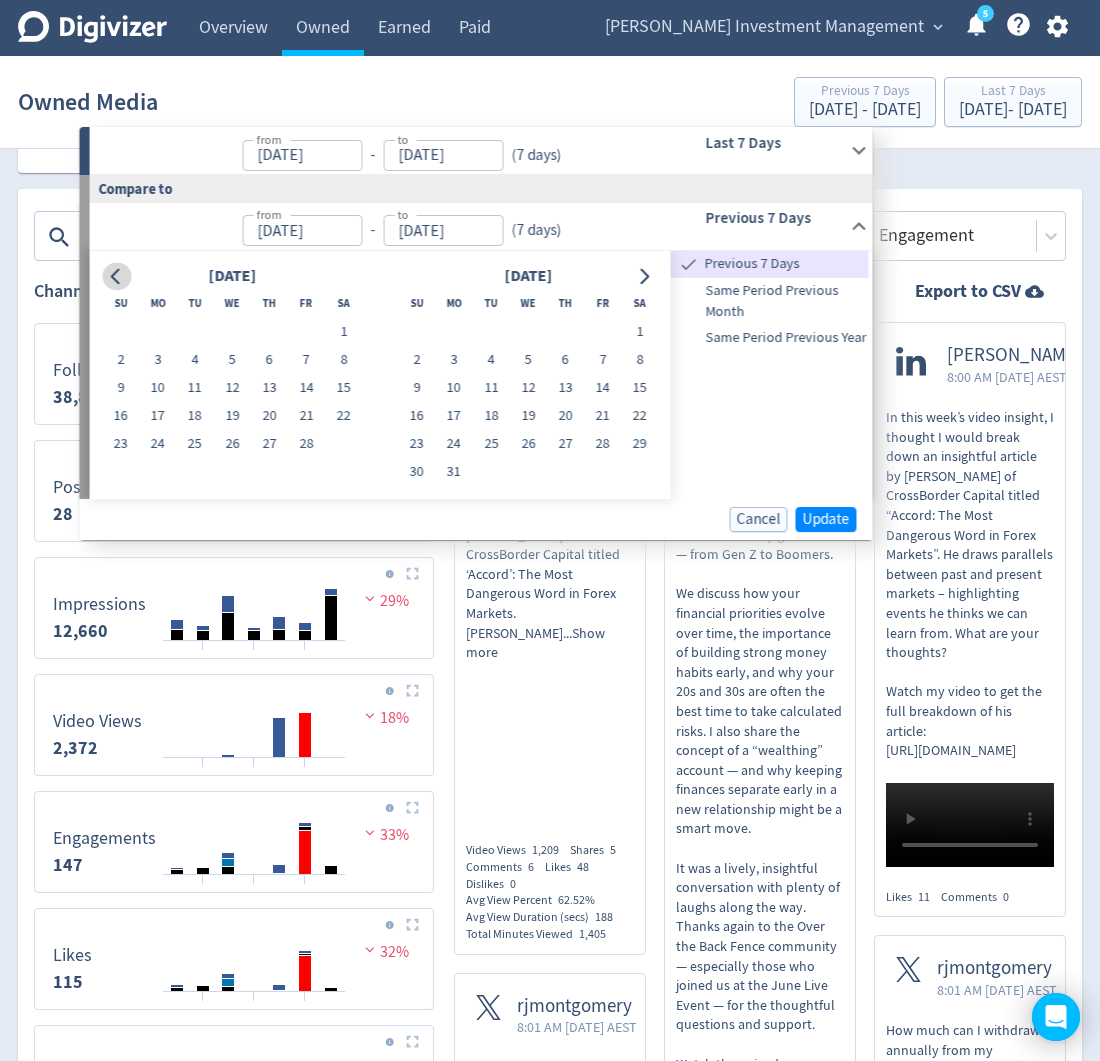 click 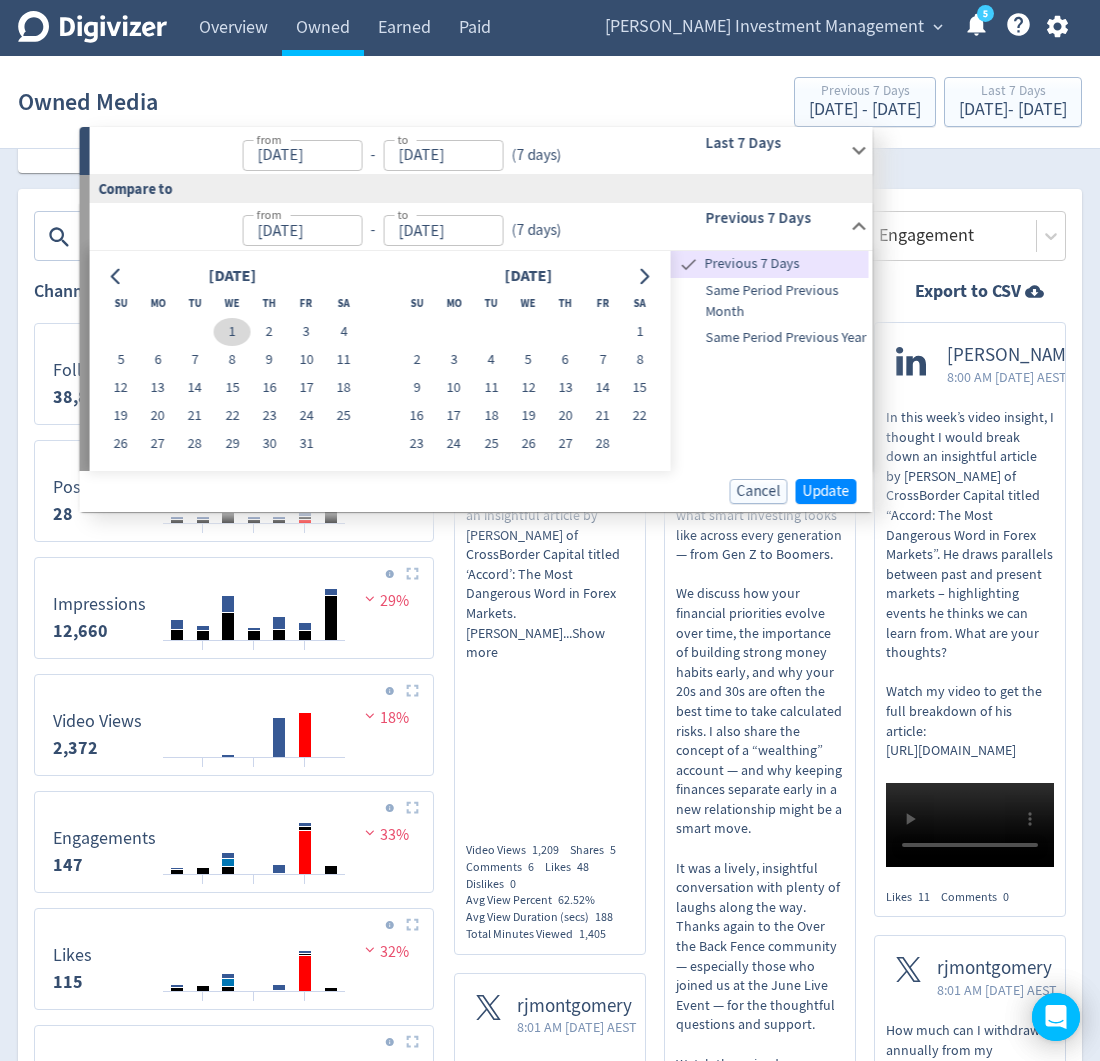 drag, startPoint x: 241, startPoint y: 334, endPoint x: 232, endPoint y: 343, distance: 12.727922 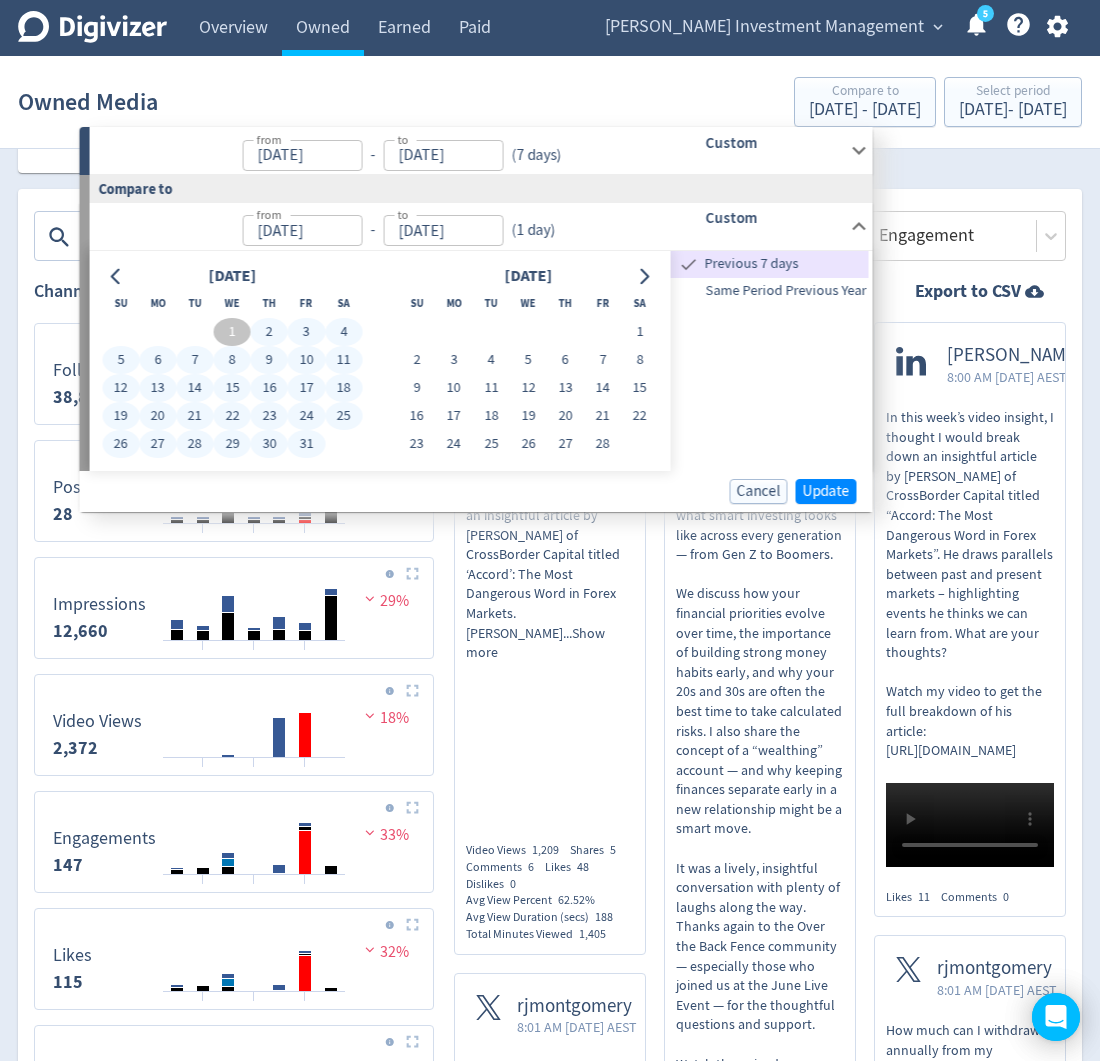 drag, startPoint x: 305, startPoint y: 441, endPoint x: 399, endPoint y: 452, distance: 94.641426 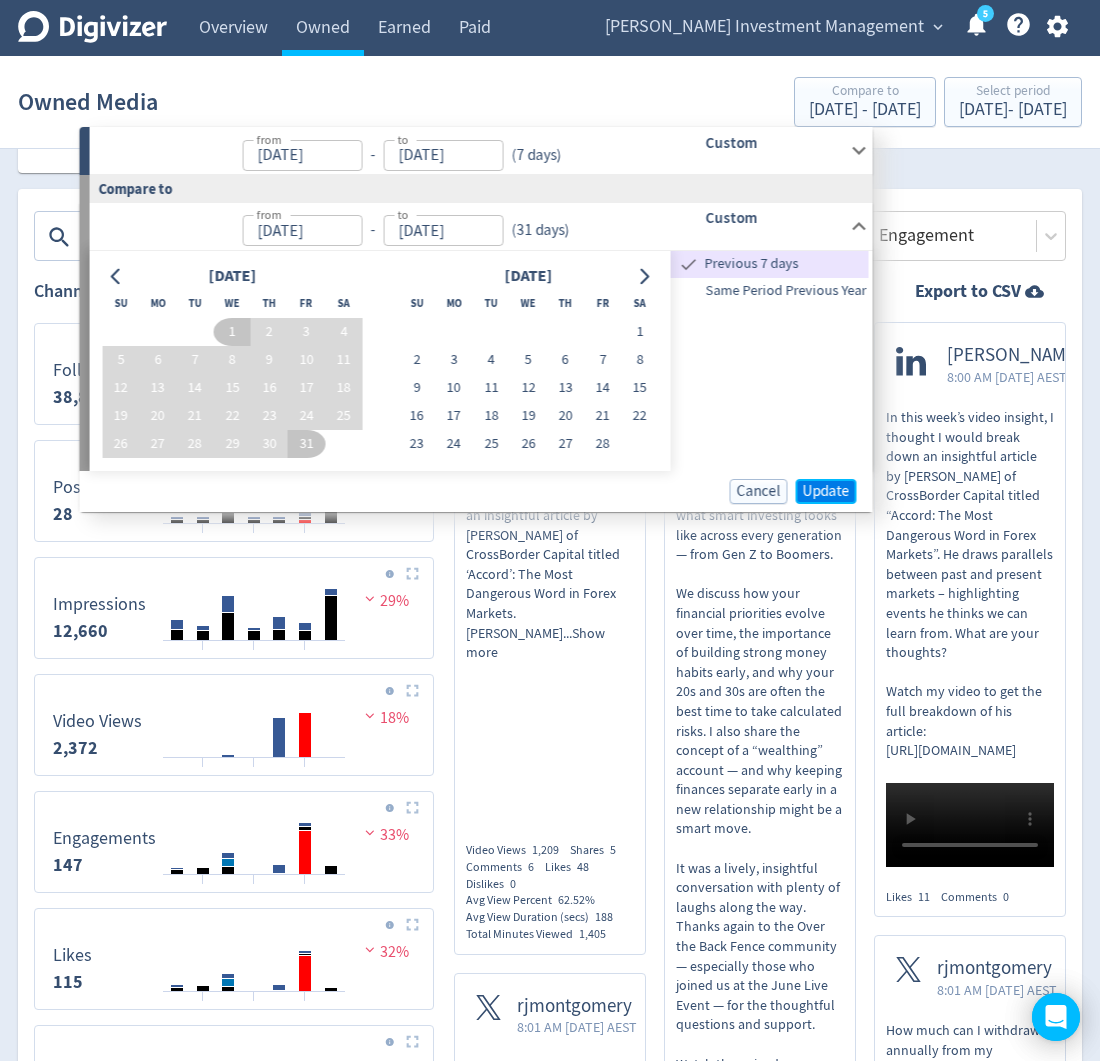 click on "Update" at bounding box center [826, 491] 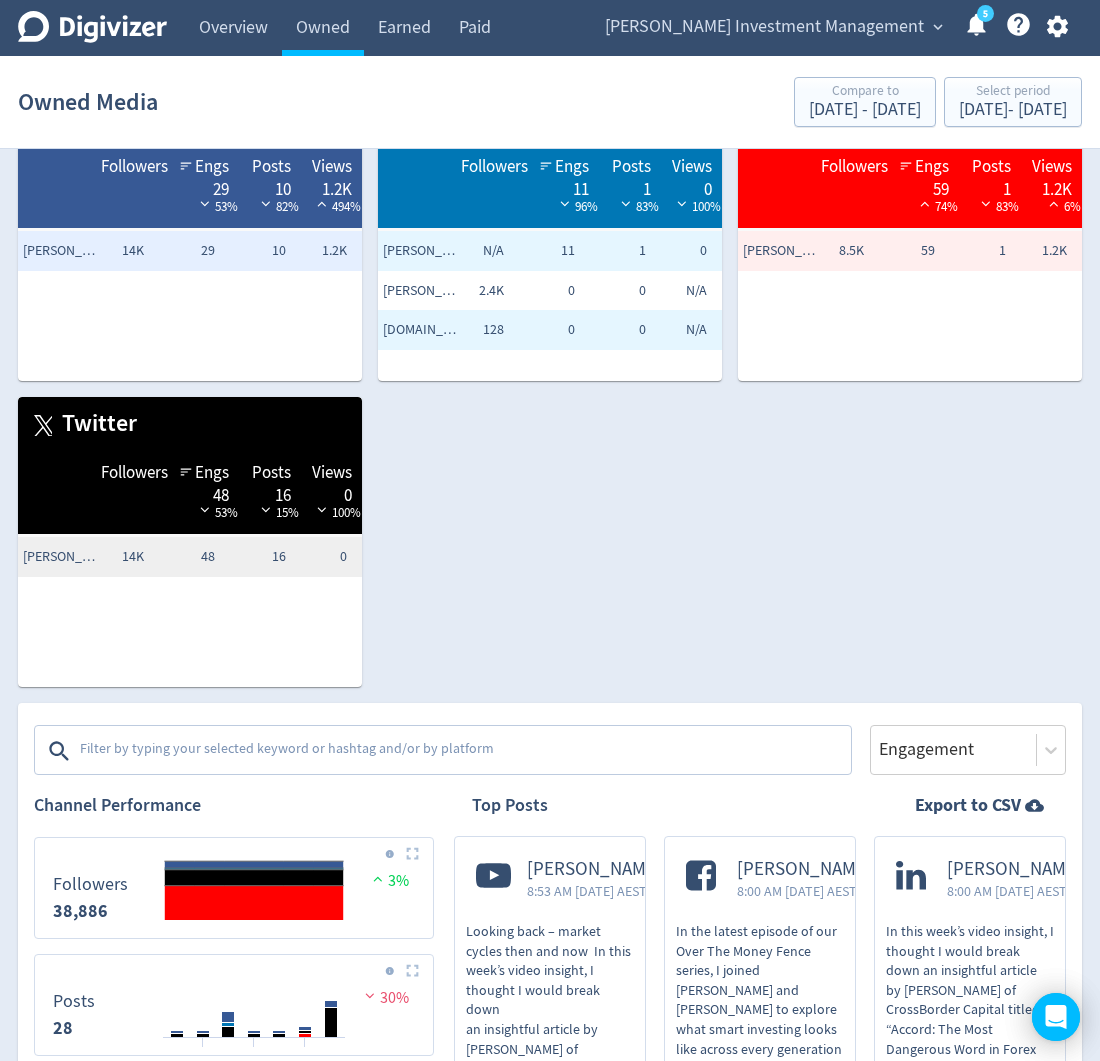 scroll, scrollTop: 0, scrollLeft: 0, axis: both 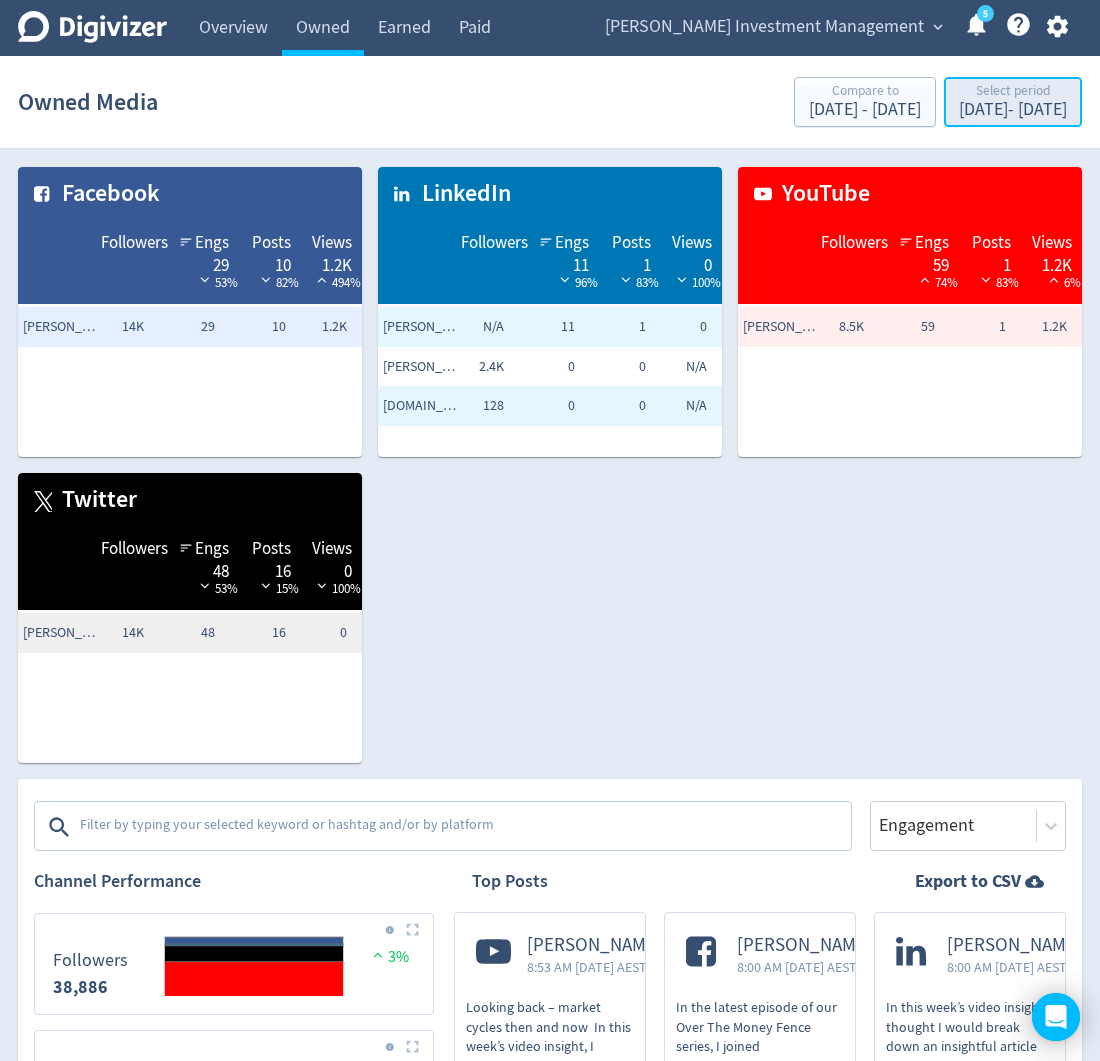 click on "[DATE]  -   [DATE]" at bounding box center (1013, 110) 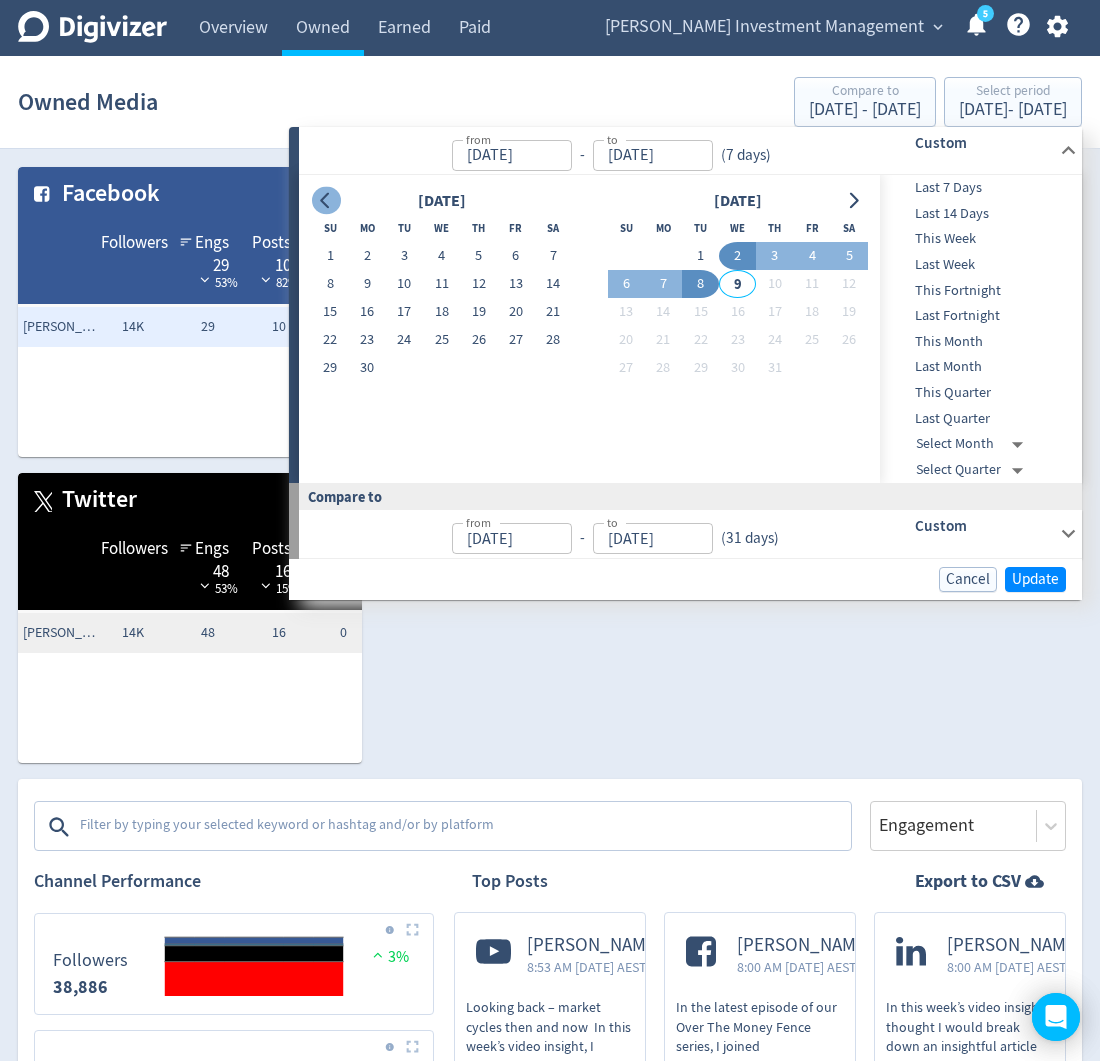 click 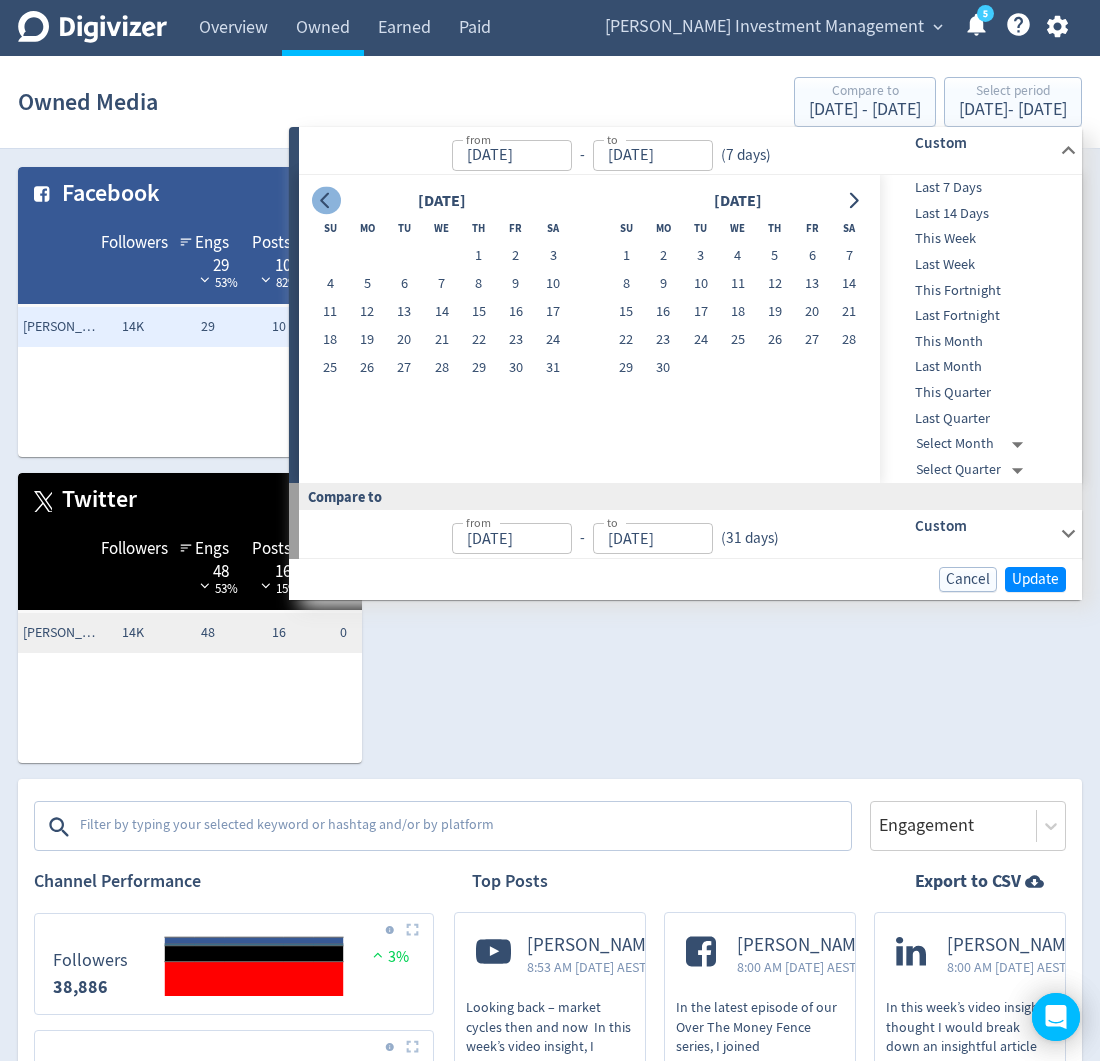 click 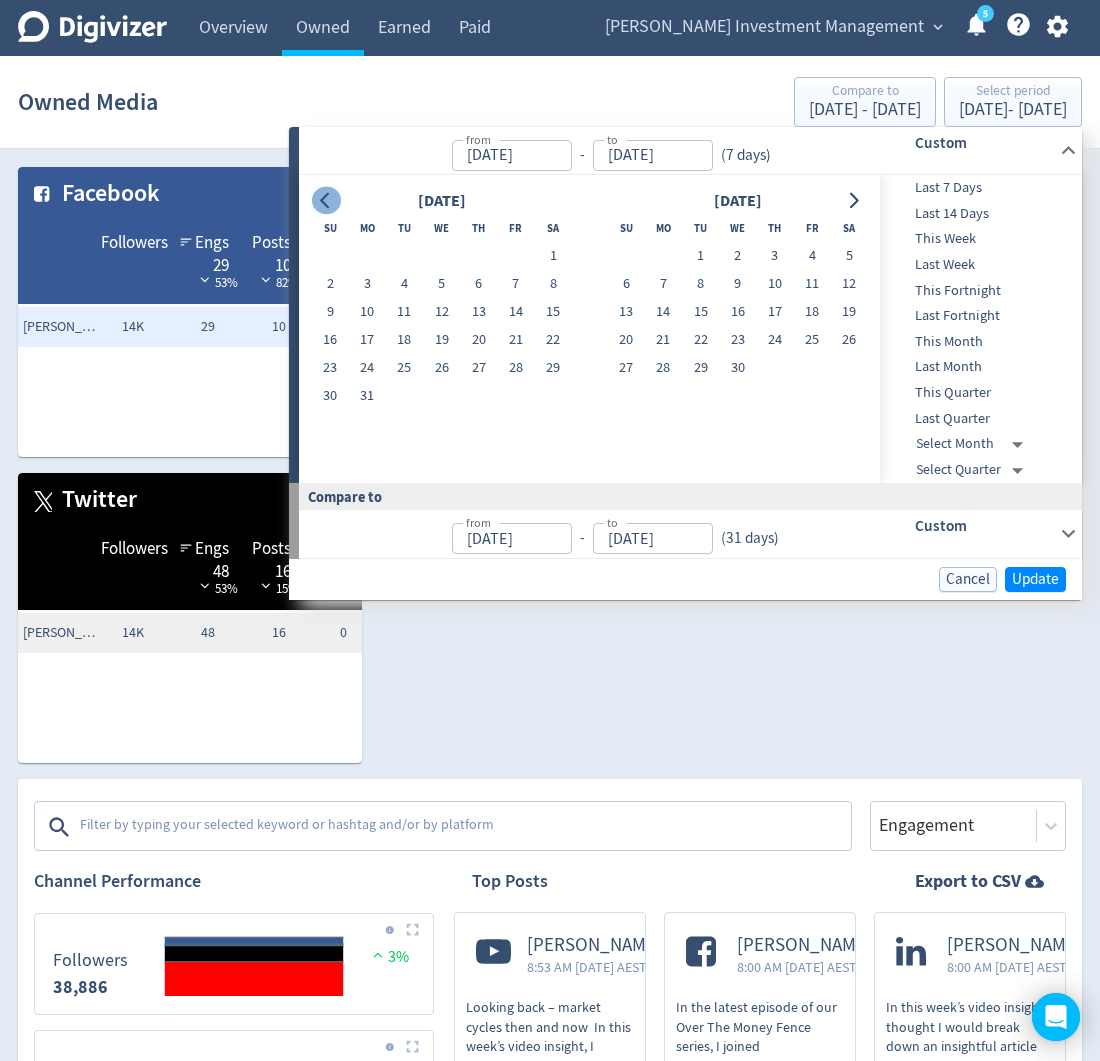 click 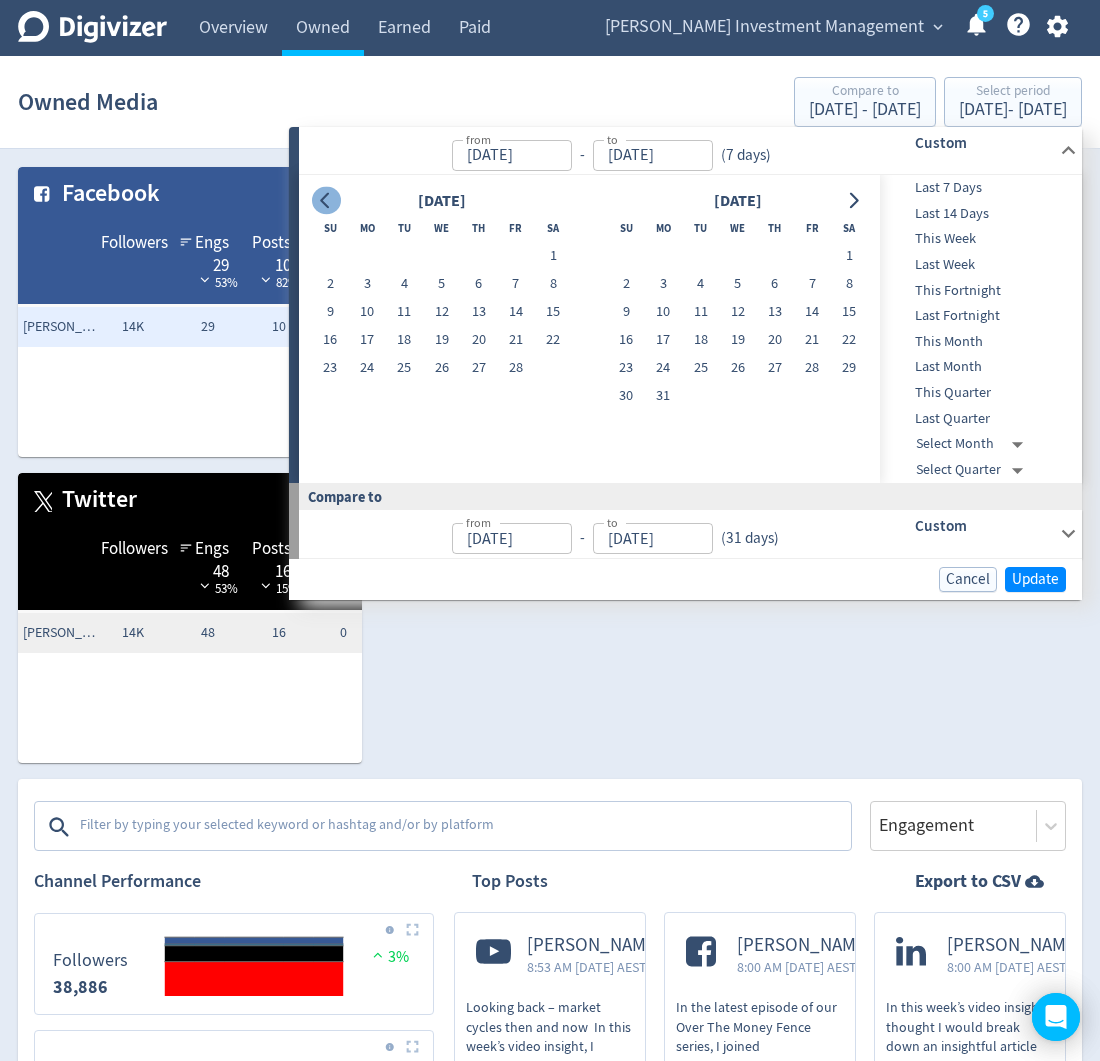 click 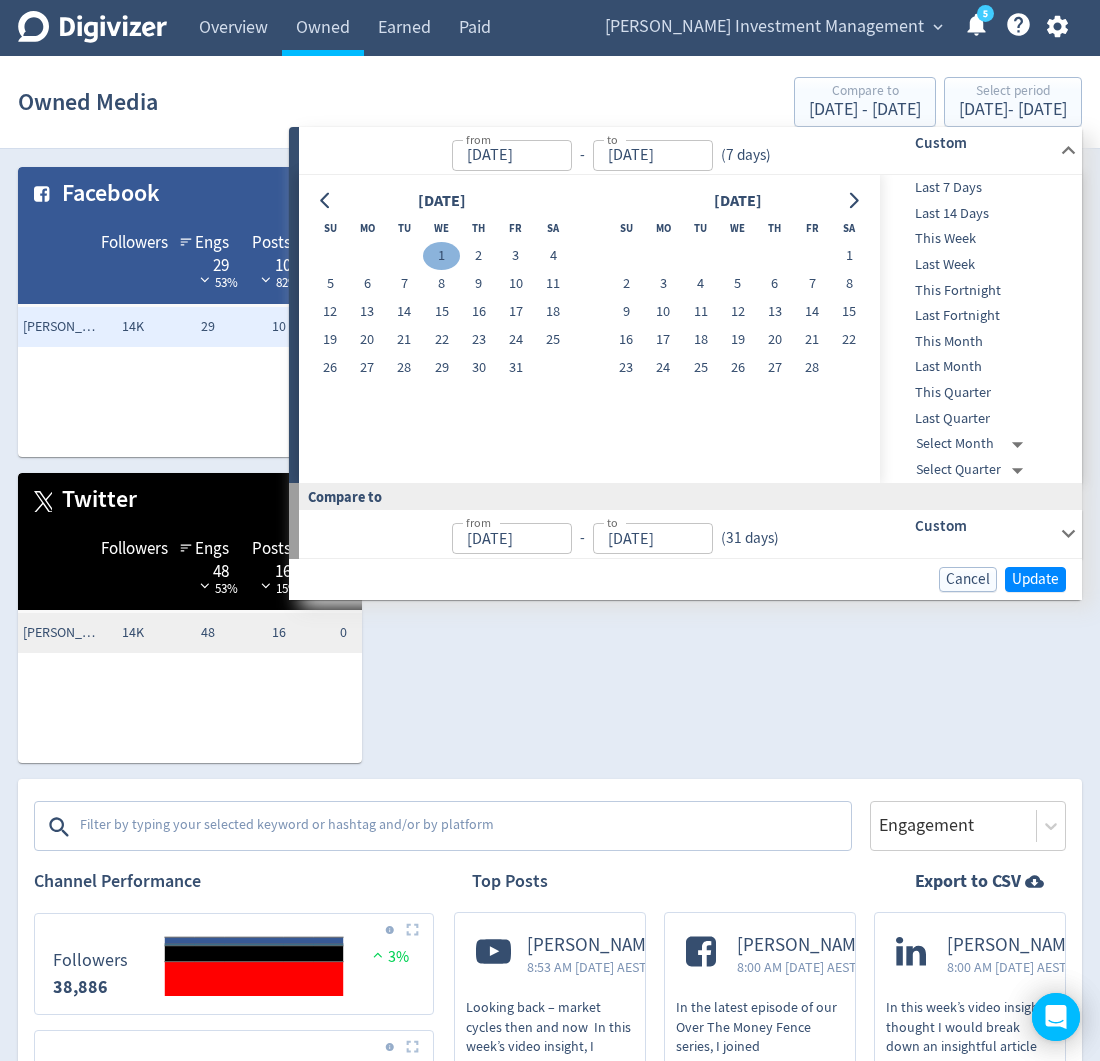 drag, startPoint x: 442, startPoint y: 260, endPoint x: 465, endPoint y: 296, distance: 42.72002 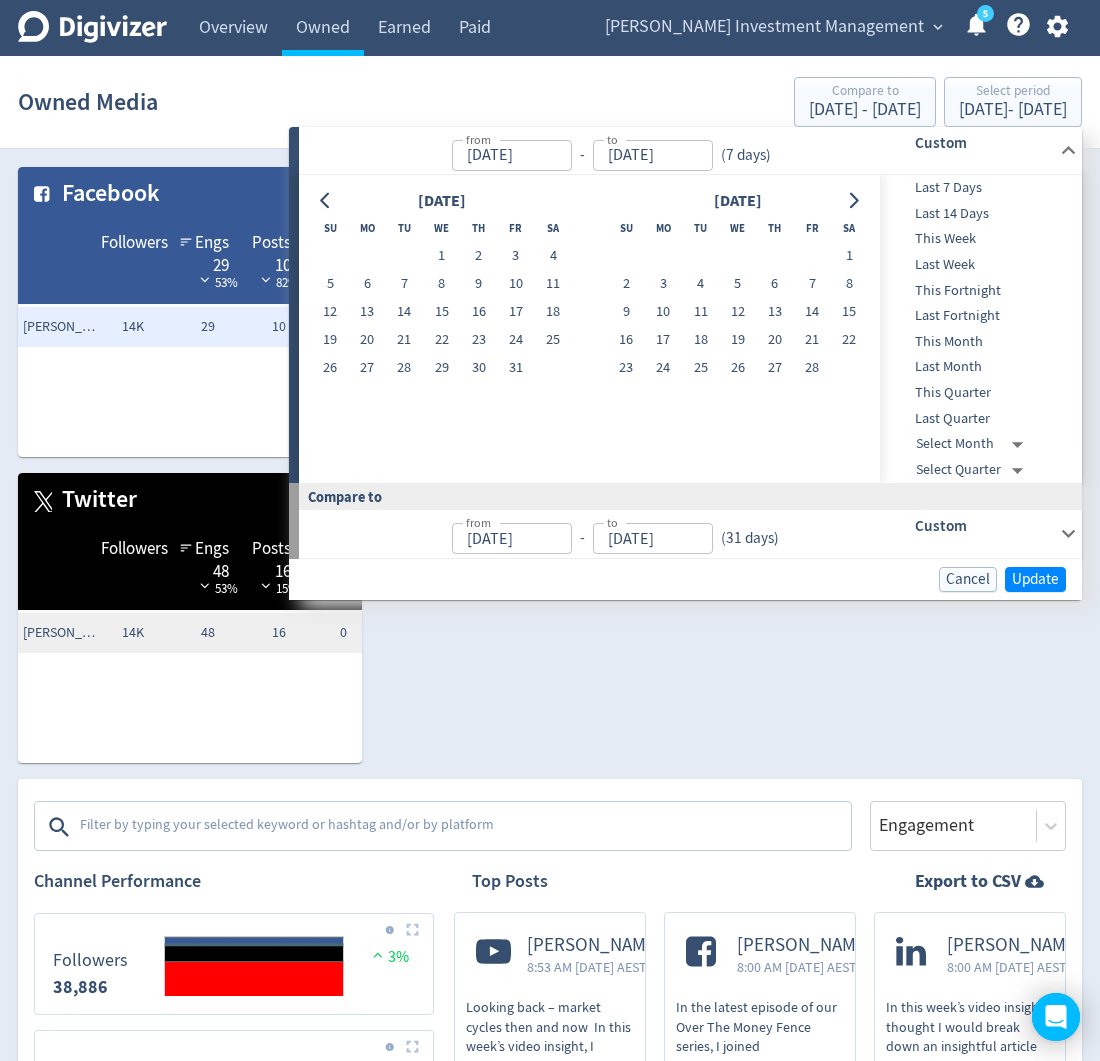 click on "1" at bounding box center [441, 256] 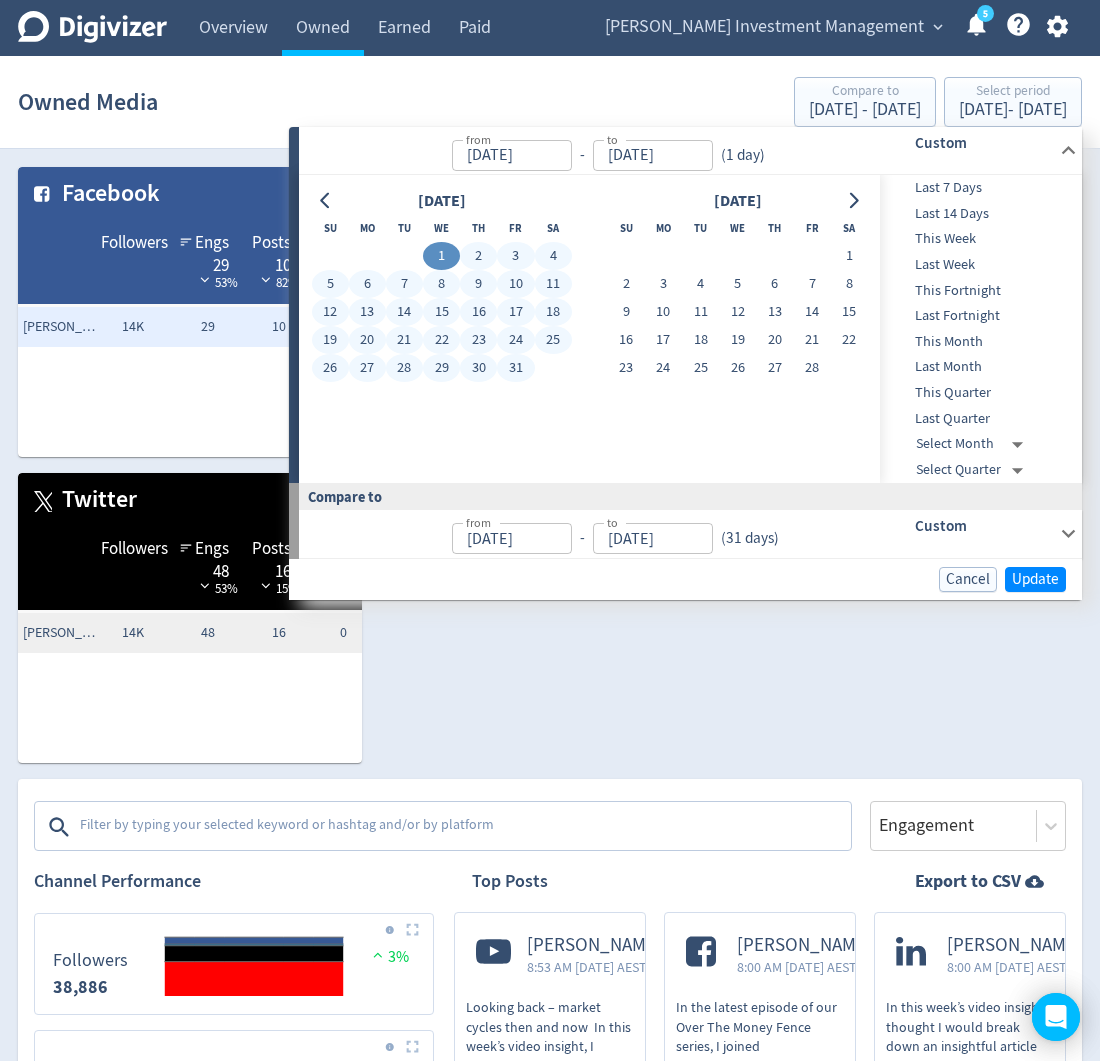 click on "31" at bounding box center [515, 368] 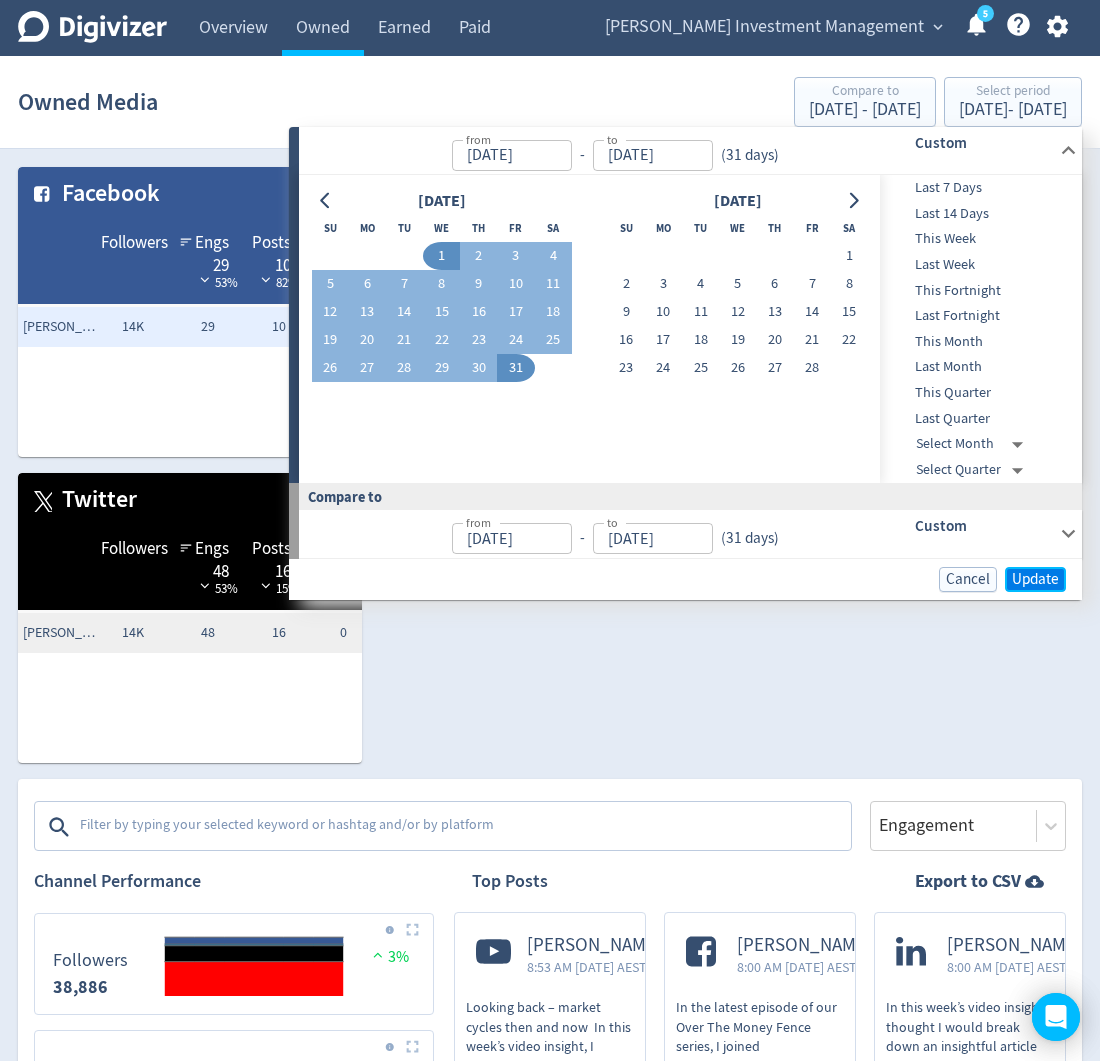 click on "Update" at bounding box center [1035, 579] 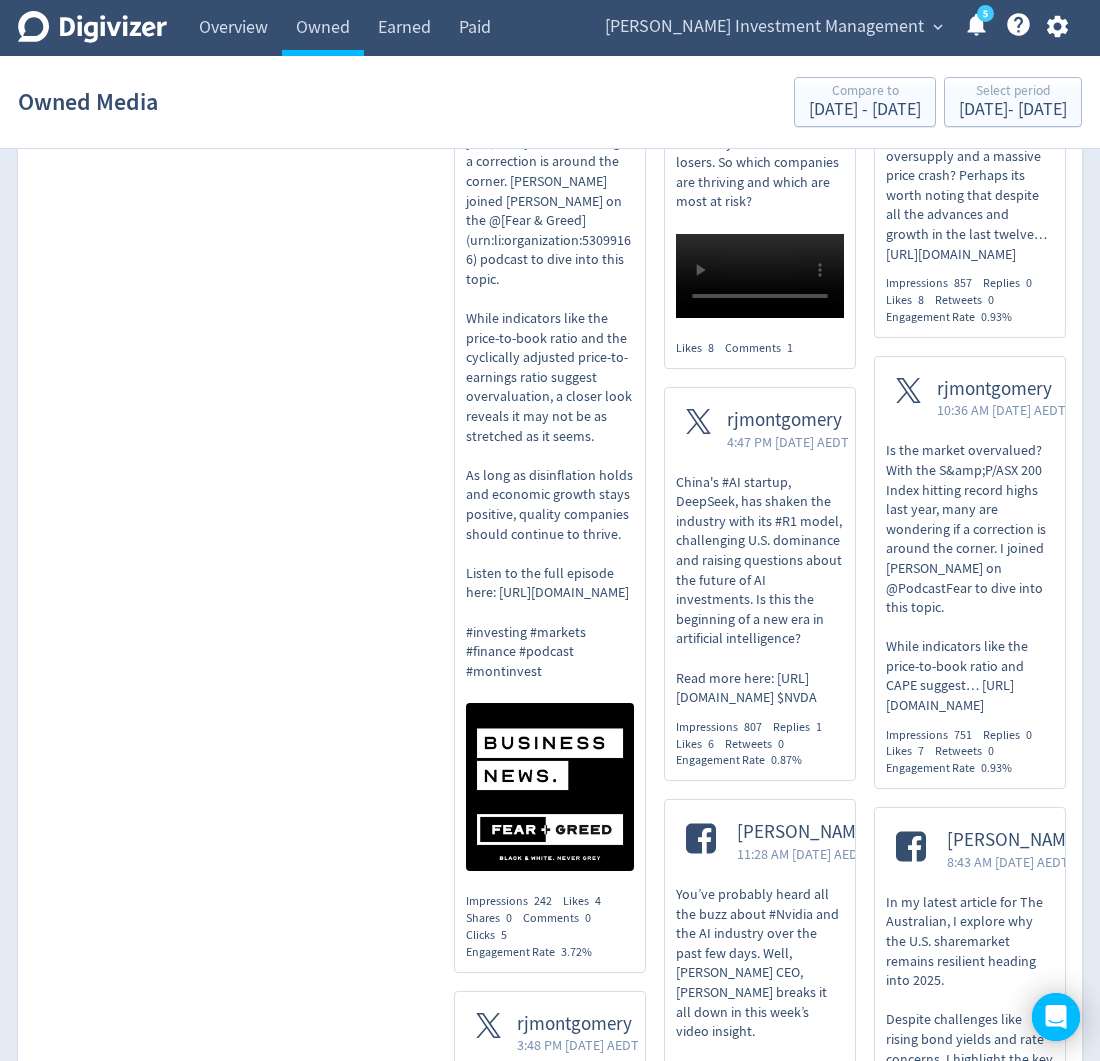 scroll, scrollTop: 3102, scrollLeft: 0, axis: vertical 